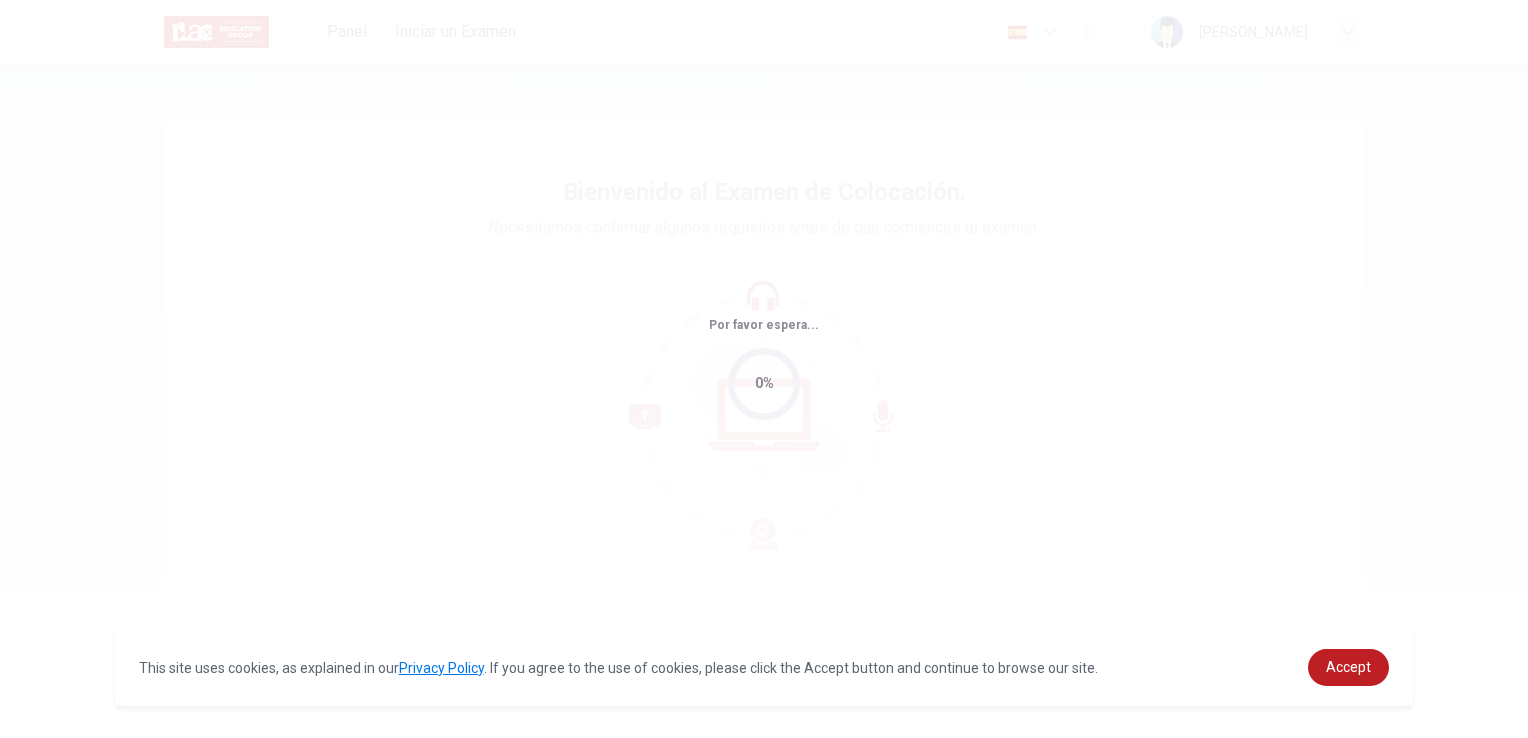 scroll, scrollTop: 0, scrollLeft: 0, axis: both 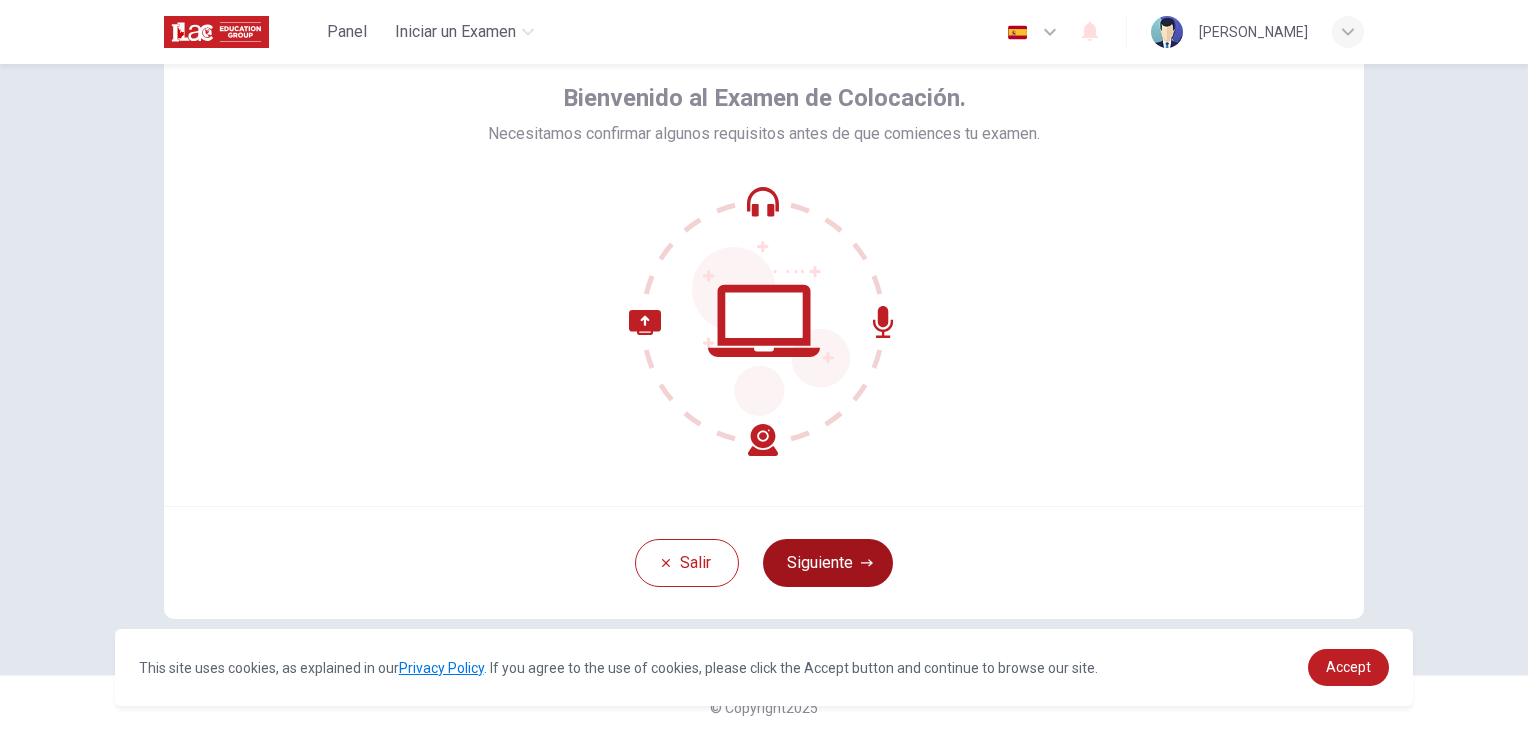 click on "Siguiente" at bounding box center [828, 563] 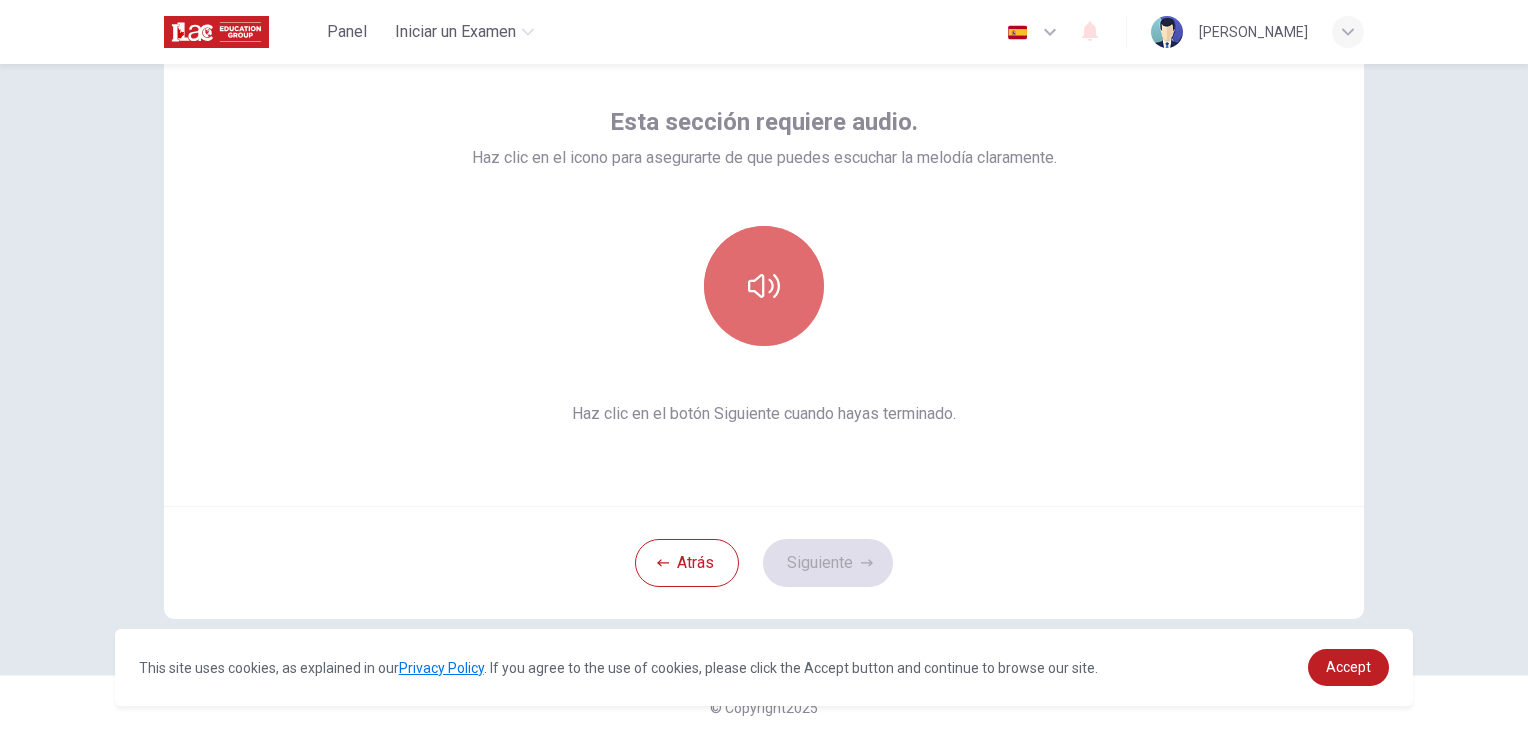click 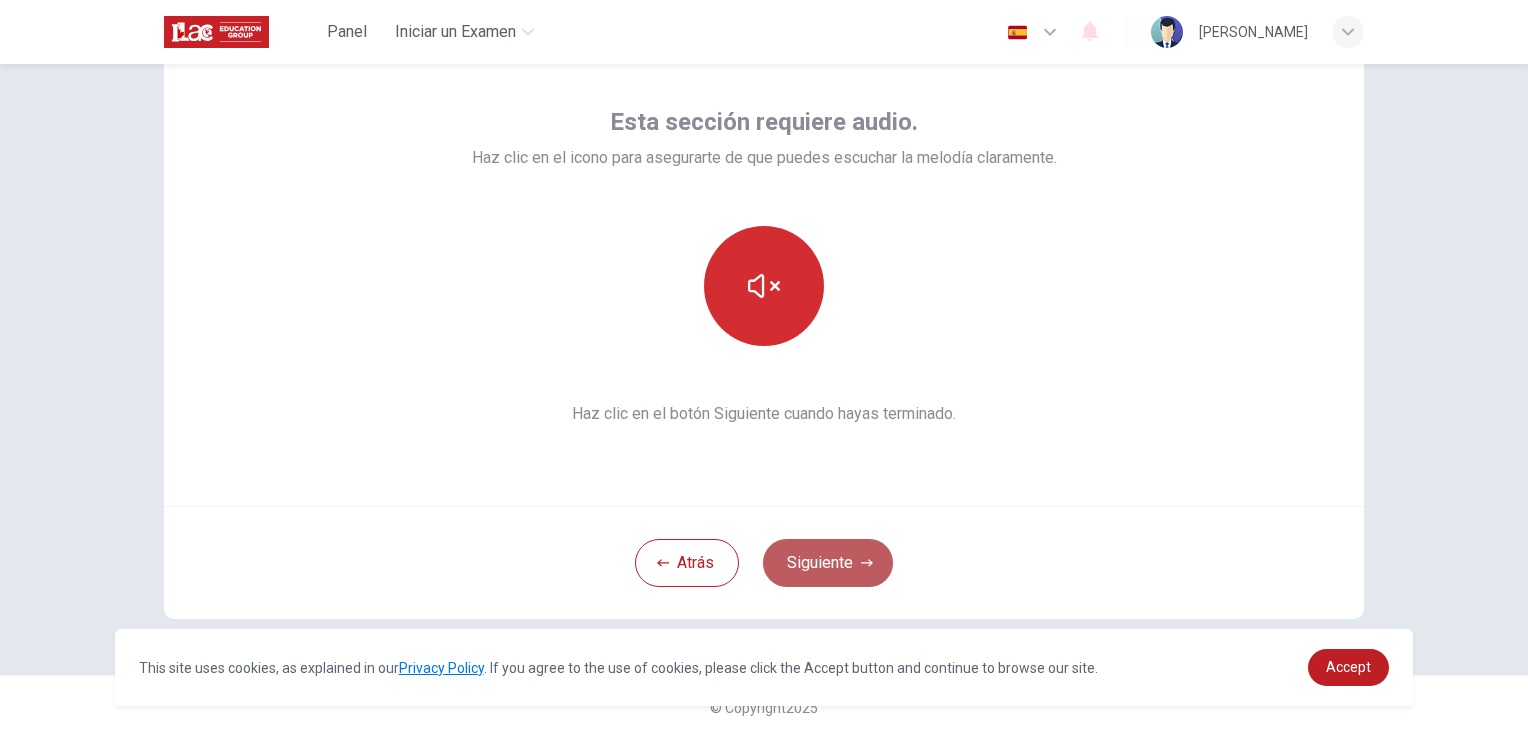 click on "Siguiente" at bounding box center (828, 563) 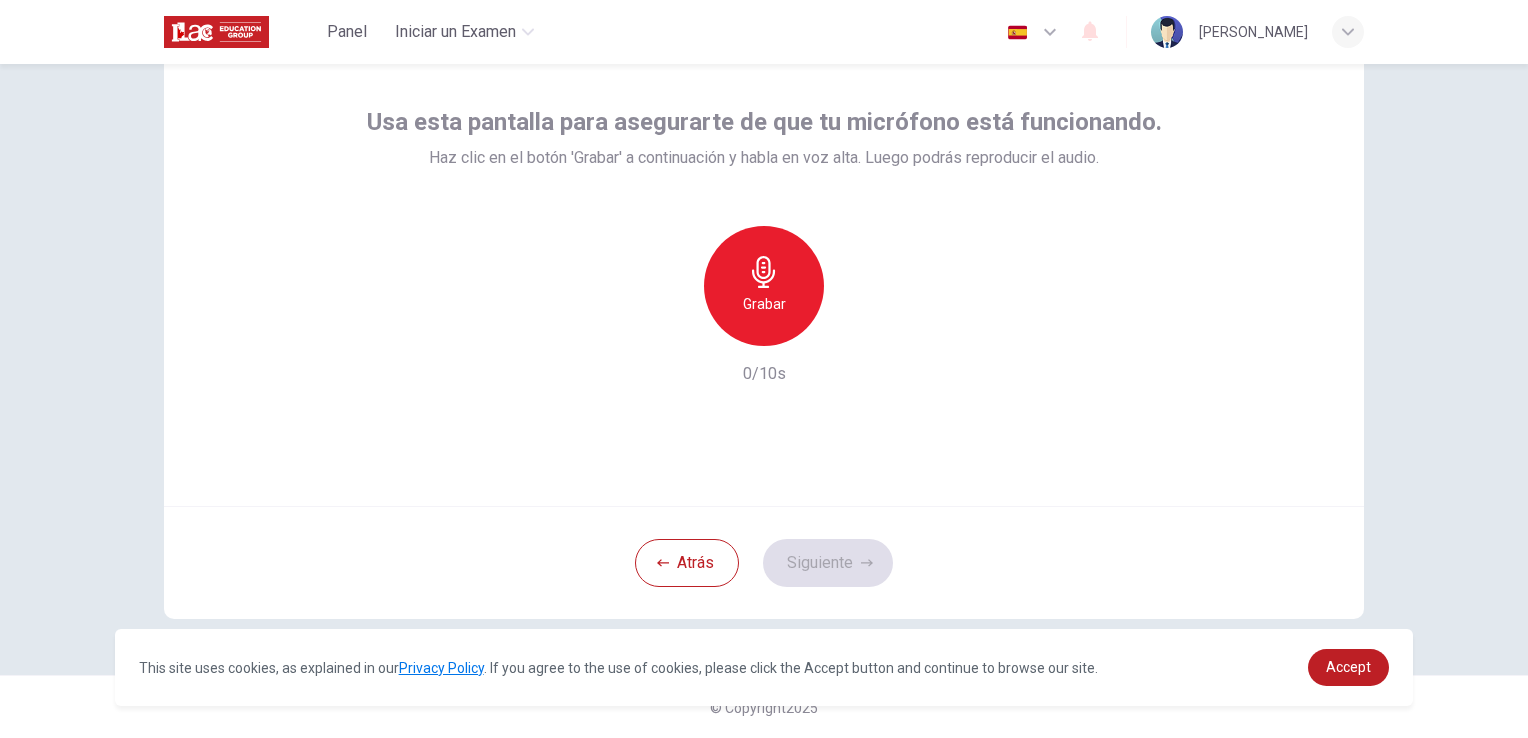 click 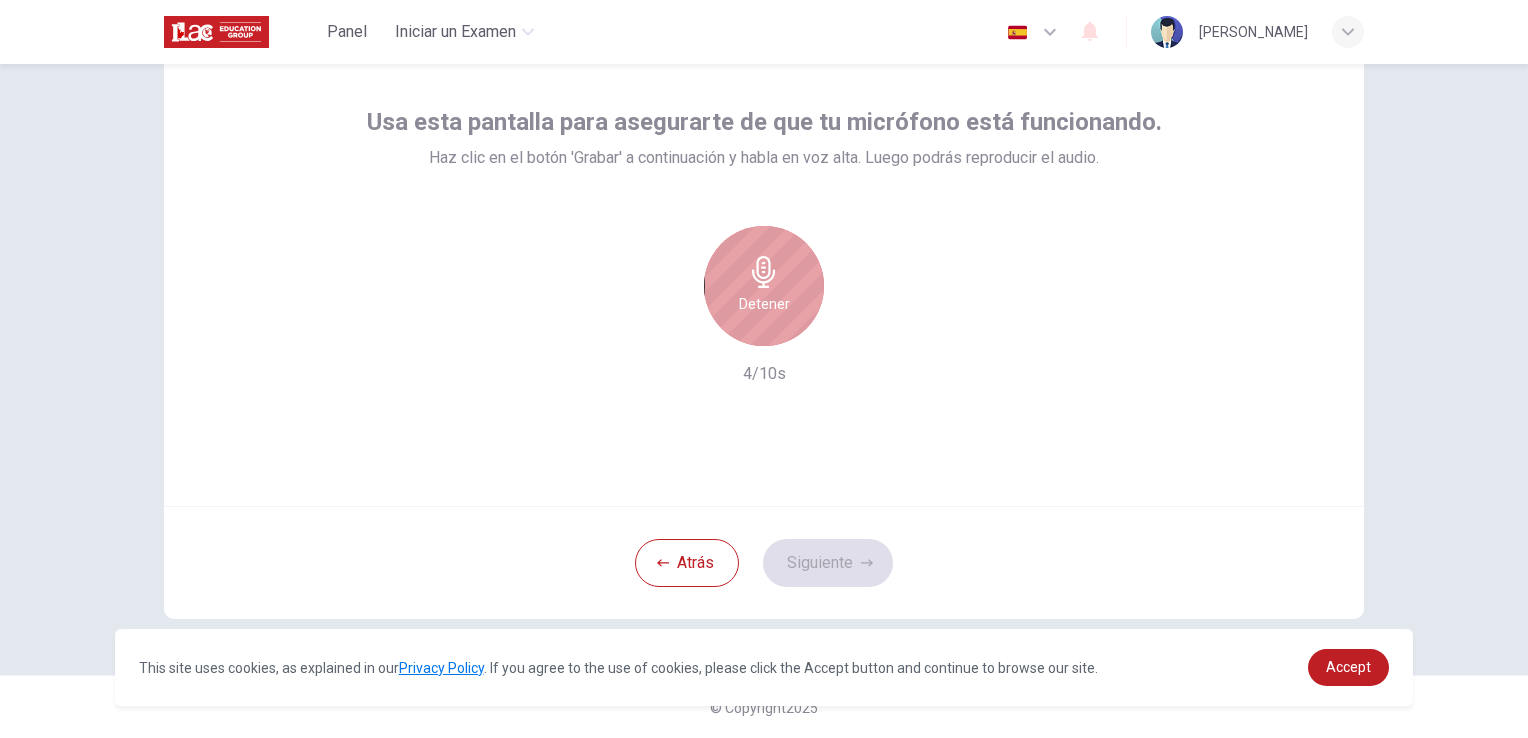 click on "Detener" at bounding box center [764, 304] 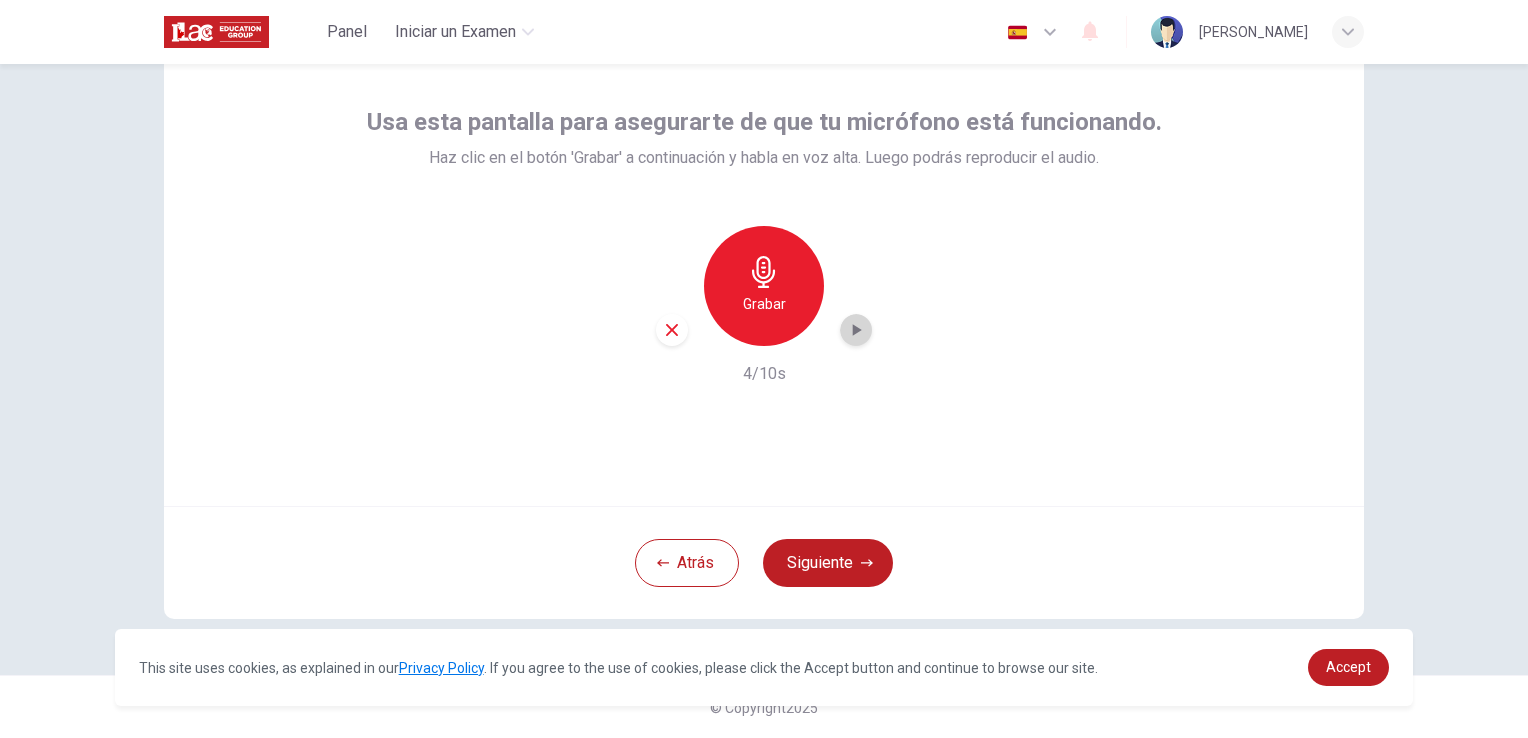 click 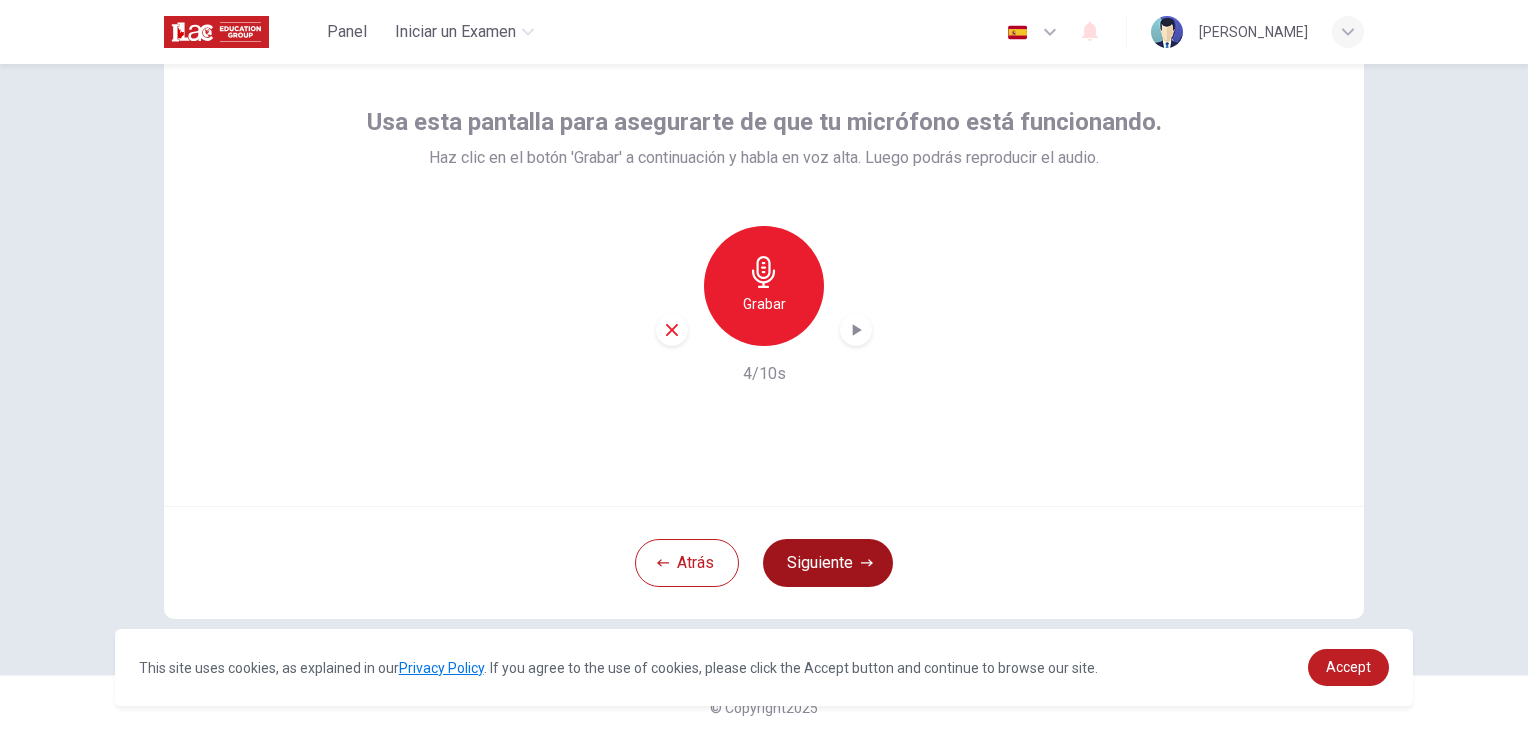 click on "Siguiente" at bounding box center (828, 563) 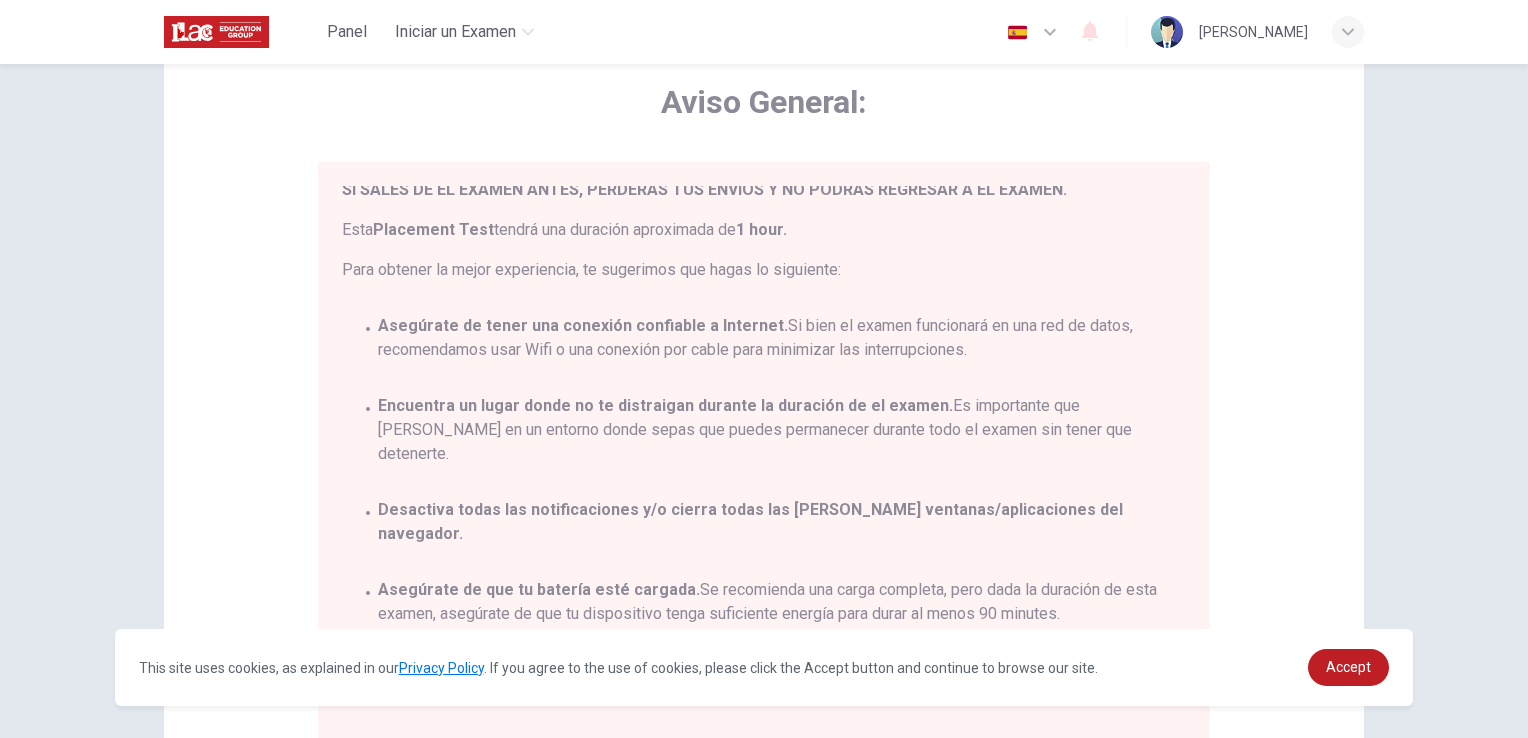 scroll, scrollTop: 116, scrollLeft: 0, axis: vertical 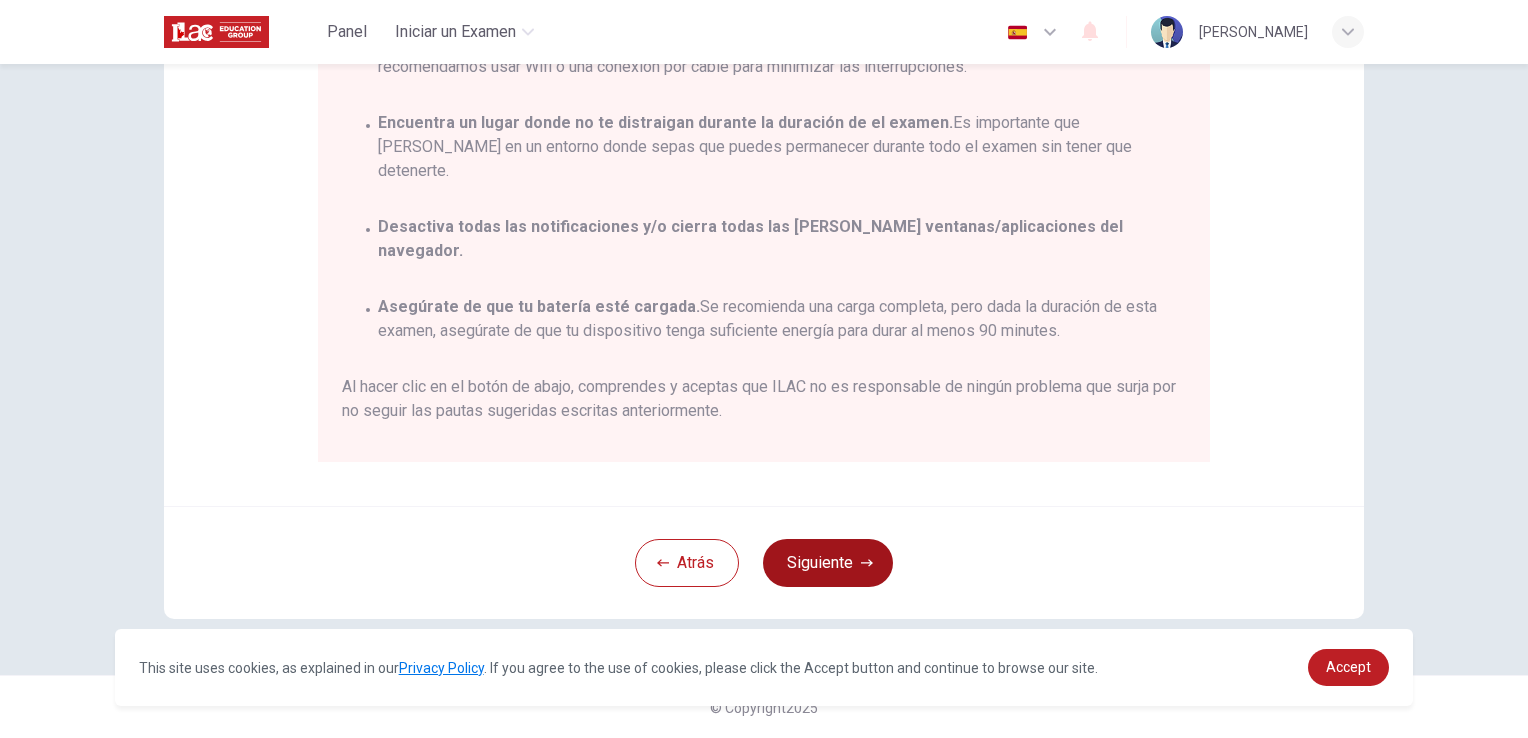click on "Siguiente" at bounding box center [828, 563] 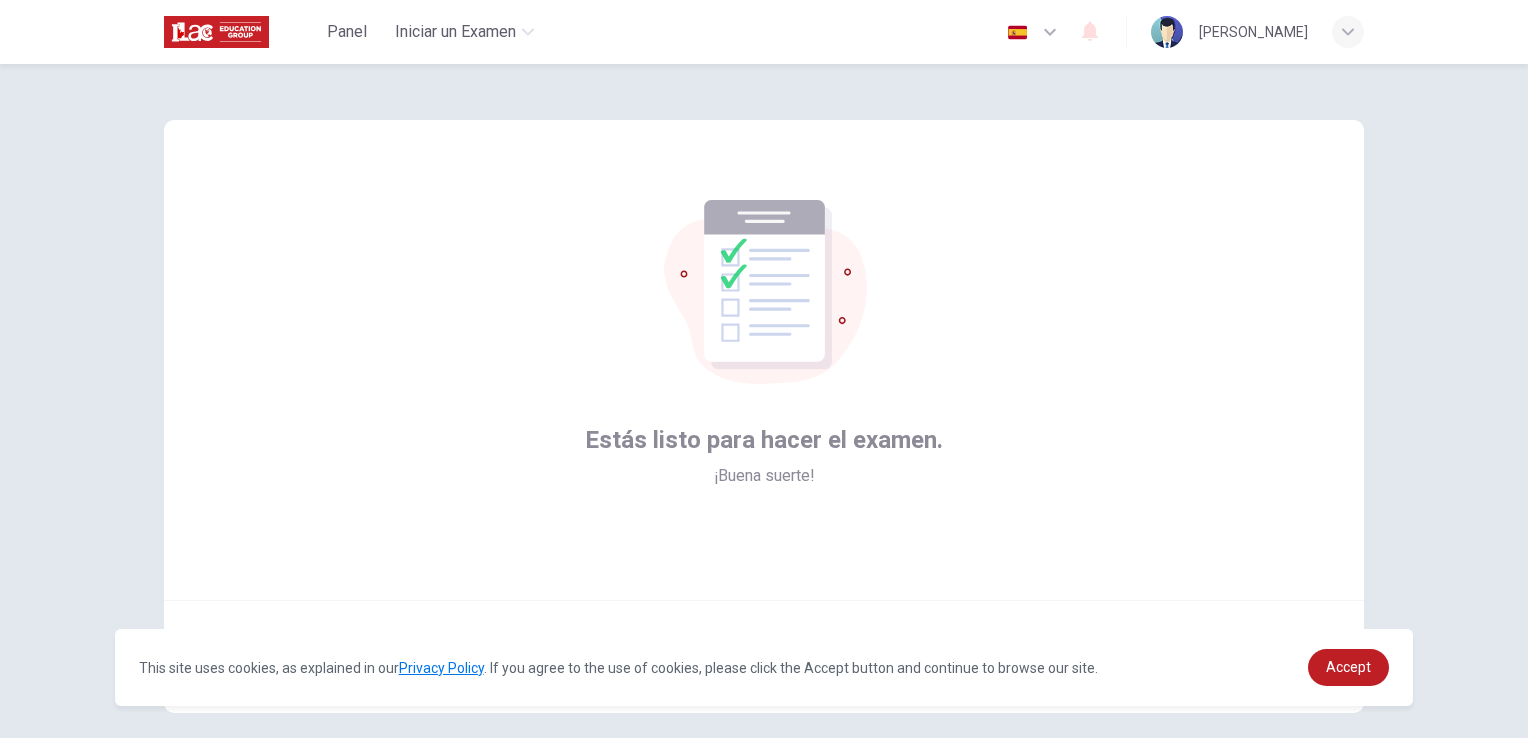 scroll, scrollTop: 94, scrollLeft: 0, axis: vertical 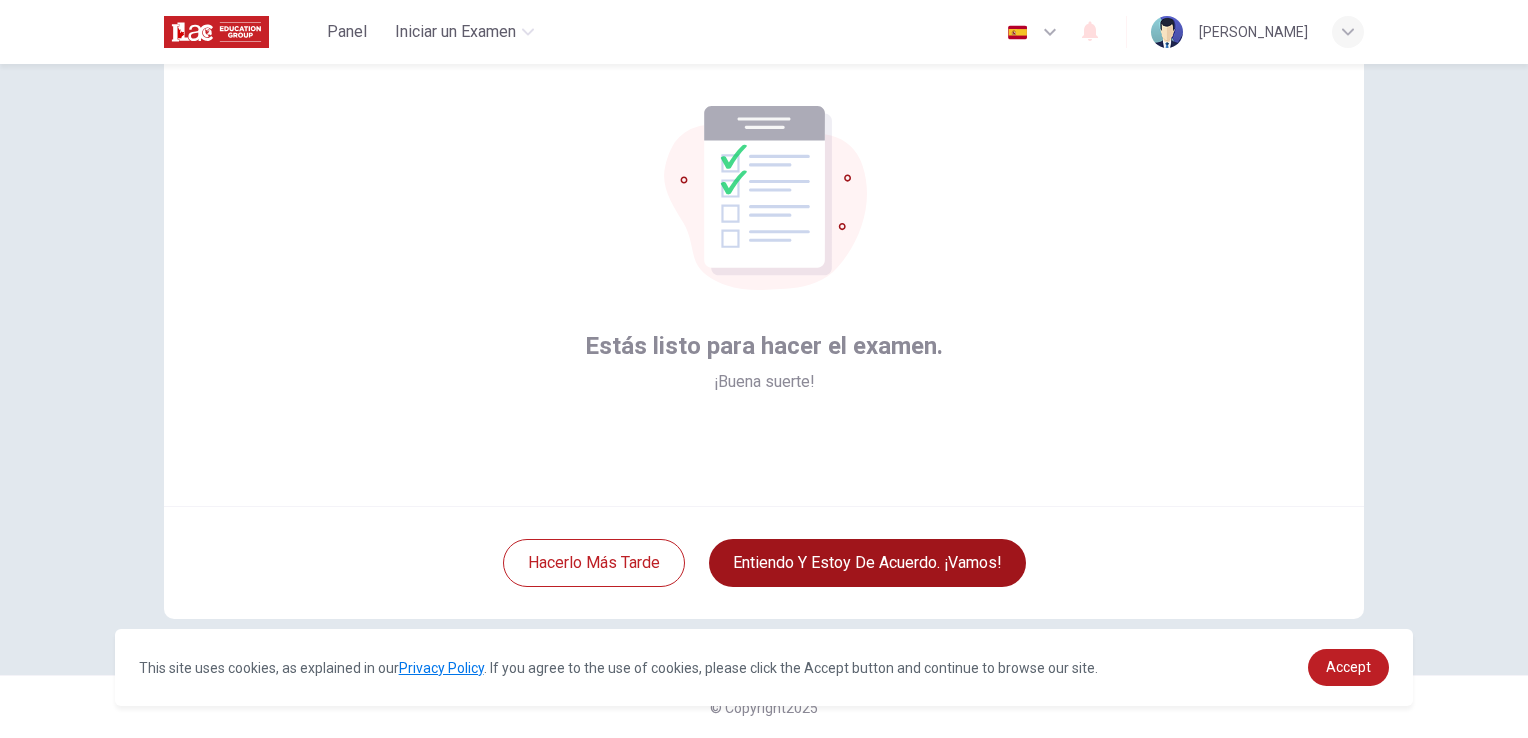 click on "Entiendo y estoy de acuerdo. ¡Vamos!" at bounding box center [867, 563] 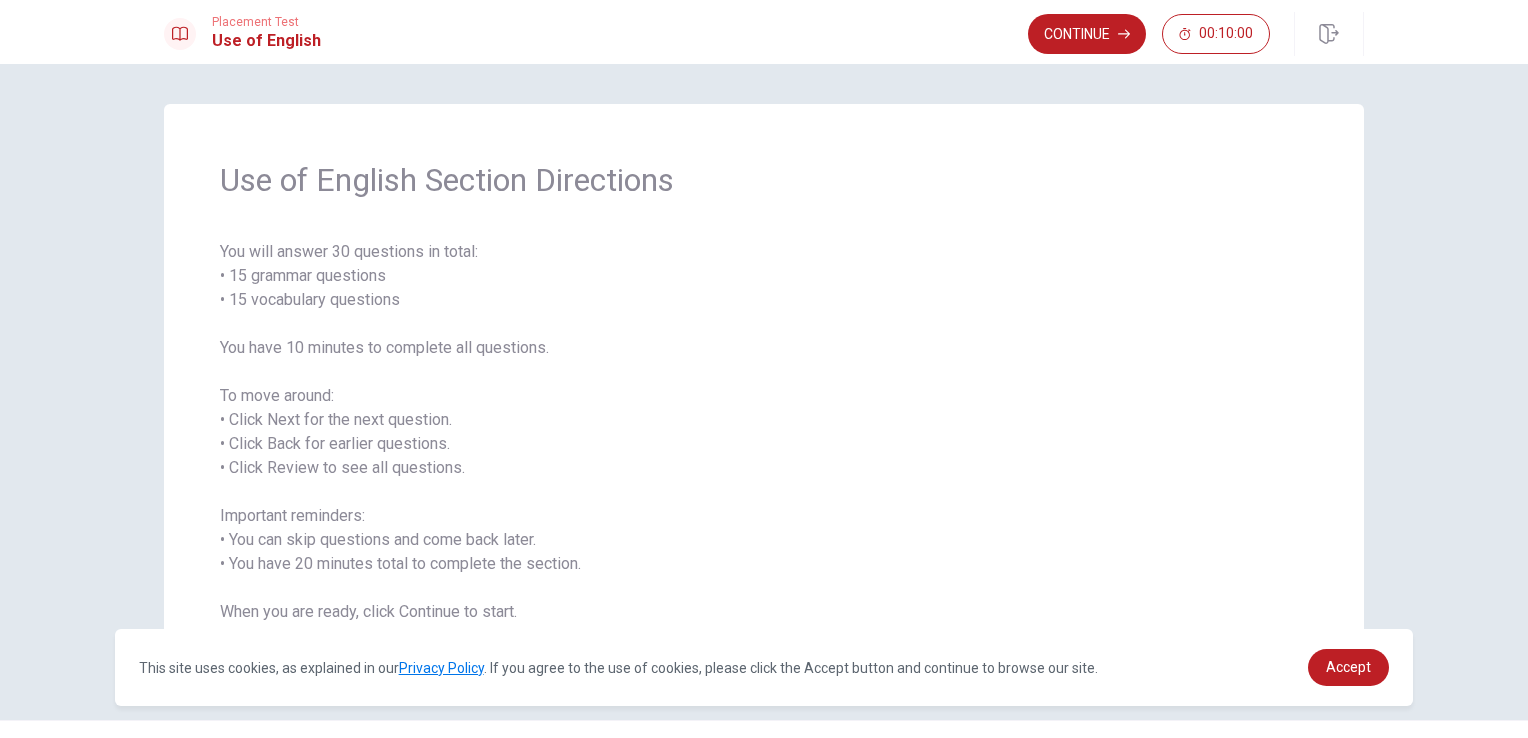 scroll, scrollTop: 45, scrollLeft: 0, axis: vertical 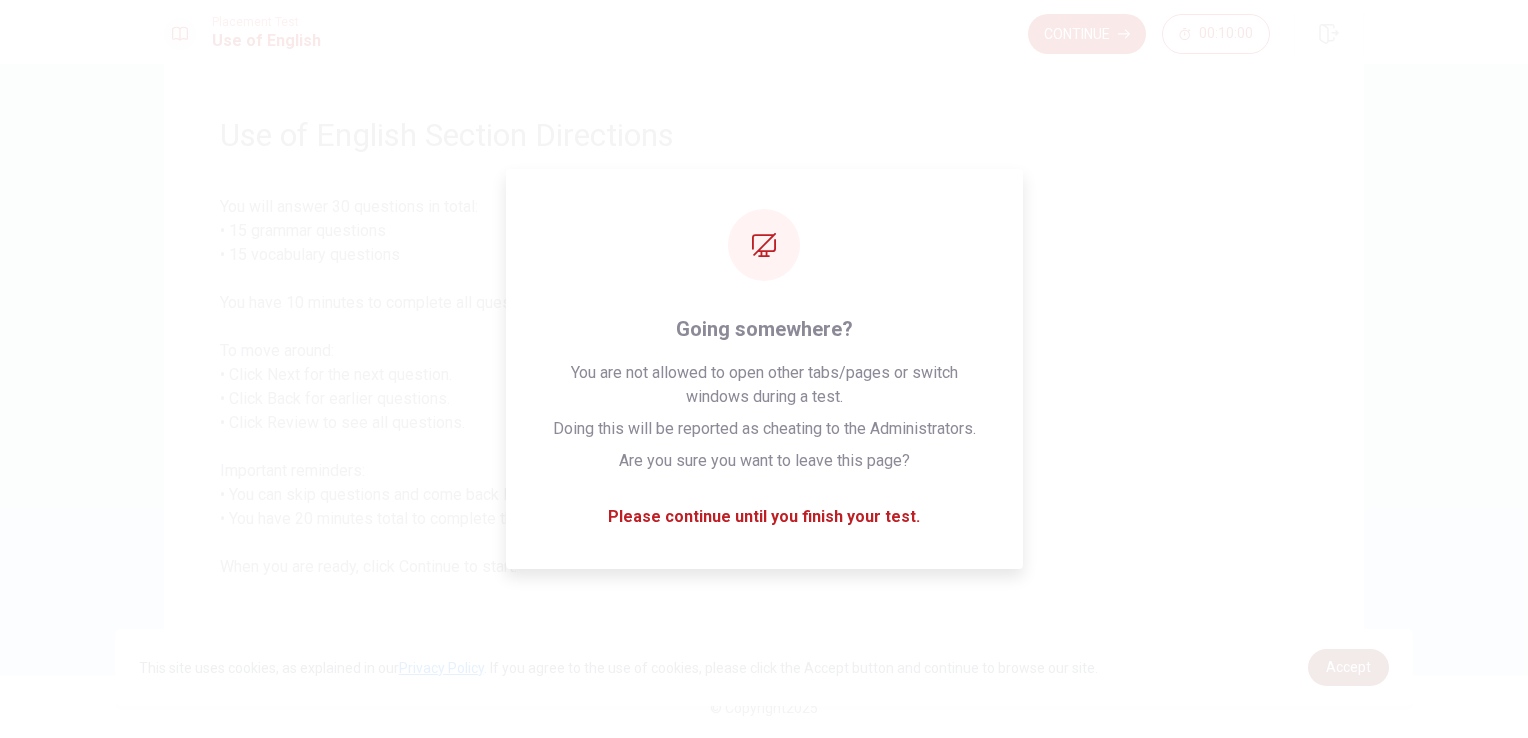 click on "Accept" at bounding box center [1348, 667] 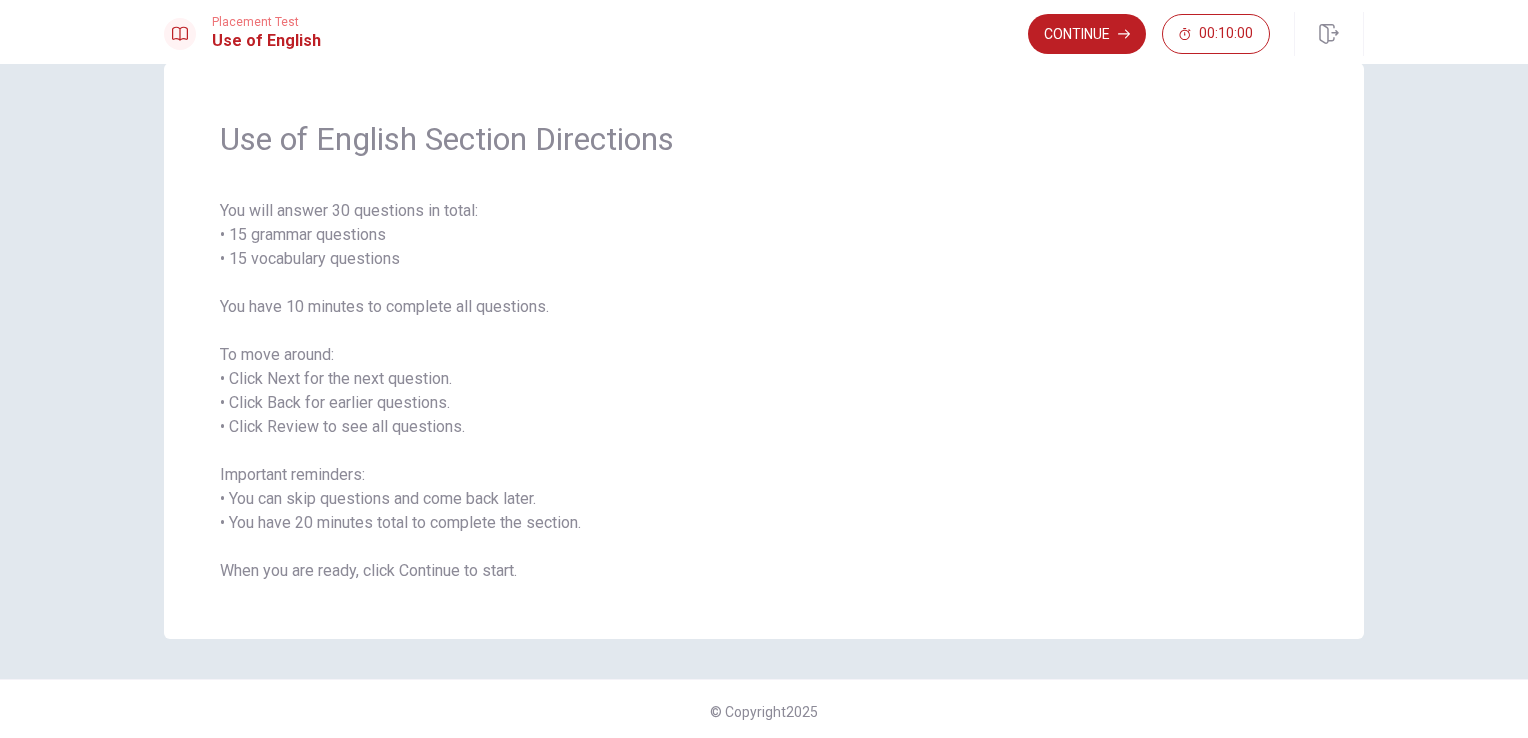 scroll, scrollTop: 45, scrollLeft: 0, axis: vertical 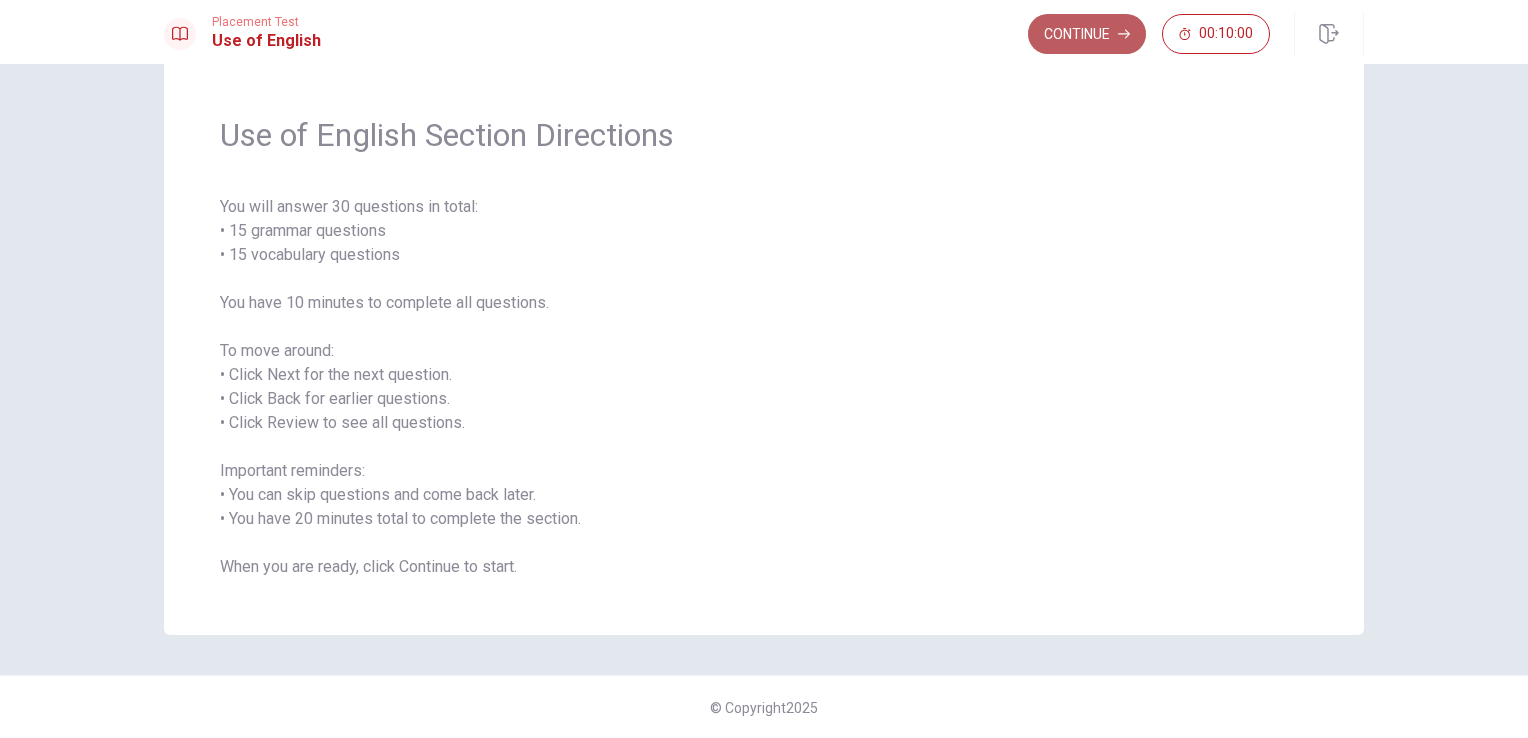 click on "Continue" at bounding box center (1087, 34) 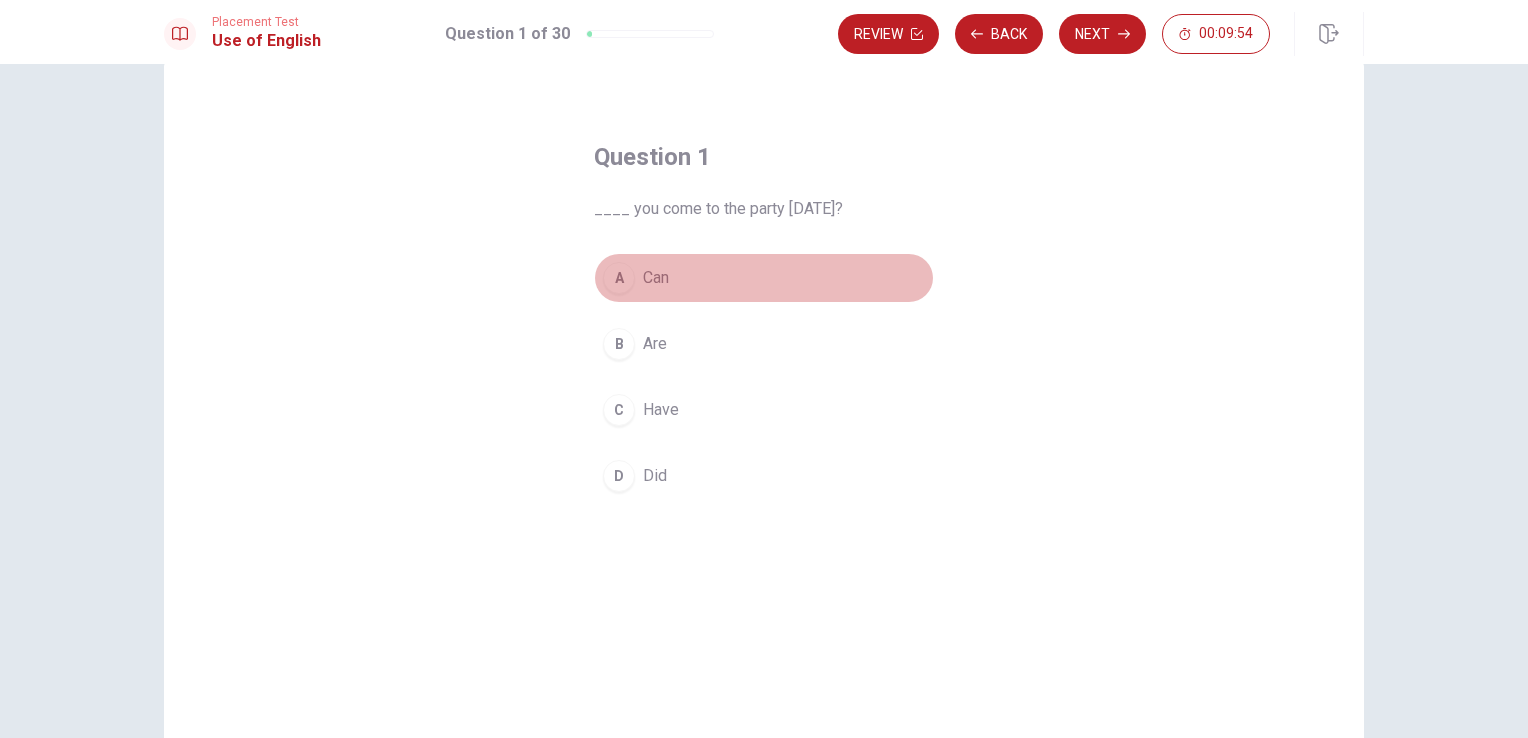 click on "Can" at bounding box center (656, 278) 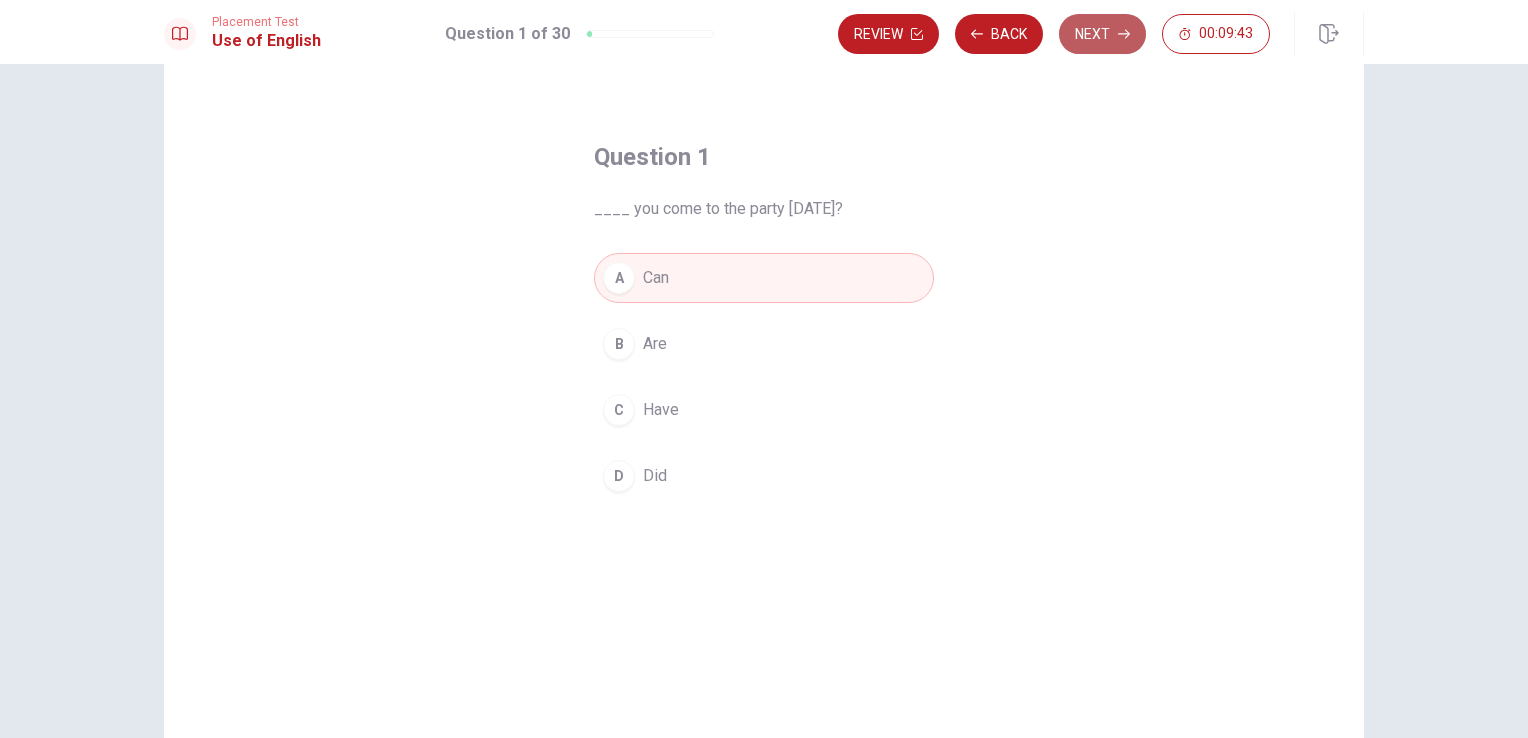 click on "Next" at bounding box center [1102, 34] 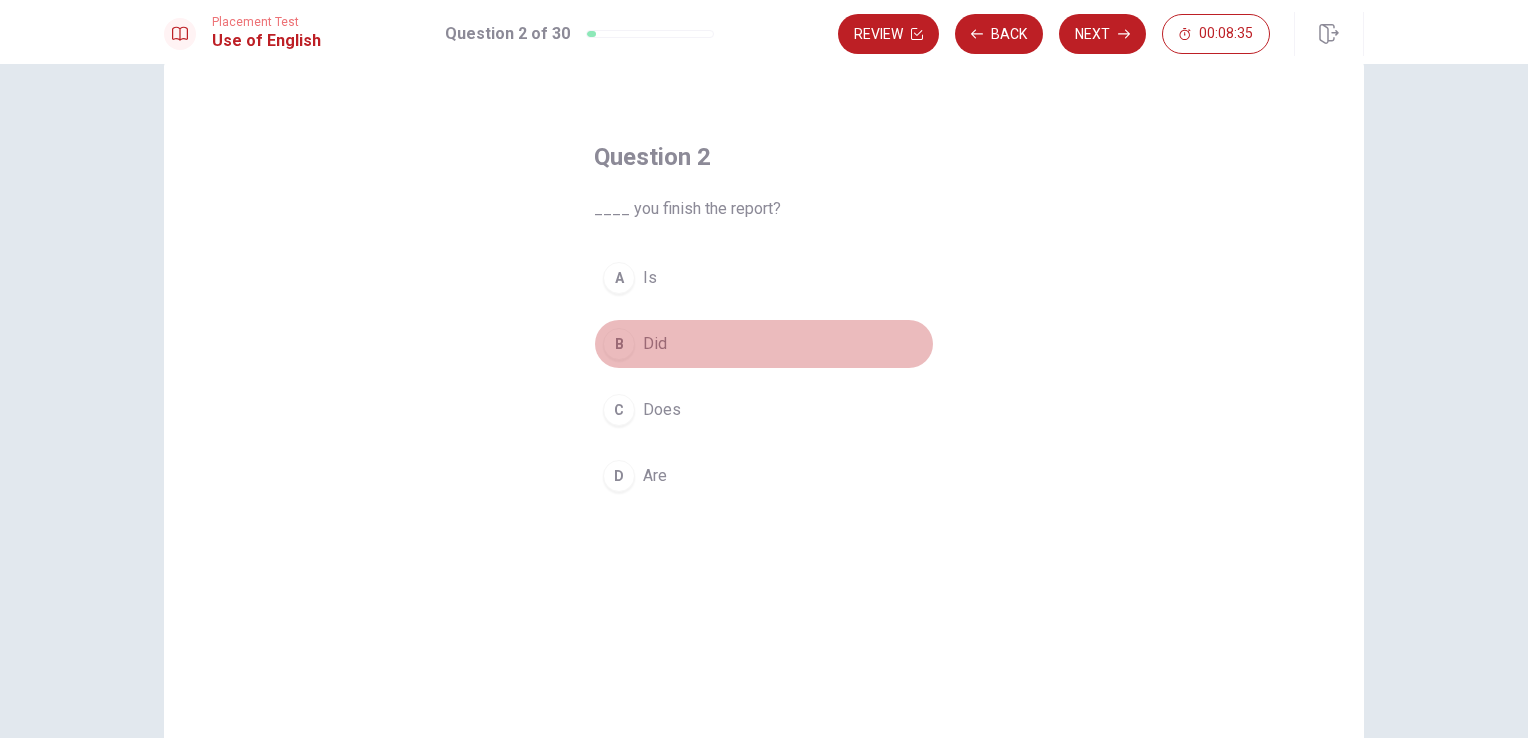 click on "Did" at bounding box center (655, 344) 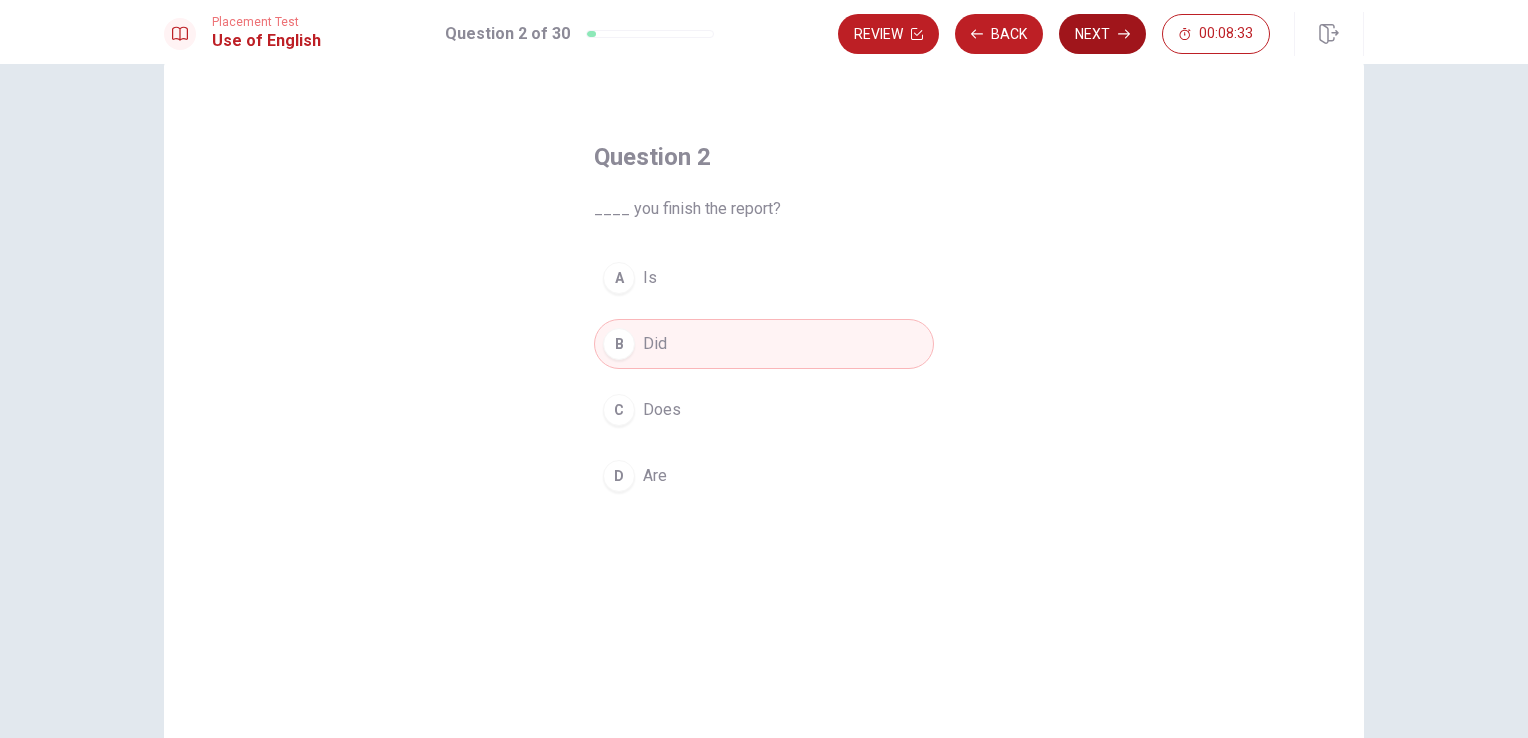 click on "Next" at bounding box center [1102, 34] 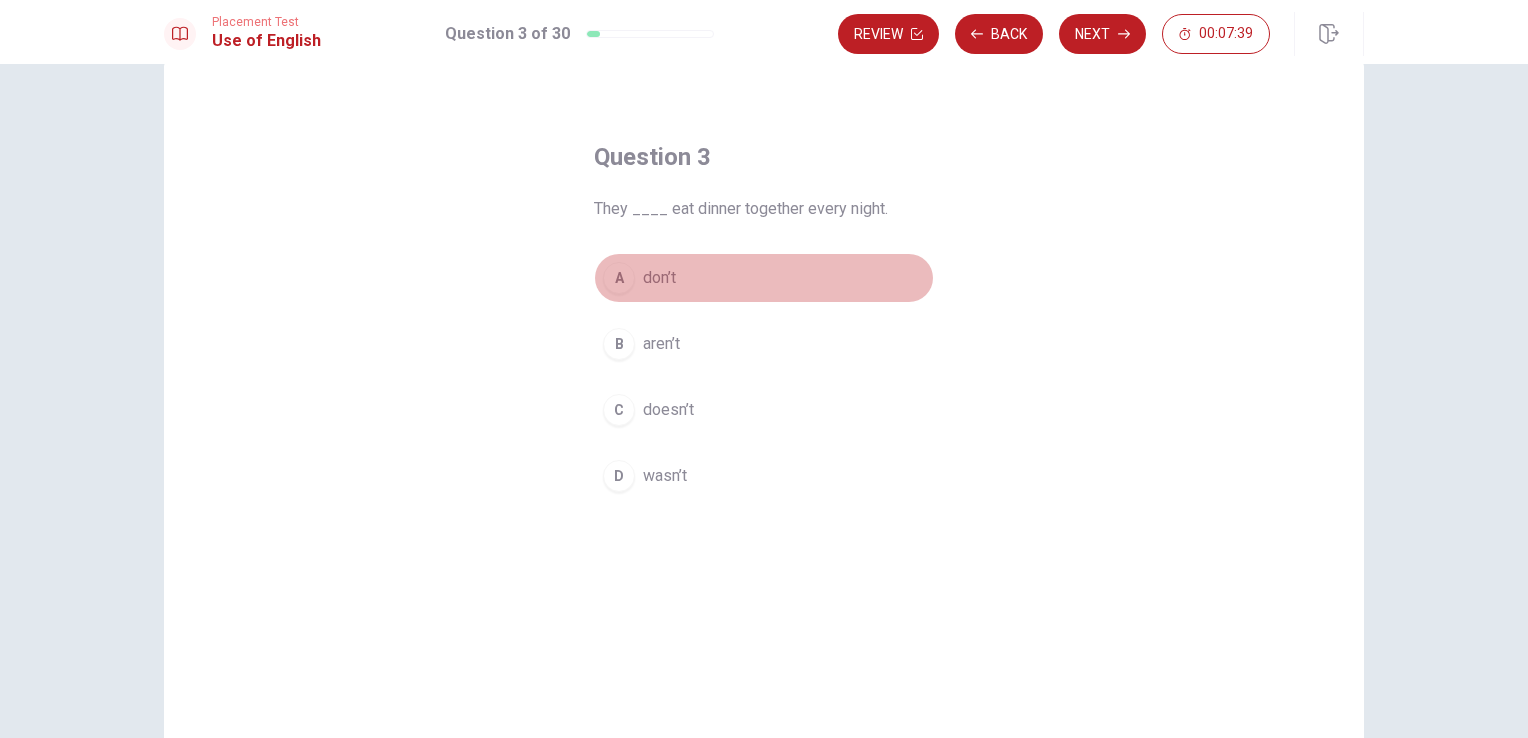 click on "A don’t" at bounding box center [764, 278] 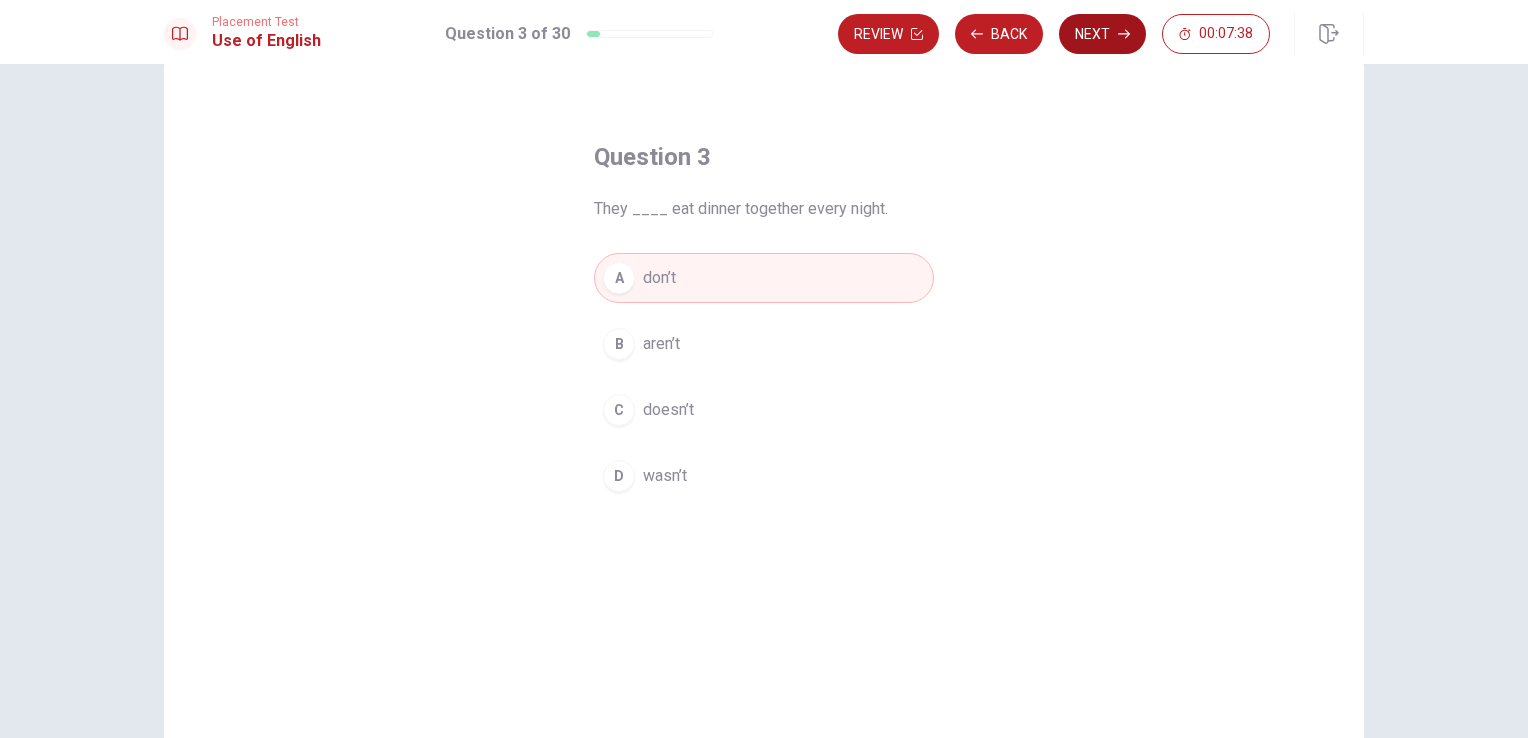 click on "Next" at bounding box center (1102, 34) 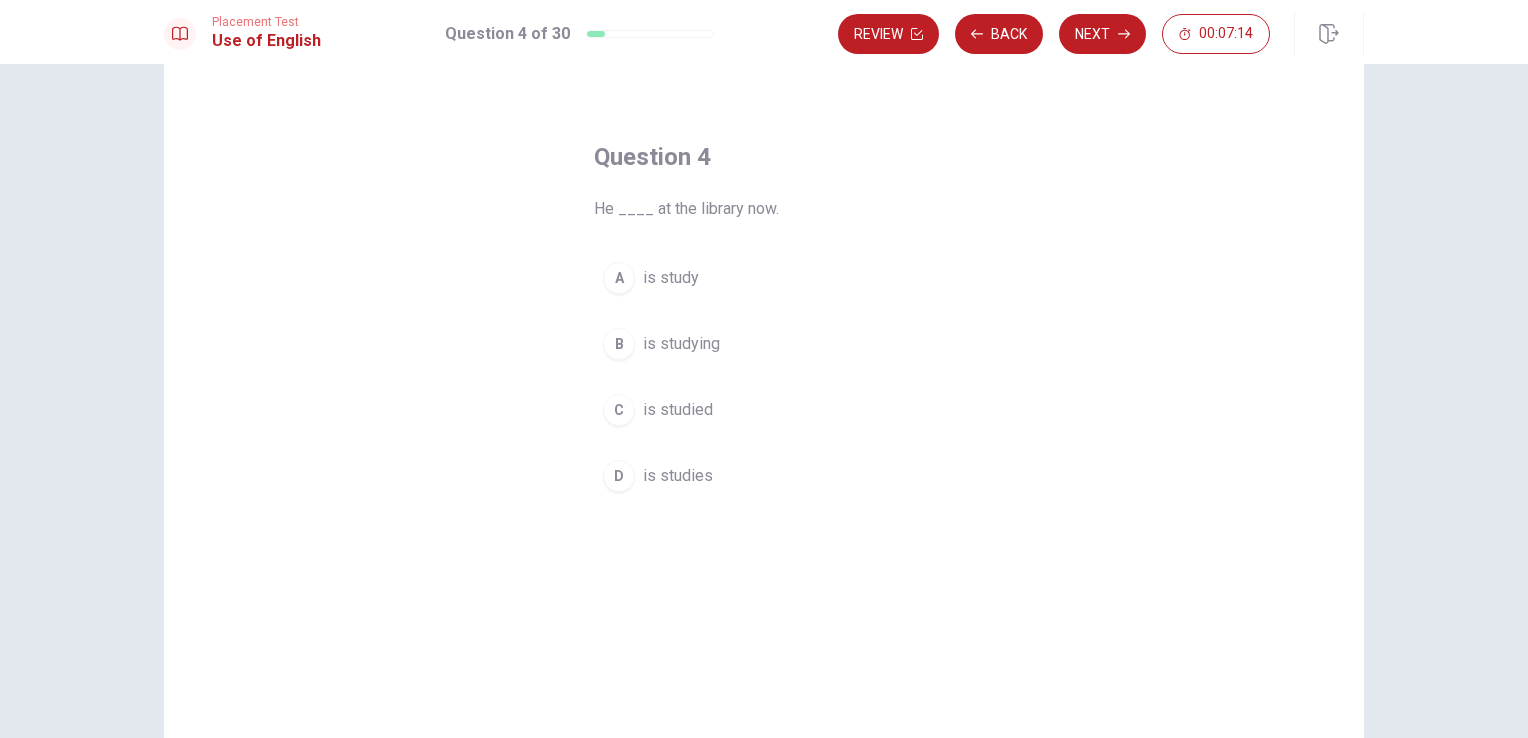 click on "A" at bounding box center [619, 278] 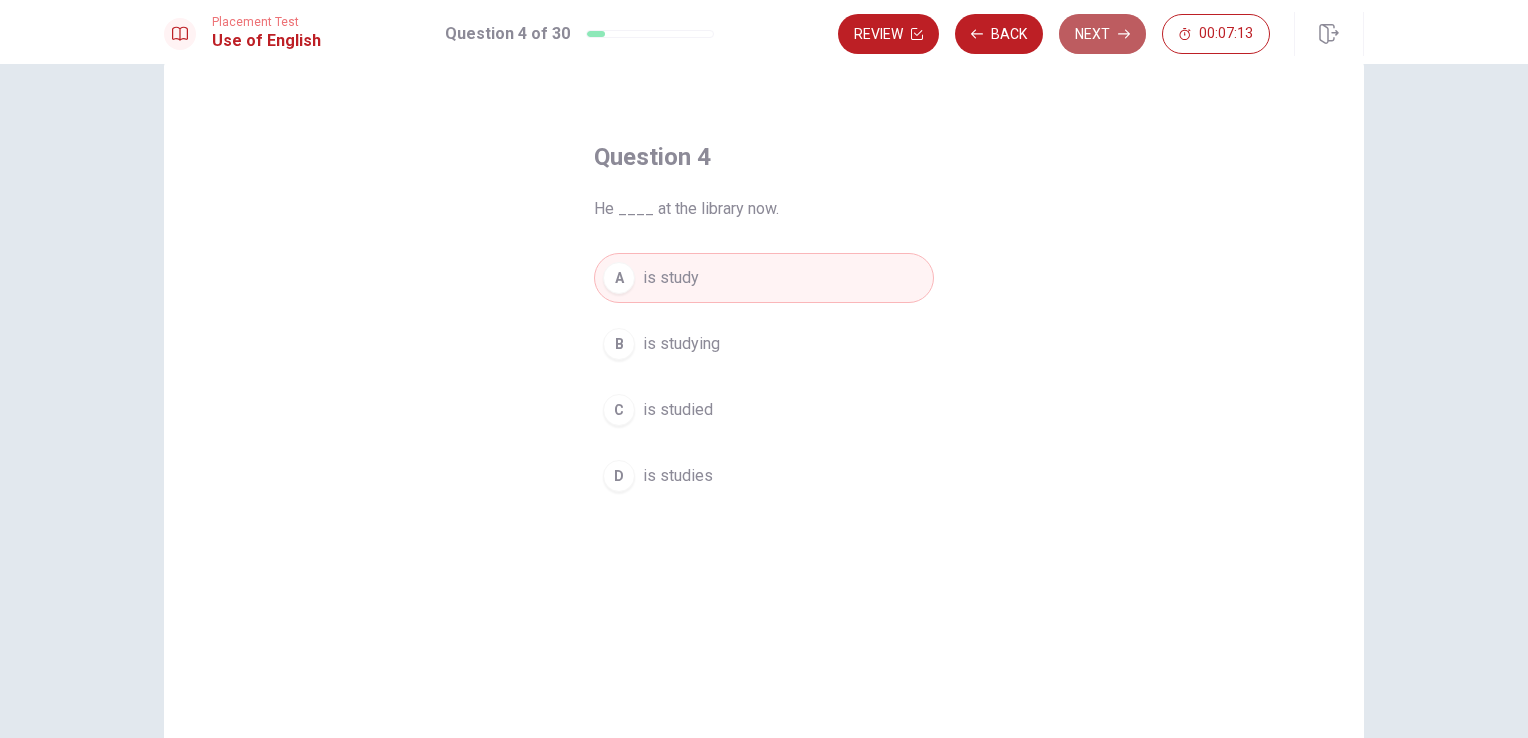 click on "Next" at bounding box center (1102, 34) 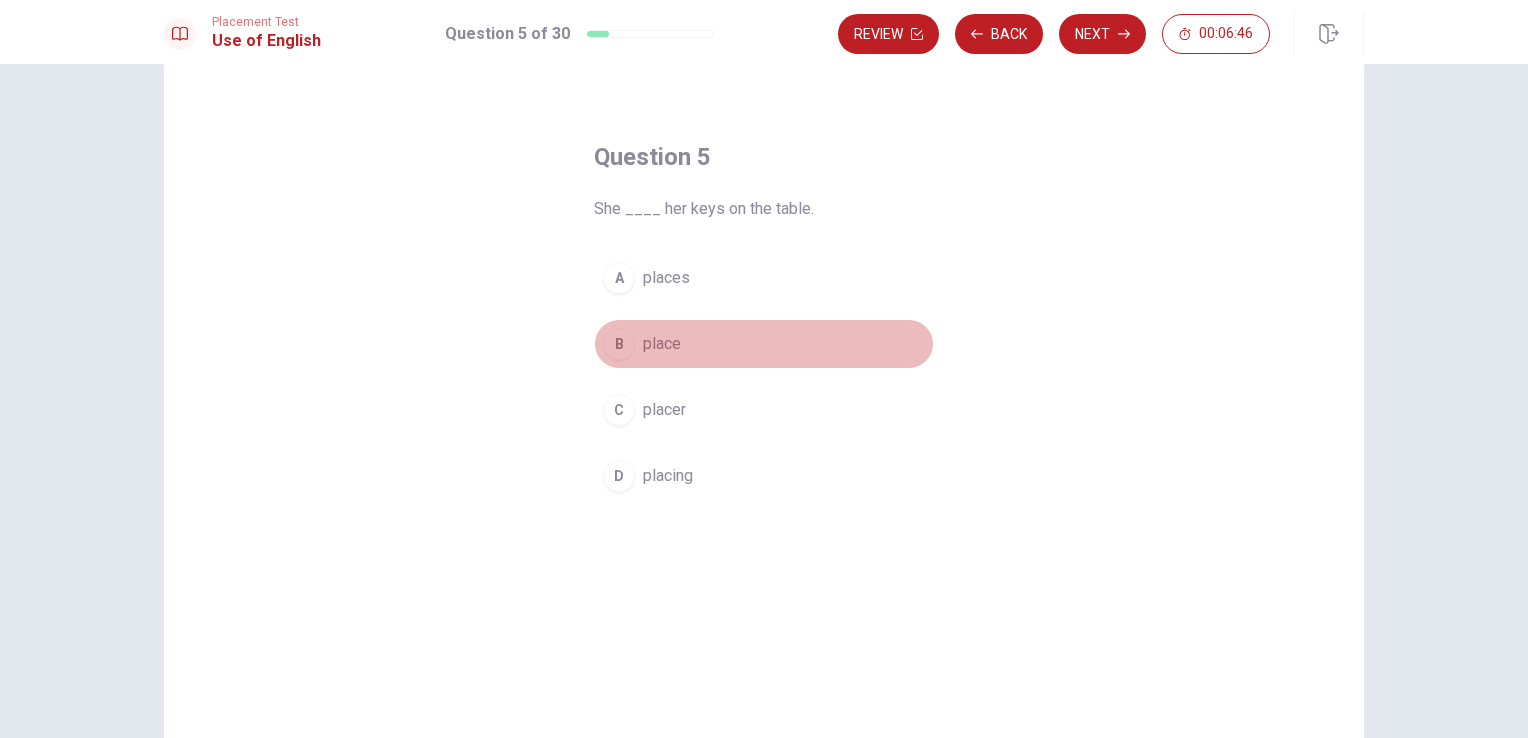 click on "place" at bounding box center [662, 344] 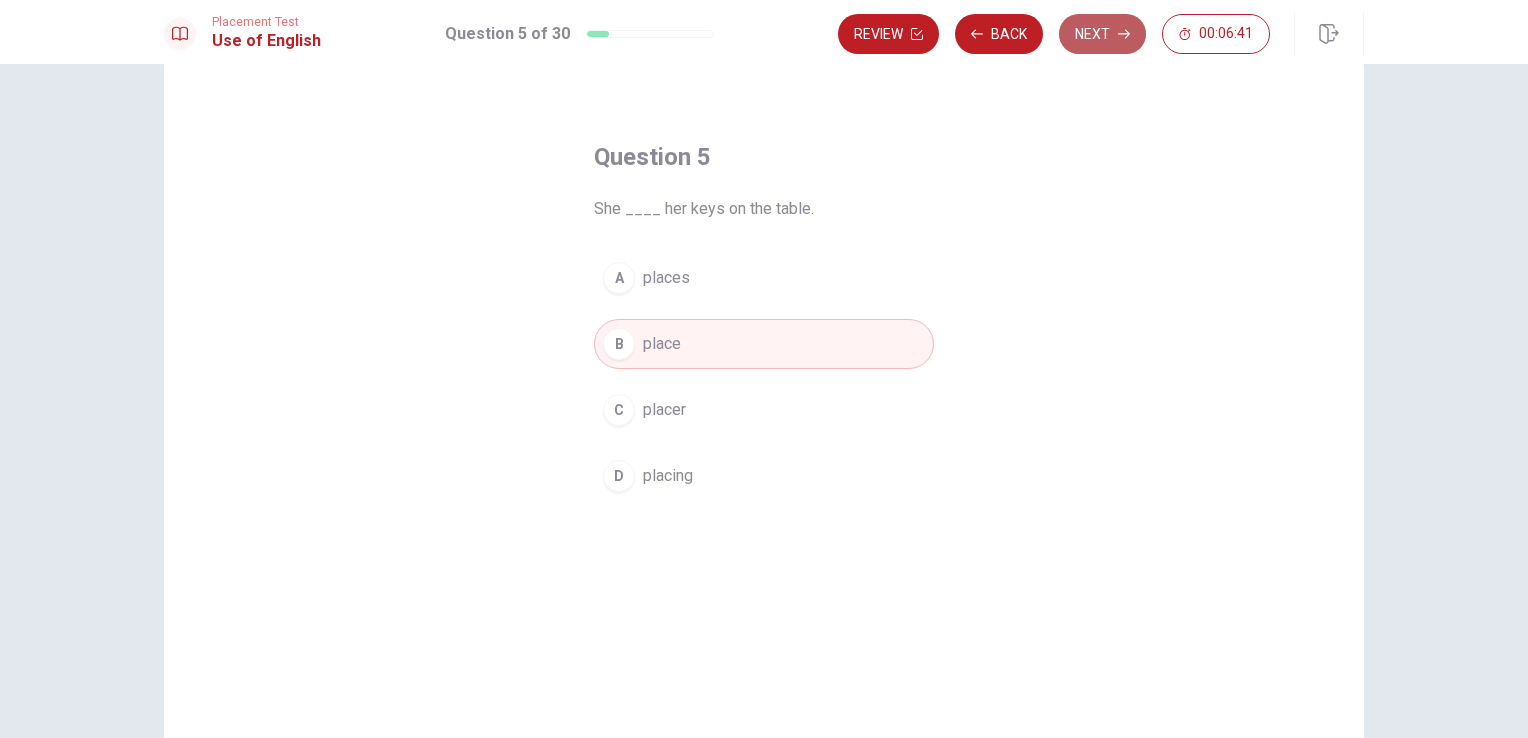 click on "Next" at bounding box center (1102, 34) 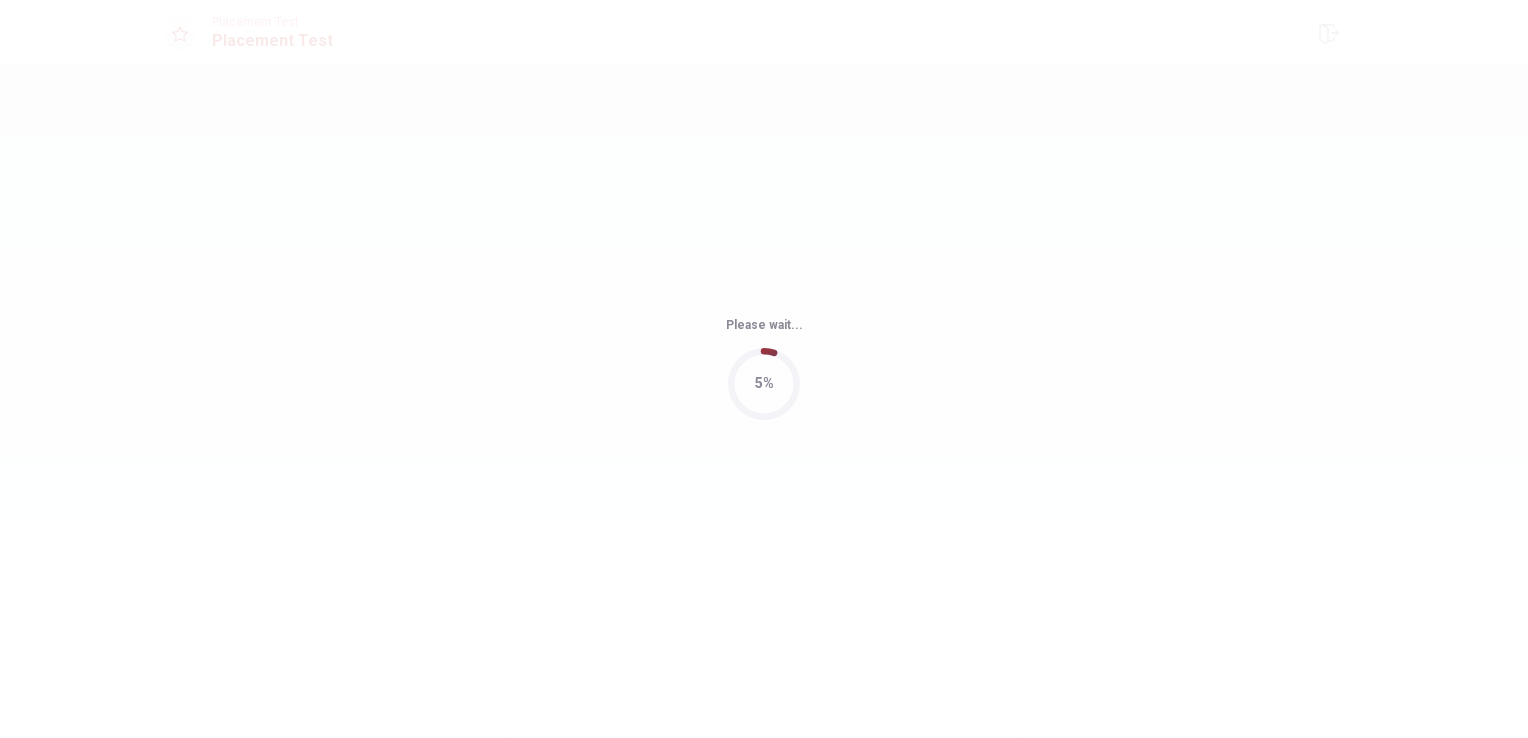 scroll, scrollTop: 0, scrollLeft: 0, axis: both 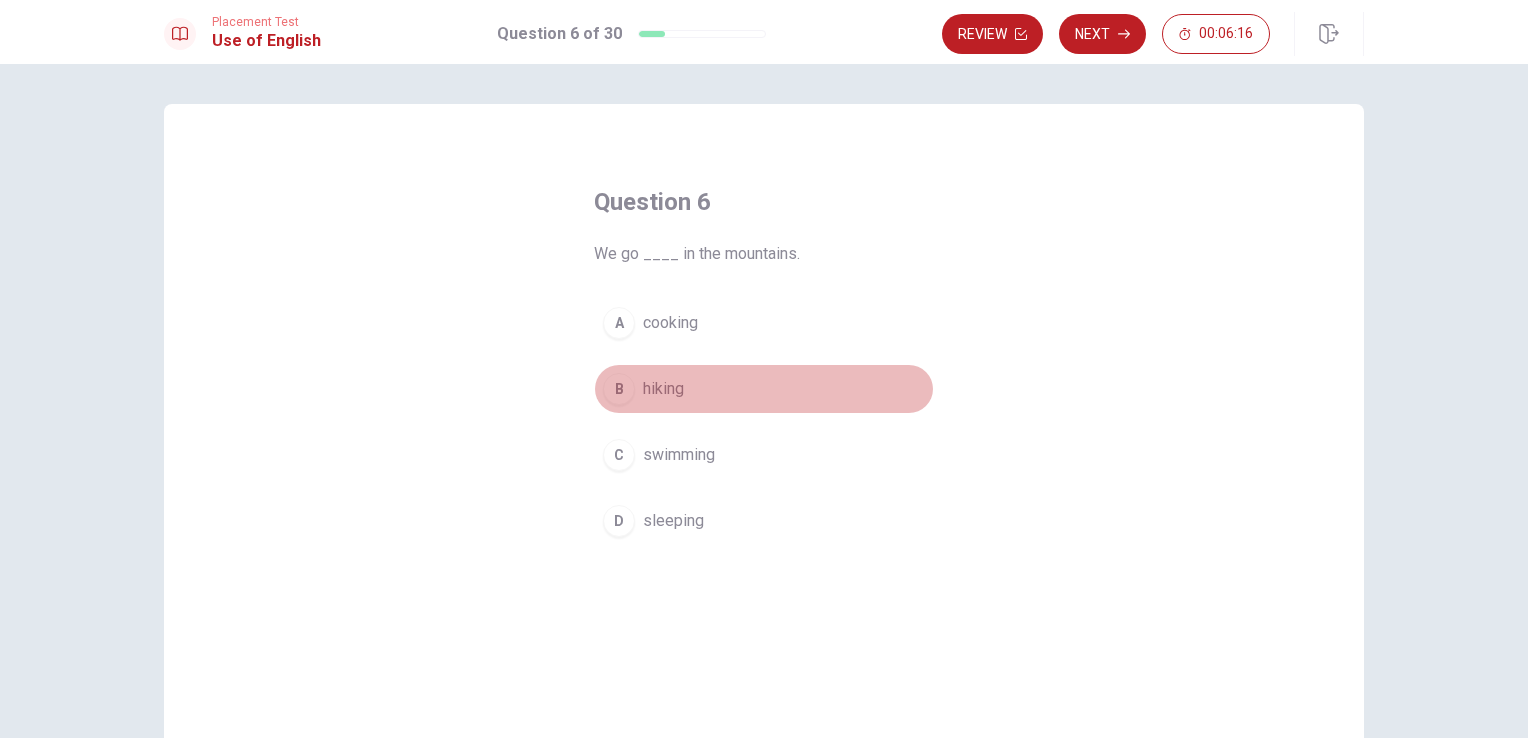 click on "hiking" at bounding box center [663, 389] 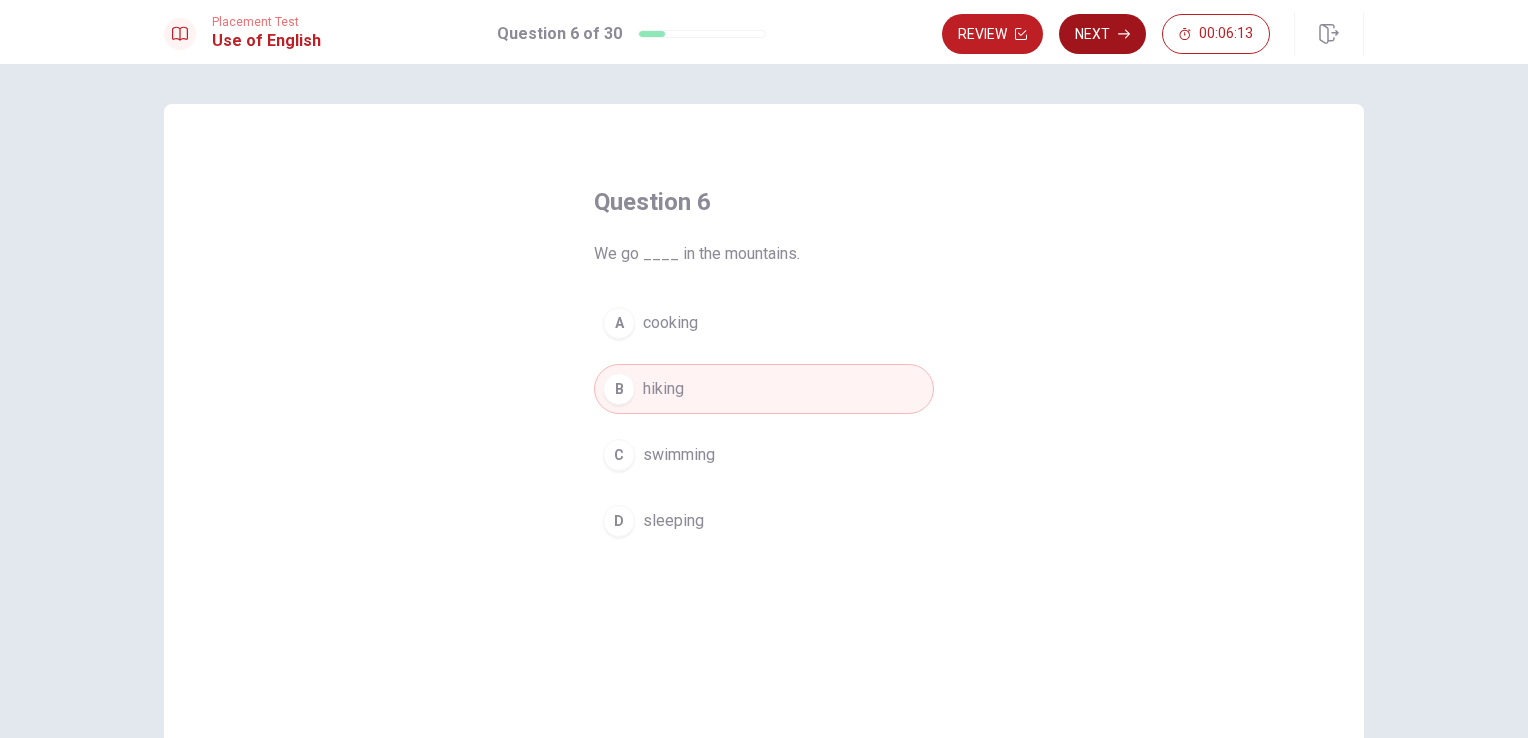 click on "Next" at bounding box center (1102, 34) 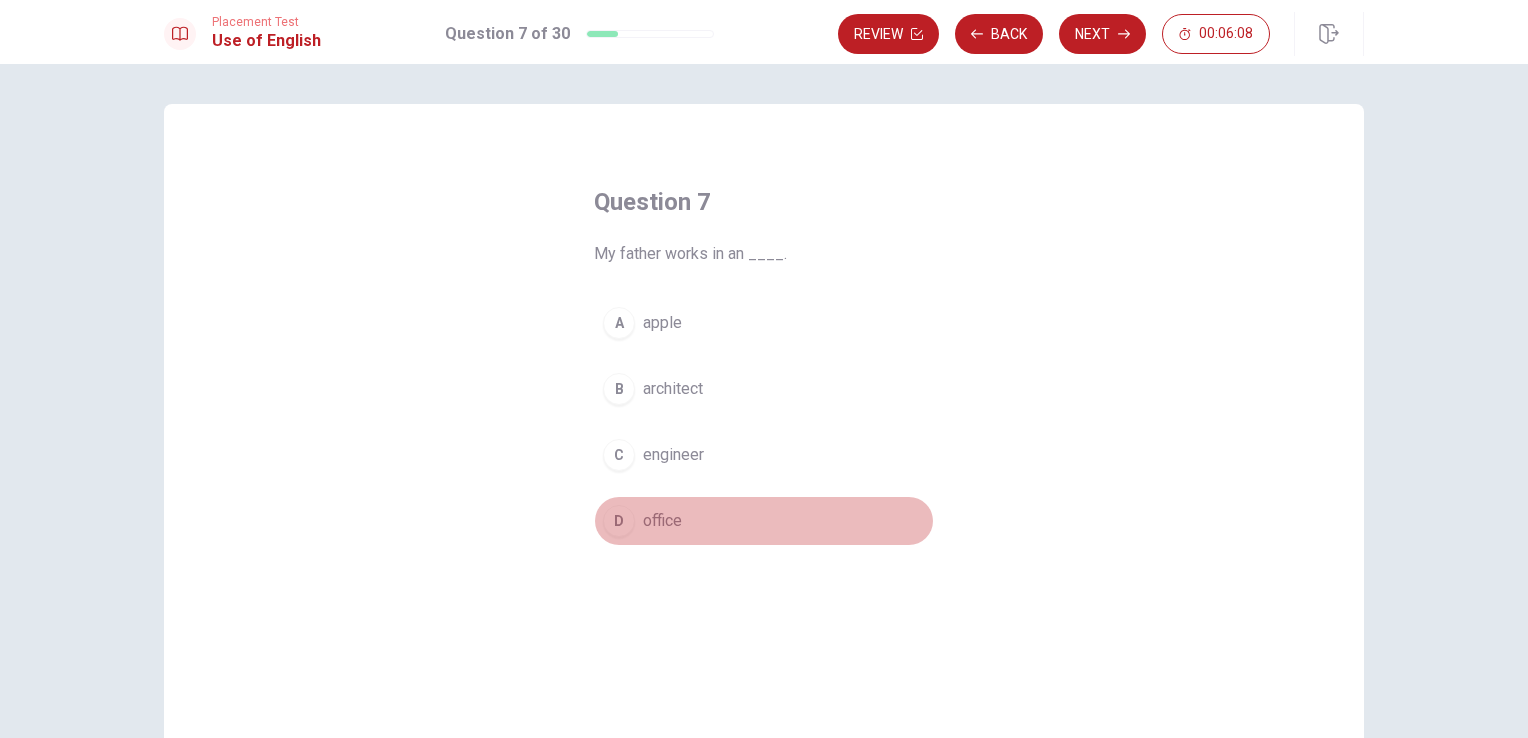 click on "office" at bounding box center [662, 521] 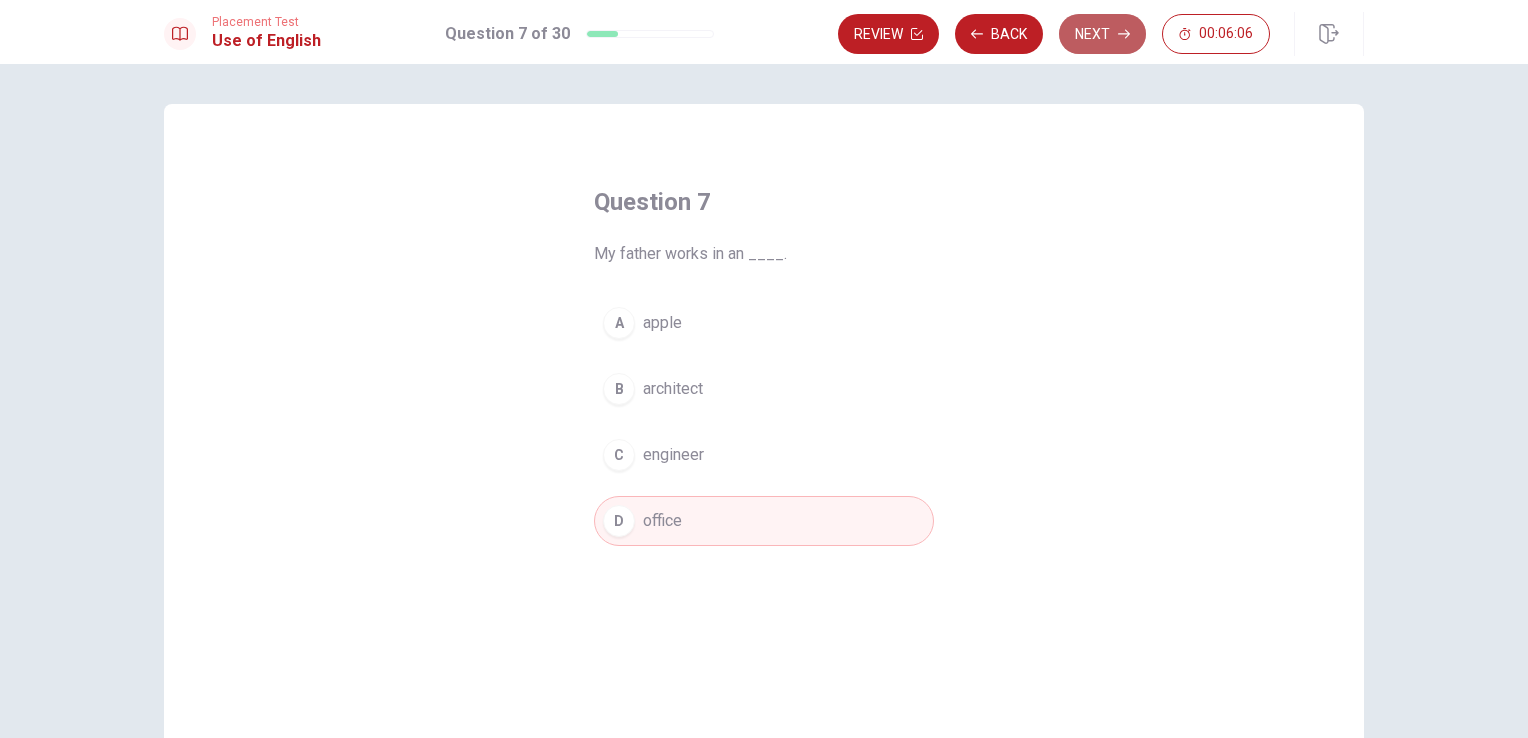 click on "Next" at bounding box center (1102, 34) 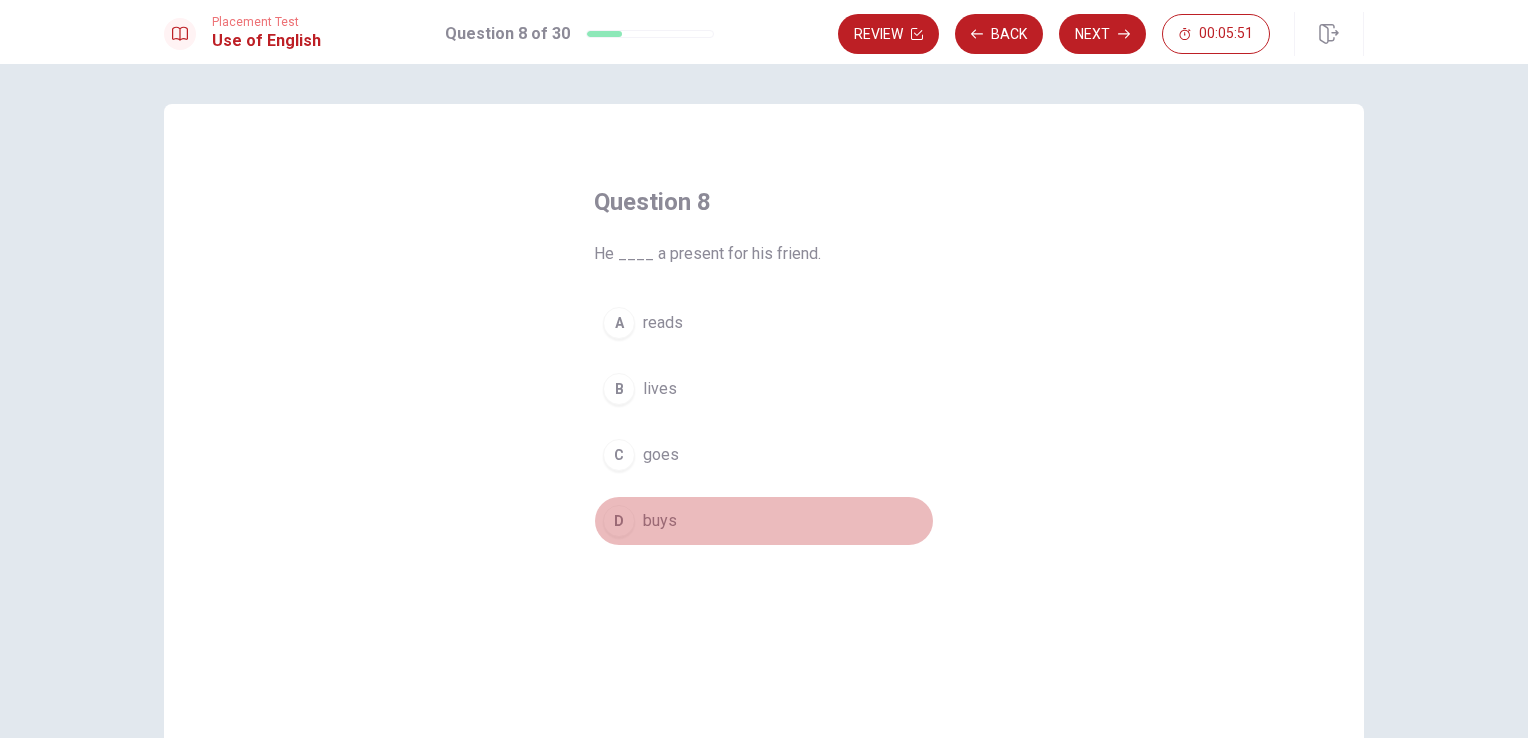 click on "buys" at bounding box center (660, 521) 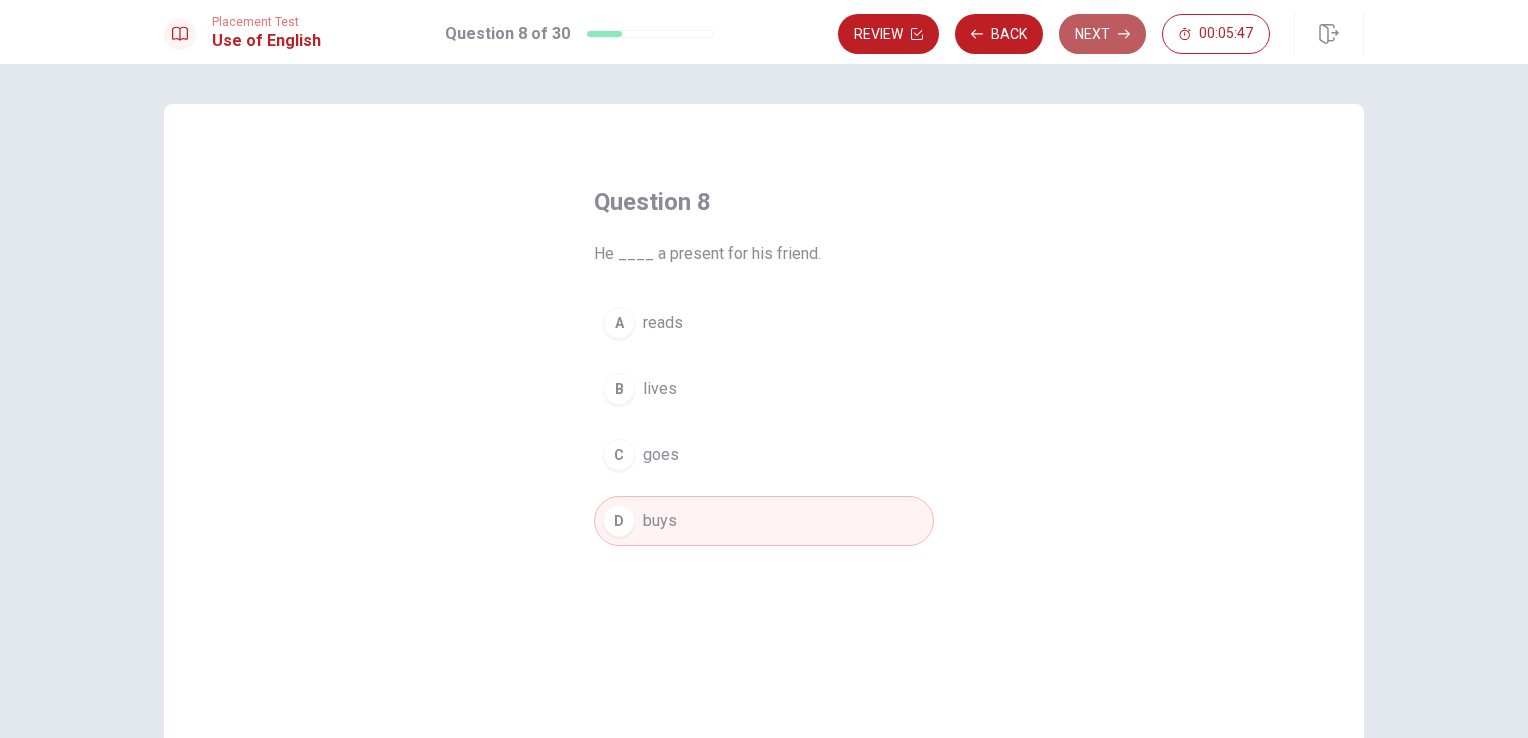 click on "Next" at bounding box center [1102, 34] 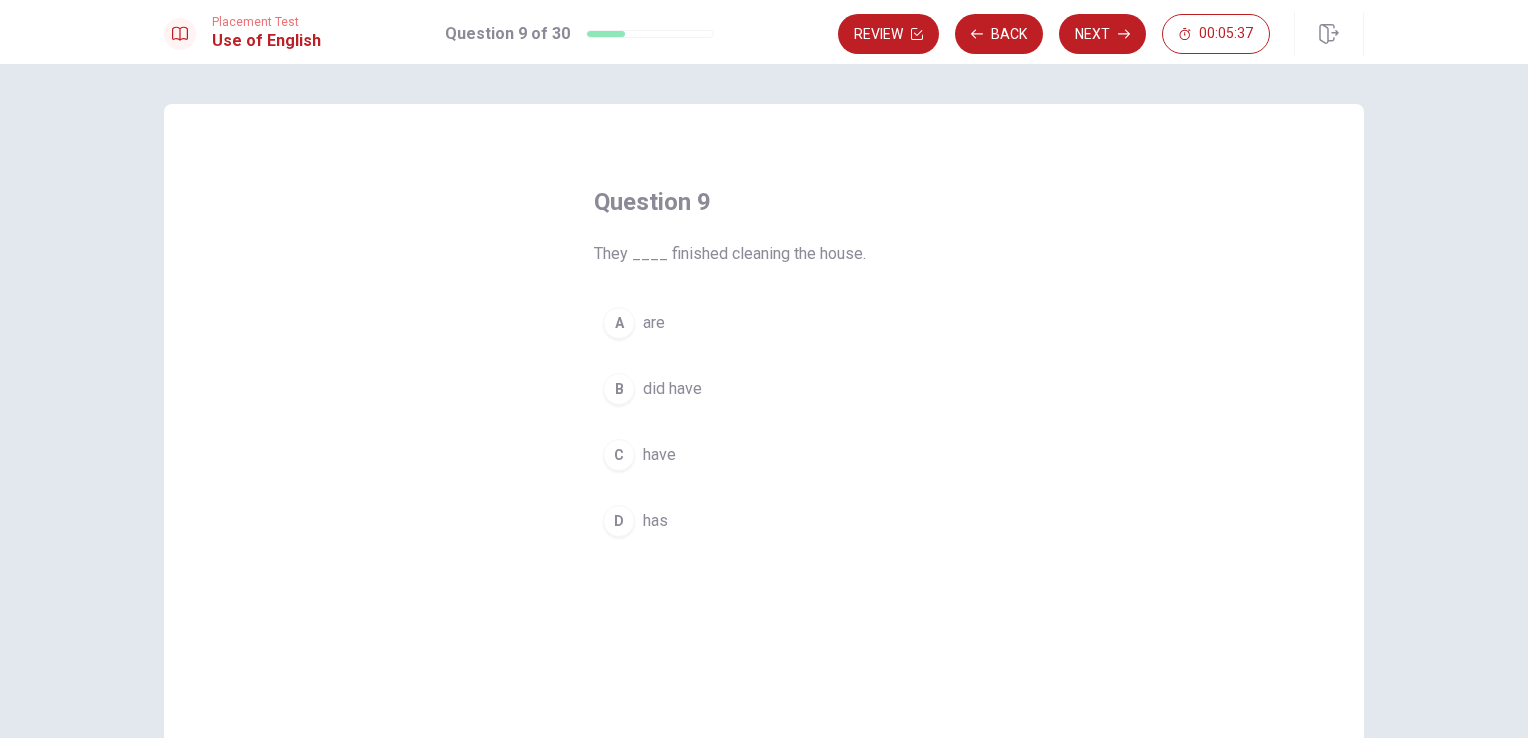 click on "are" at bounding box center (654, 323) 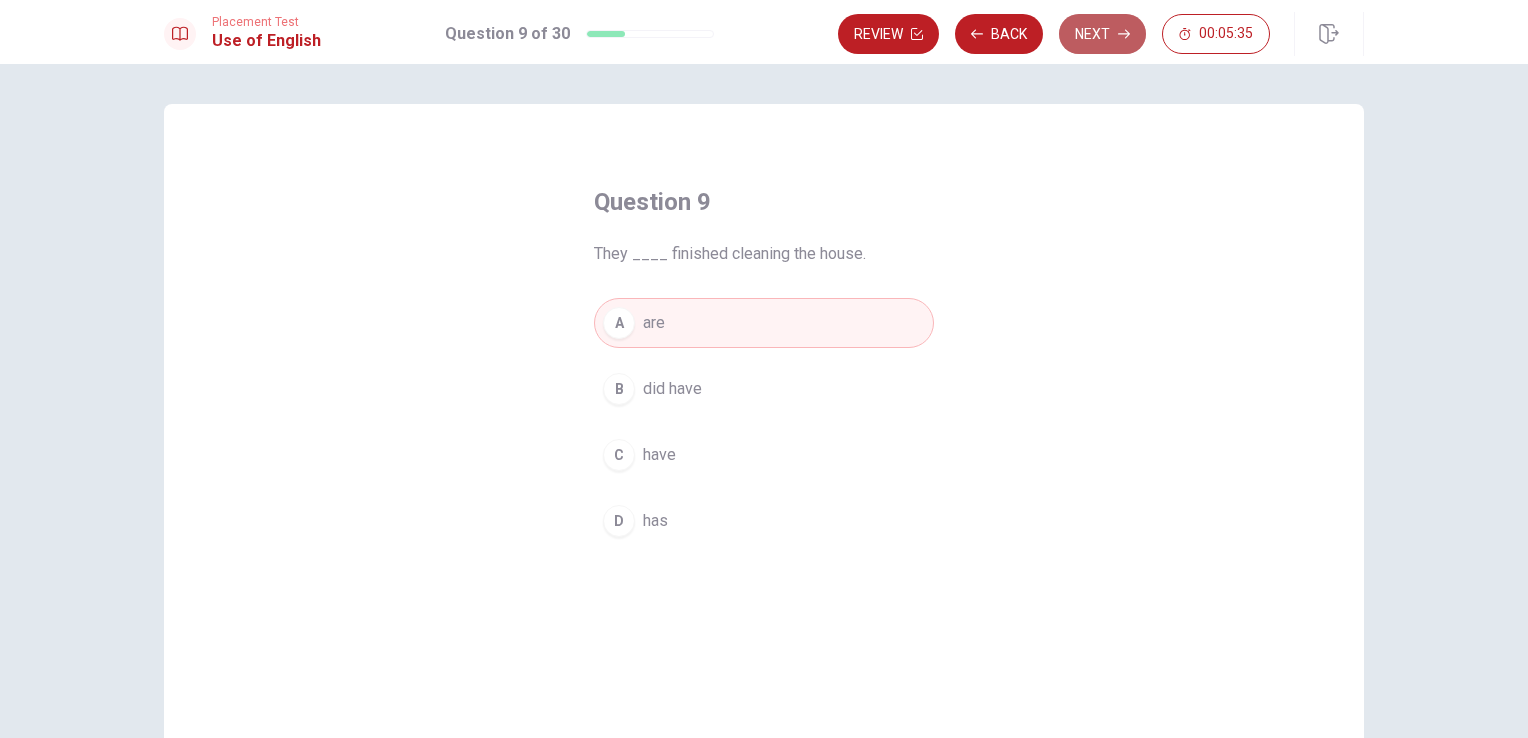 click on "Next" at bounding box center (1102, 34) 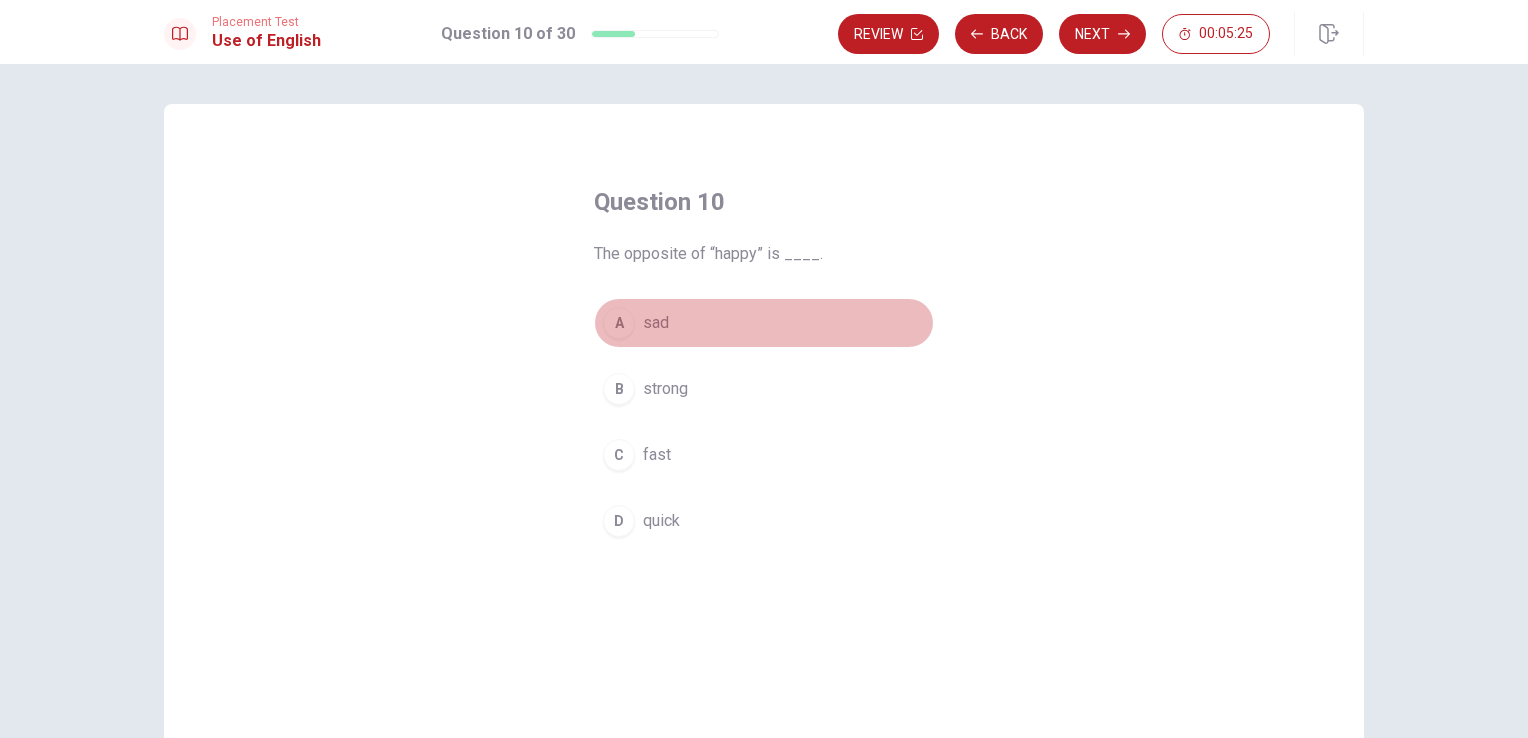 click on "sad" at bounding box center [656, 323] 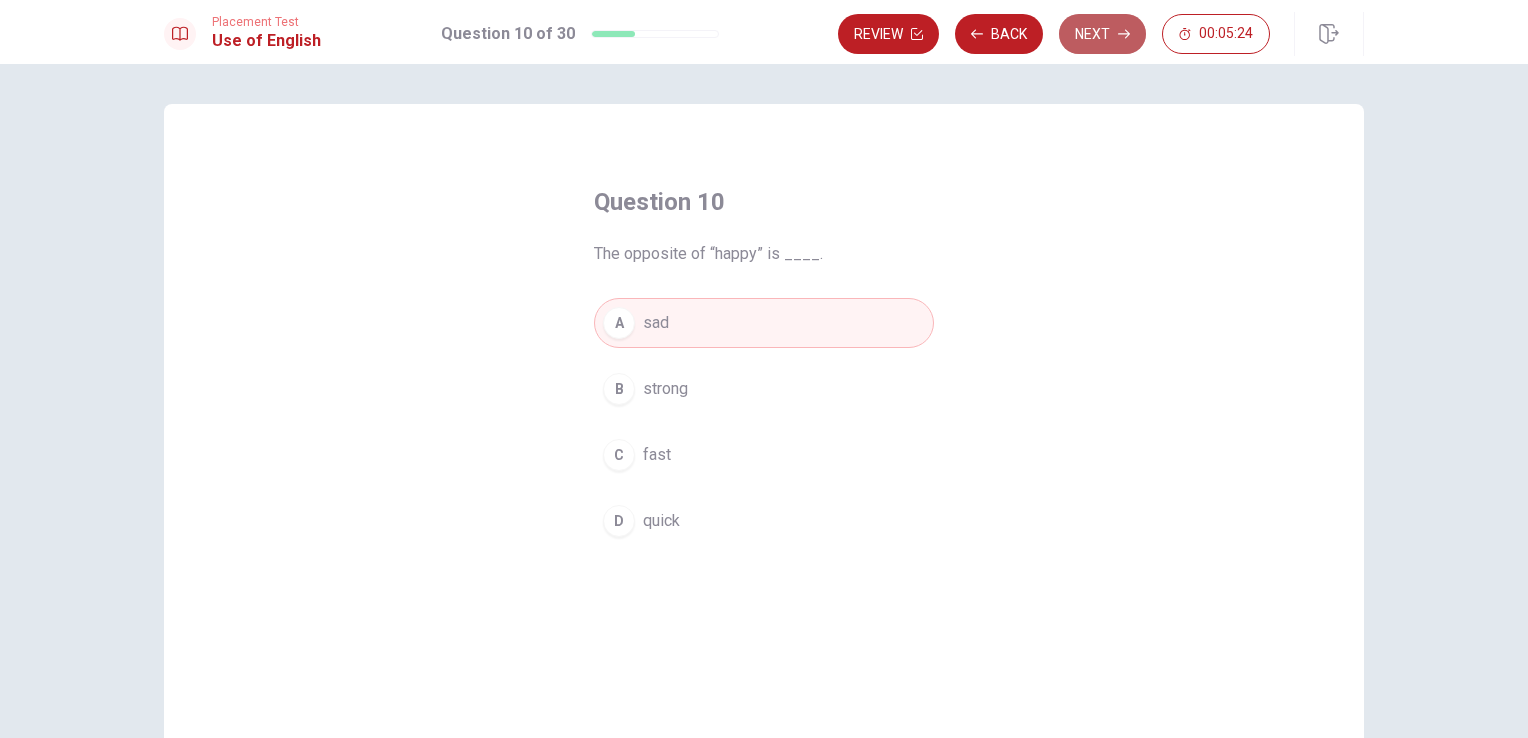 click on "Next" at bounding box center [1102, 34] 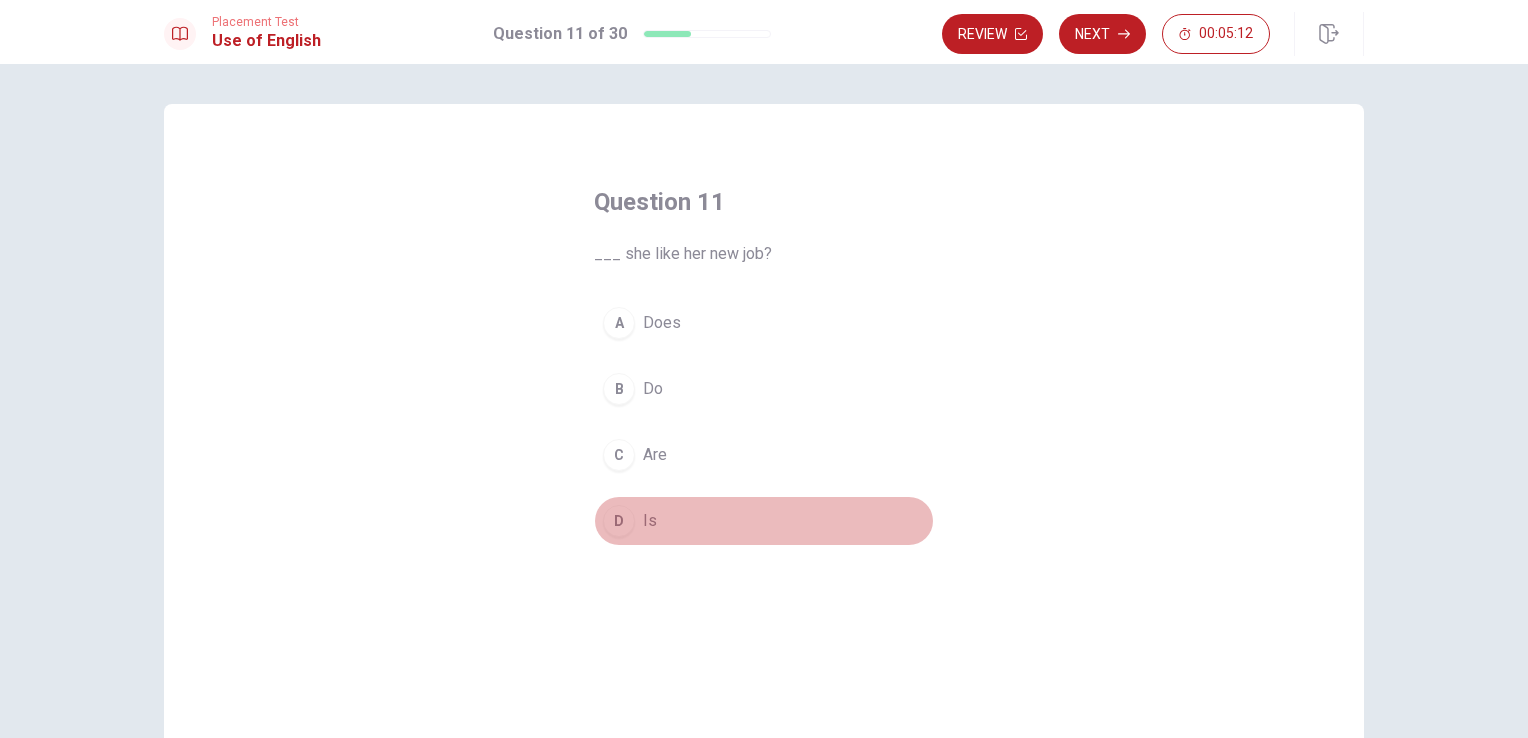 click on "Is" at bounding box center (650, 521) 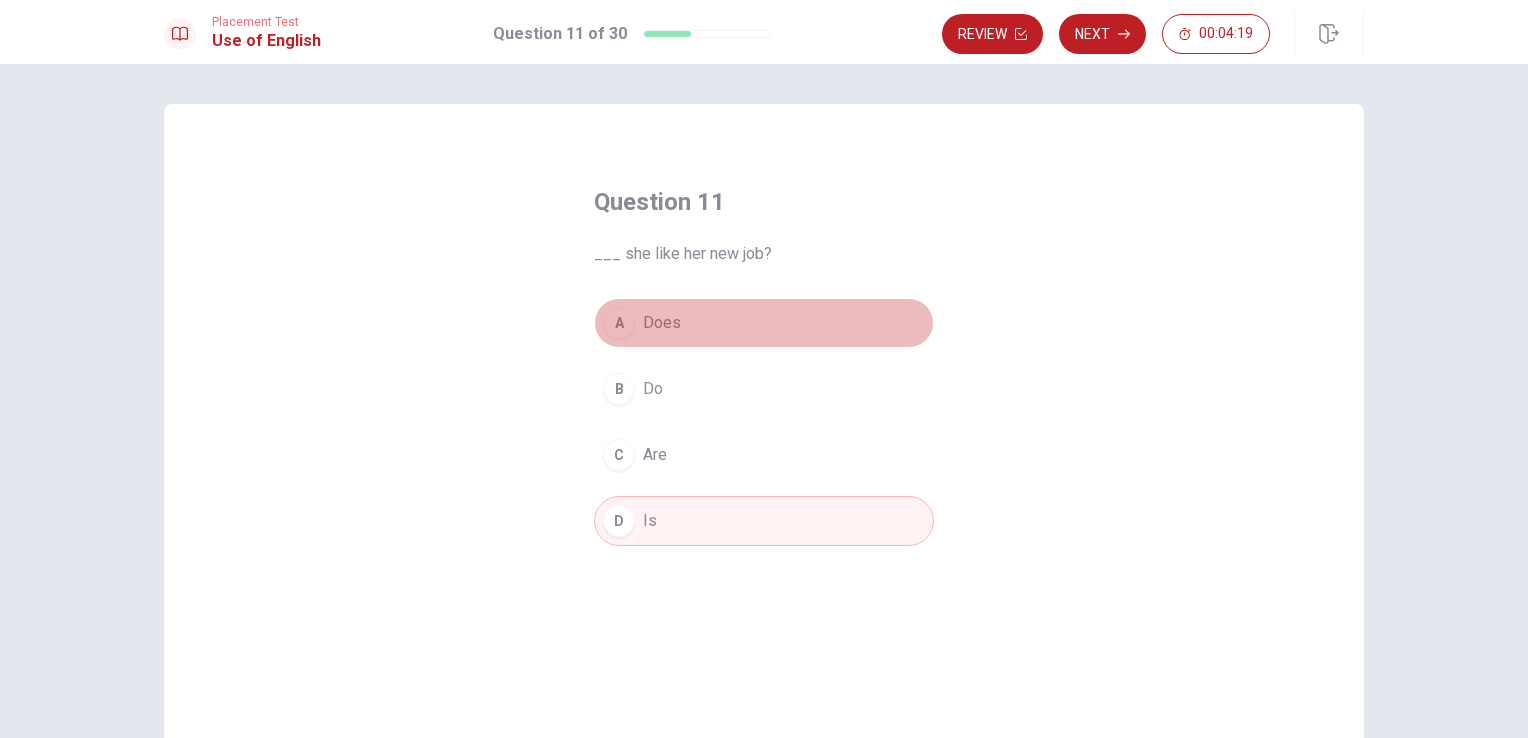 click on "Does" at bounding box center (662, 323) 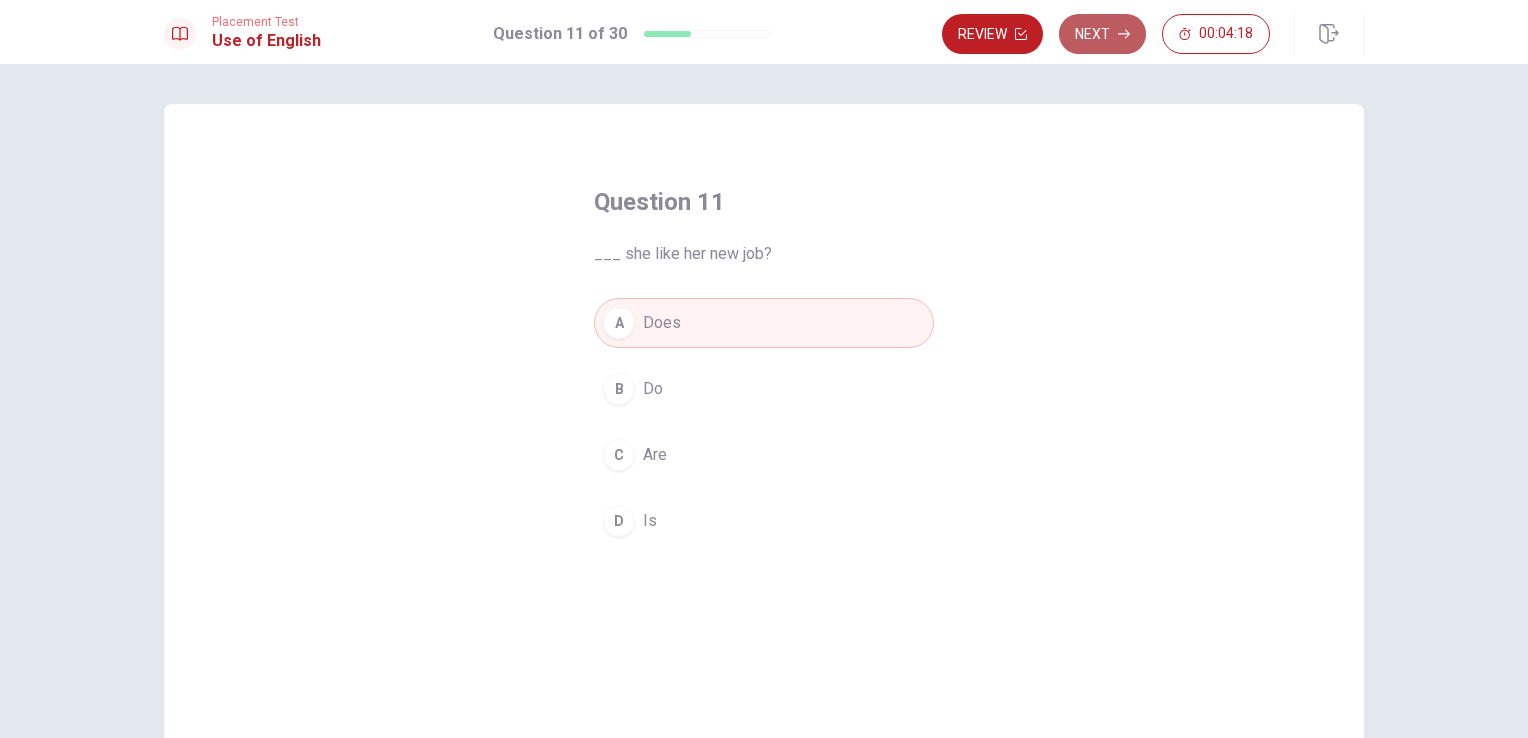 click on "Next" at bounding box center [1102, 34] 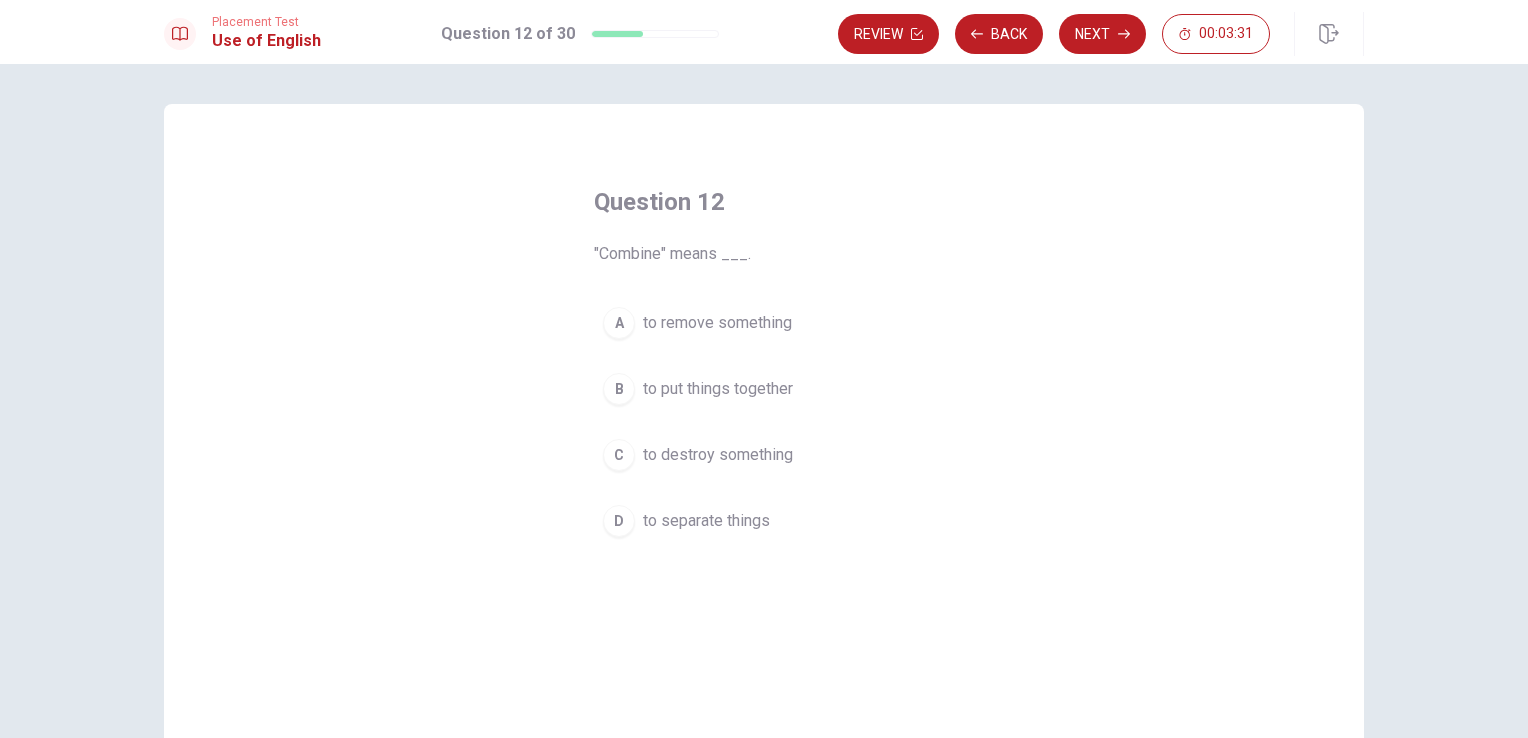 click on "to put things together" at bounding box center (718, 389) 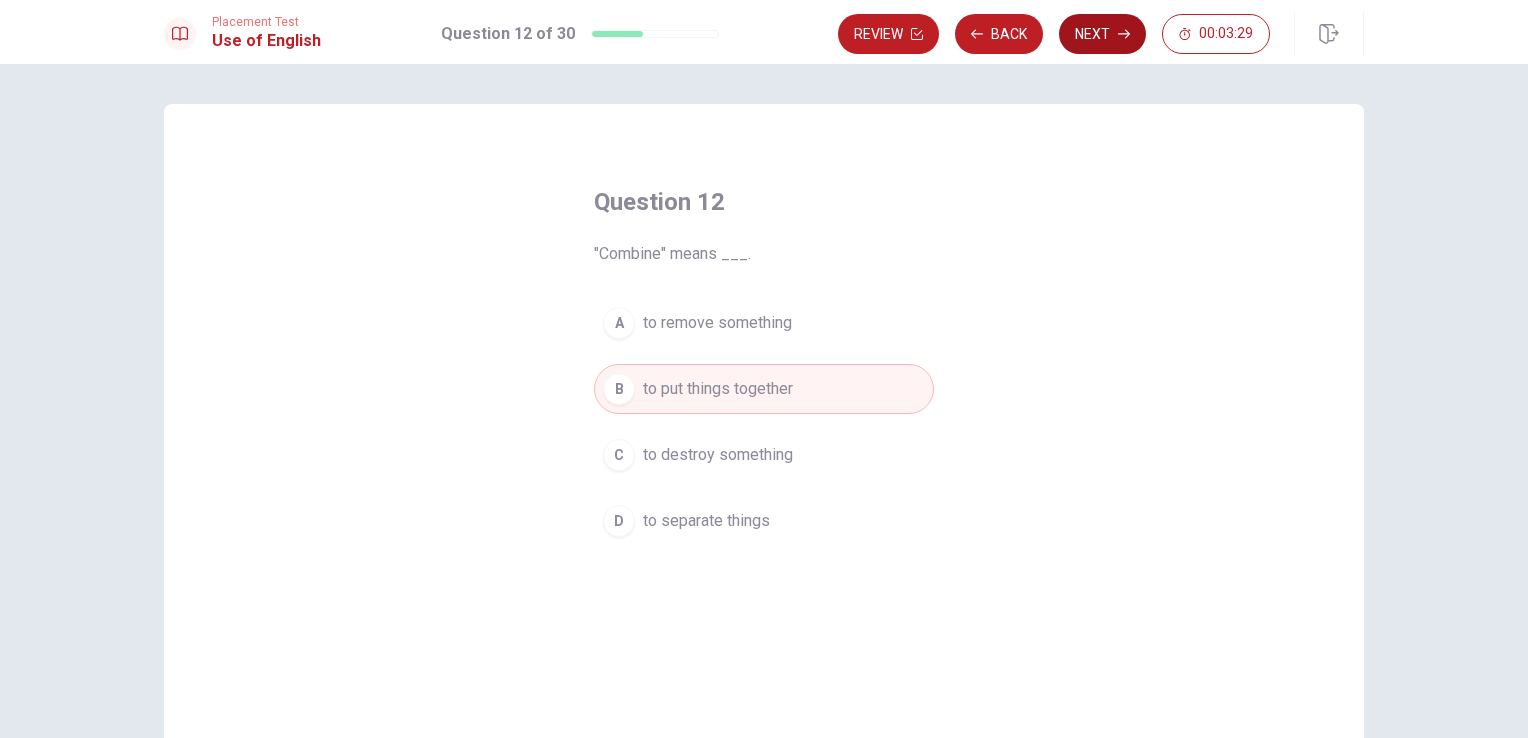 click on "Next" at bounding box center [1102, 34] 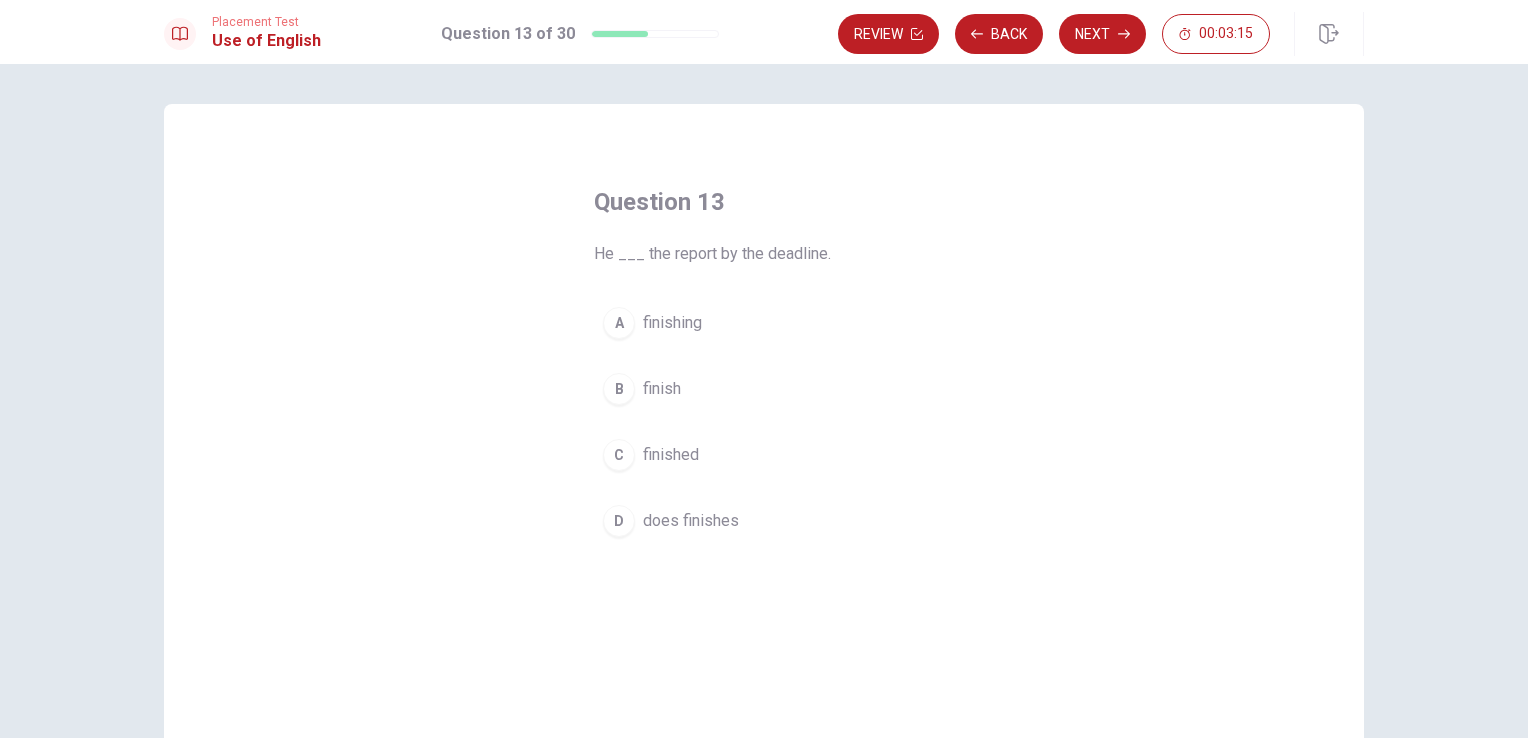 click on "B finish" at bounding box center [764, 389] 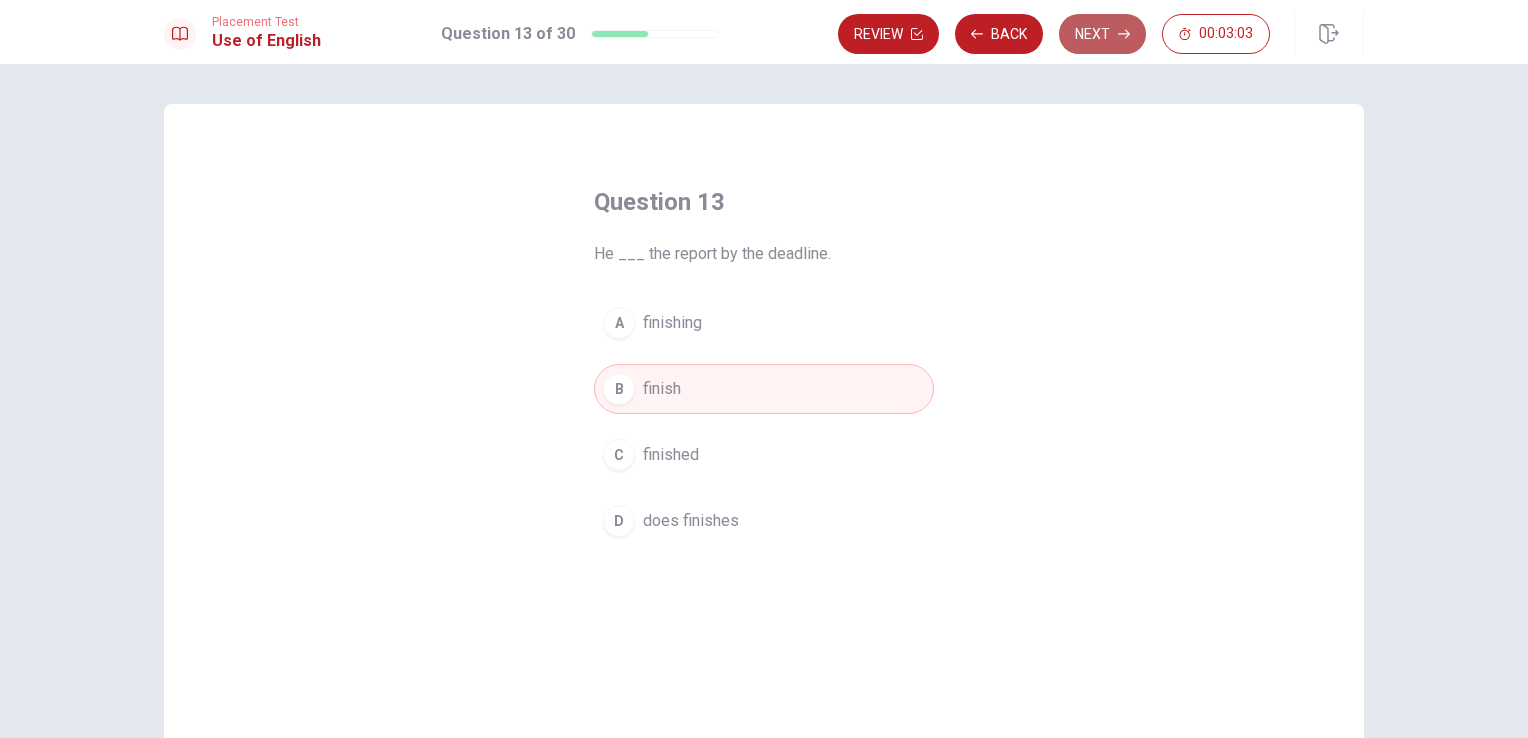 click on "Next" at bounding box center (1102, 34) 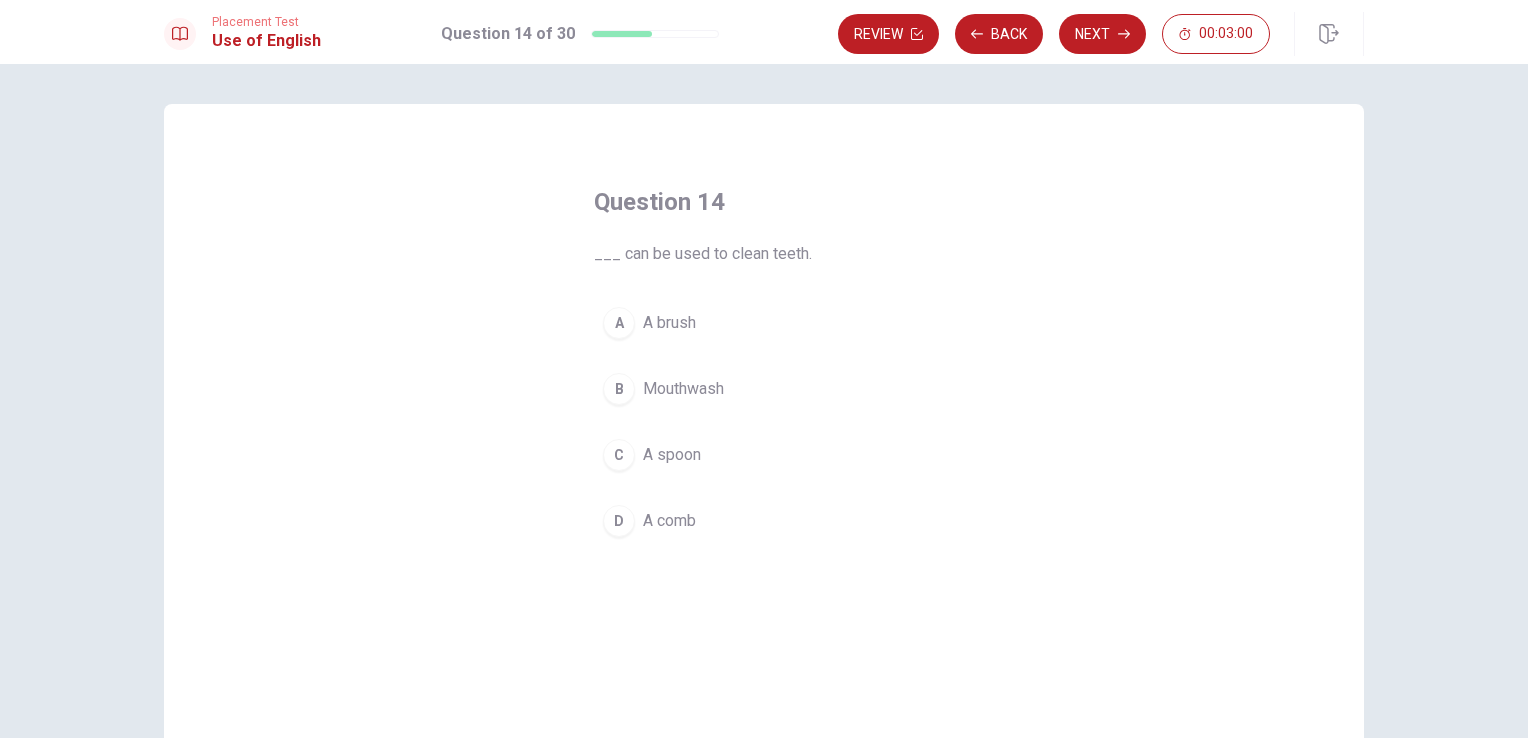 click on "Placement Test   Use of English Question 14 of 30 Review Back Next 00:03:00" at bounding box center (764, 32) 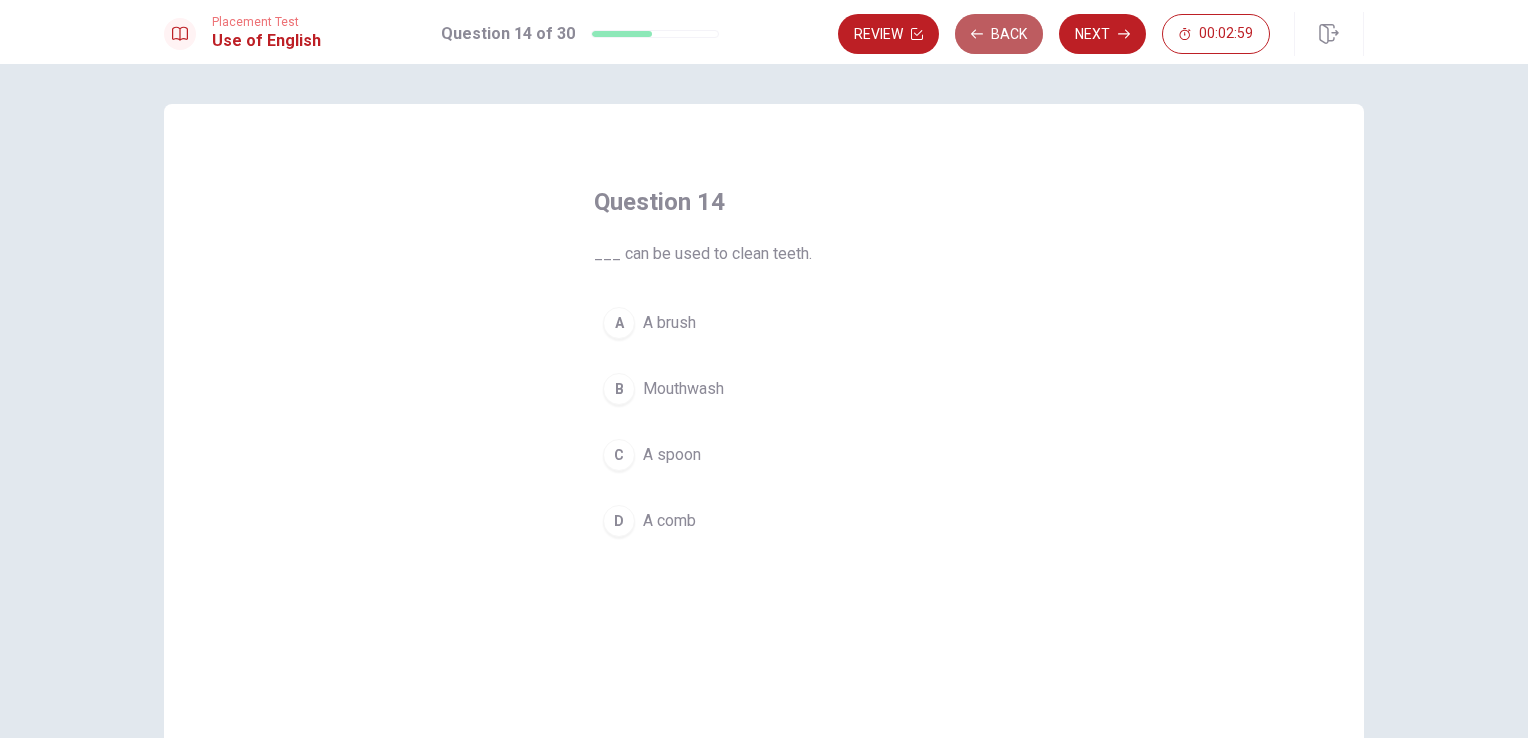 click on "Back" at bounding box center [999, 34] 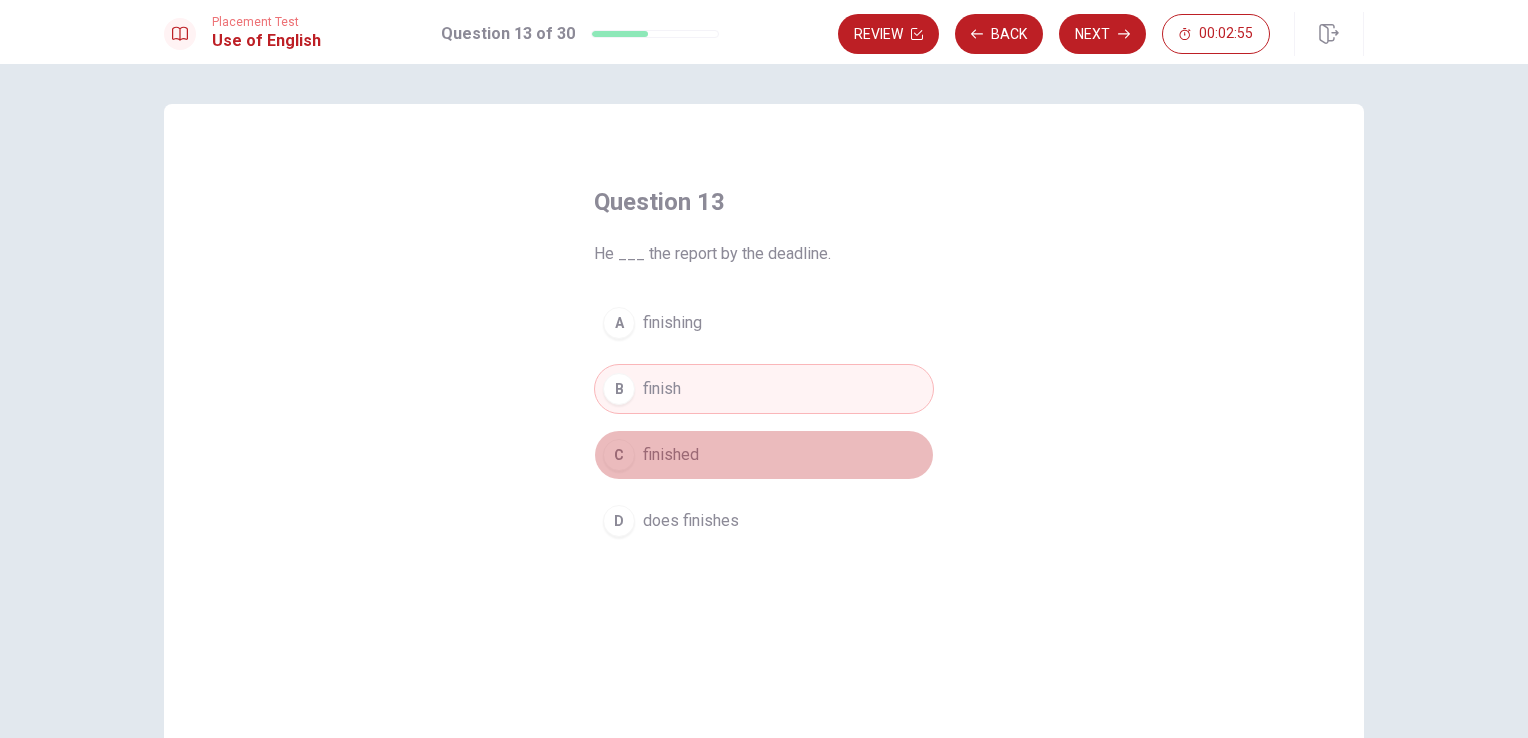 click on "finished" at bounding box center (671, 455) 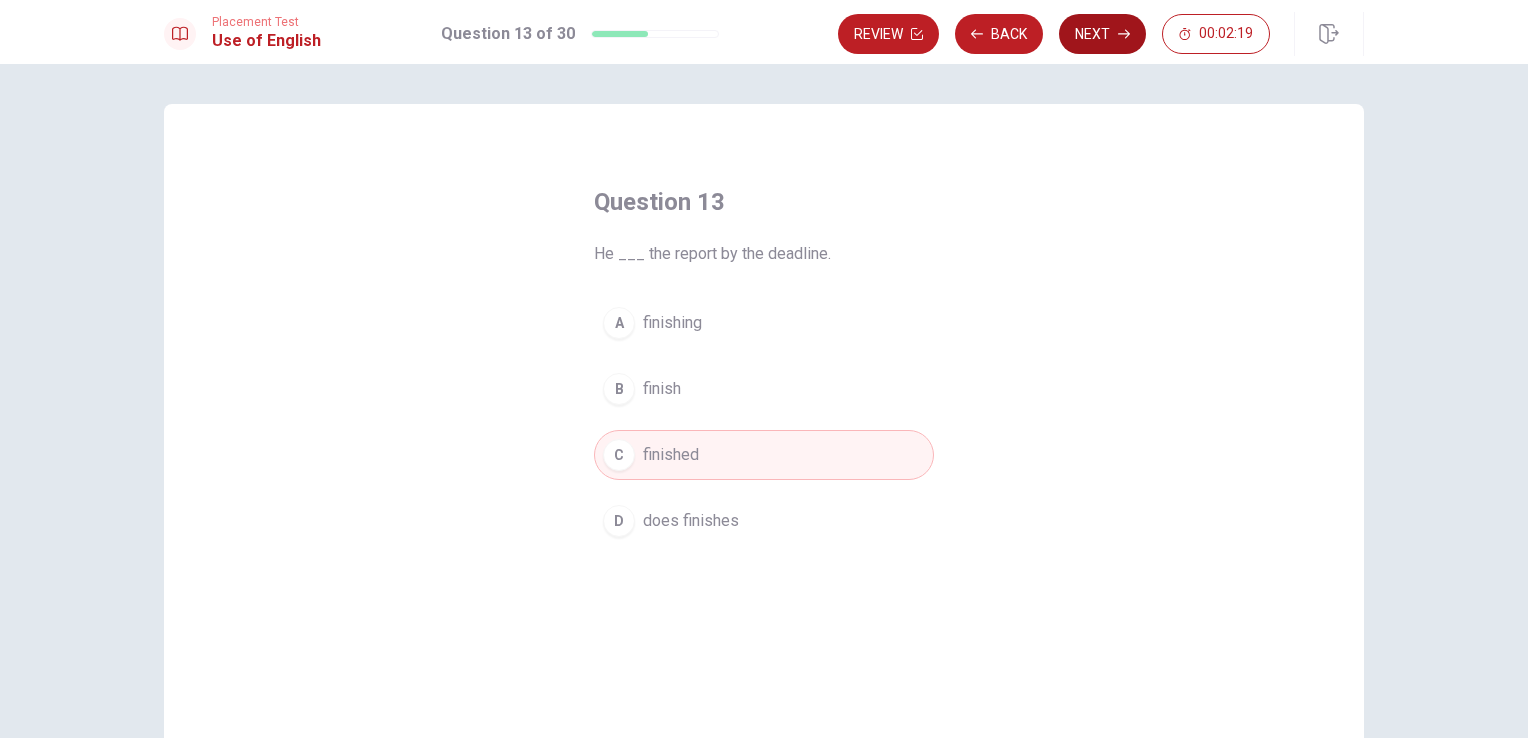 click on "Next" at bounding box center [1102, 34] 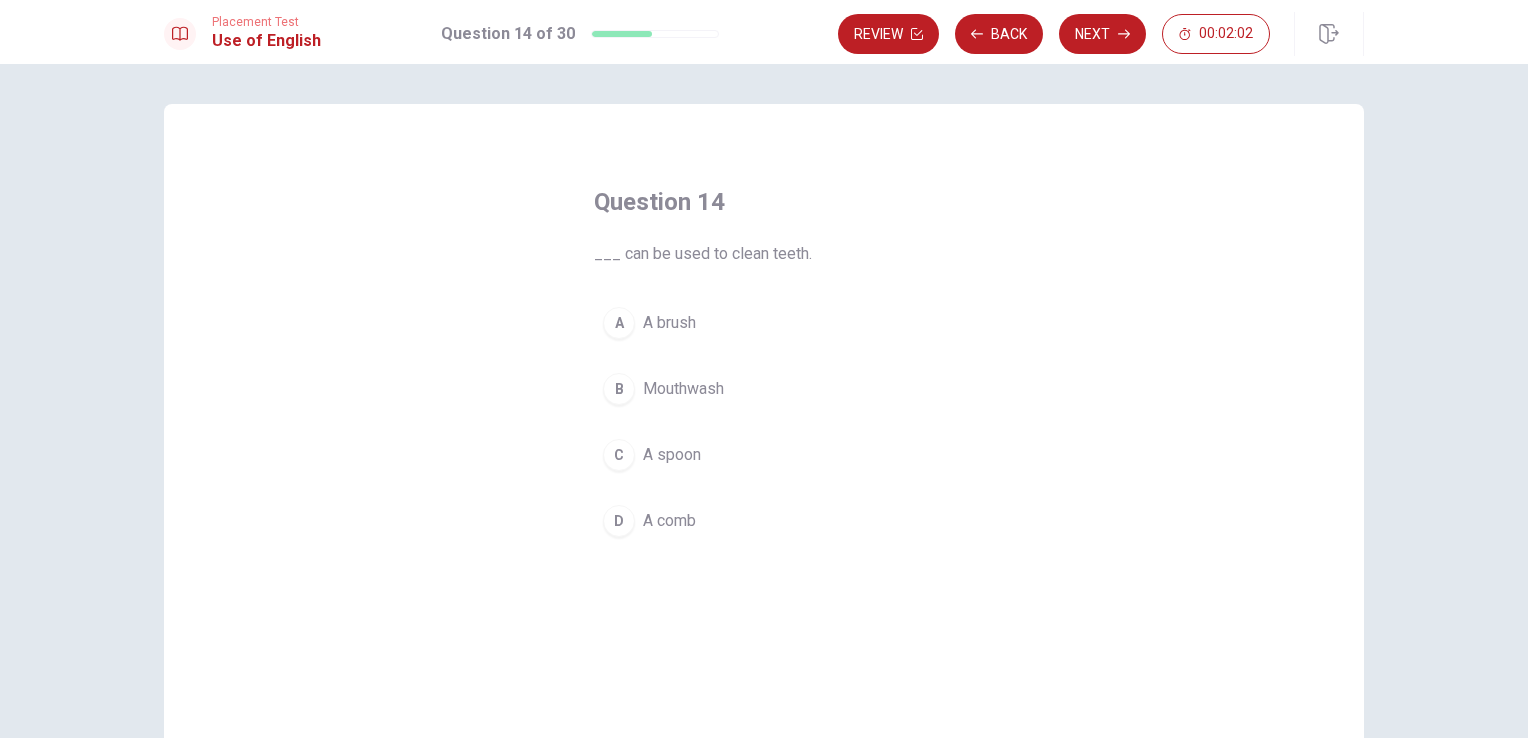 click on "A brush" at bounding box center [669, 323] 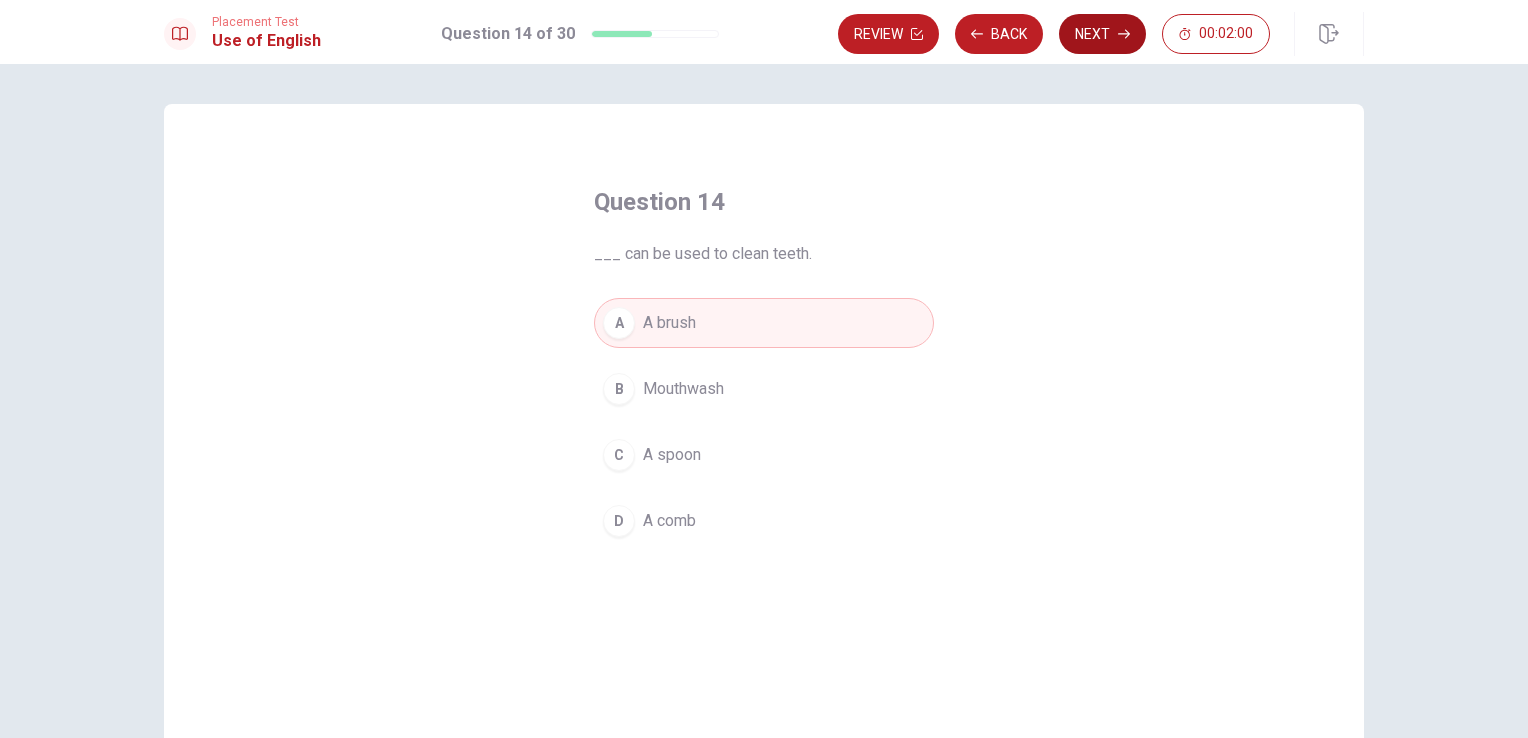 click on "Next" at bounding box center [1102, 34] 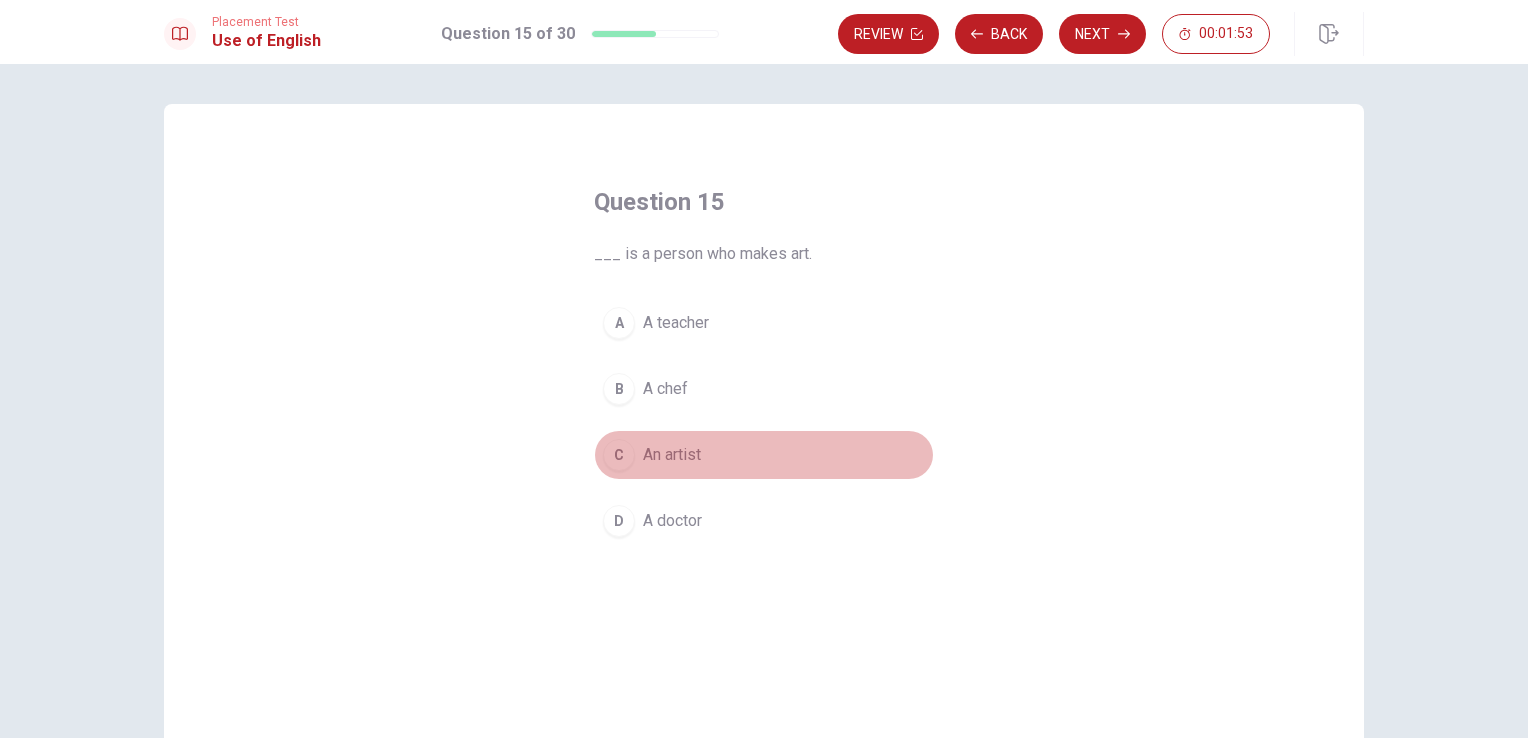 click on "An artist" at bounding box center (672, 455) 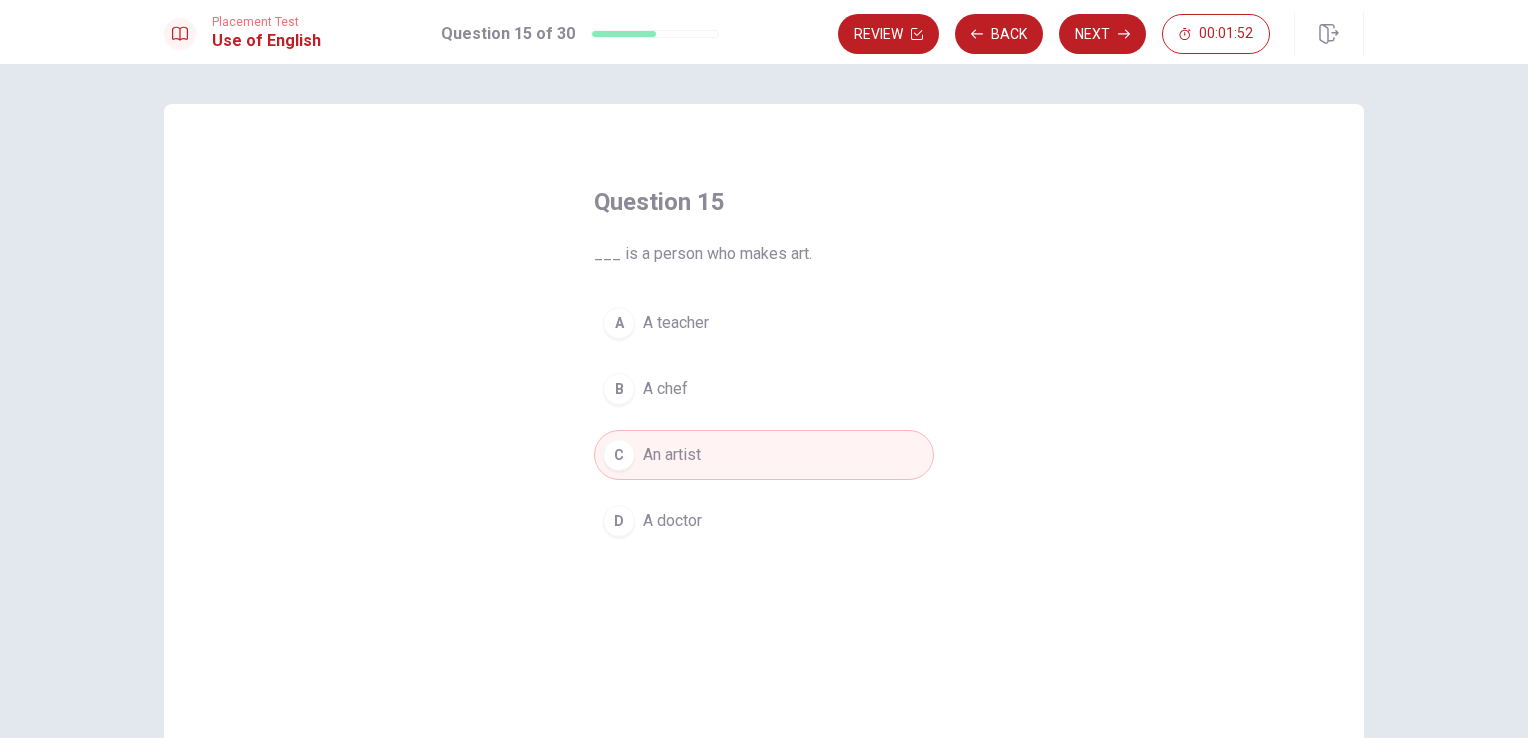 click on "Placement Test   Use of English Question 15 of 30 Review Back Next 00:01:52" at bounding box center (764, 32) 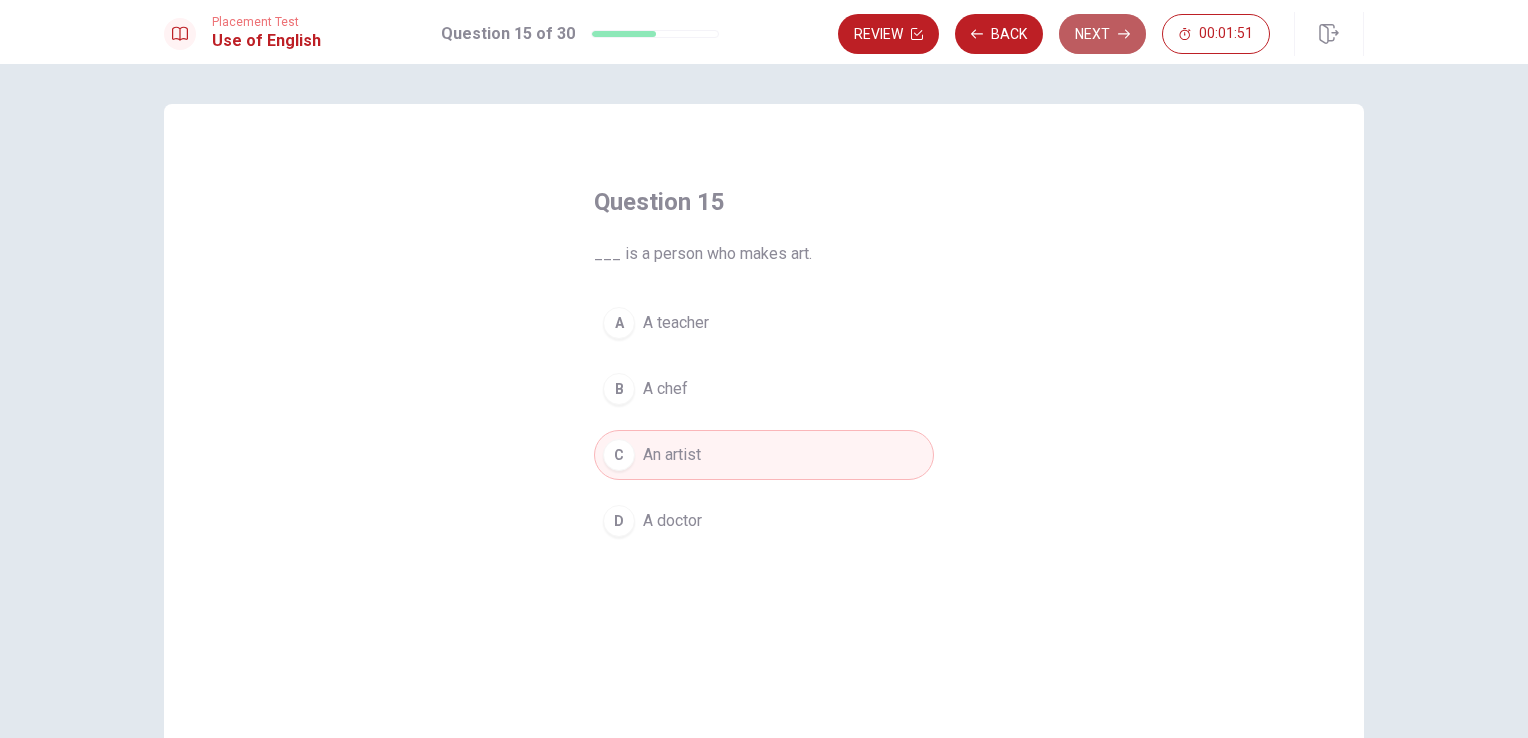 click on "Next" at bounding box center [1102, 34] 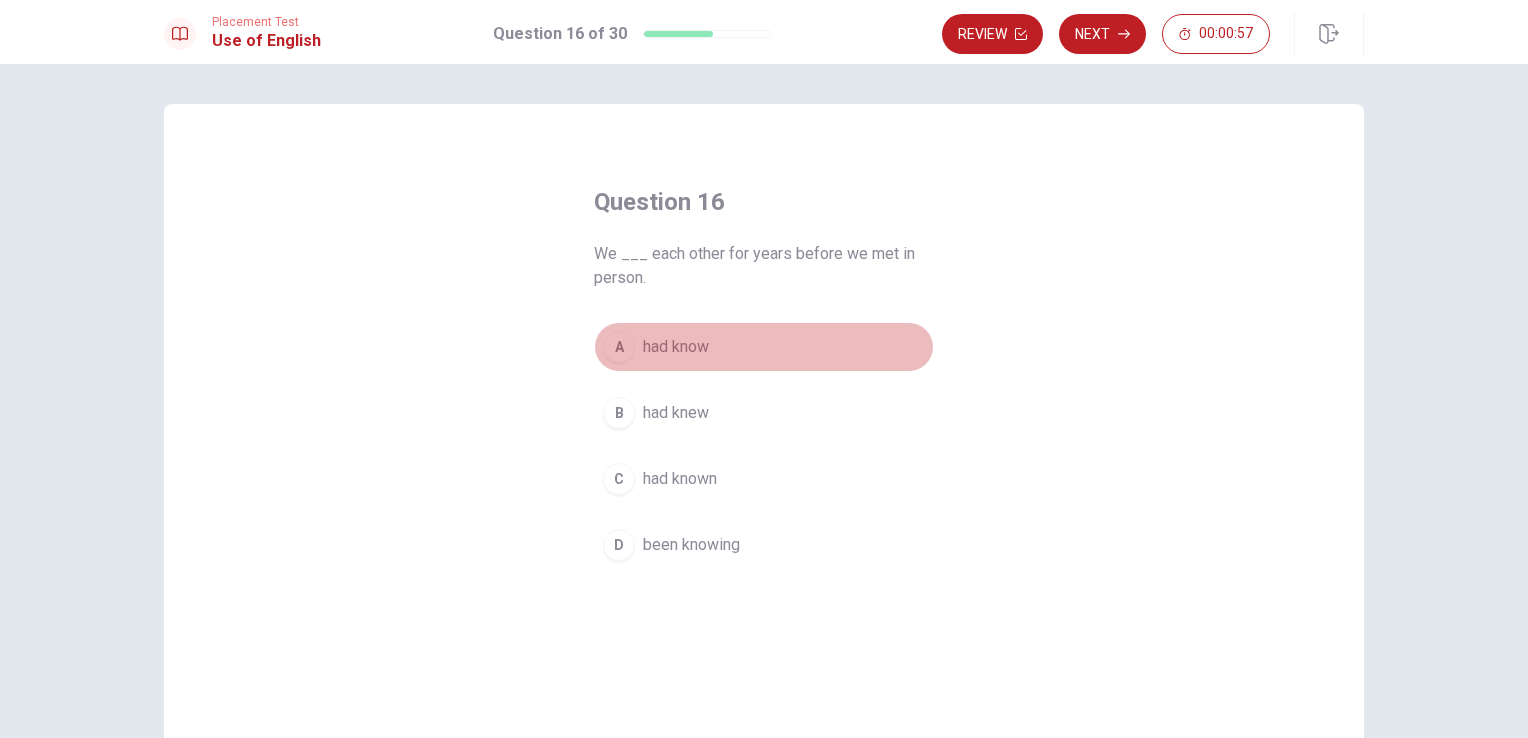 click on "had know" at bounding box center [676, 347] 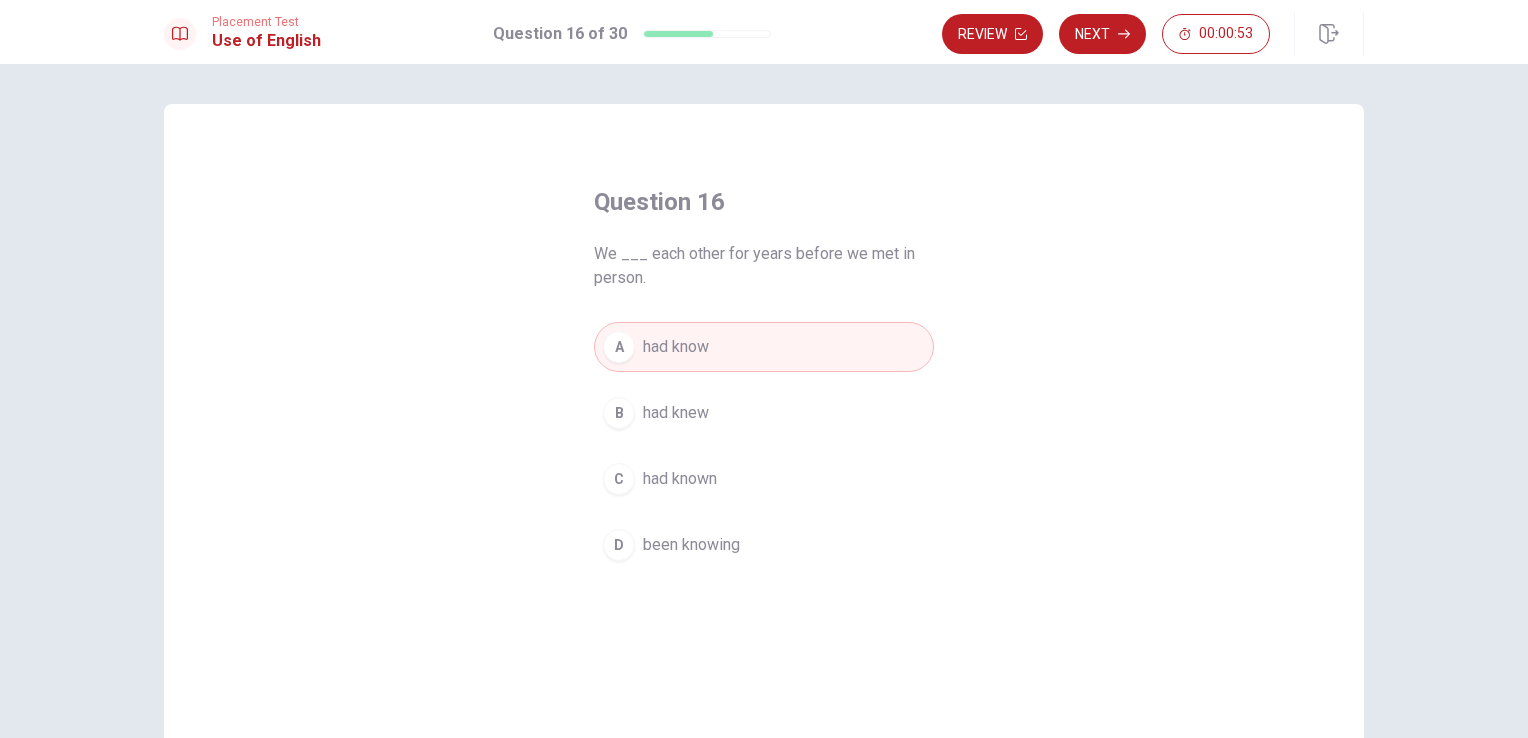 click on "had known" at bounding box center [680, 479] 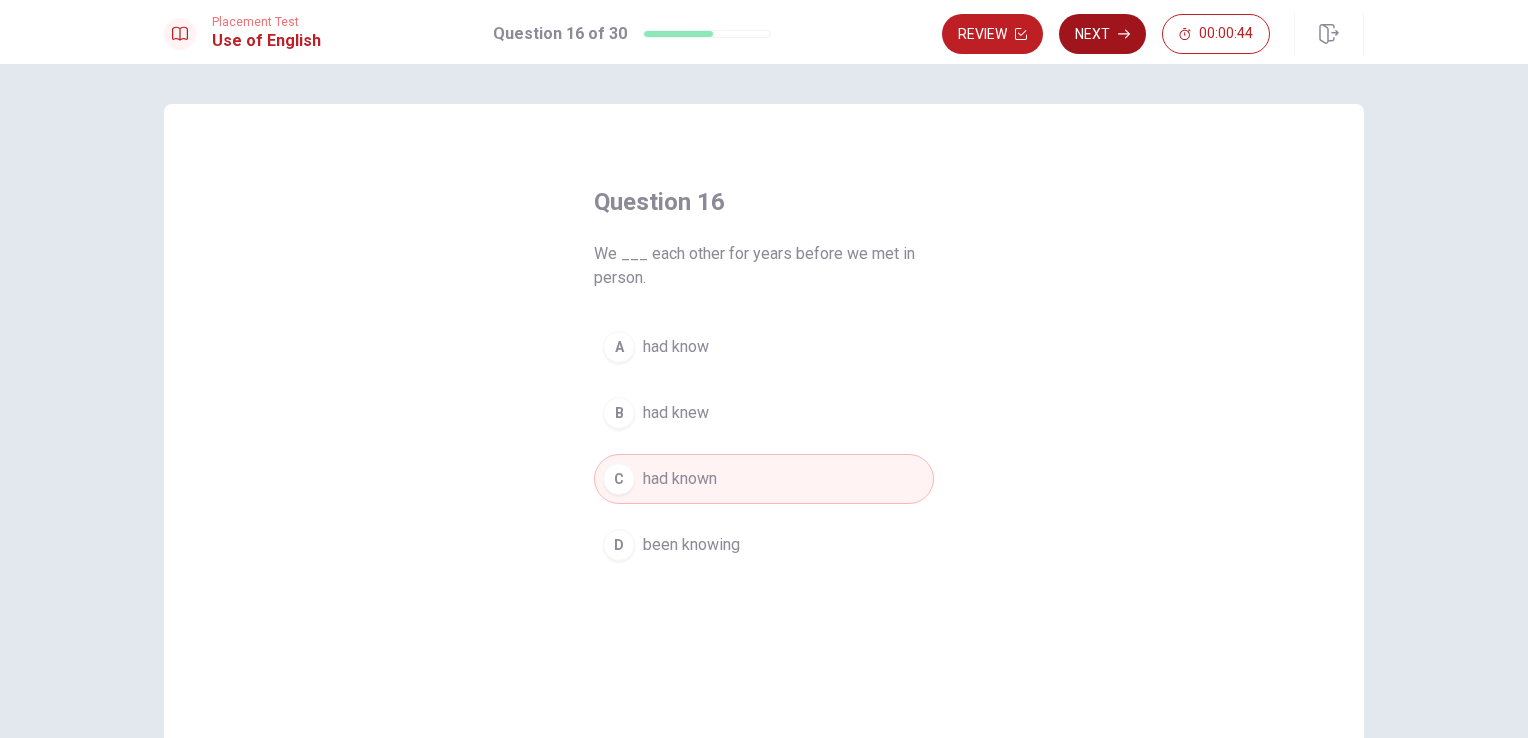 click on "Next" at bounding box center [1102, 34] 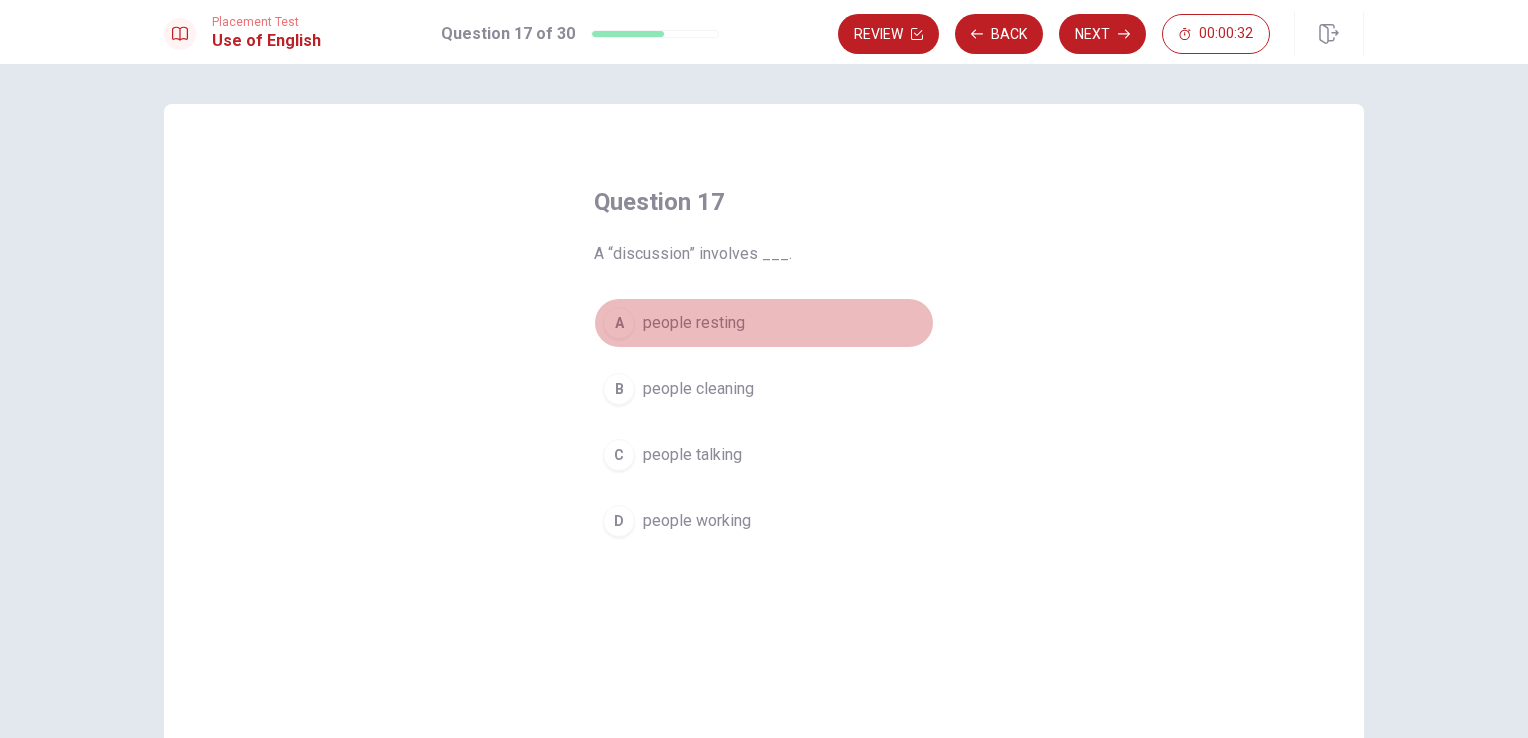 click on "people resting" at bounding box center (694, 323) 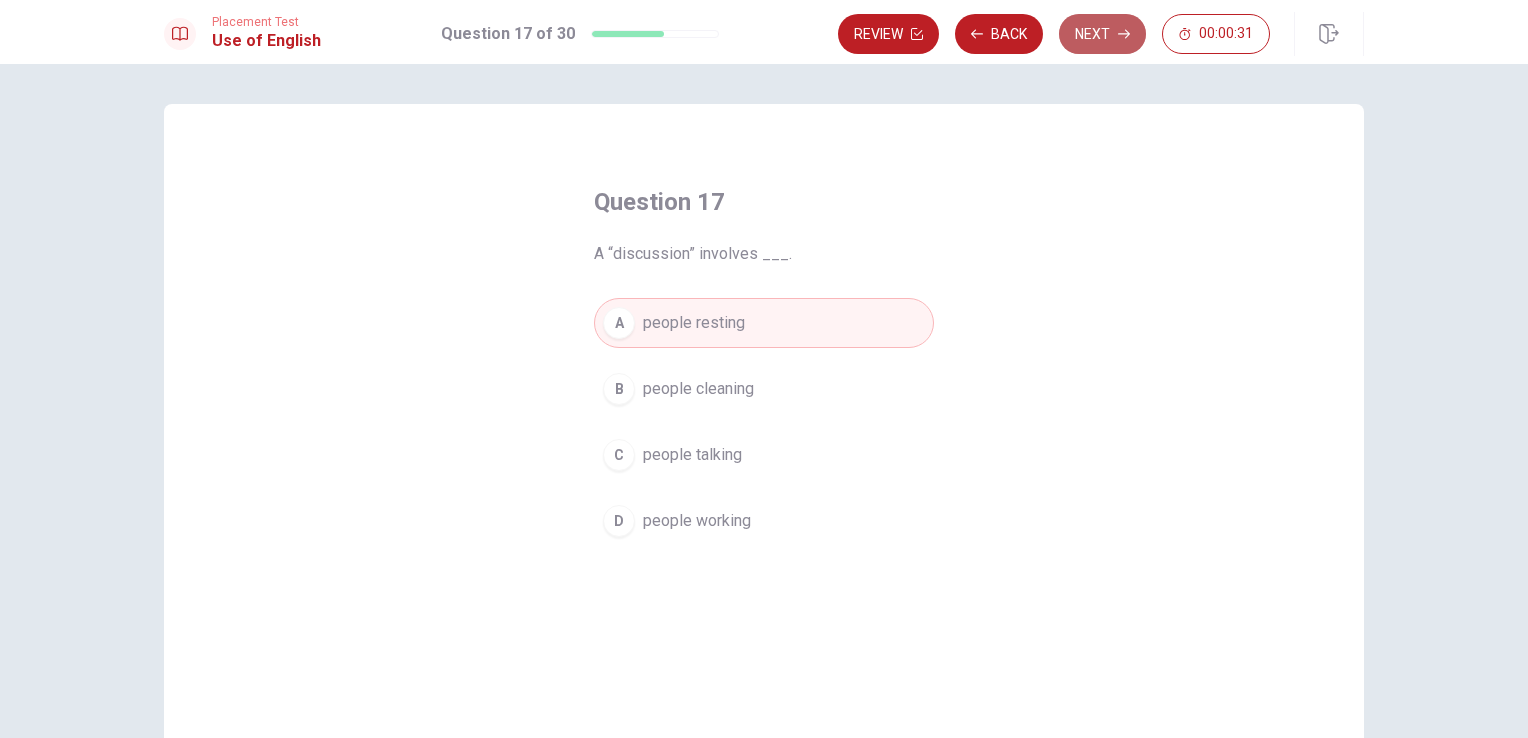 click on "Next" at bounding box center (1102, 34) 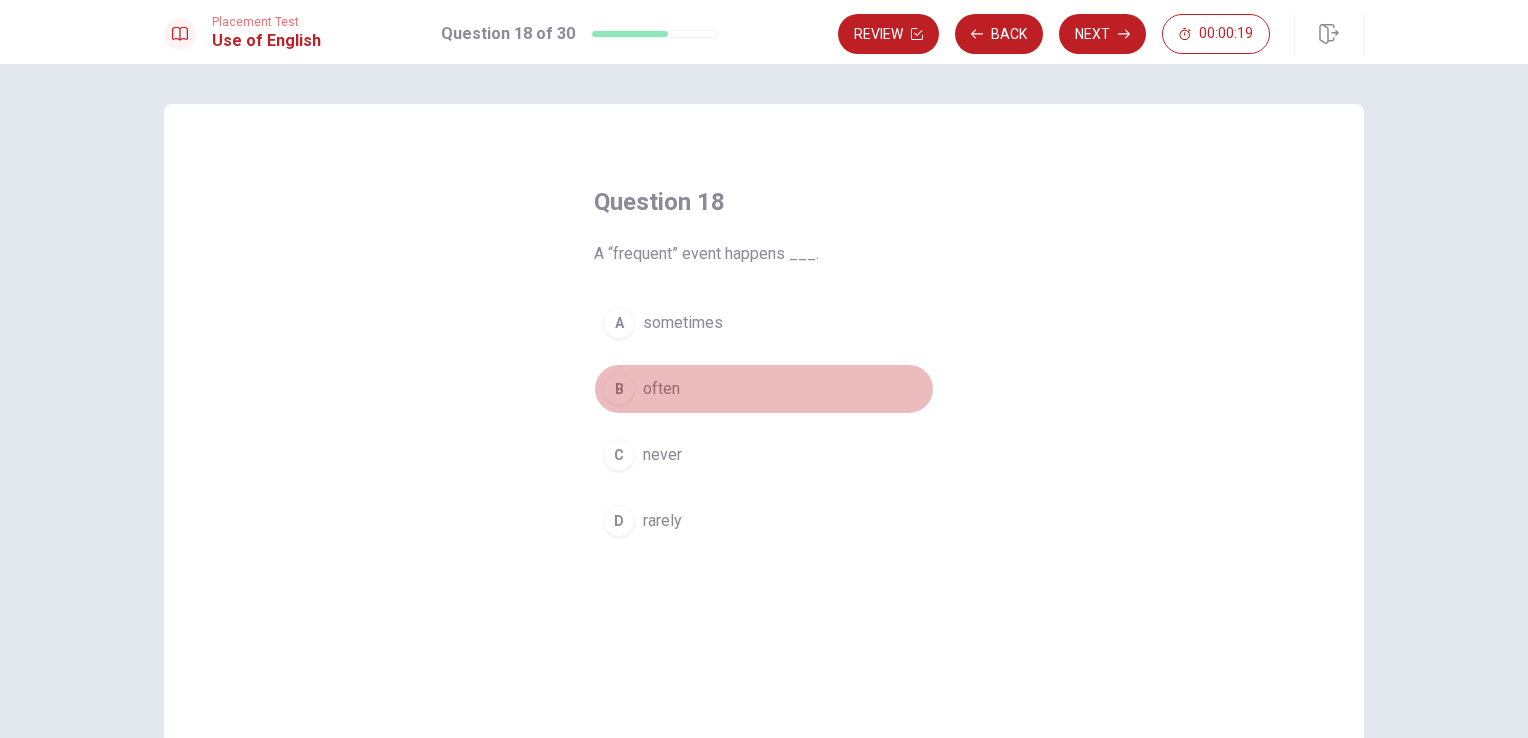 click on "often" at bounding box center [661, 389] 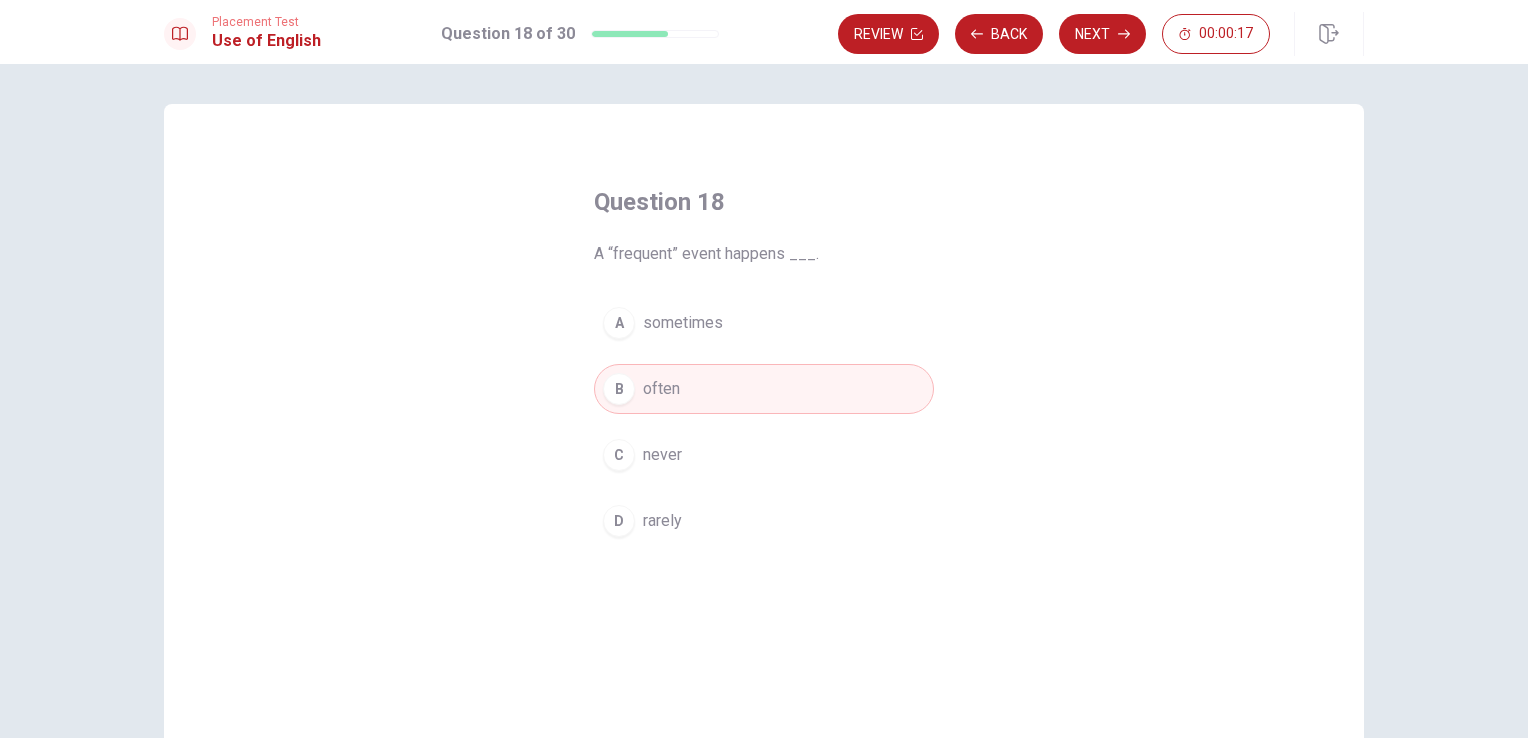 click on "sometimes" at bounding box center (683, 323) 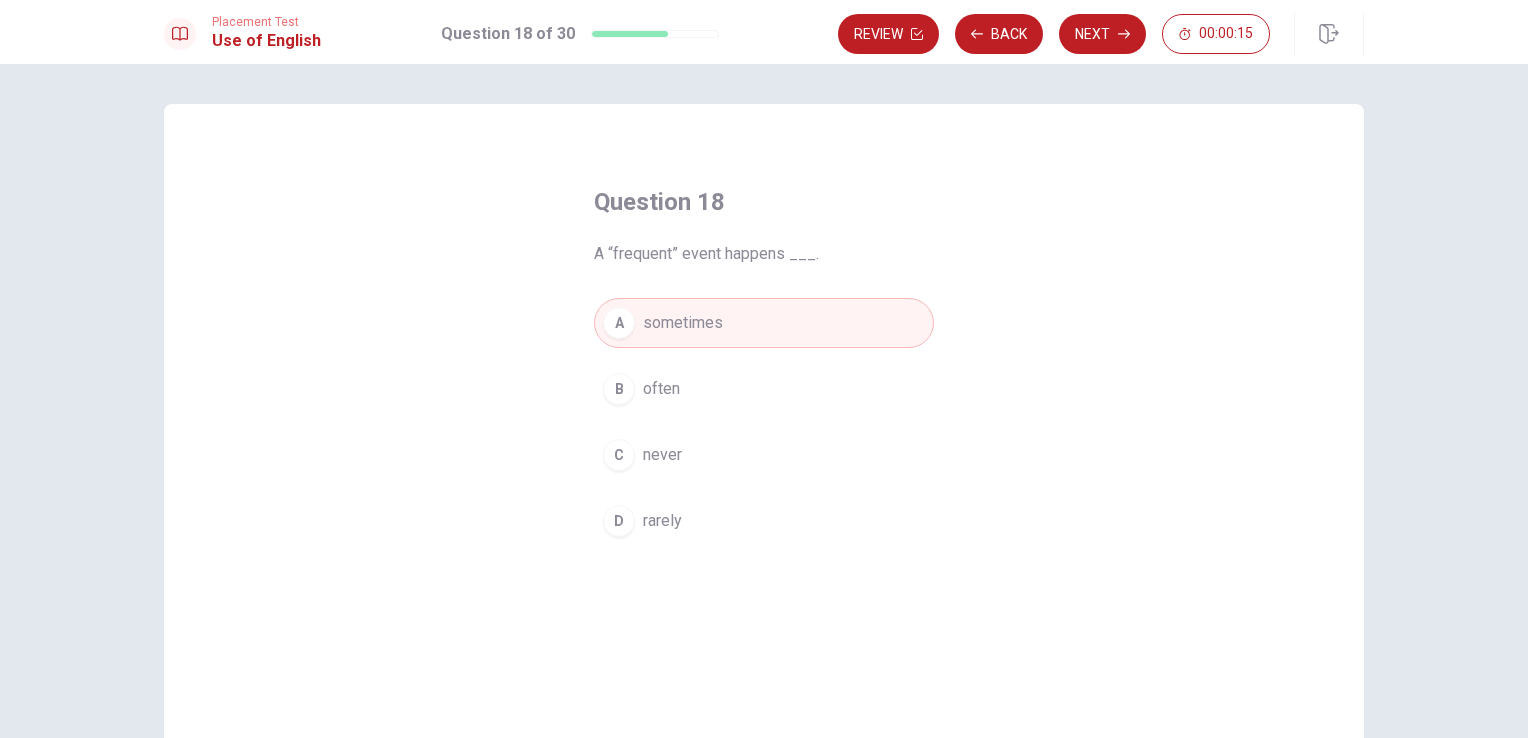 click on "often" at bounding box center (661, 389) 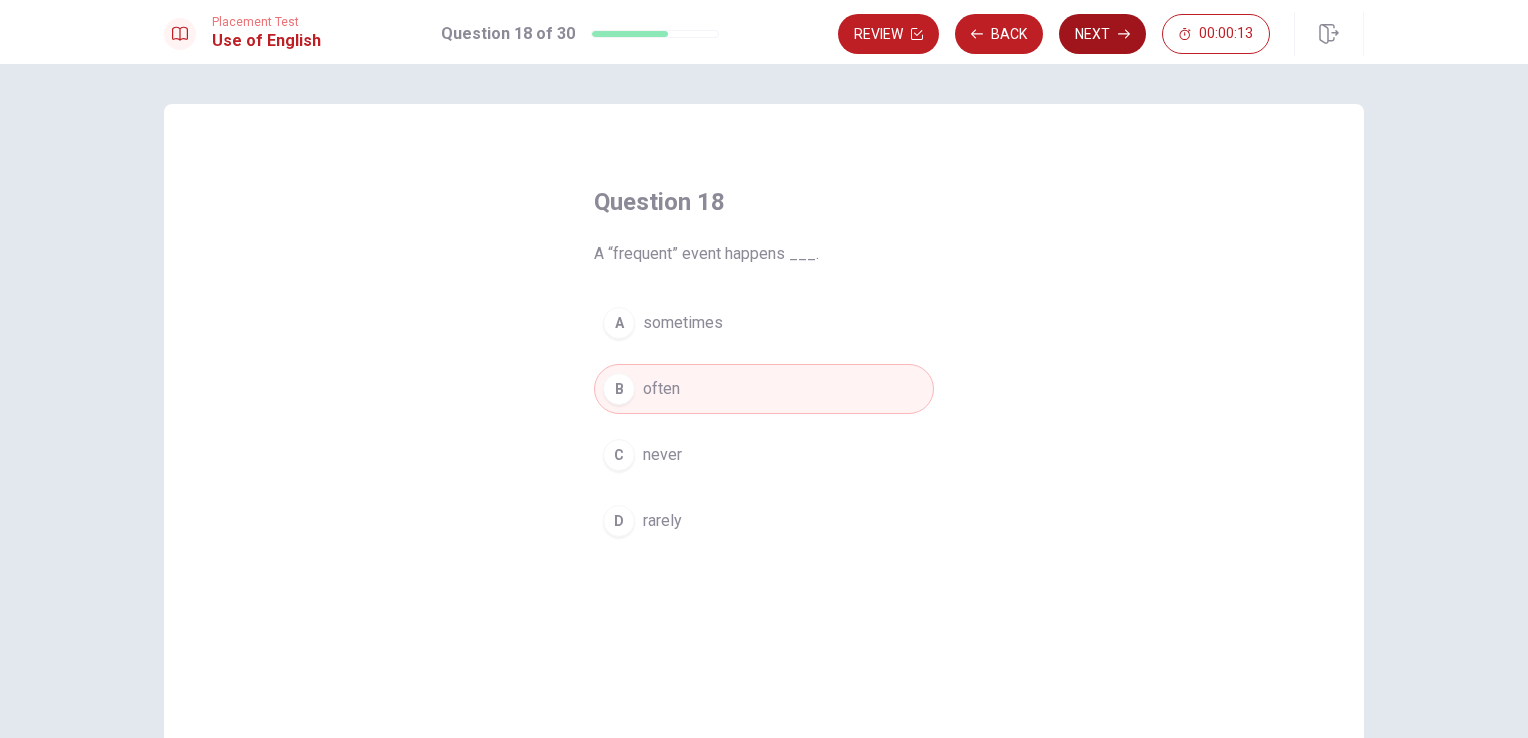 click on "Next" at bounding box center (1102, 34) 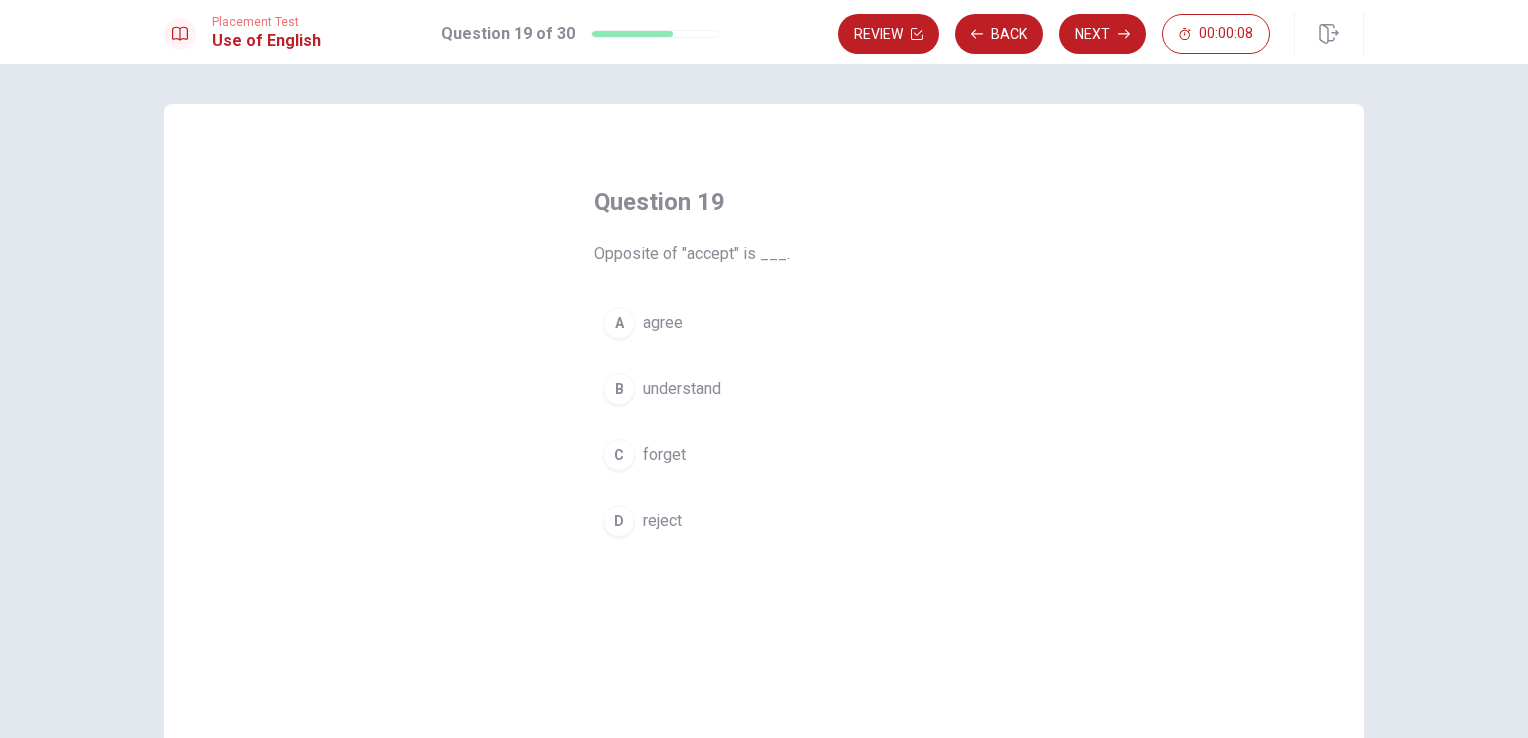 click on "reject" at bounding box center [662, 521] 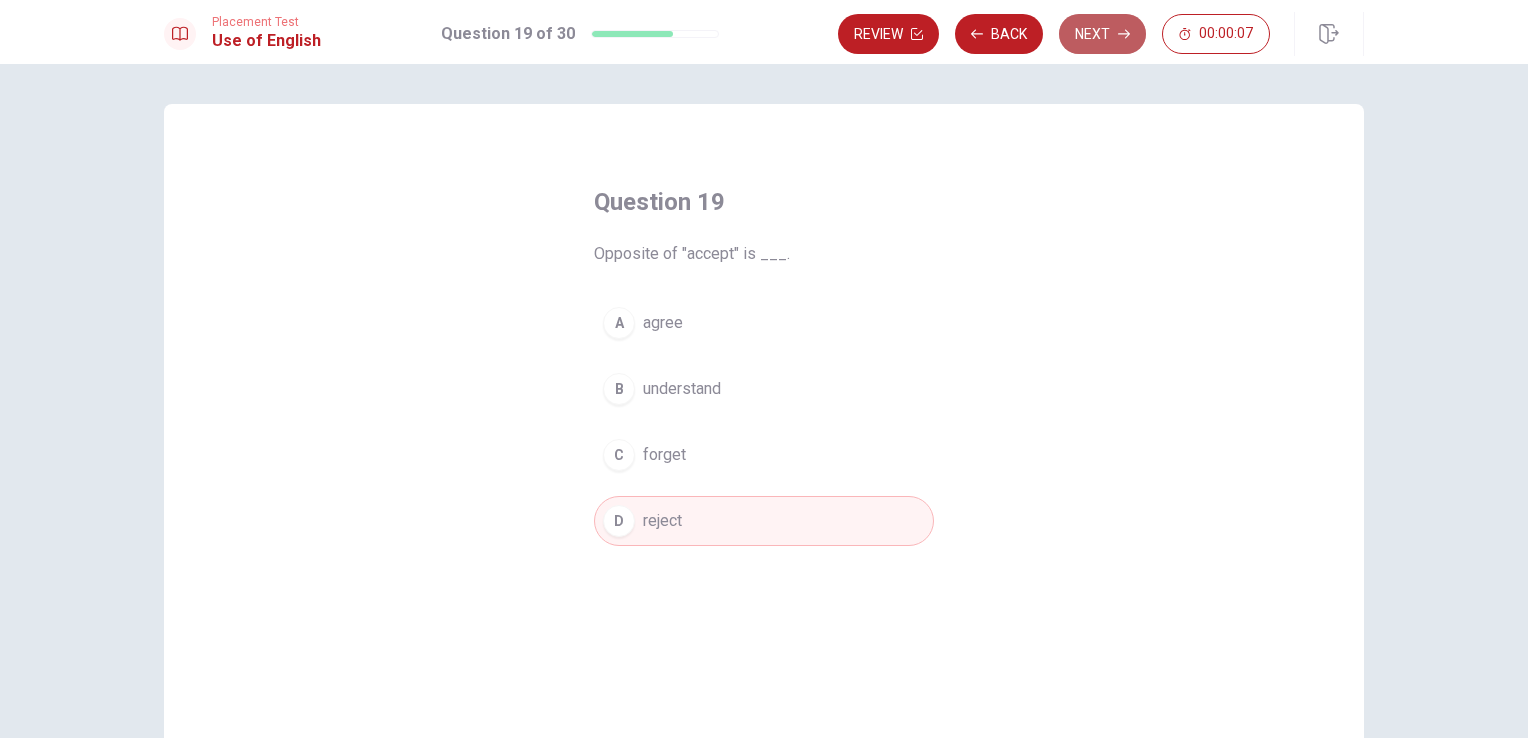 click on "Next" at bounding box center (1102, 34) 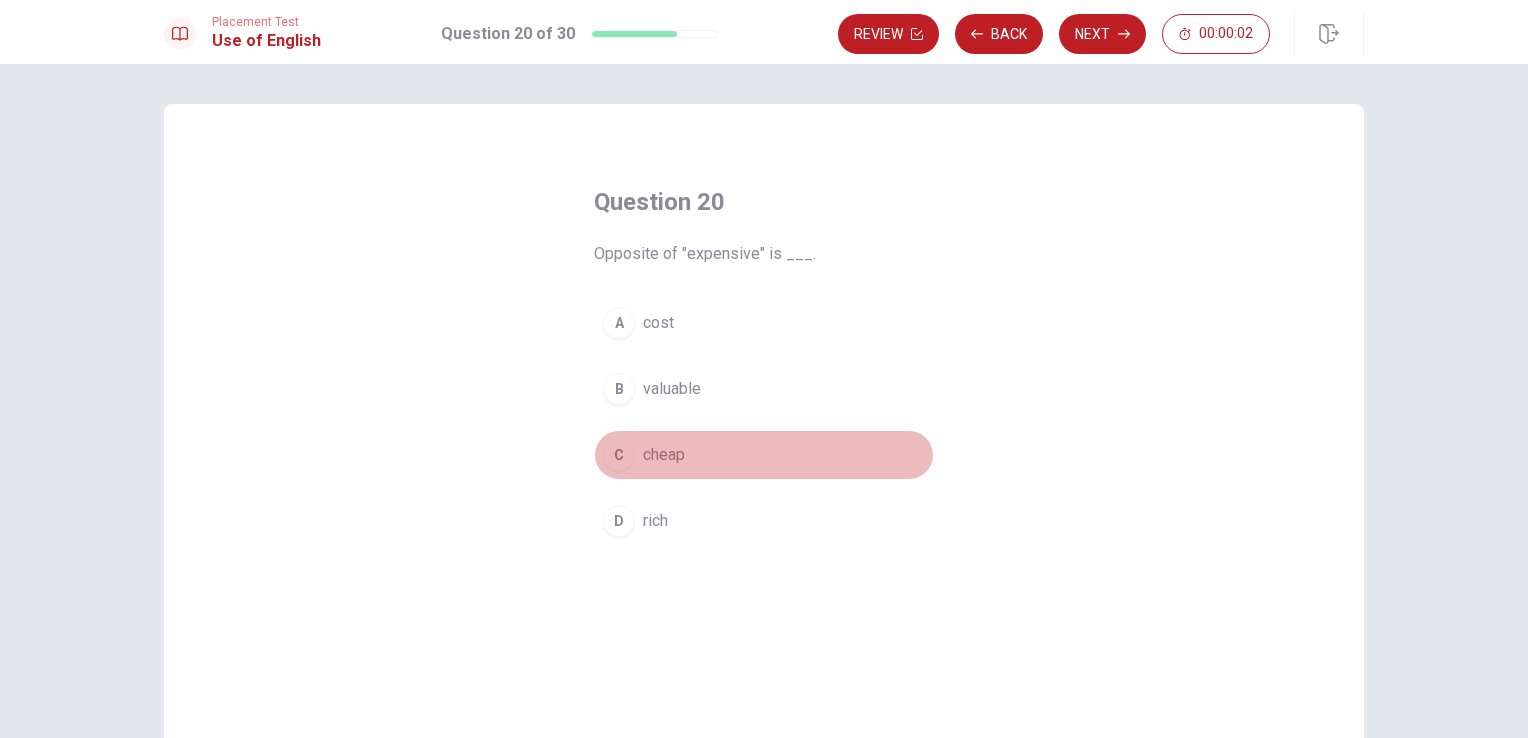 click on "cheap" at bounding box center (664, 455) 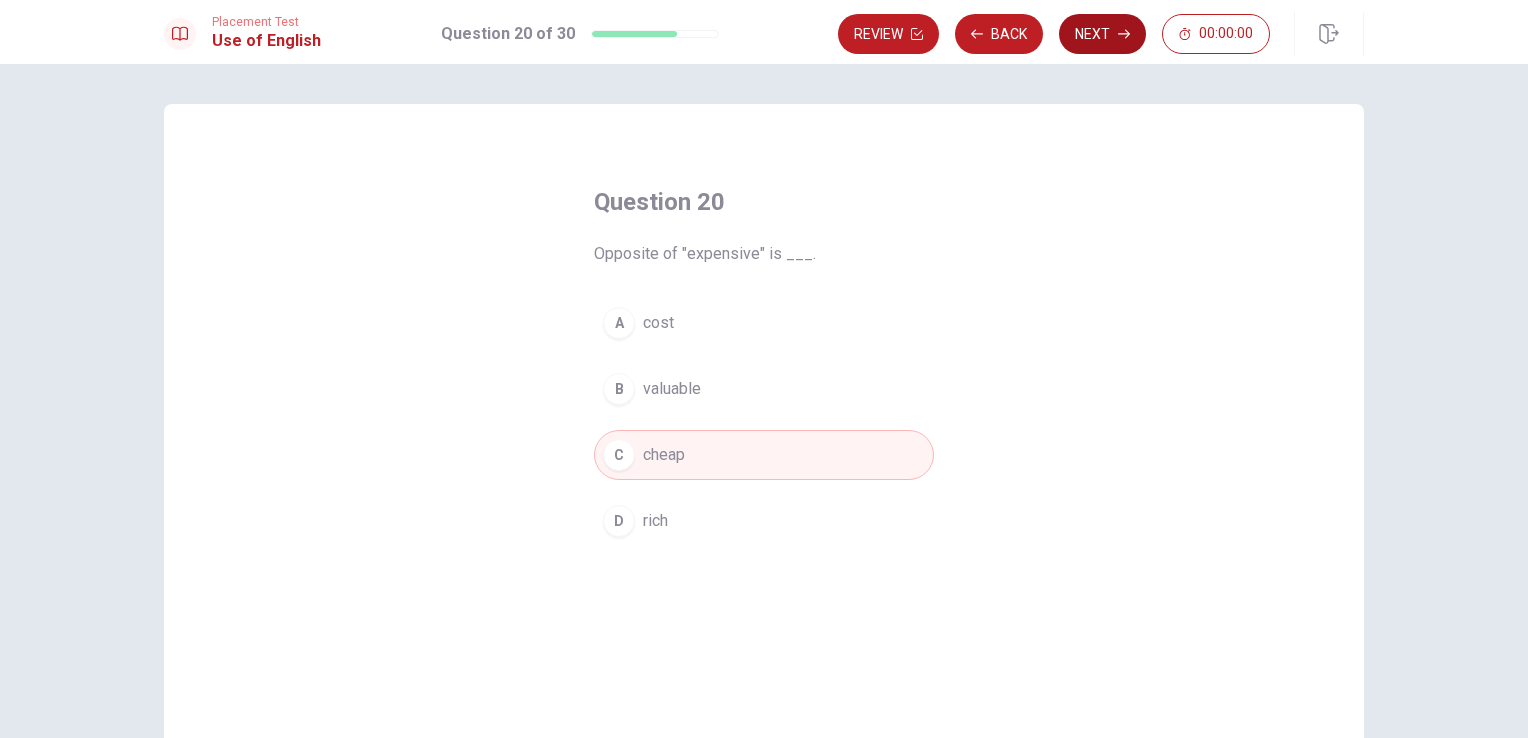 click on "Next" at bounding box center [1102, 34] 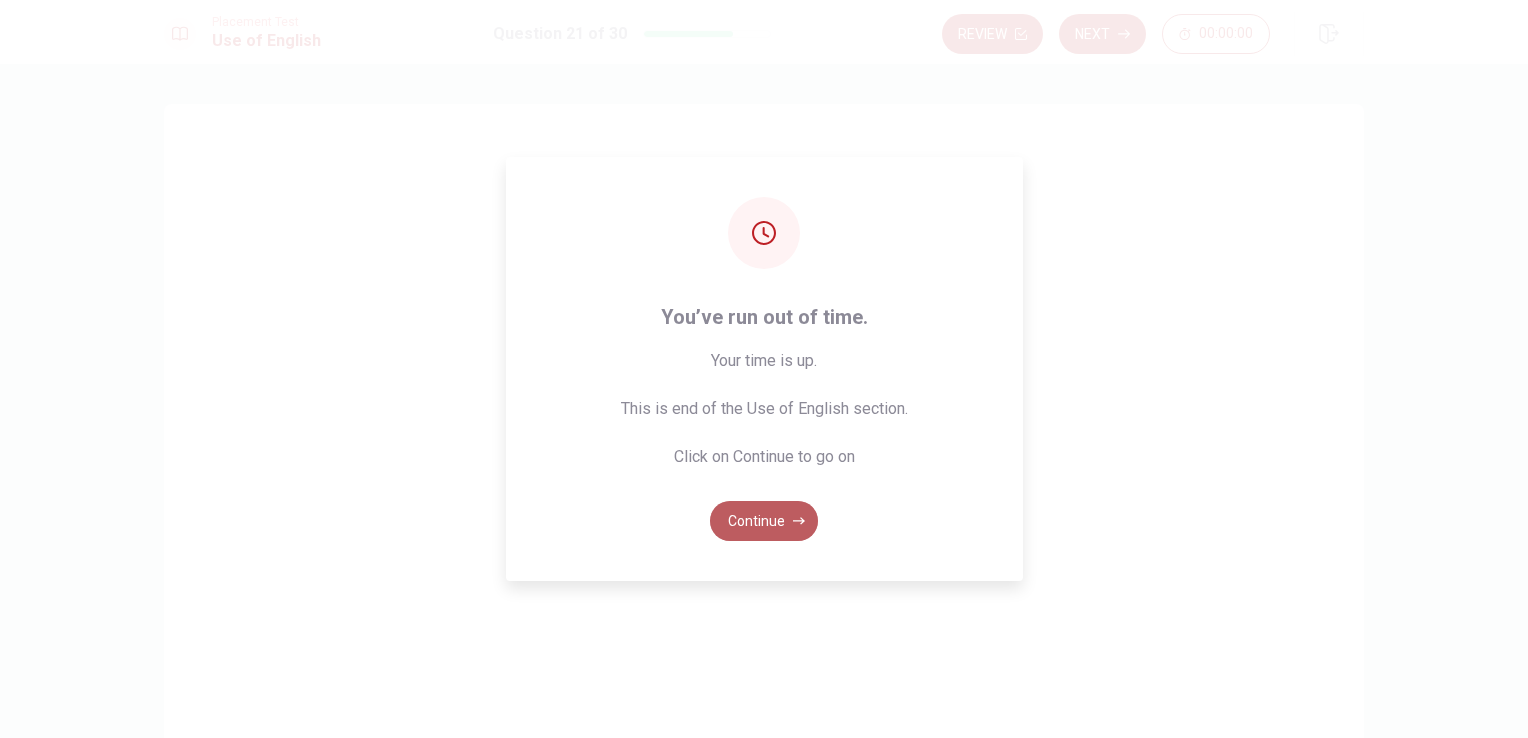 click on "Continue" at bounding box center (764, 521) 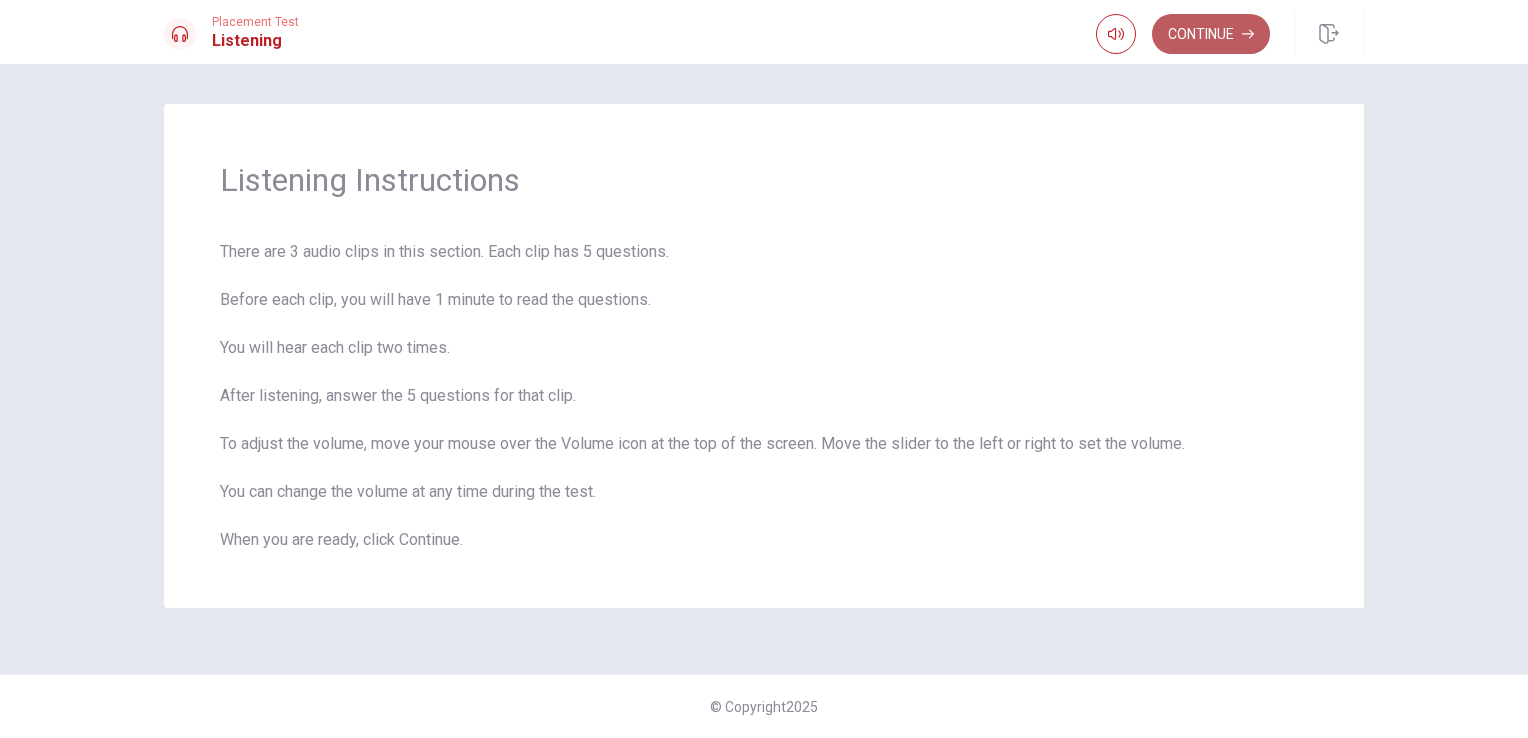 click on "Continue" at bounding box center [1211, 34] 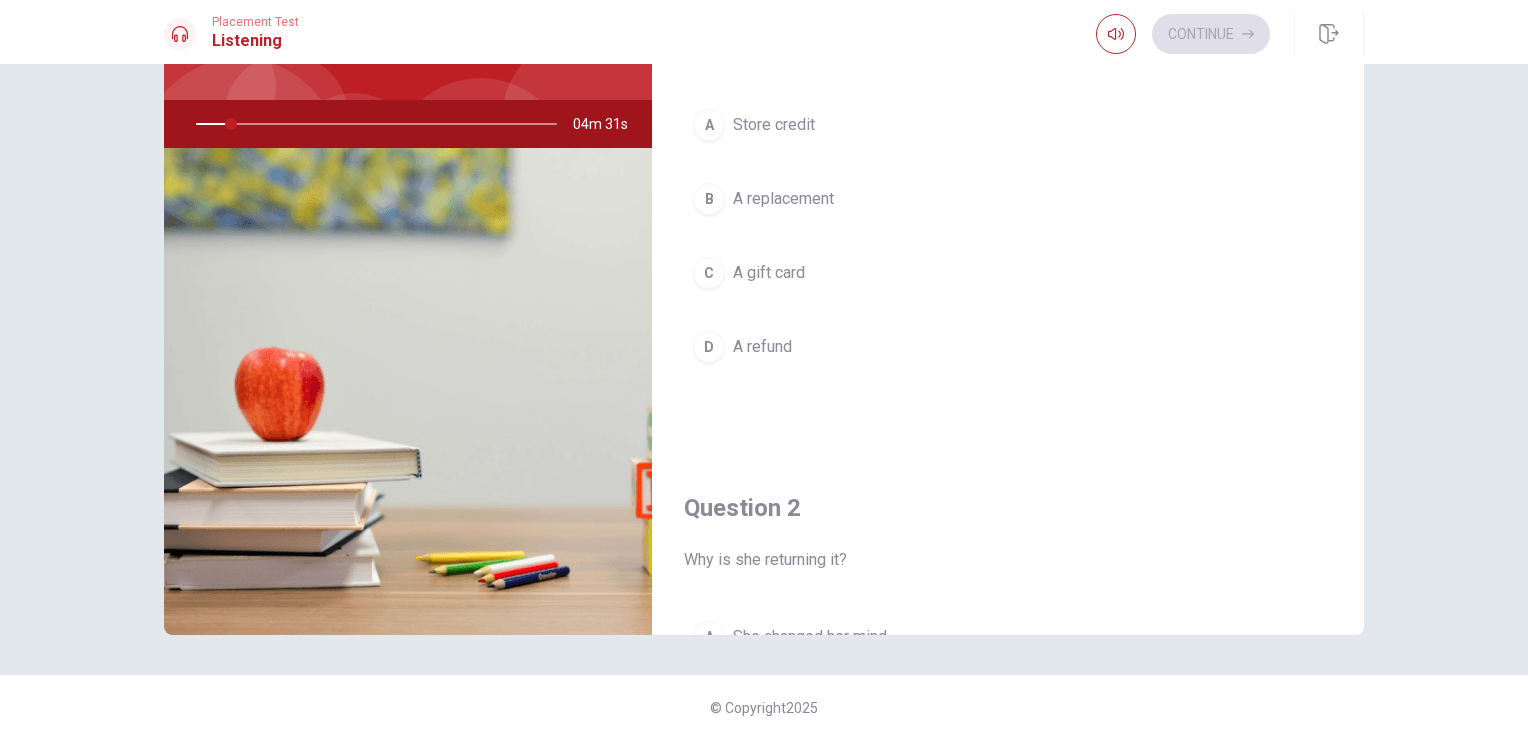 scroll, scrollTop: 161, scrollLeft: 0, axis: vertical 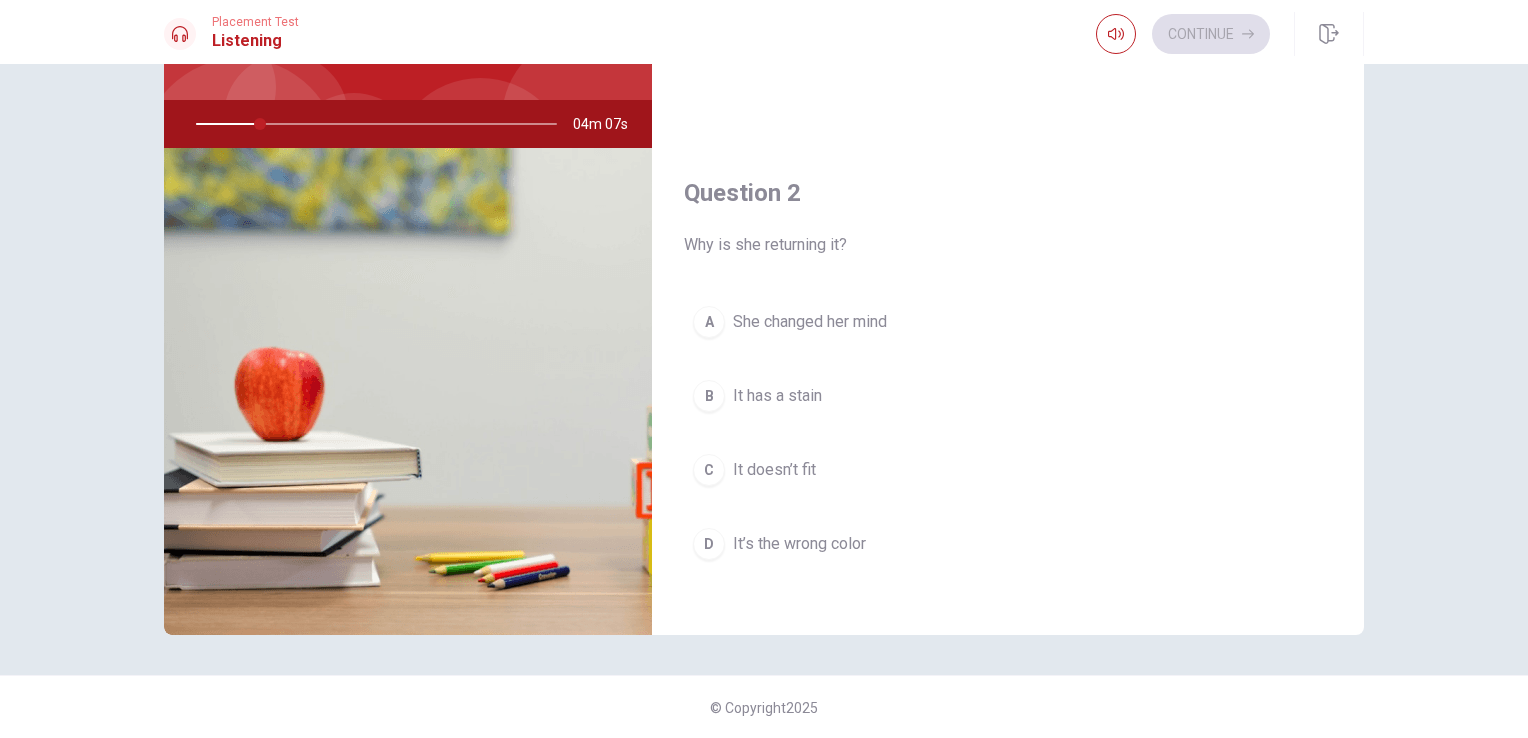 drag, startPoint x: 259, startPoint y: 119, endPoint x: 179, endPoint y: 128, distance: 80.50466 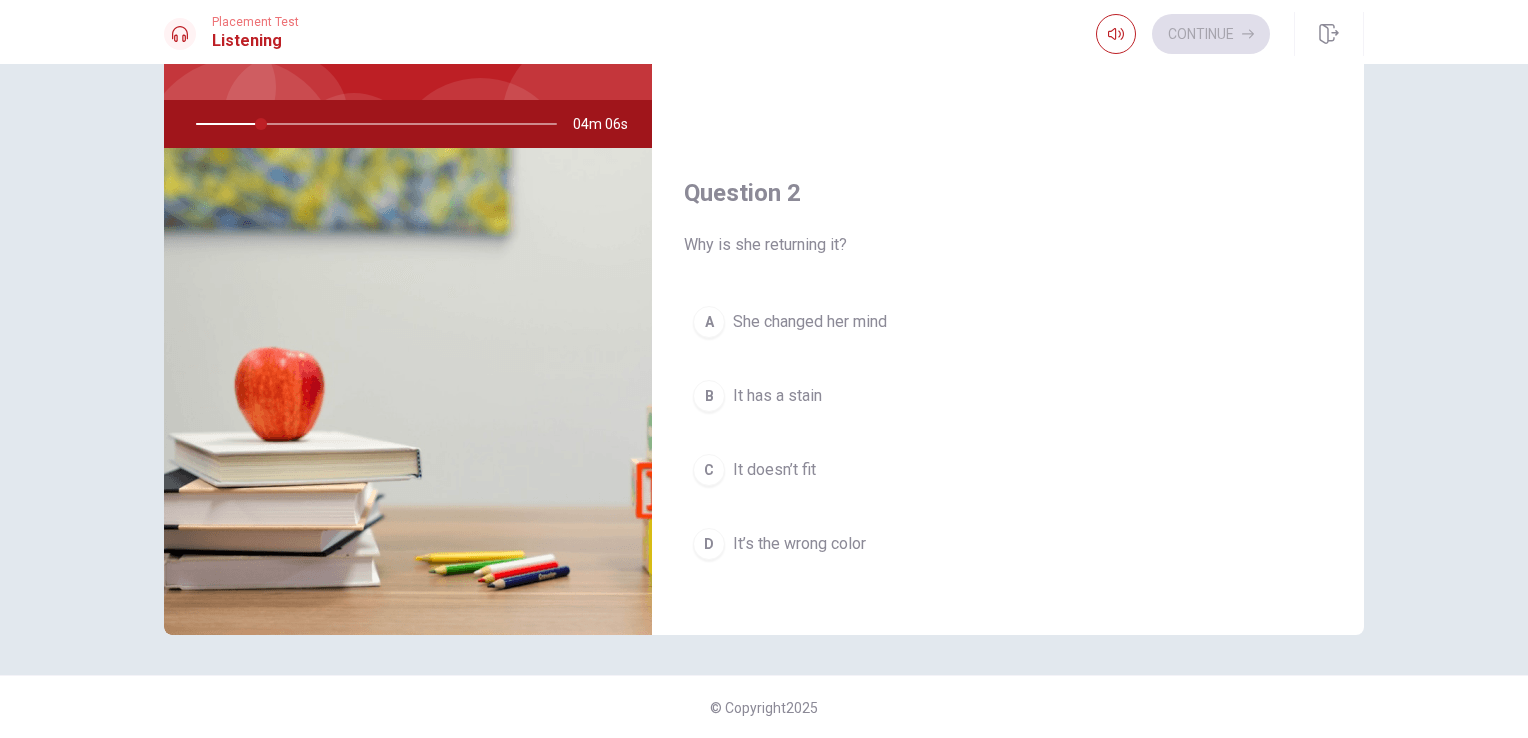 click at bounding box center [372, 124] 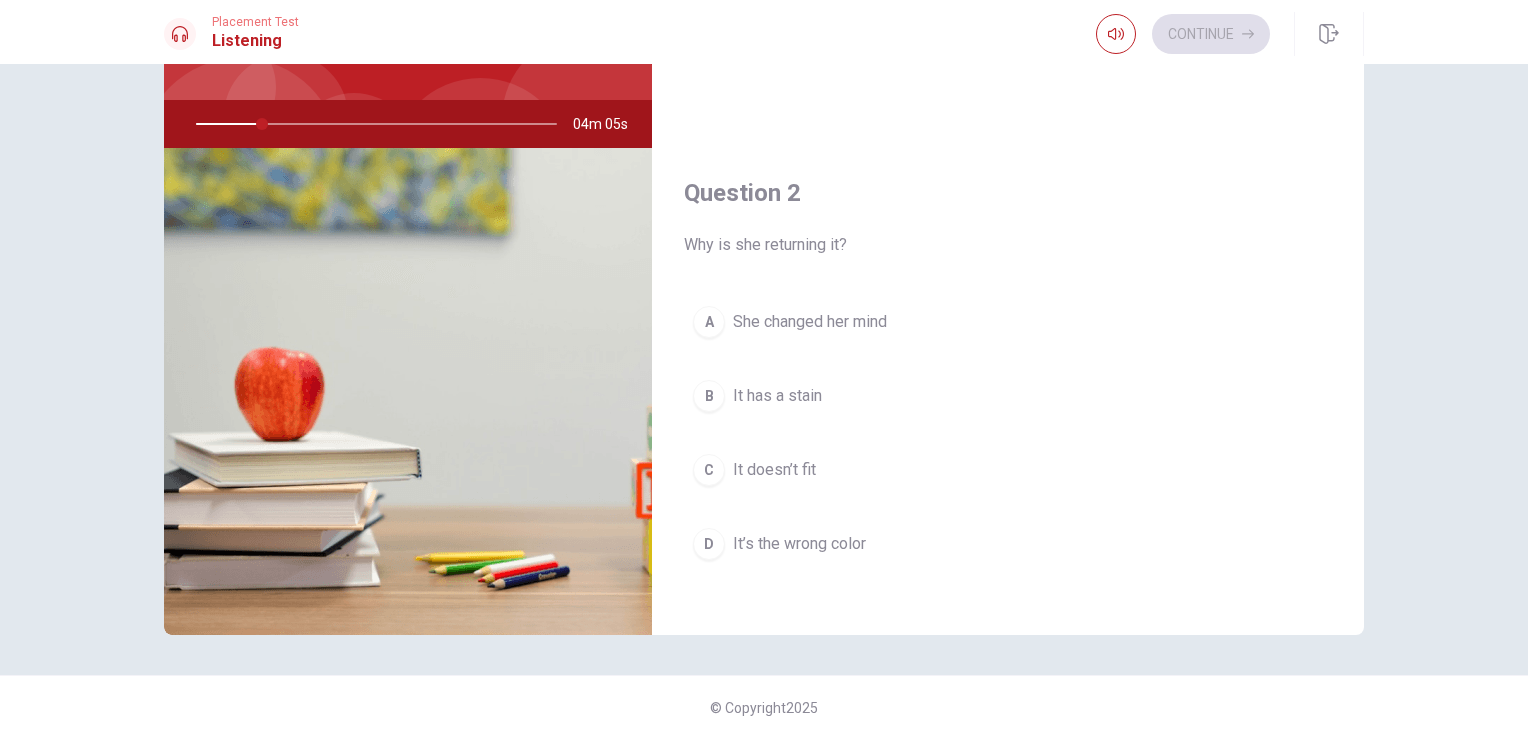 click at bounding box center [372, 124] 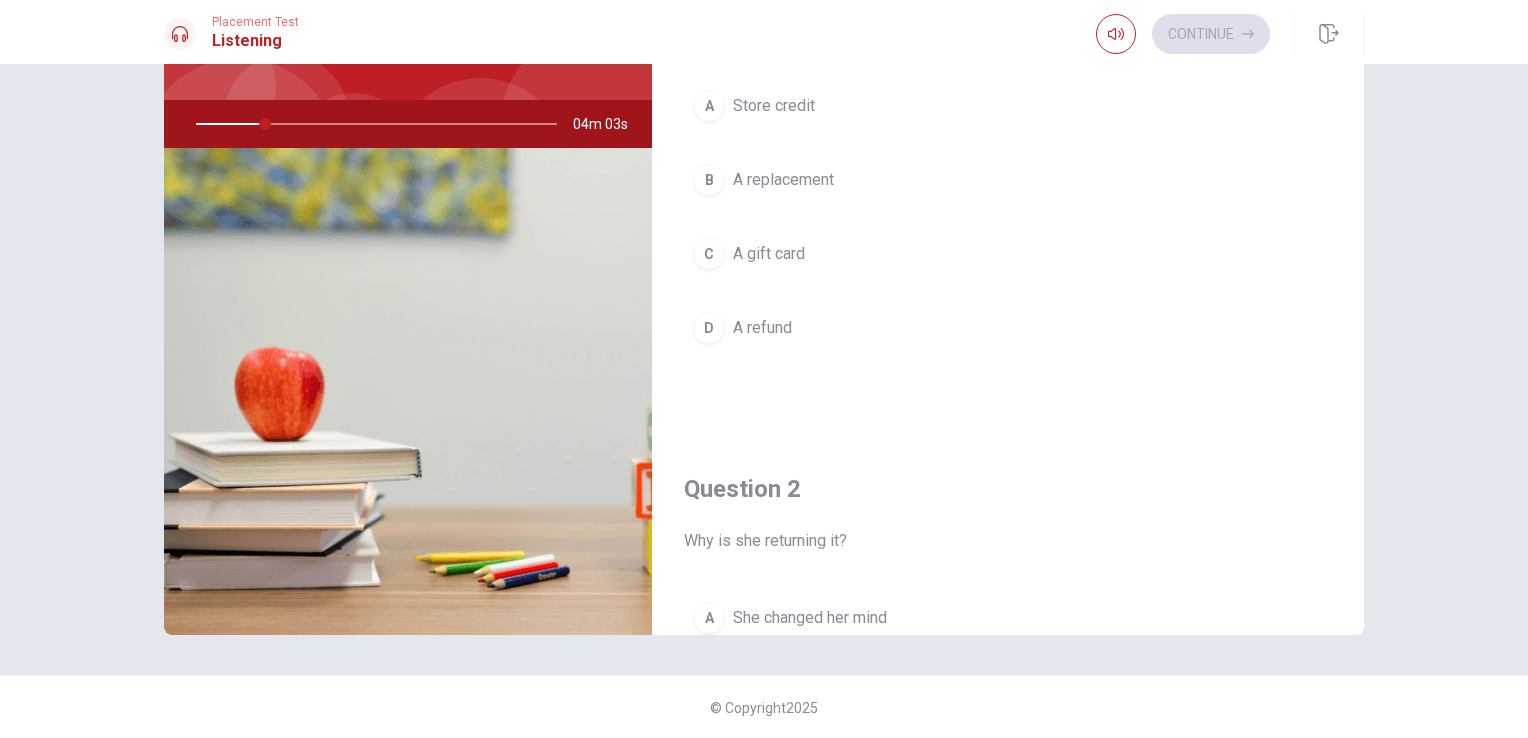 scroll, scrollTop: 0, scrollLeft: 0, axis: both 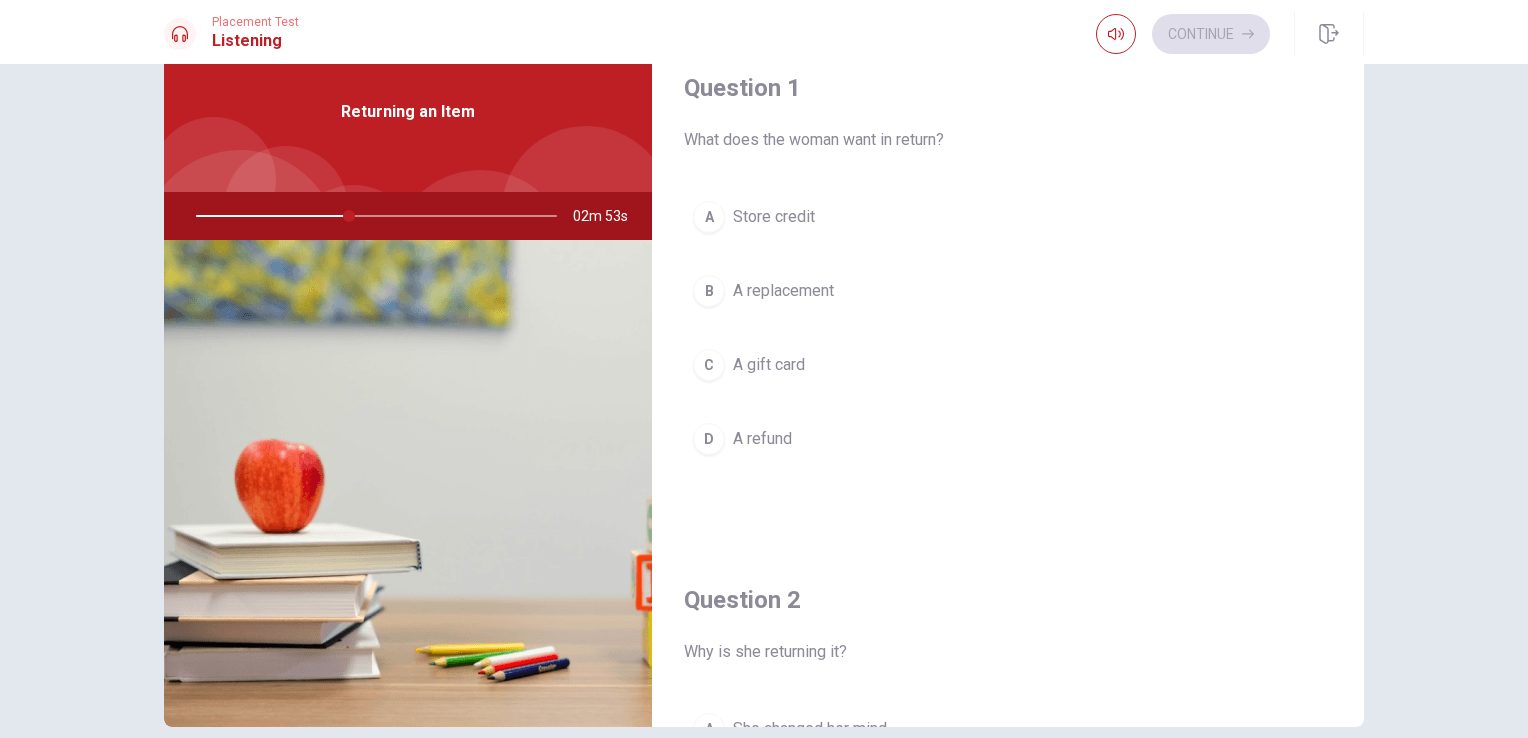 click on "A refund" at bounding box center (762, 439) 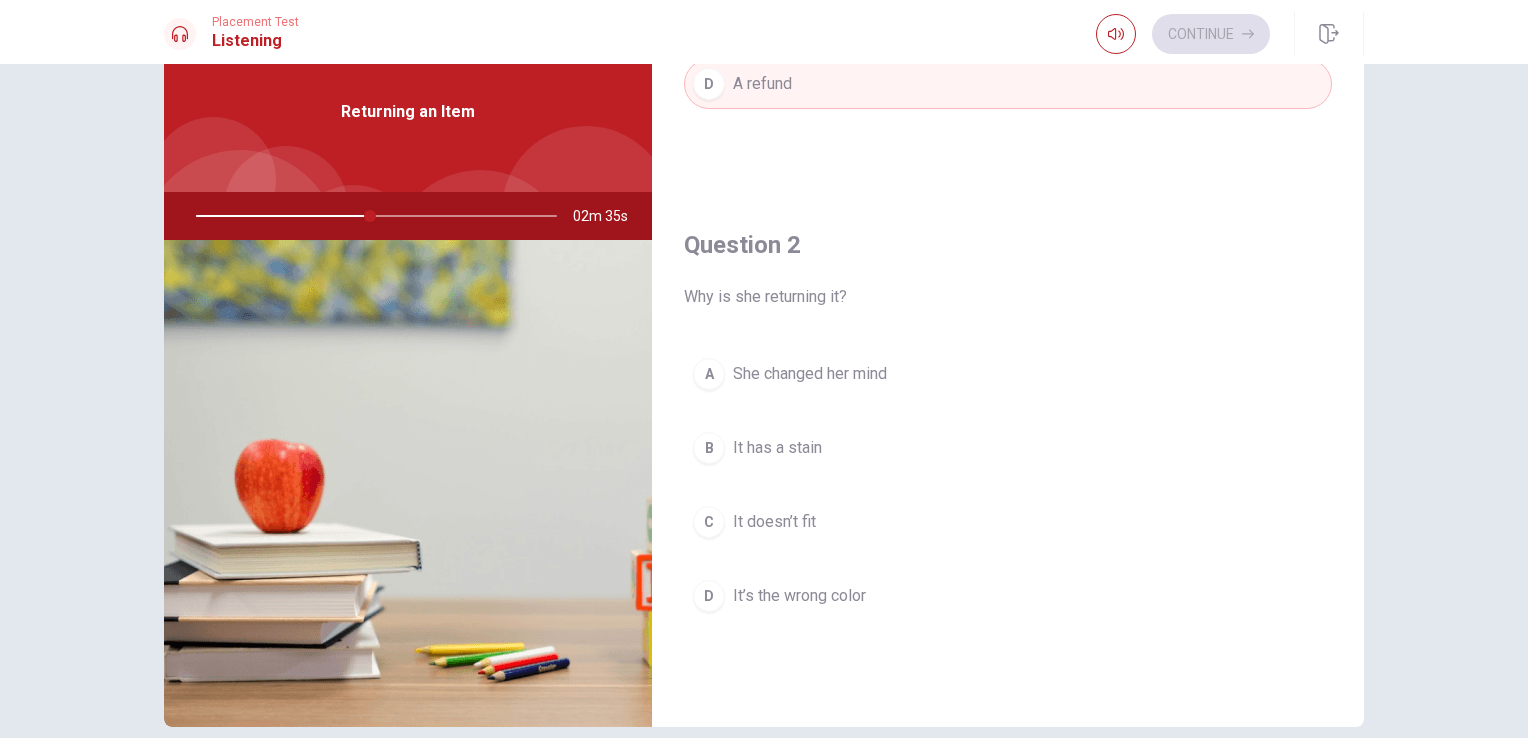 scroll, scrollTop: 354, scrollLeft: 0, axis: vertical 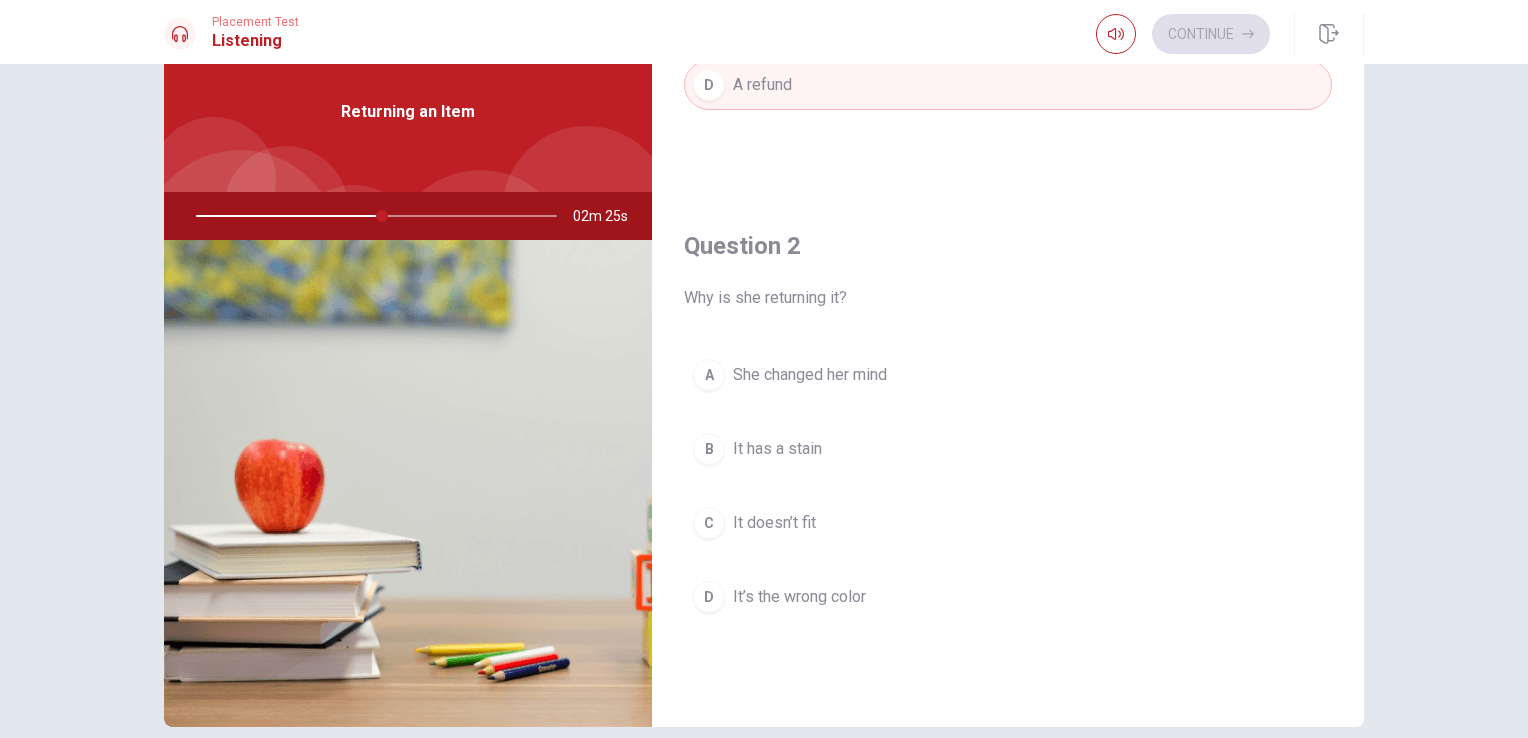click on "She changed her mind" at bounding box center [810, 375] 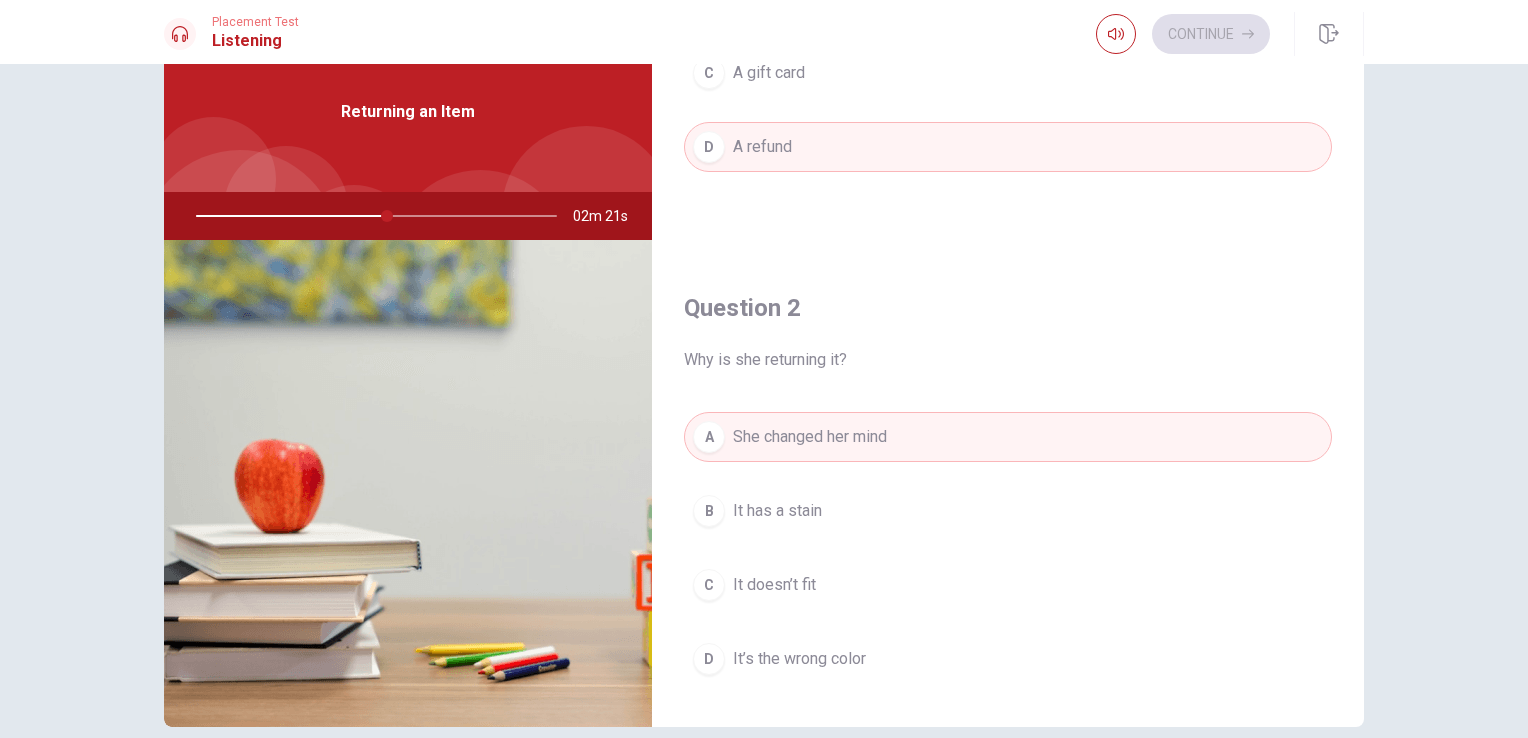 scroll, scrollTop: 280, scrollLeft: 0, axis: vertical 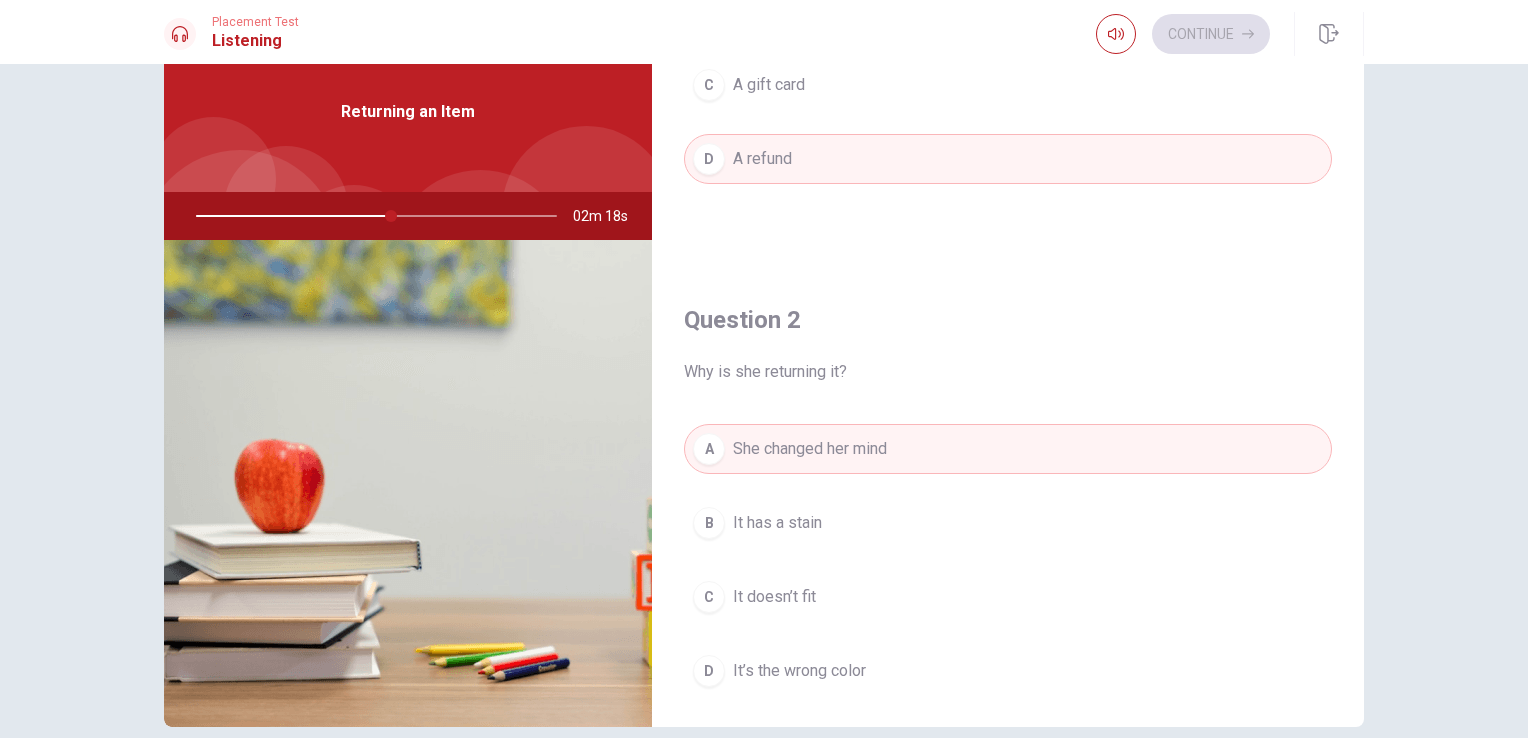 drag, startPoint x: 383, startPoint y: 220, endPoint x: 208, endPoint y: 222, distance: 175.01143 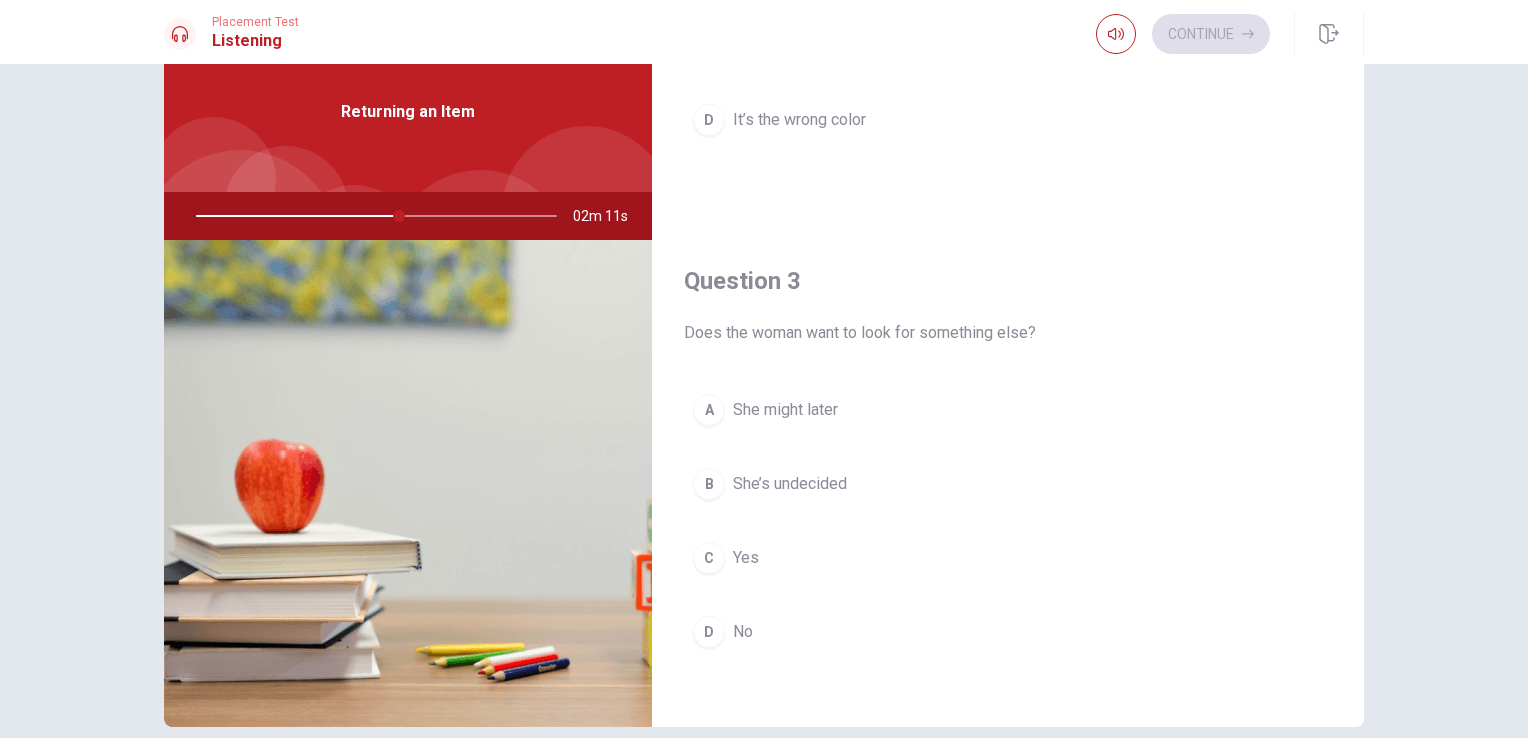 scroll, scrollTop: 834, scrollLeft: 0, axis: vertical 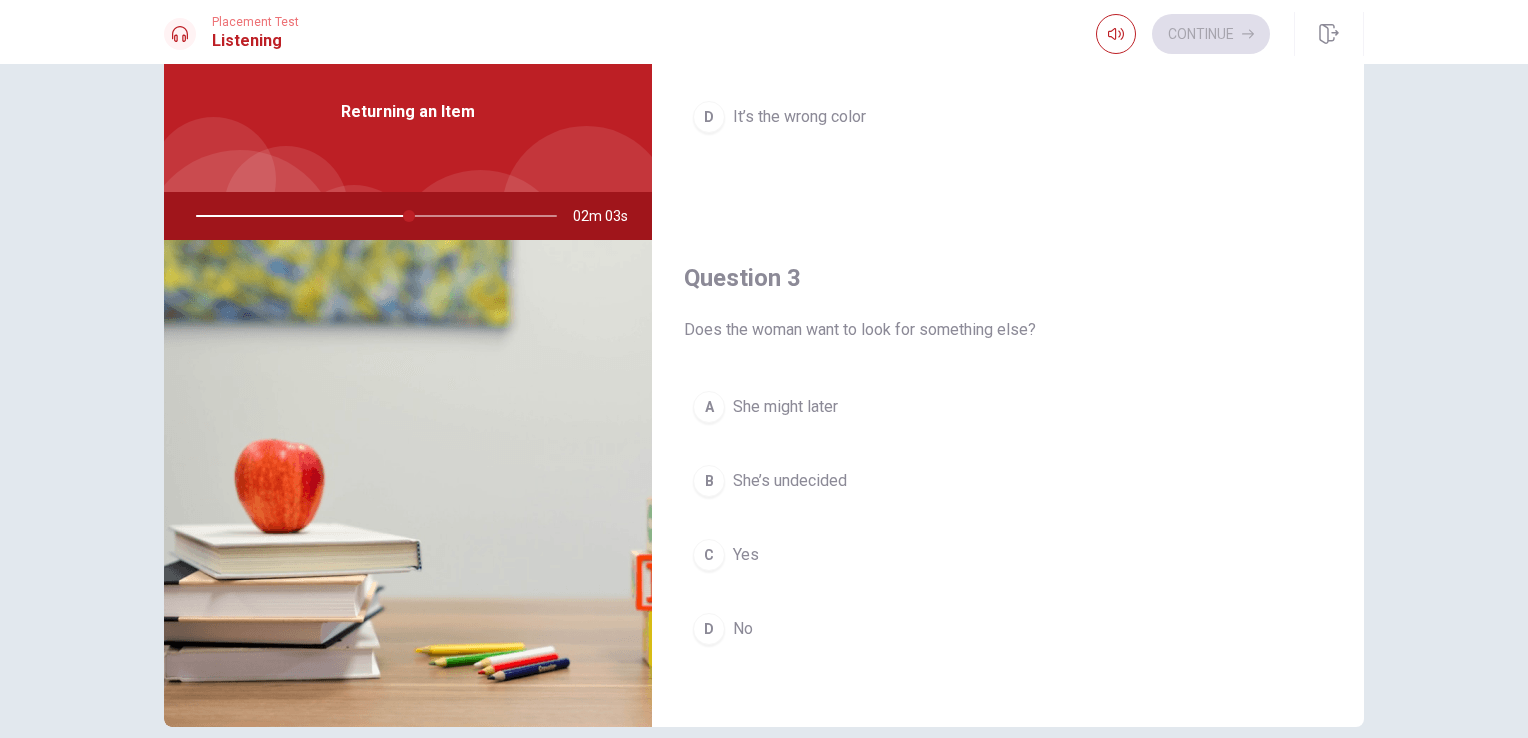 click on "No" at bounding box center [743, 629] 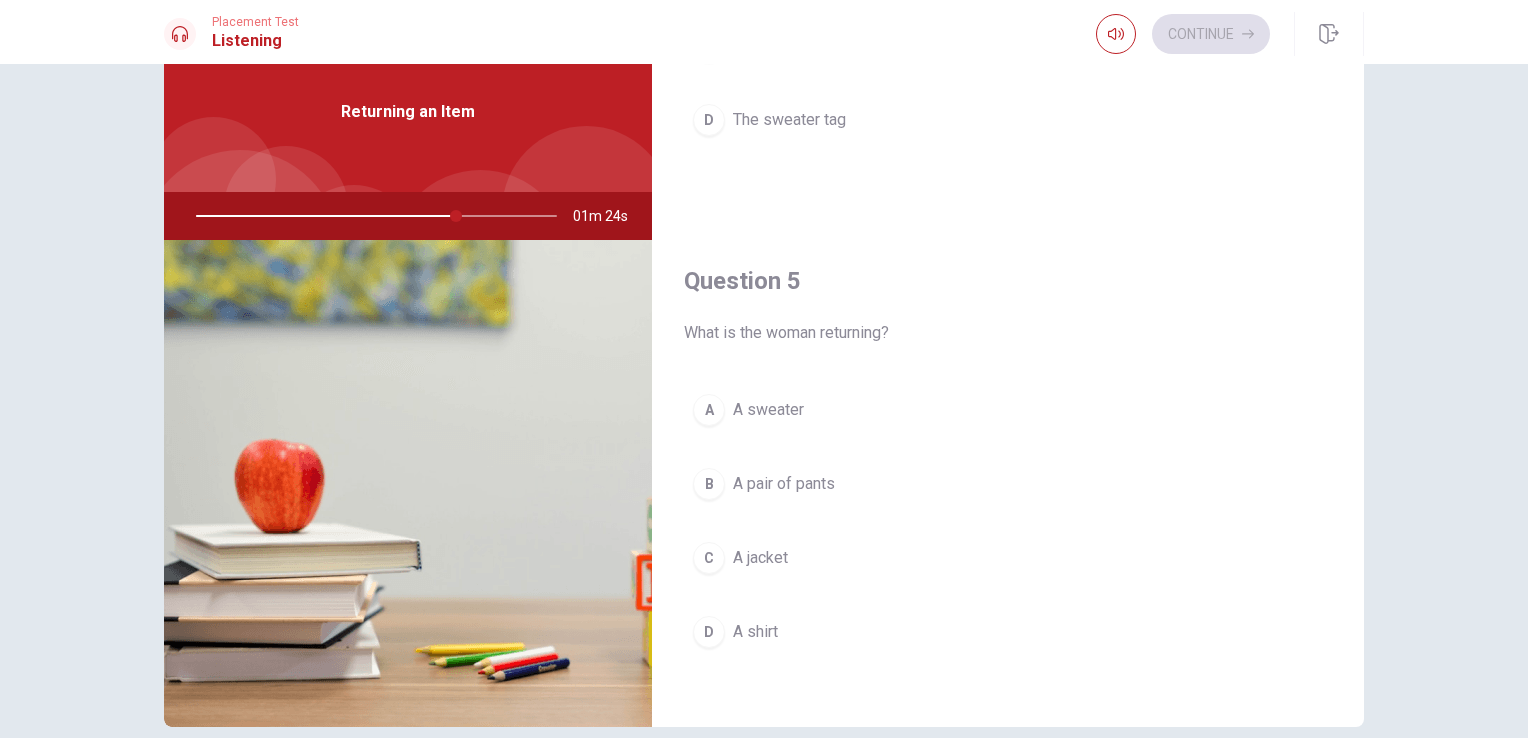 scroll, scrollTop: 1856, scrollLeft: 0, axis: vertical 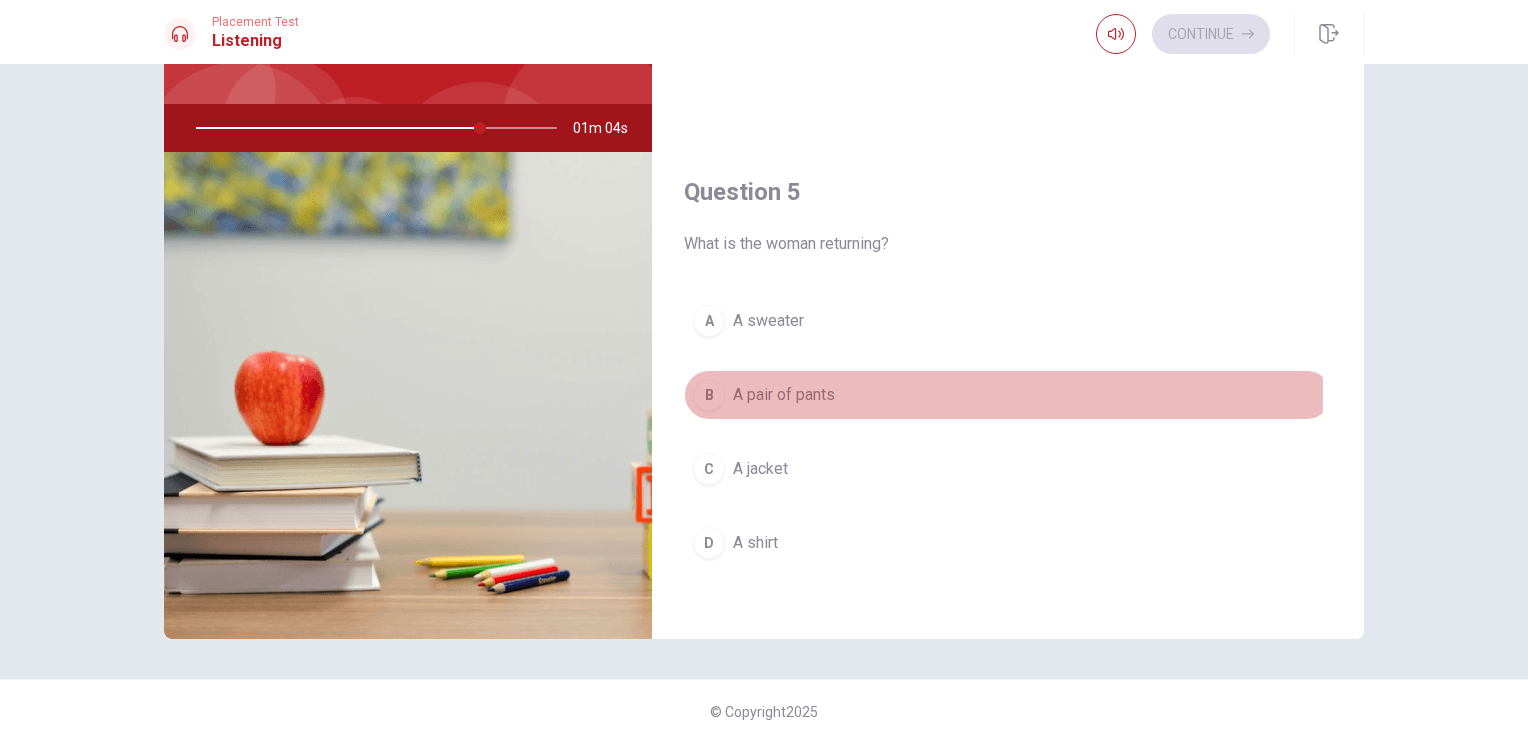 click on "A pair of pants" at bounding box center (784, 395) 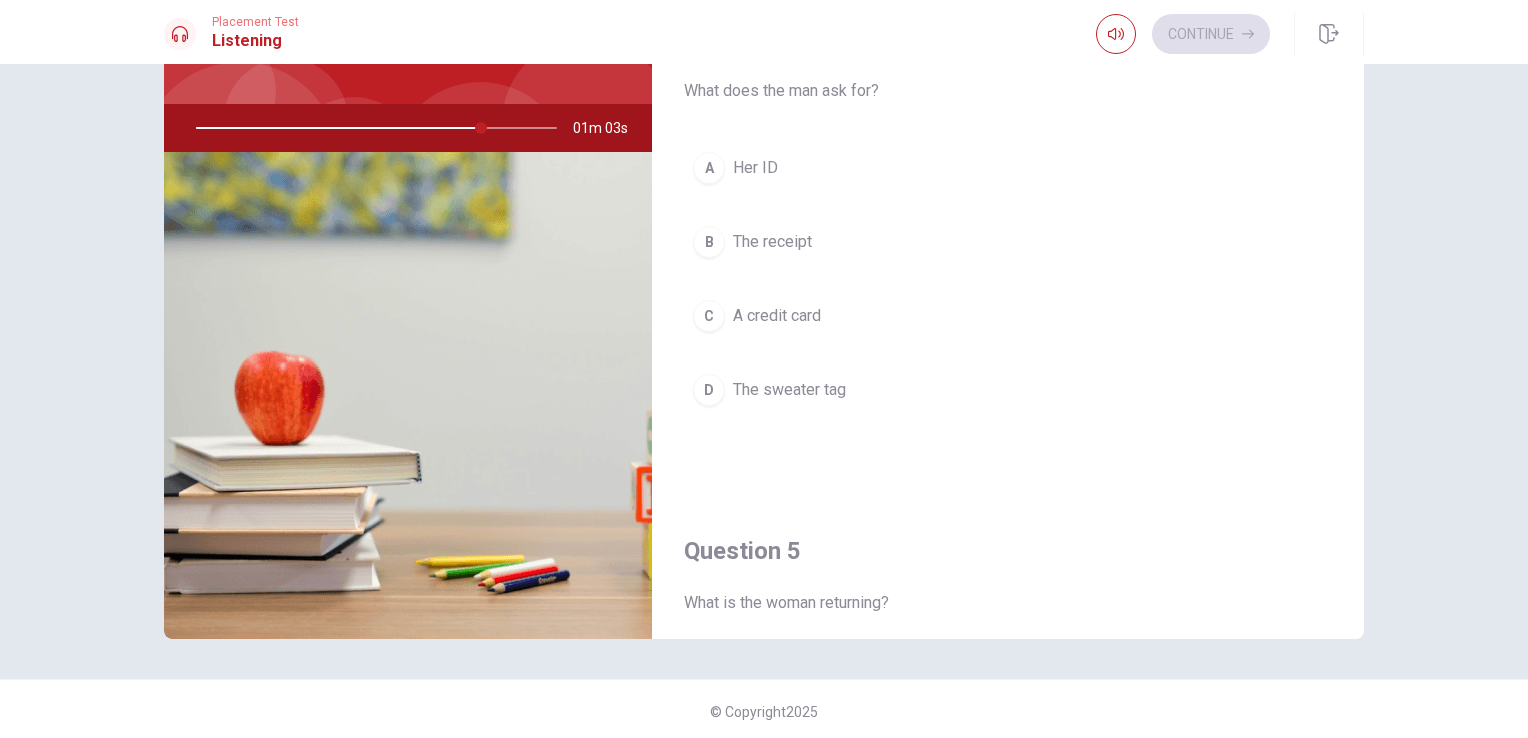 scroll, scrollTop: 1496, scrollLeft: 0, axis: vertical 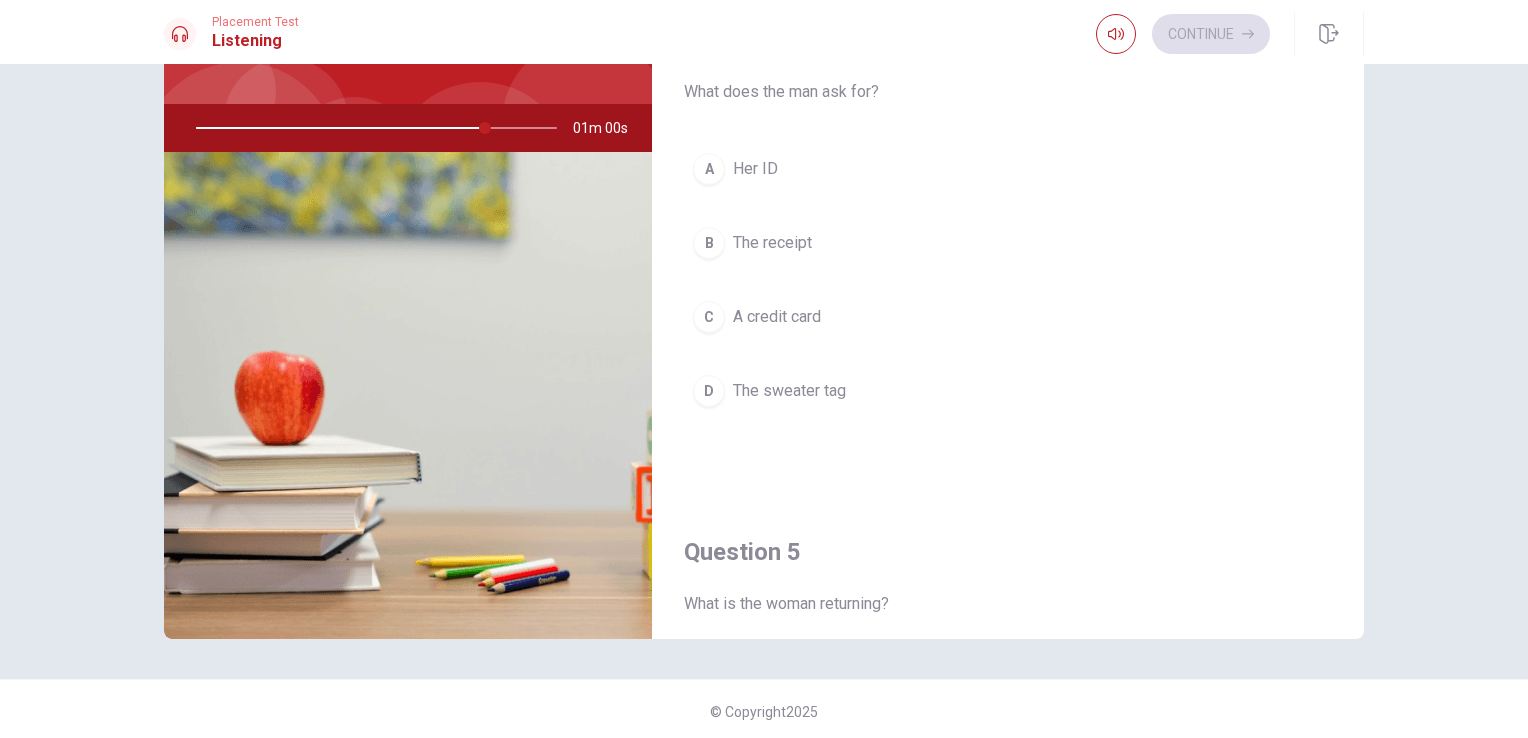 click on "The receipt" at bounding box center (772, 243) 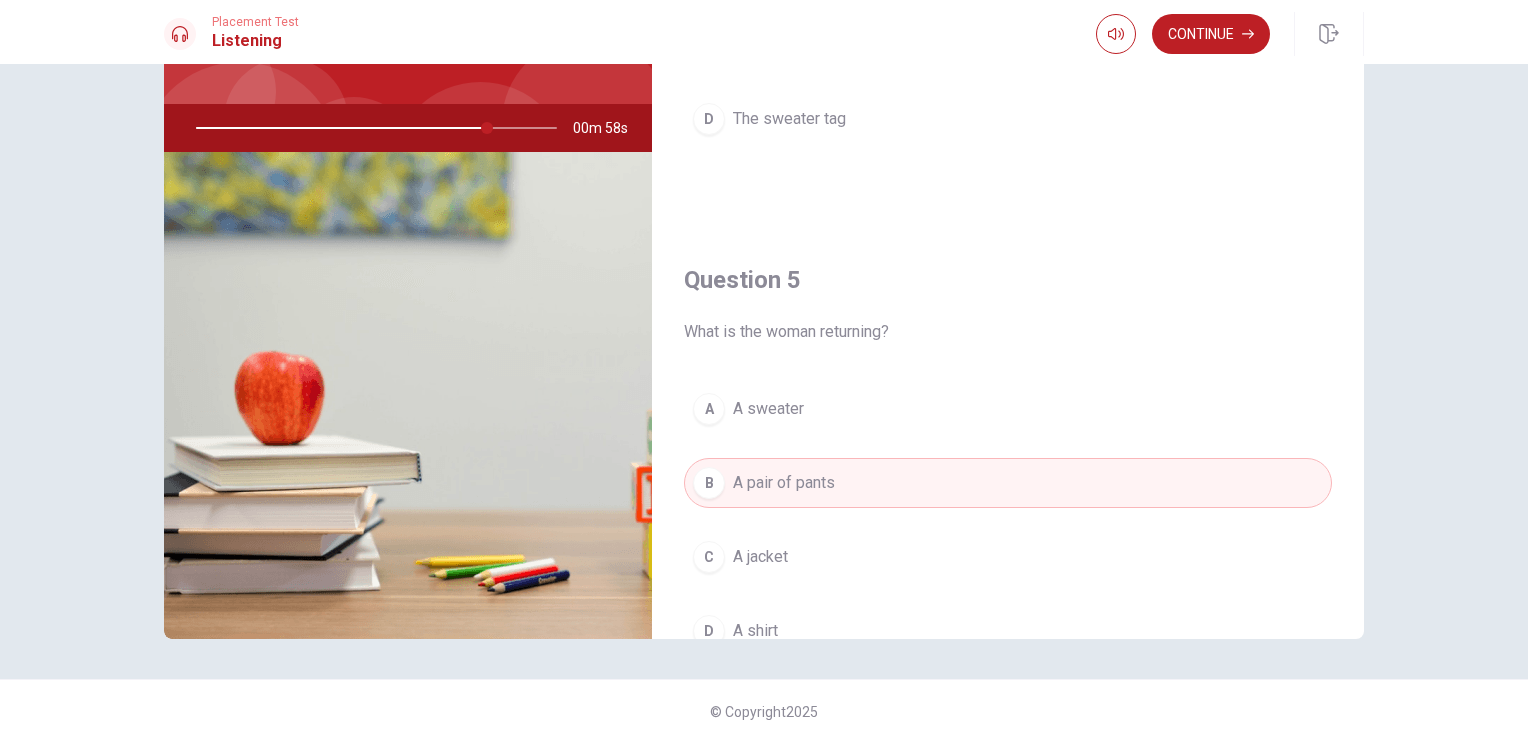scroll, scrollTop: 1856, scrollLeft: 0, axis: vertical 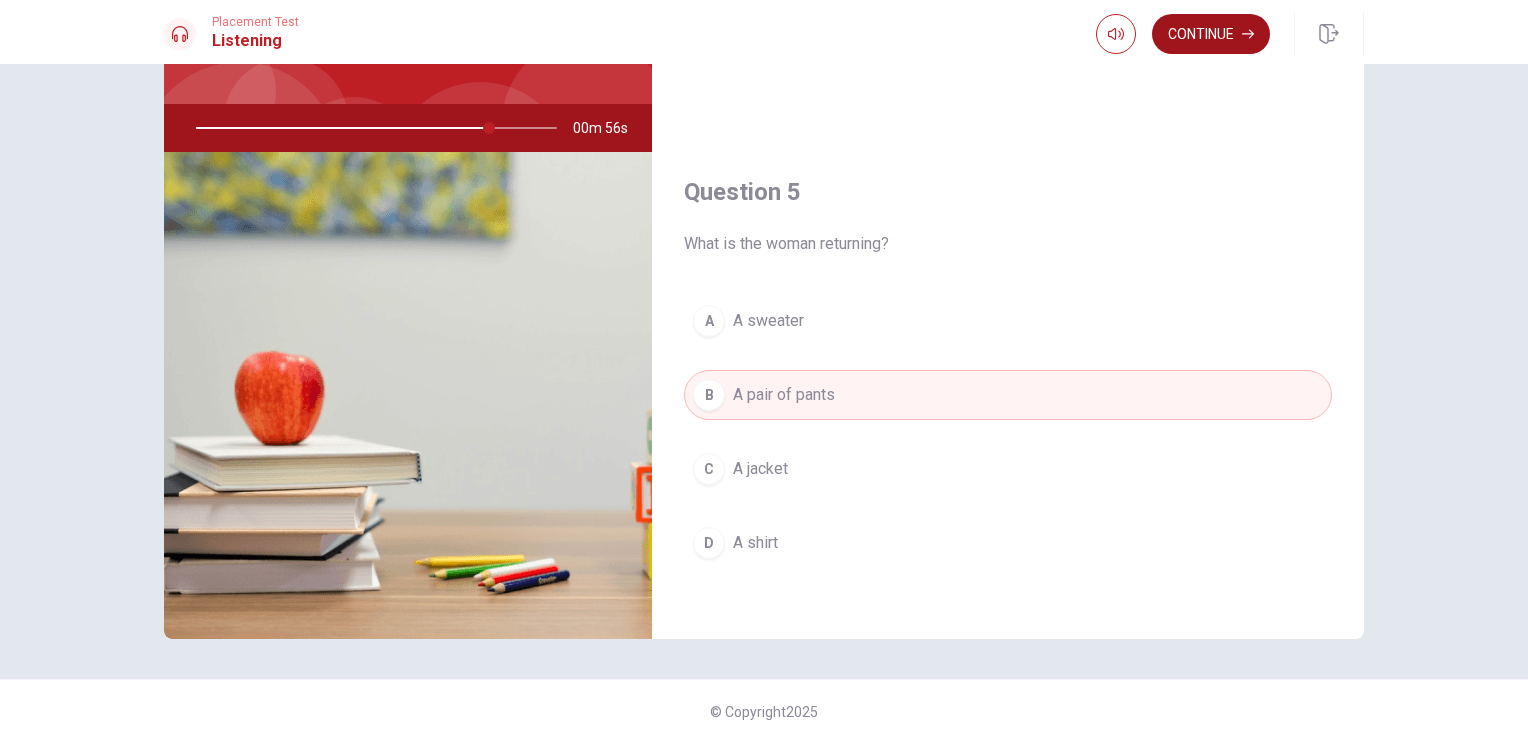 click on "Continue" at bounding box center [1211, 34] 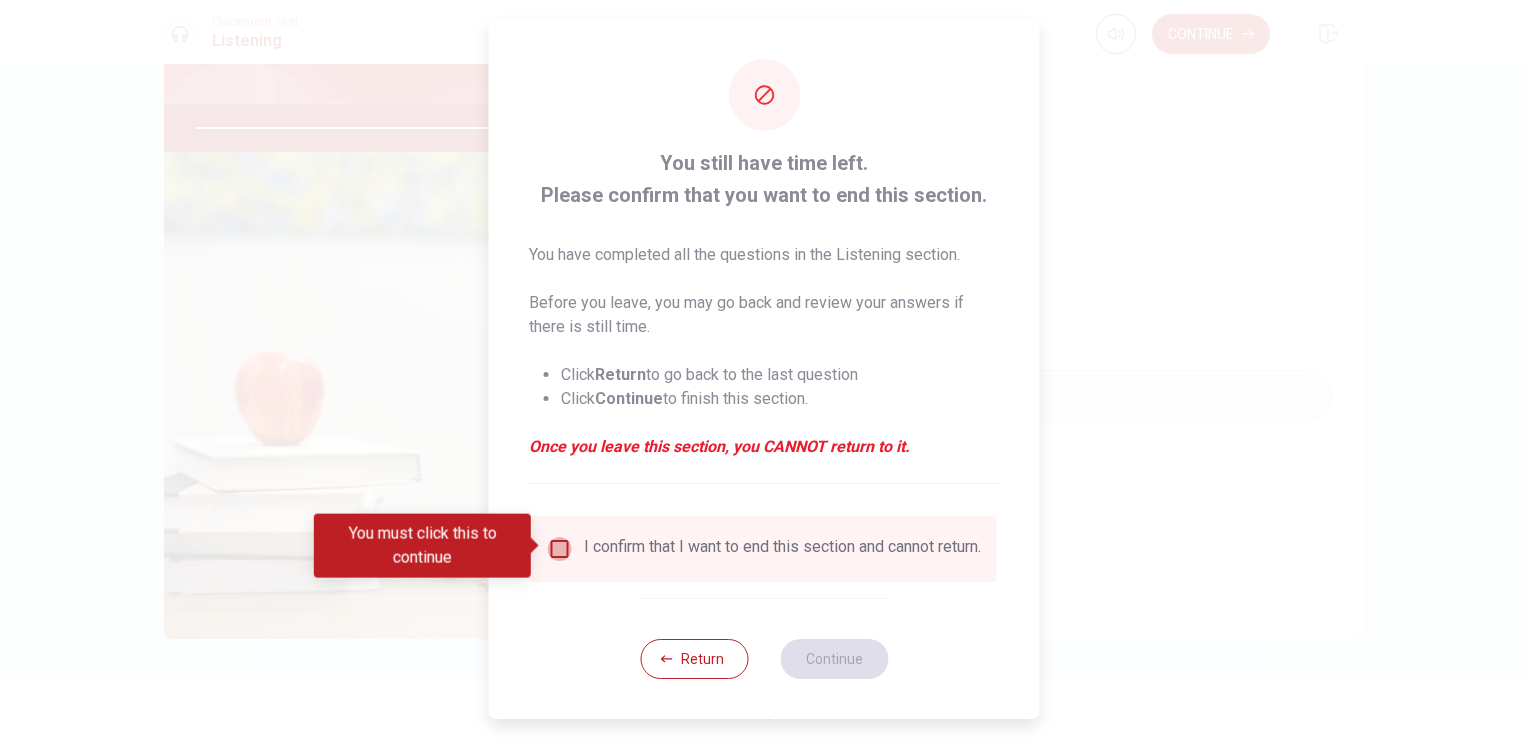 click at bounding box center [560, 549] 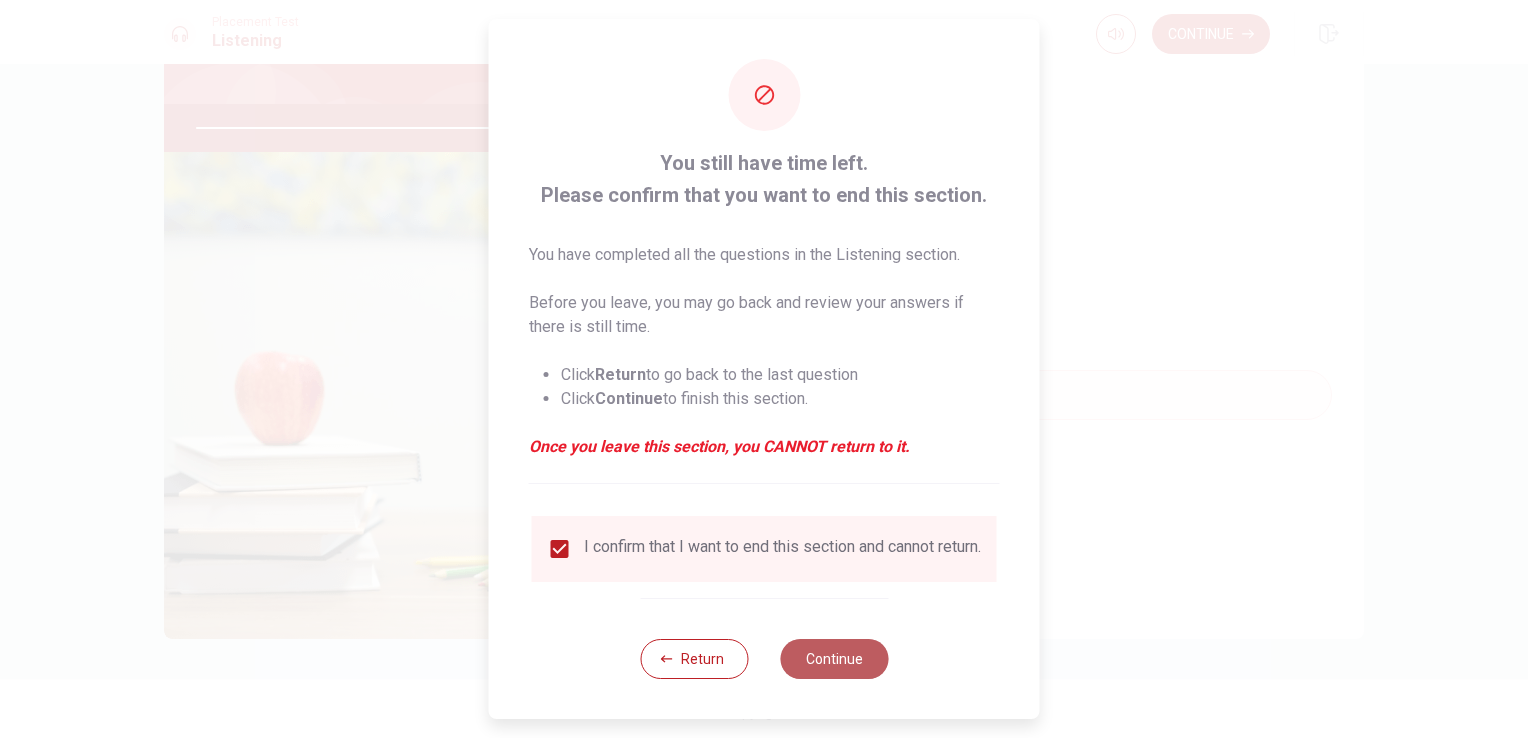 click on "Continue" at bounding box center (834, 659) 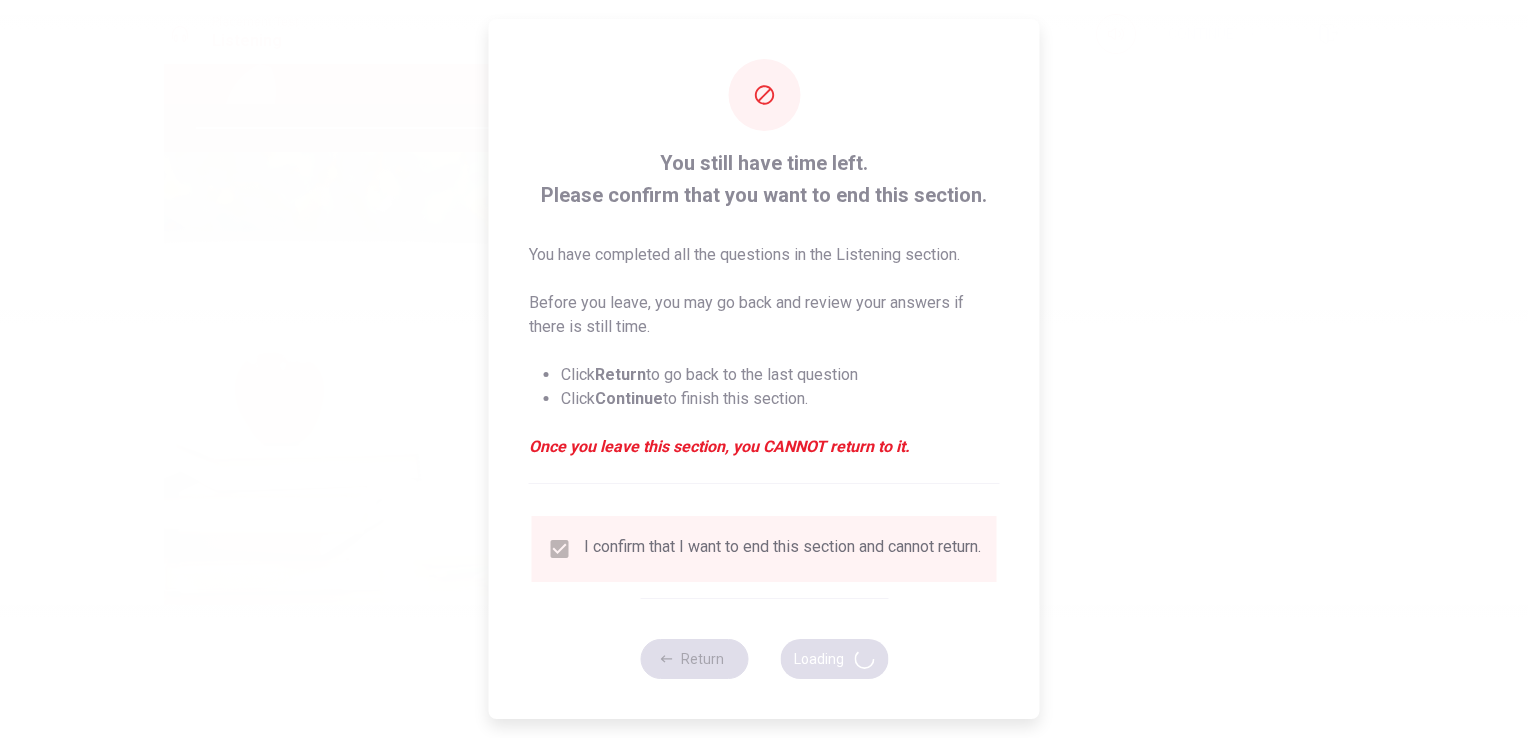 type on "84" 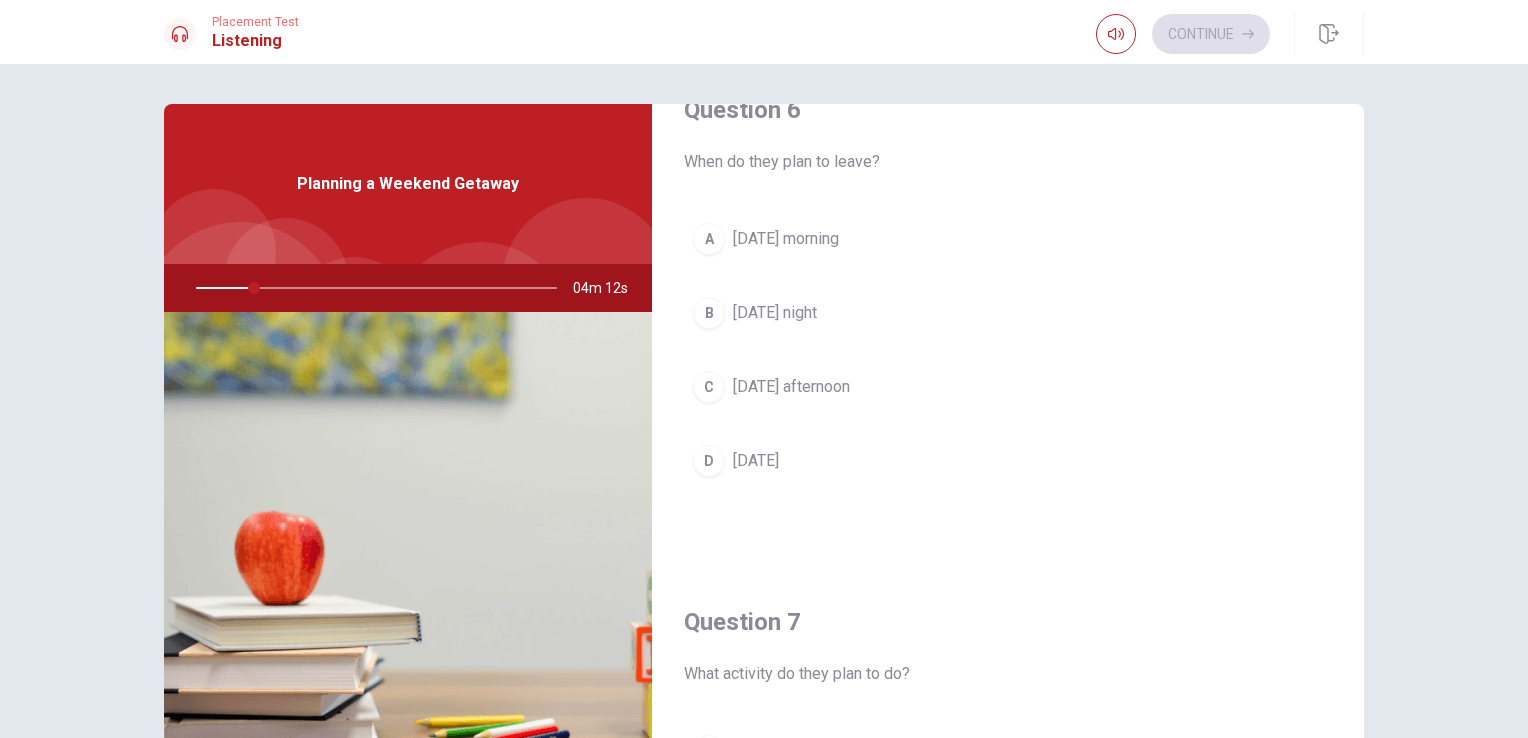 scroll, scrollTop: 48, scrollLeft: 0, axis: vertical 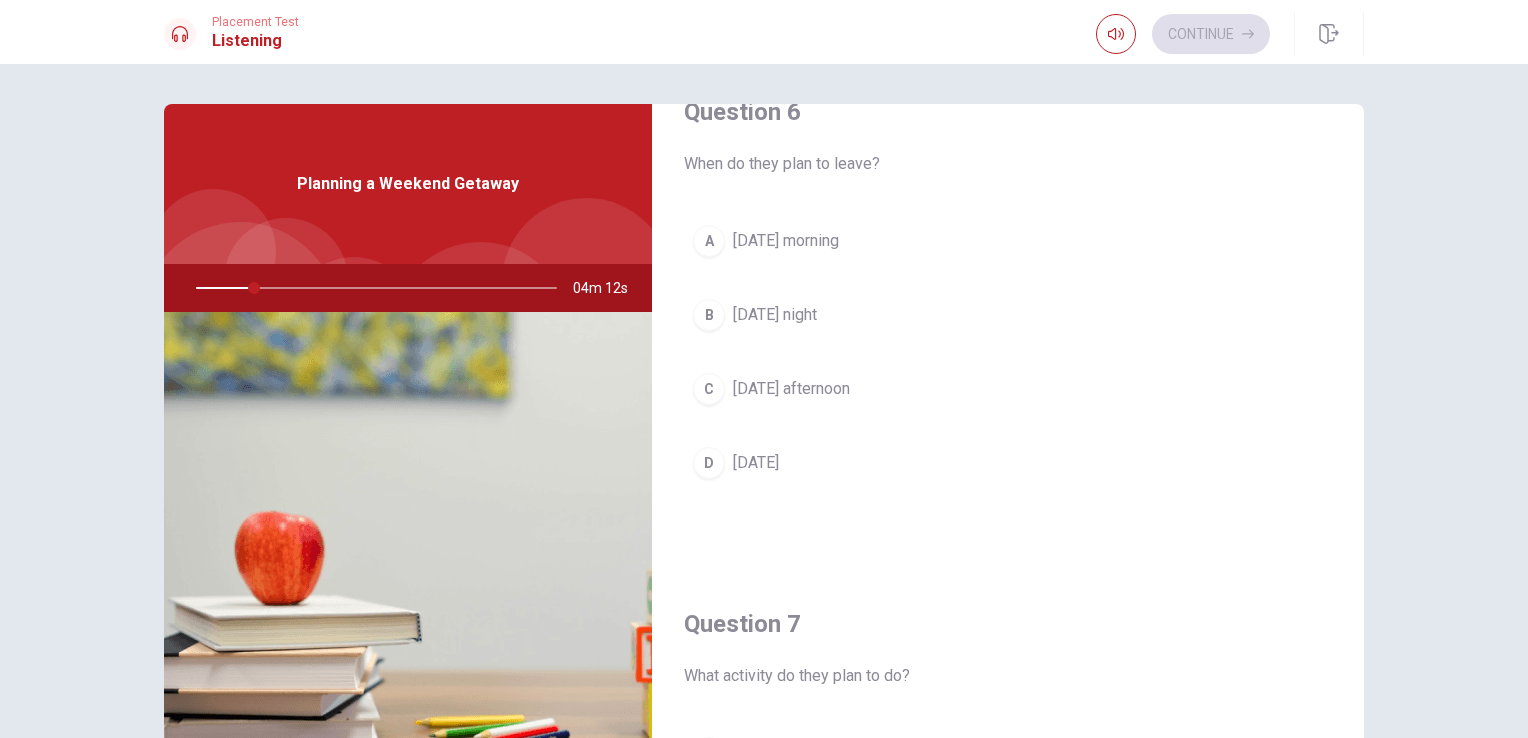 click at bounding box center [408, 555] 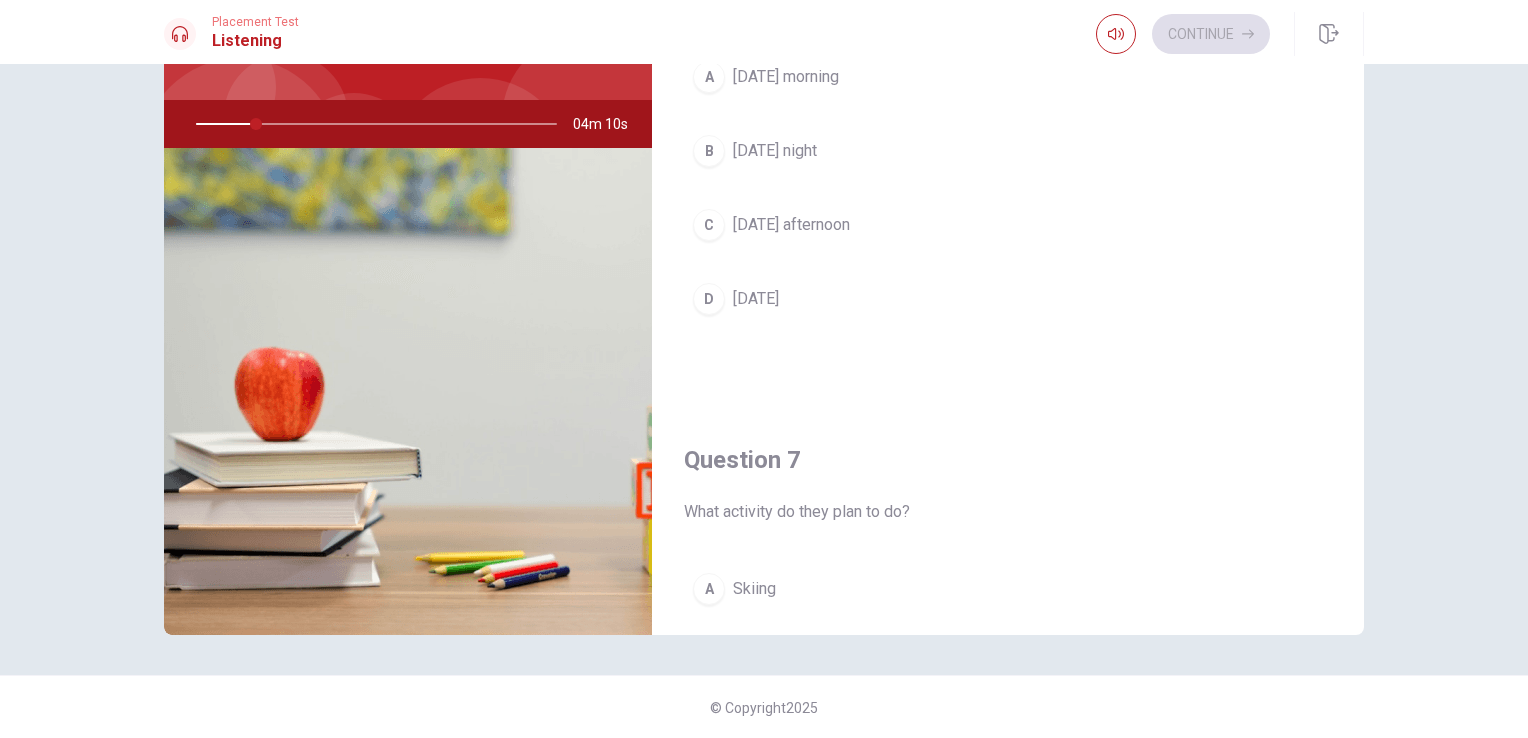 scroll, scrollTop: 164, scrollLeft: 0, axis: vertical 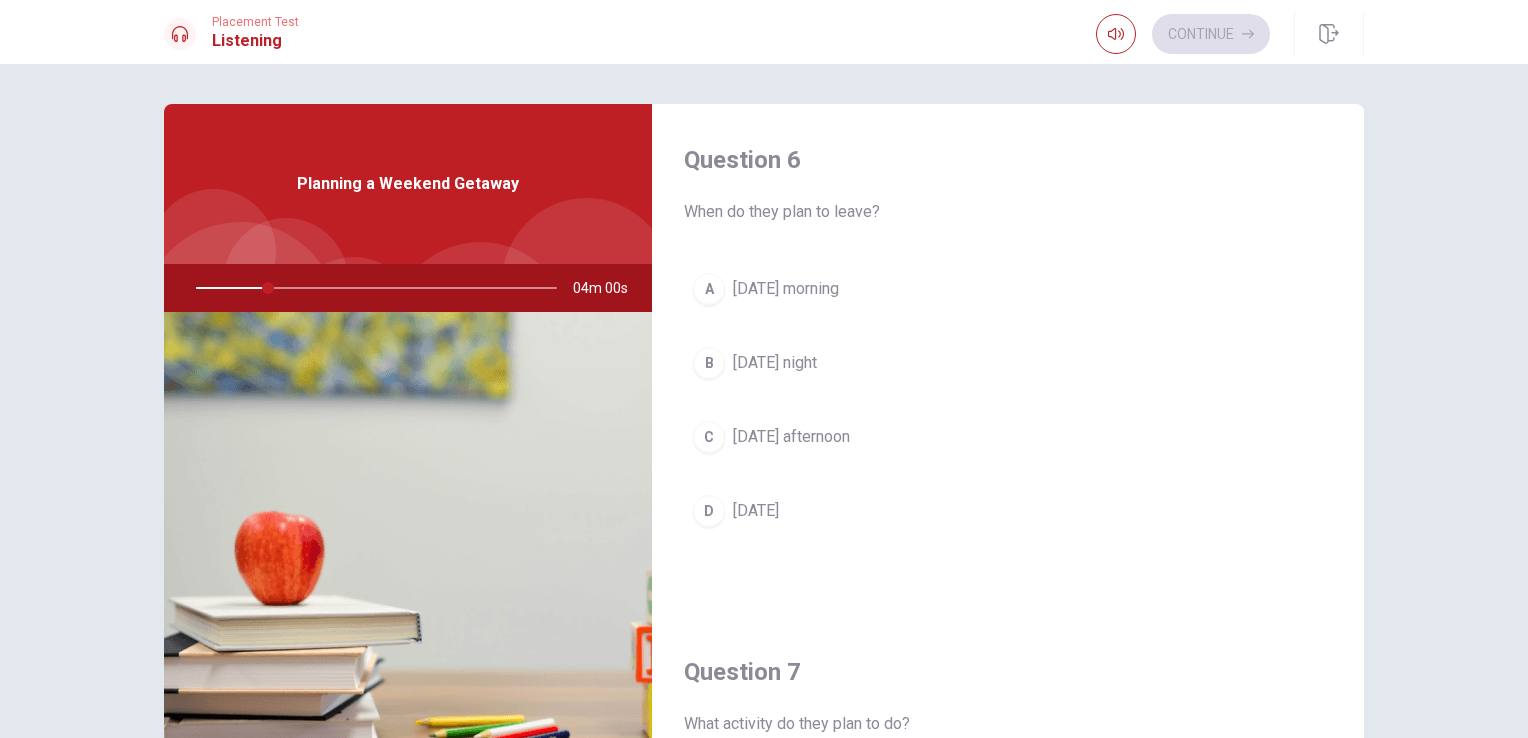 click at bounding box center [372, 288] 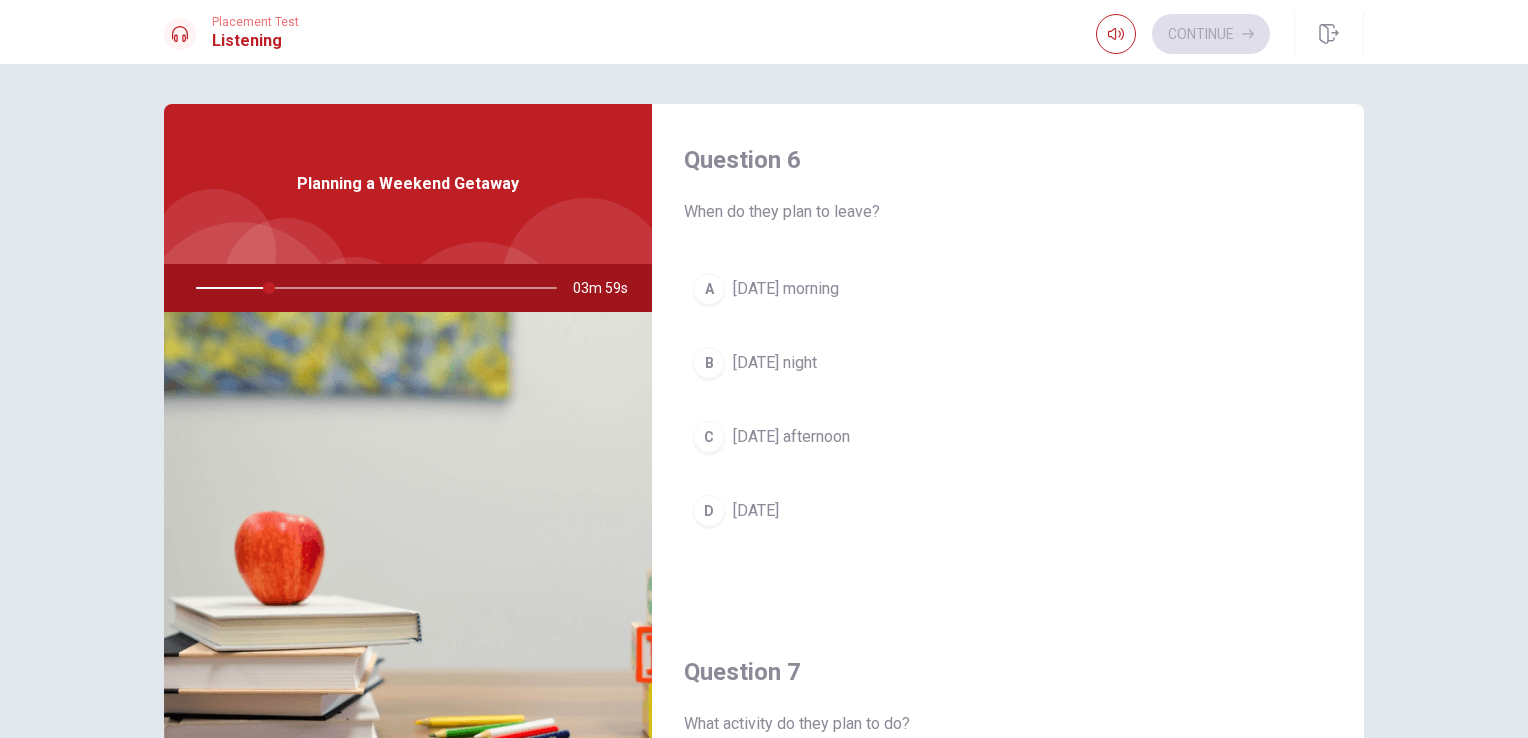 click on "Planning a Weekend Getaway" at bounding box center (408, 184) 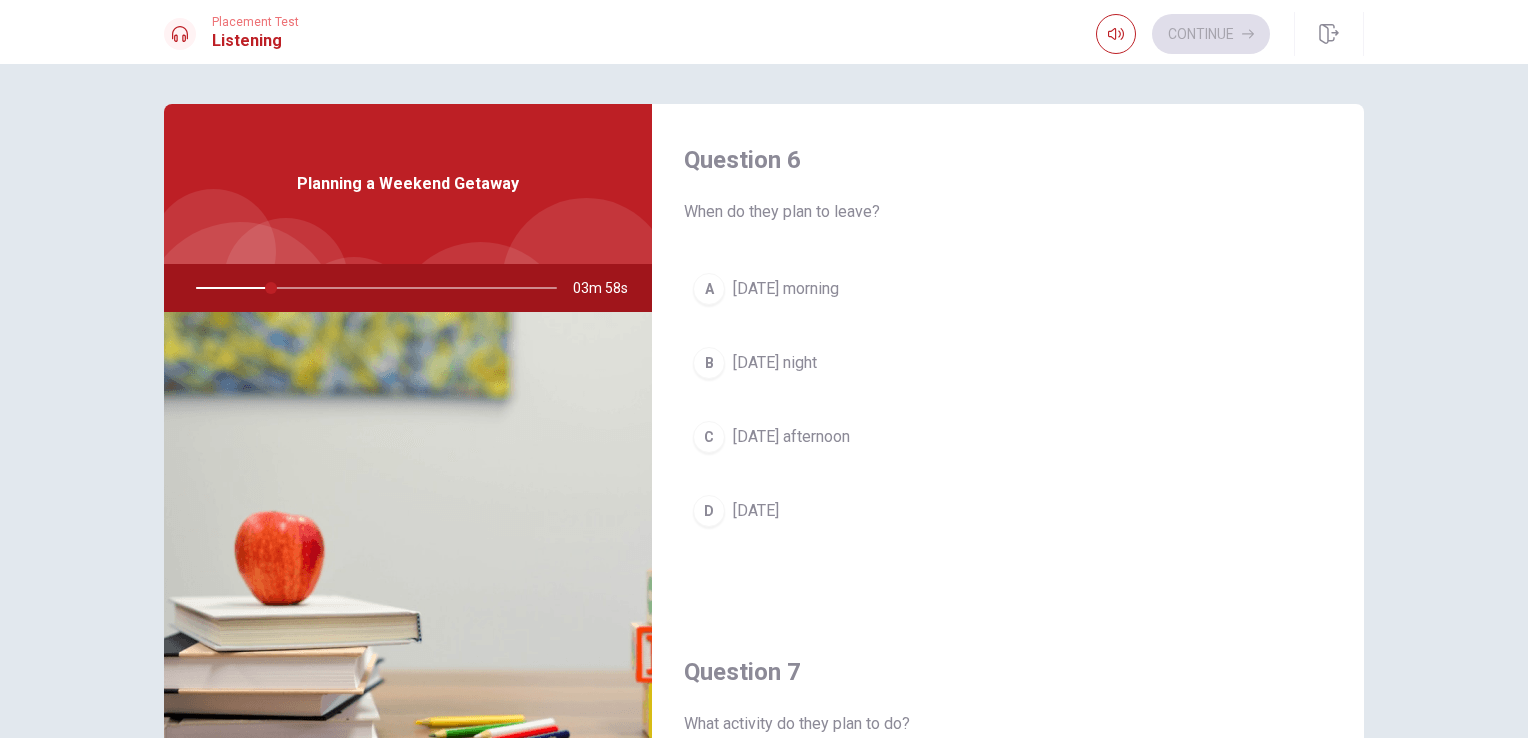 click on "Planning a Weekend Getaway" at bounding box center (408, 184) 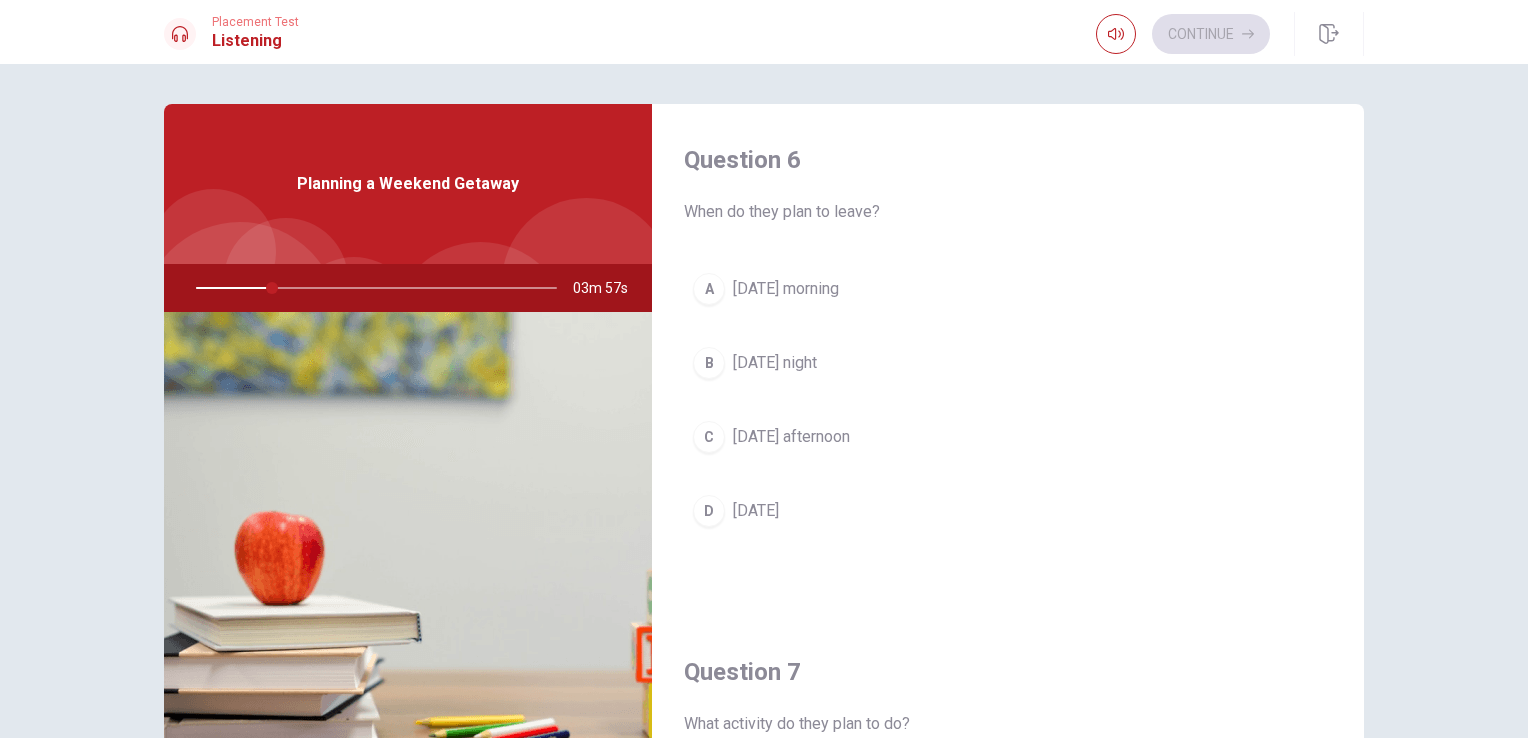 click on "Planning a Weekend Getaway" at bounding box center (408, 184) 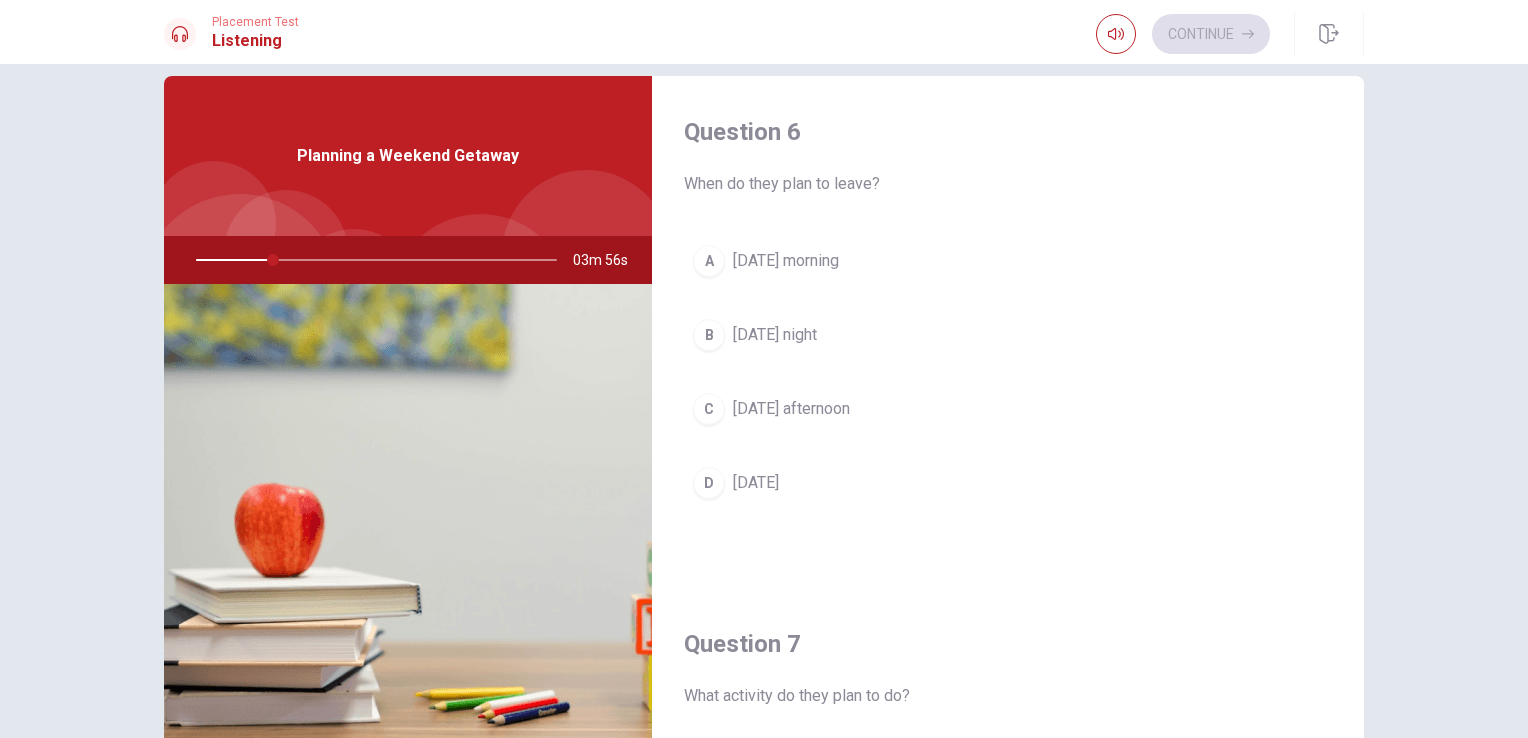scroll, scrollTop: 164, scrollLeft: 0, axis: vertical 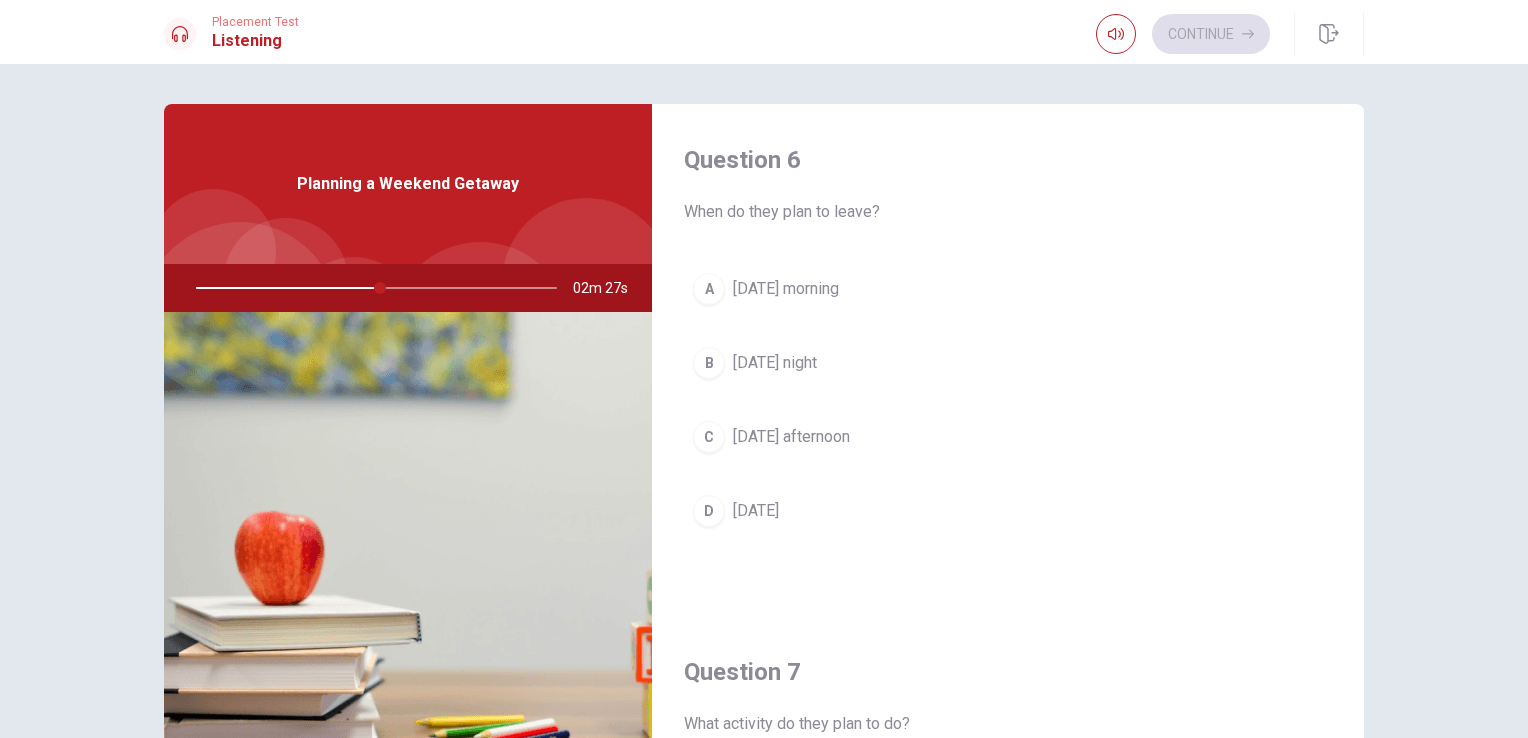 click on "[DATE] night" at bounding box center [775, 363] 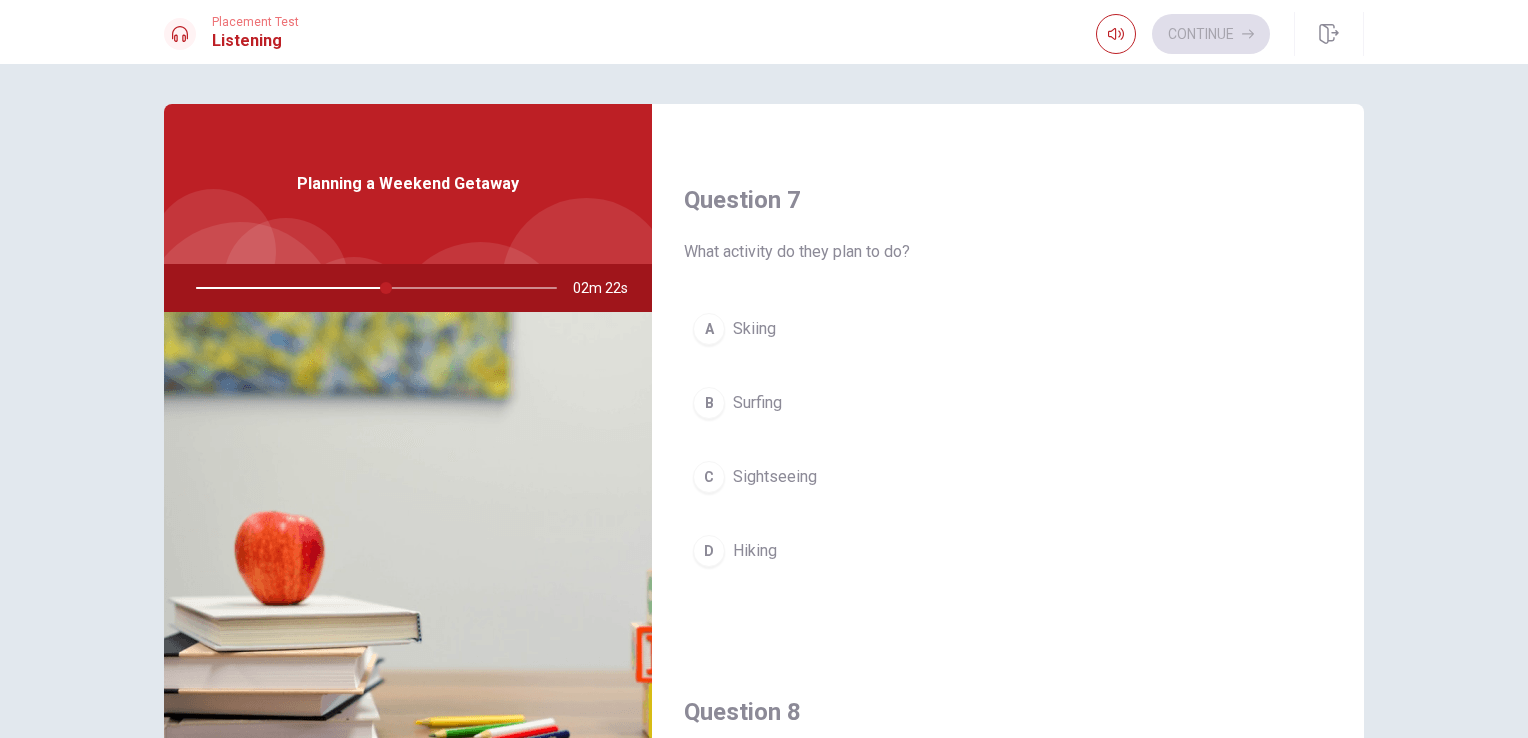 scroll, scrollTop: 474, scrollLeft: 0, axis: vertical 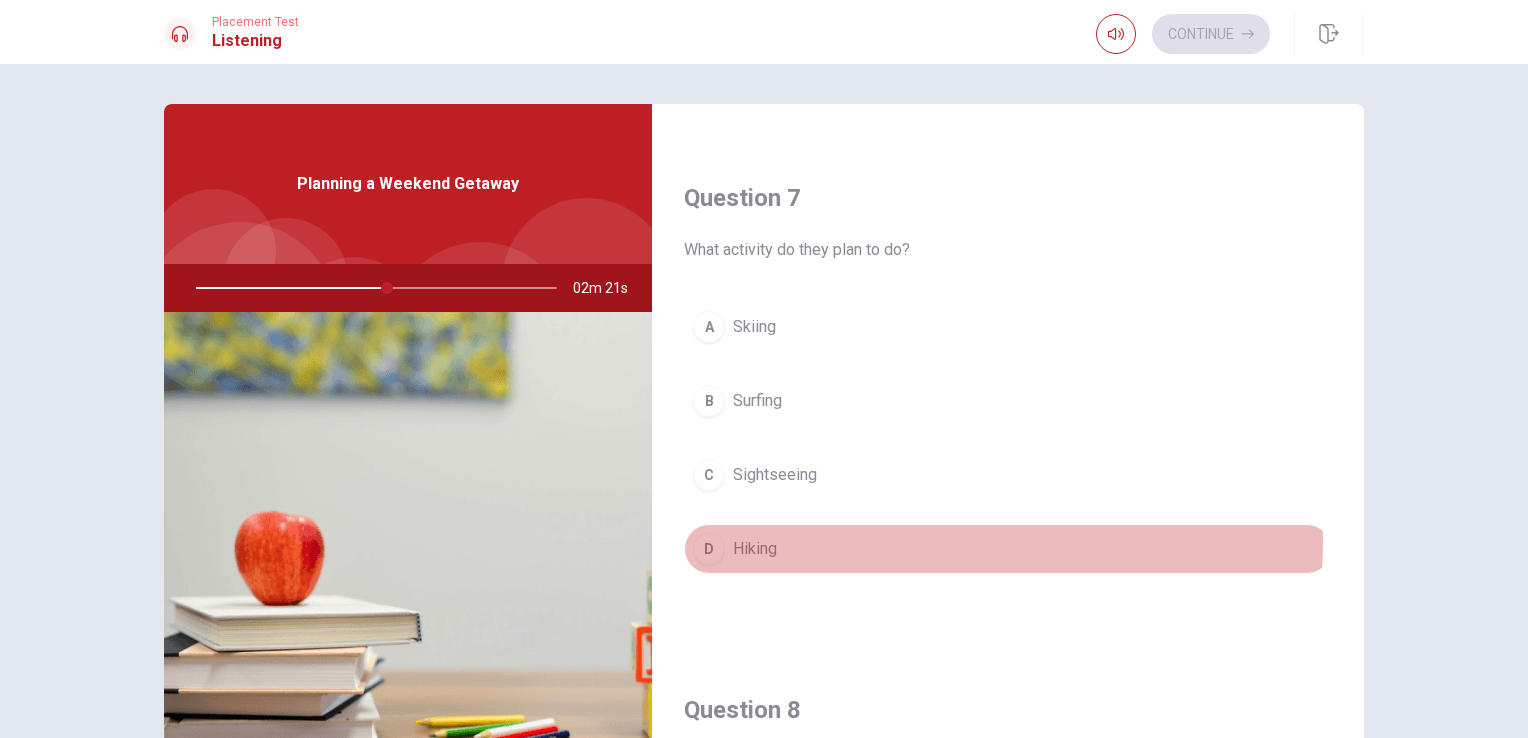 click on "Hiking" at bounding box center [755, 549] 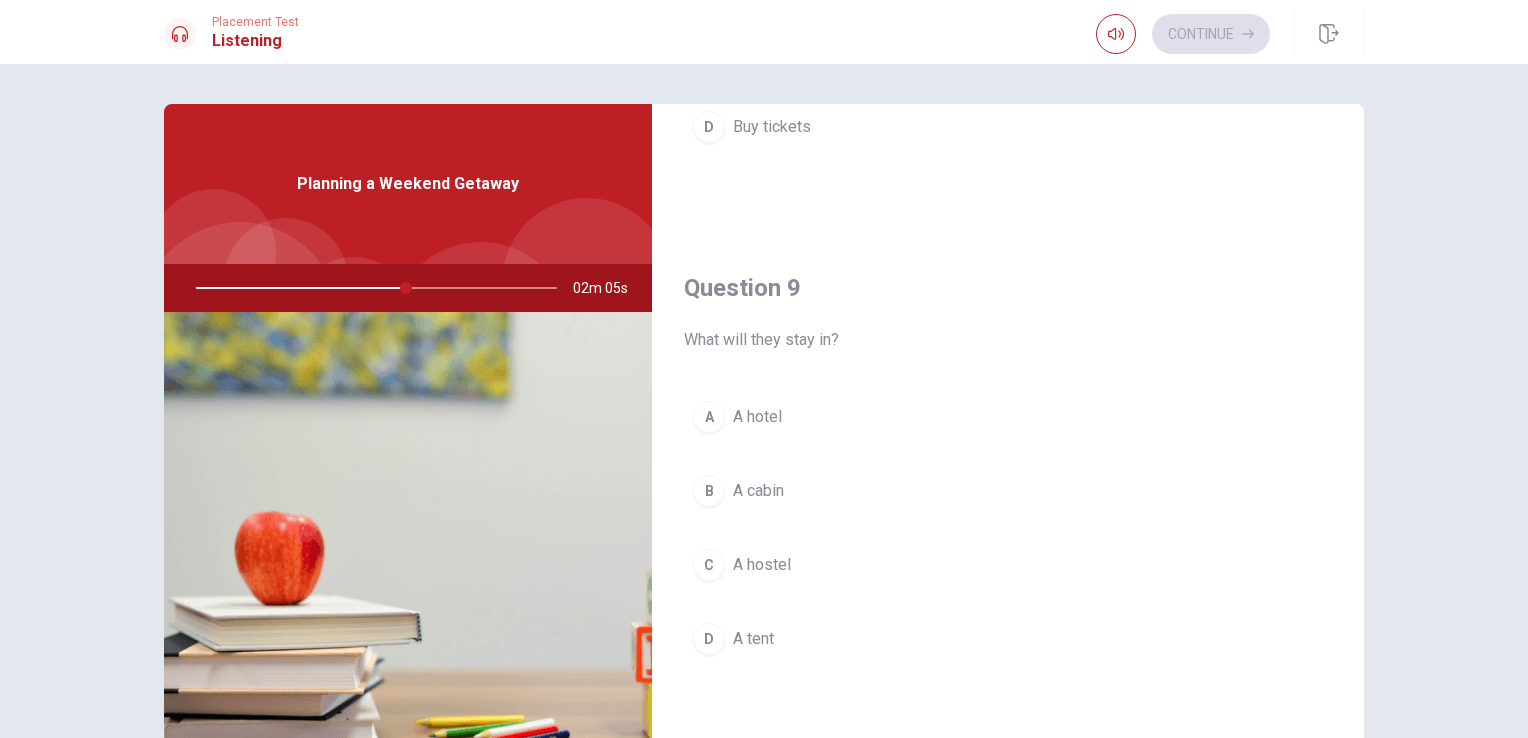 scroll, scrollTop: 1410, scrollLeft: 0, axis: vertical 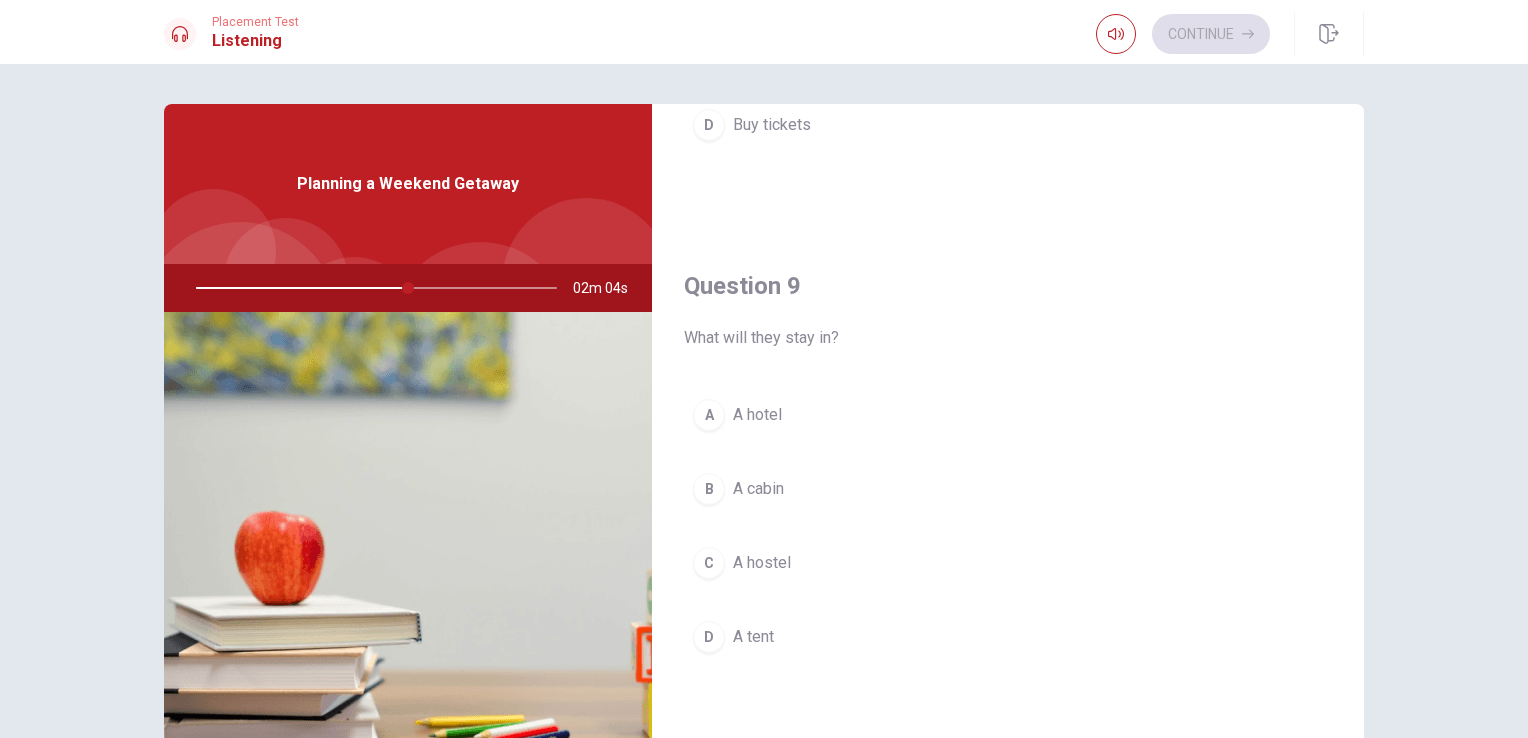 click on "A cabin" at bounding box center [758, 489] 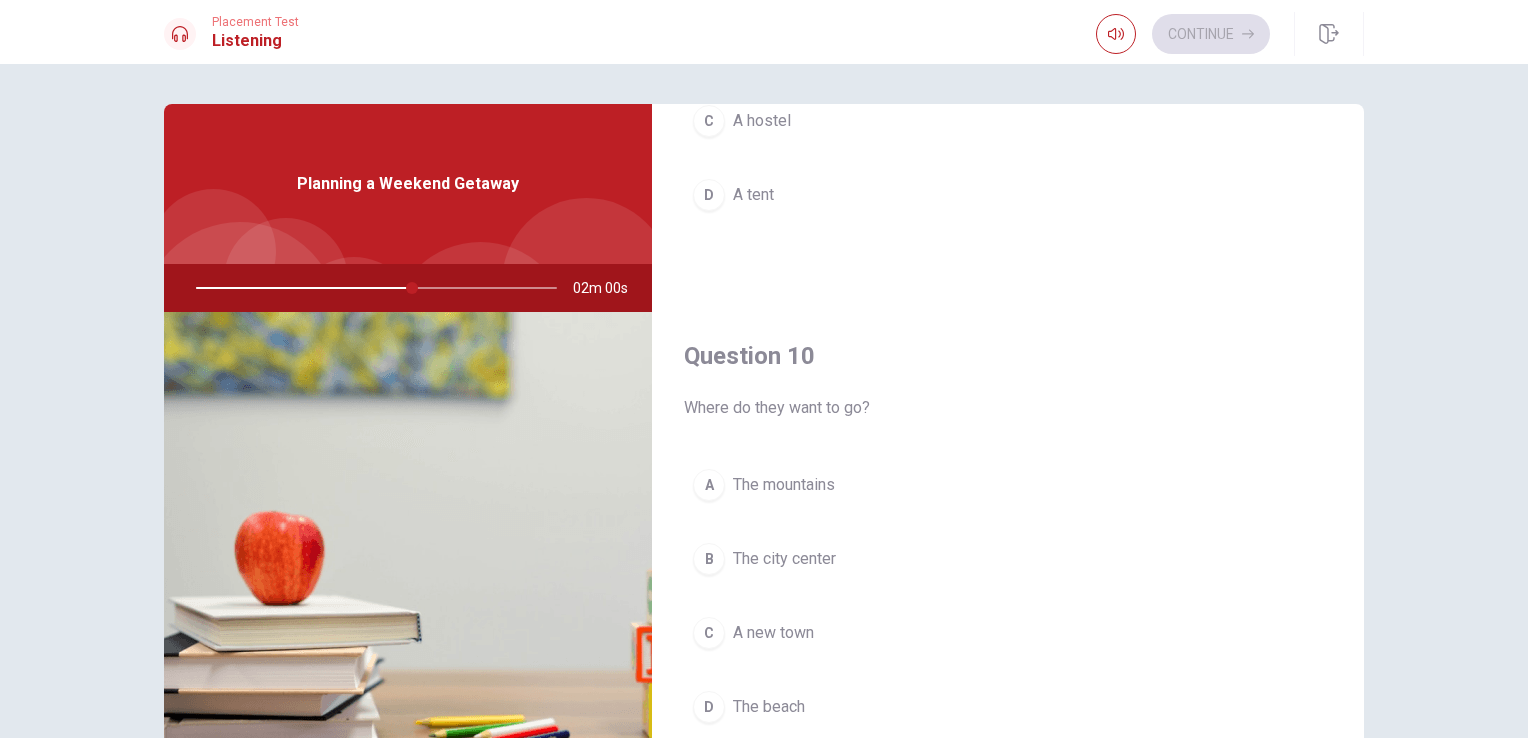 scroll, scrollTop: 1856, scrollLeft: 0, axis: vertical 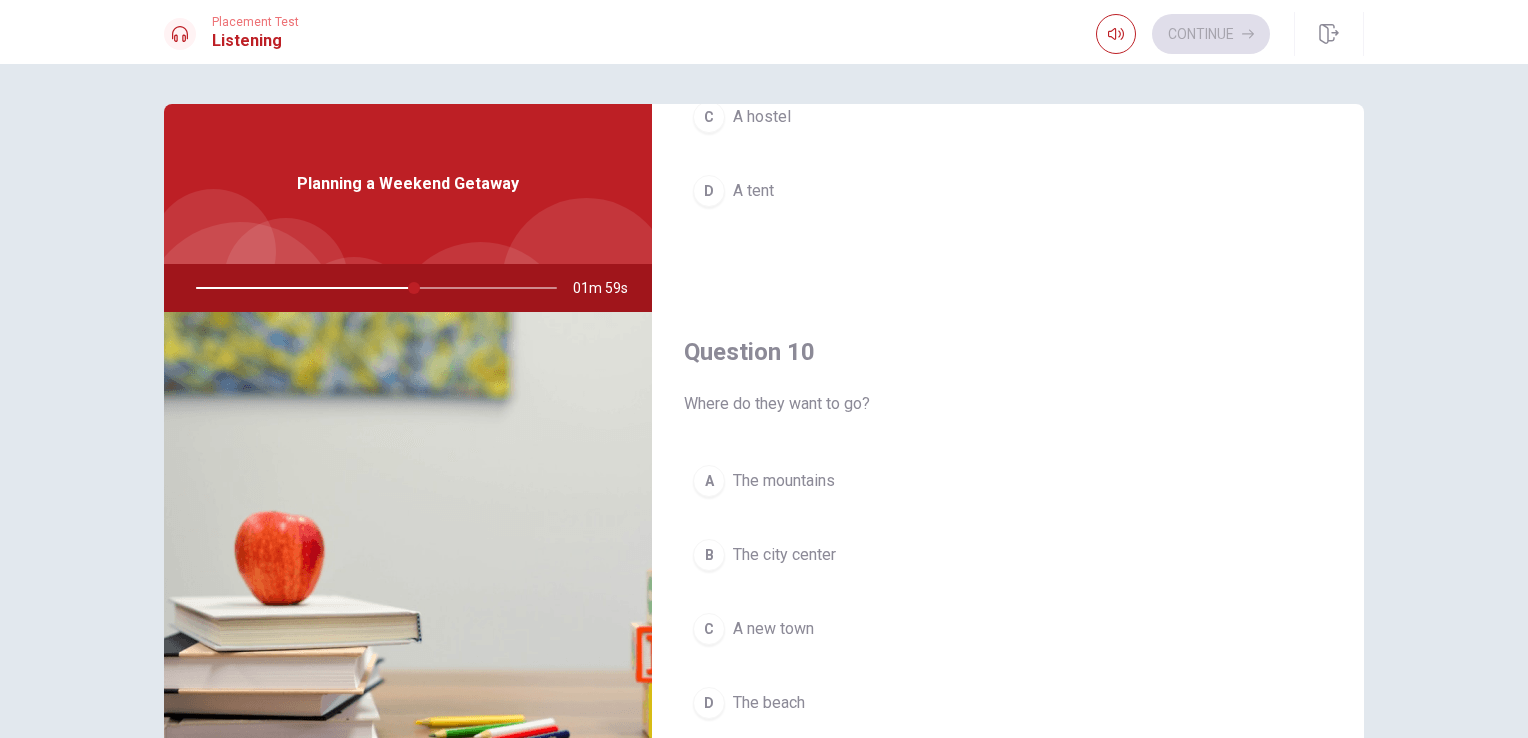 click on "The mountains" at bounding box center (784, 481) 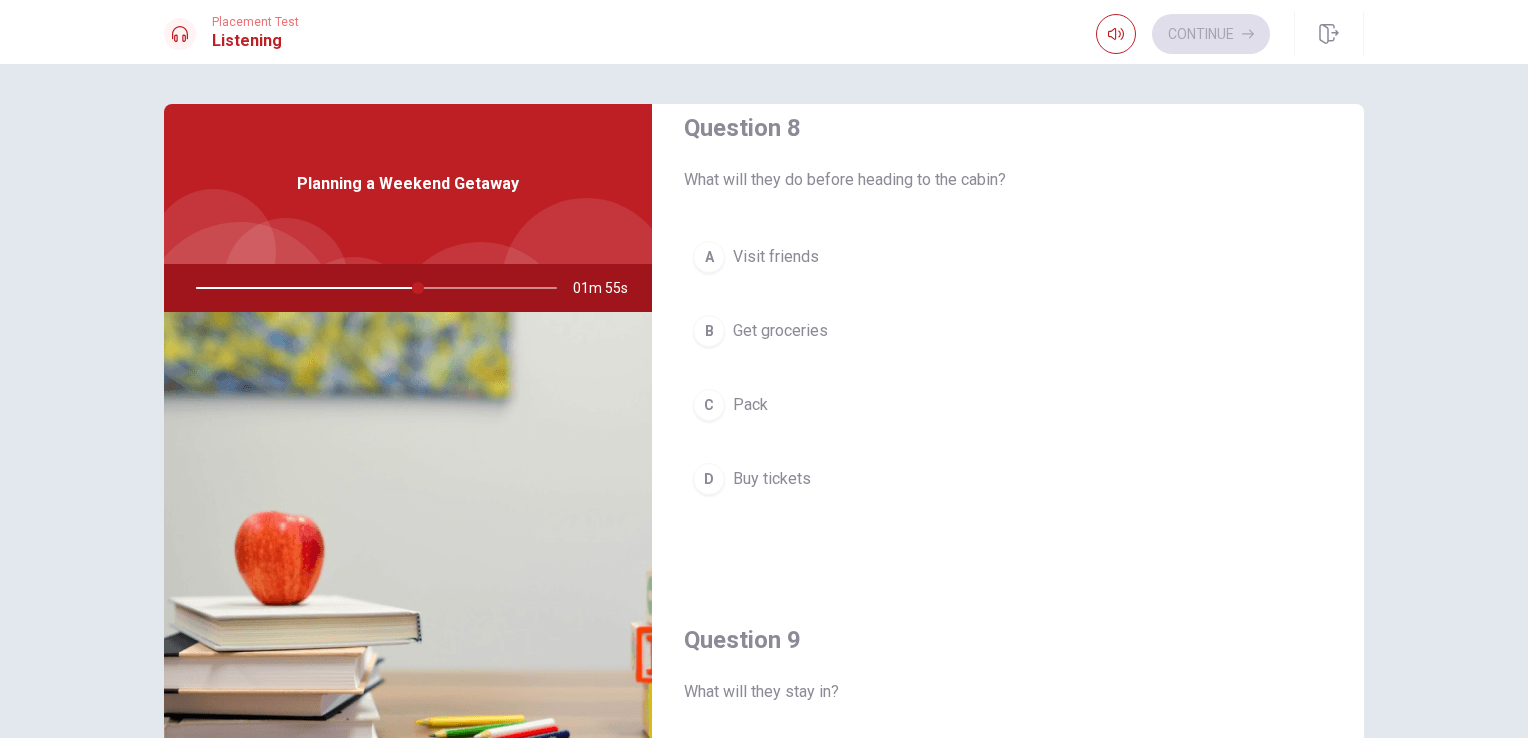scroll, scrollTop: 1052, scrollLeft: 0, axis: vertical 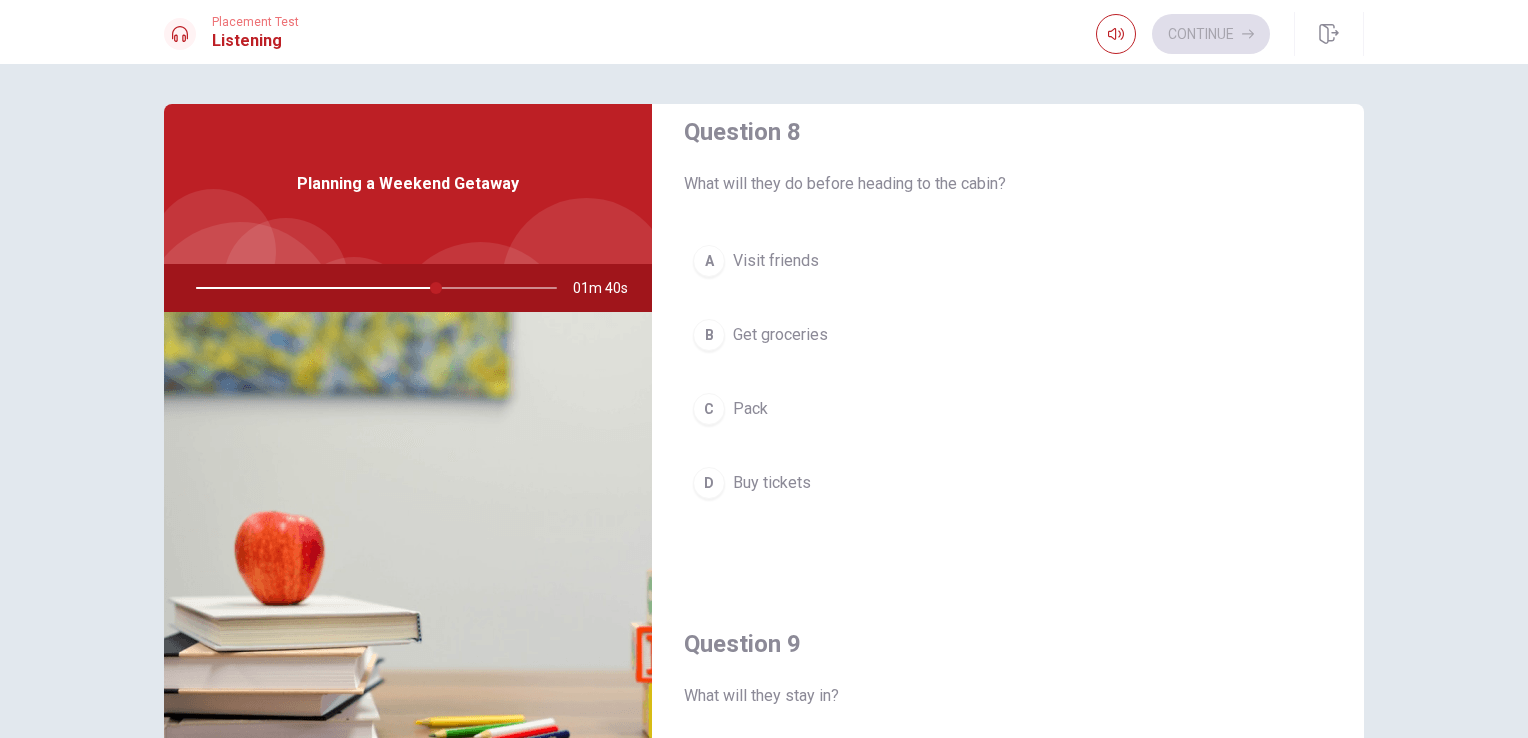 click on "Pack" at bounding box center (750, 409) 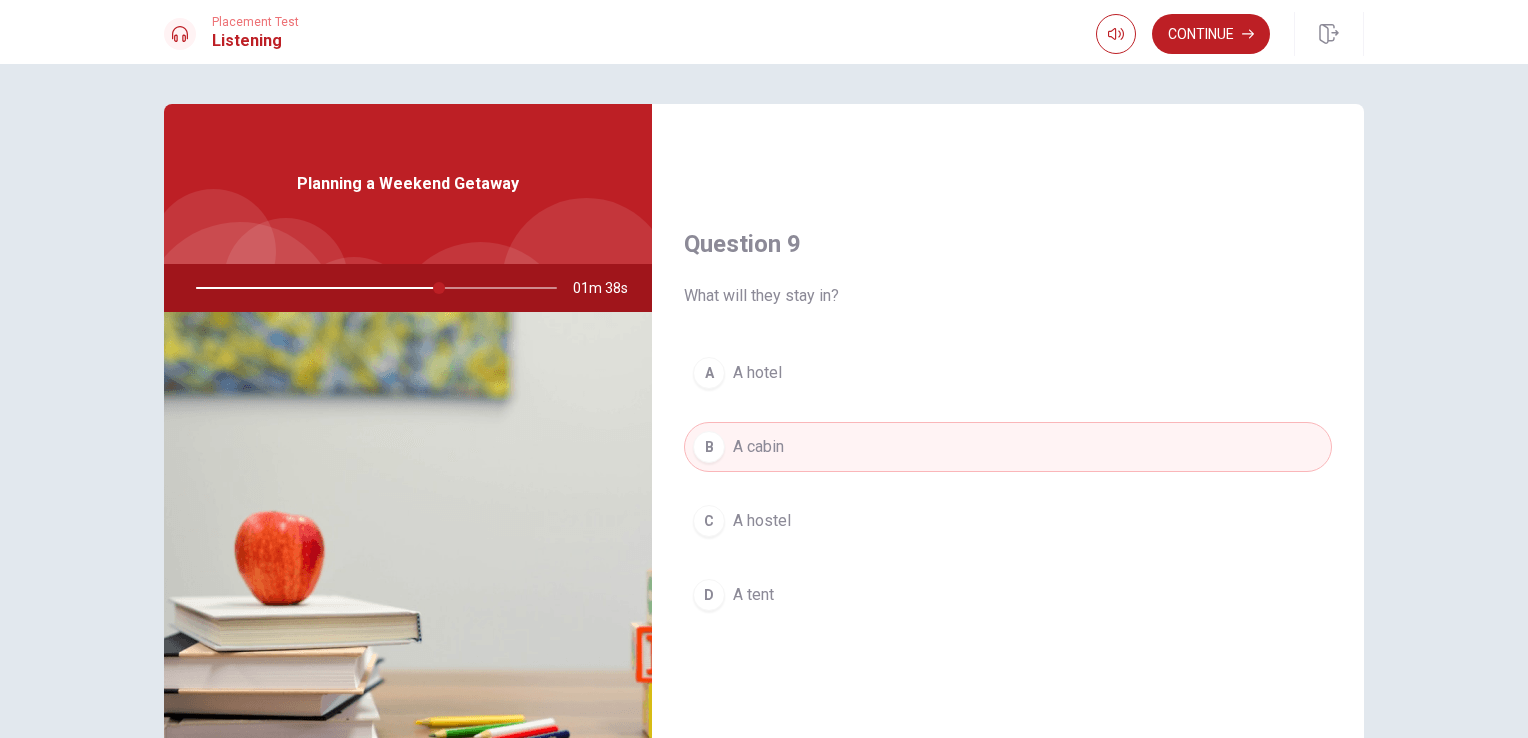 scroll, scrollTop: 1856, scrollLeft: 0, axis: vertical 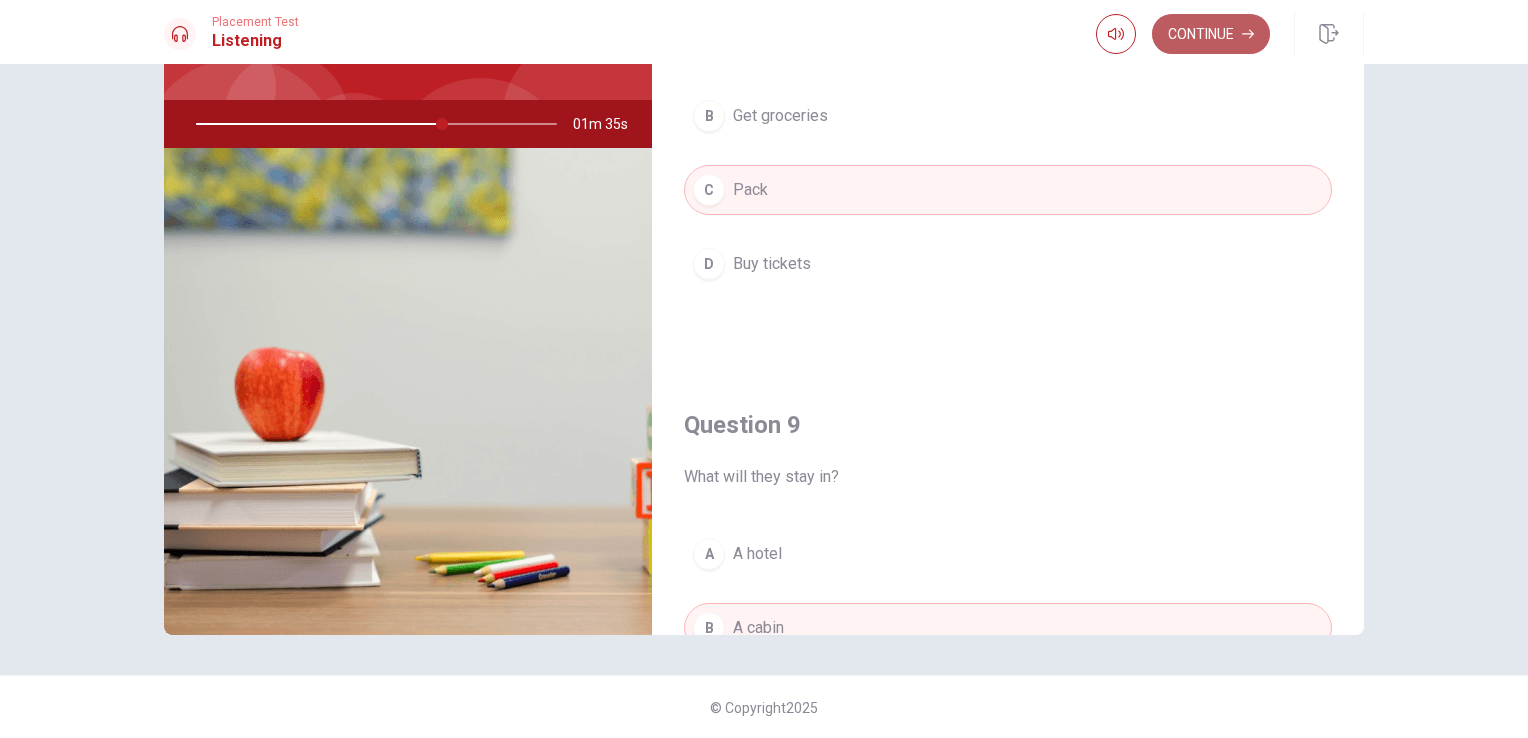 click on "Continue" at bounding box center [1211, 34] 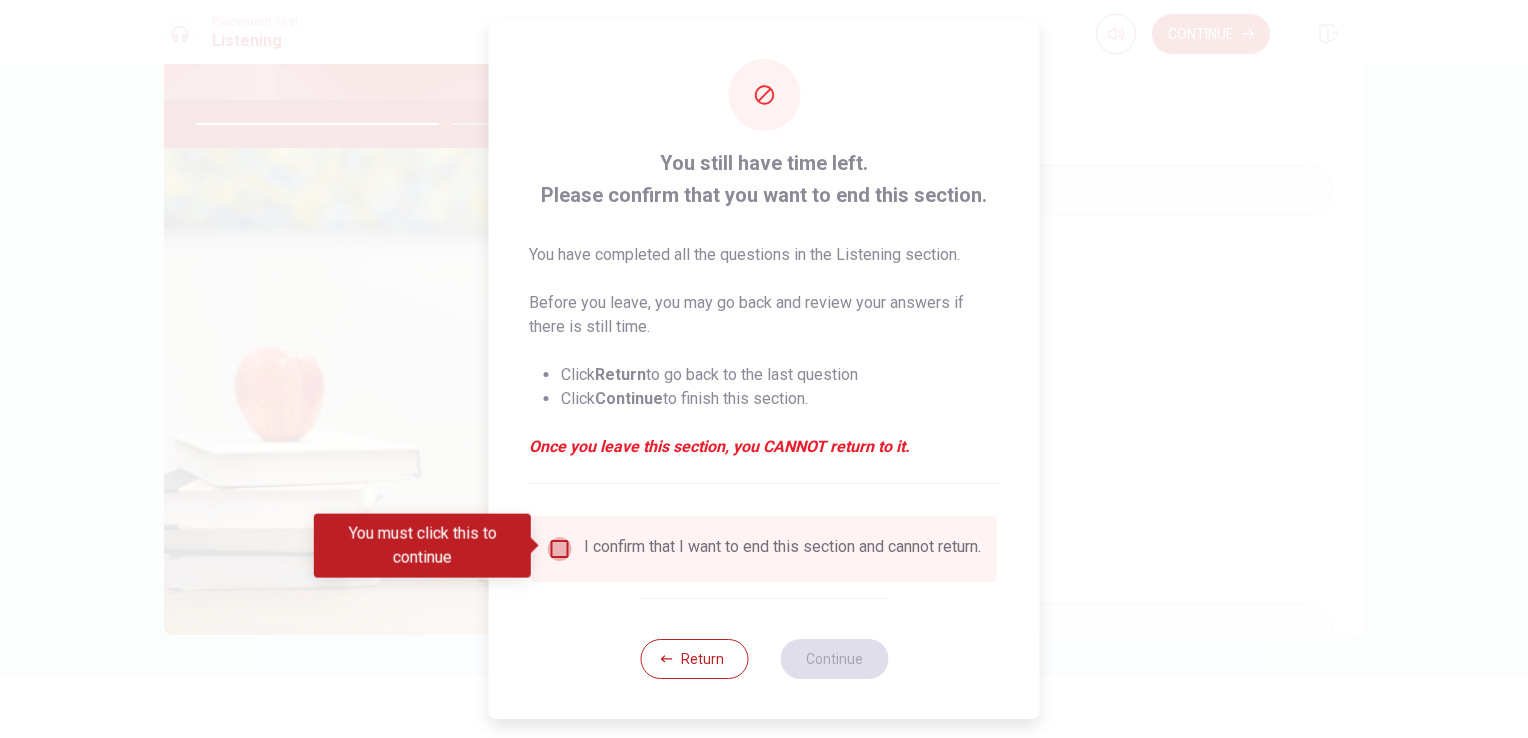 click at bounding box center [560, 549] 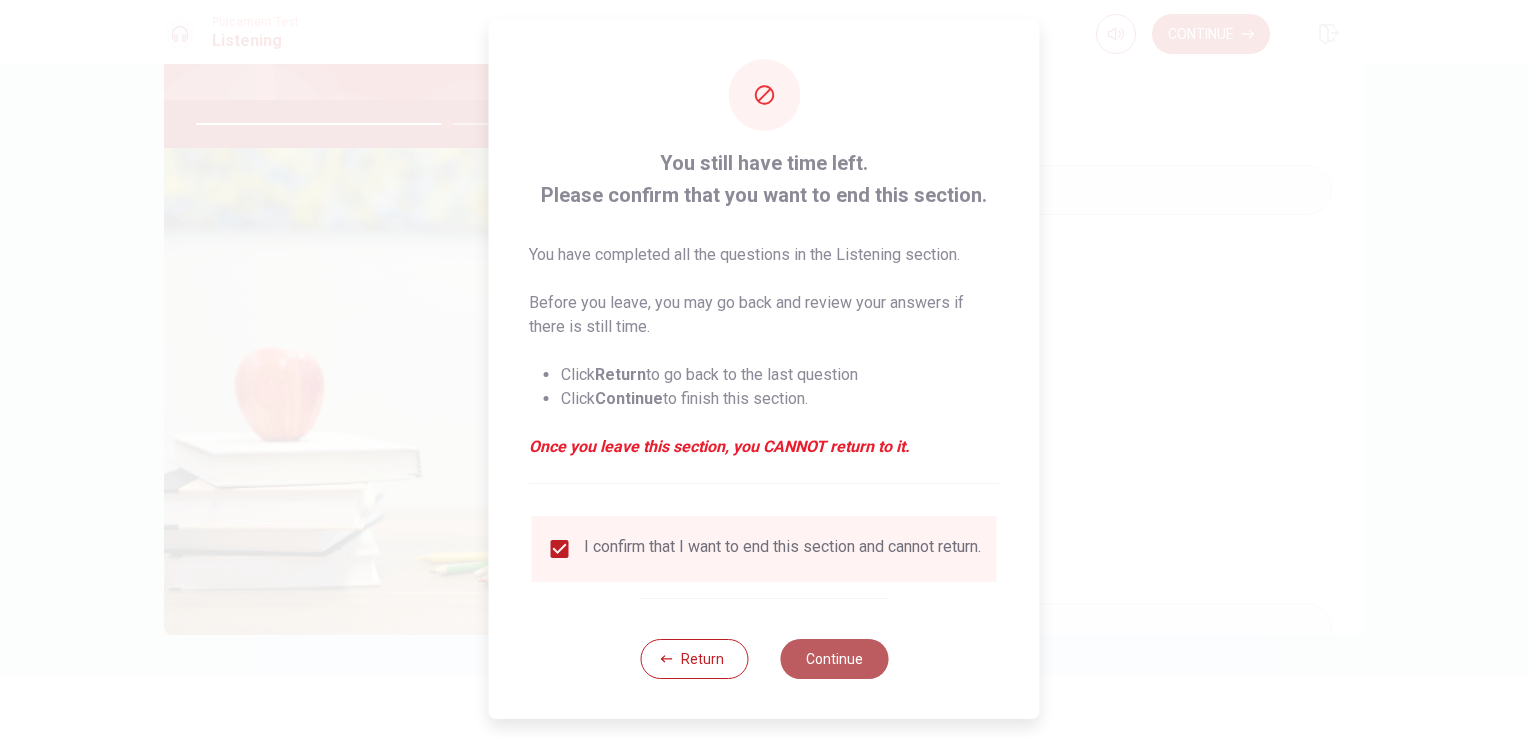 click on "Continue" at bounding box center [834, 659] 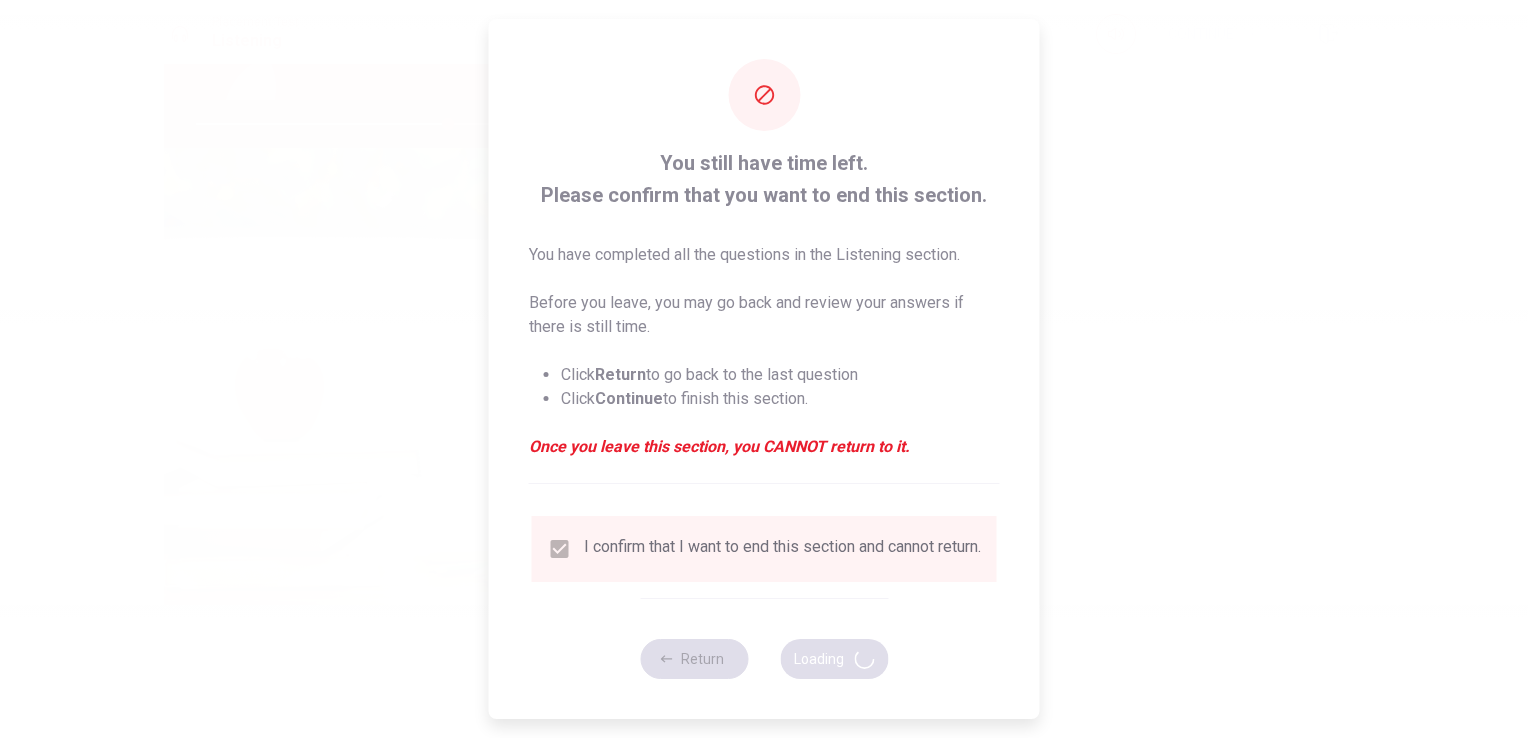 type on "70" 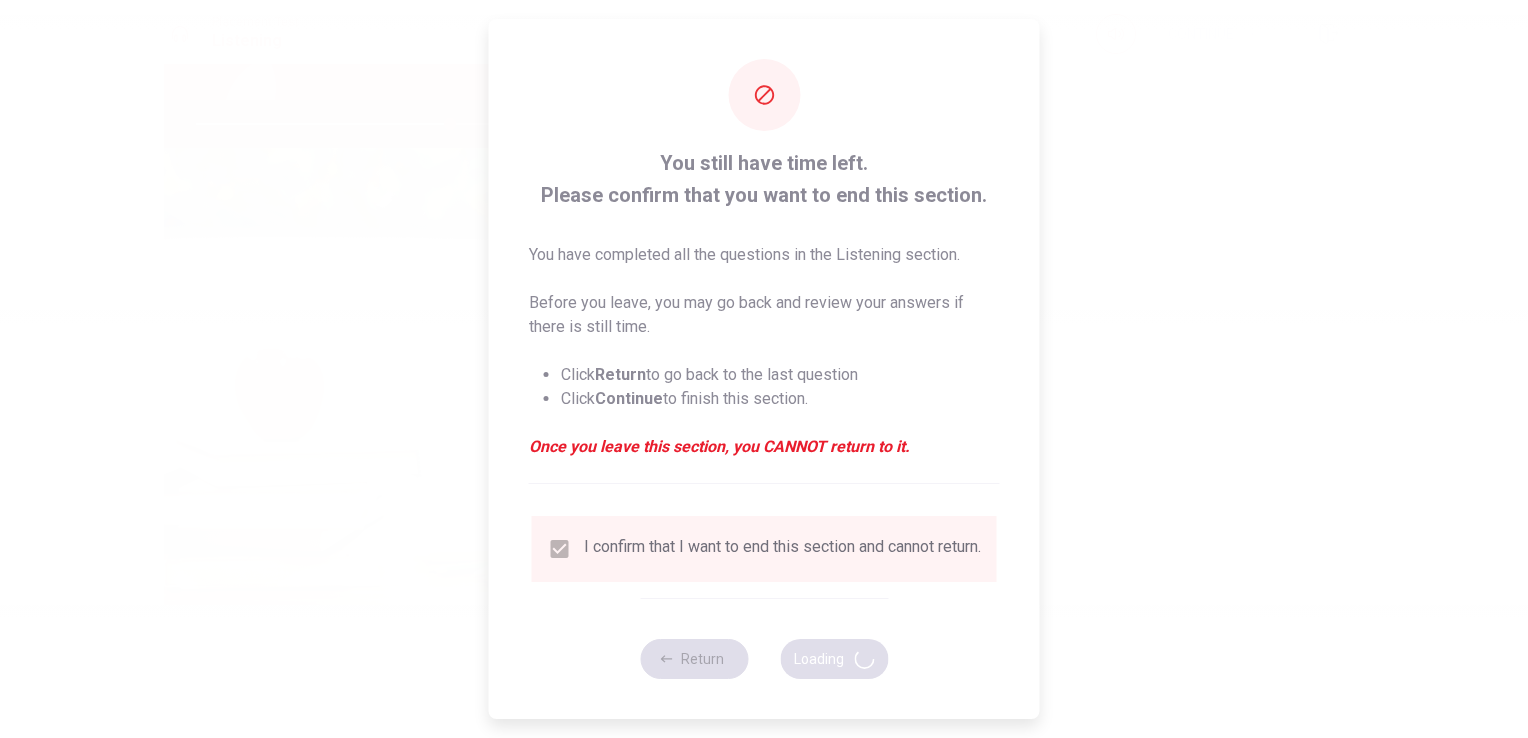 scroll, scrollTop: 0, scrollLeft: 0, axis: both 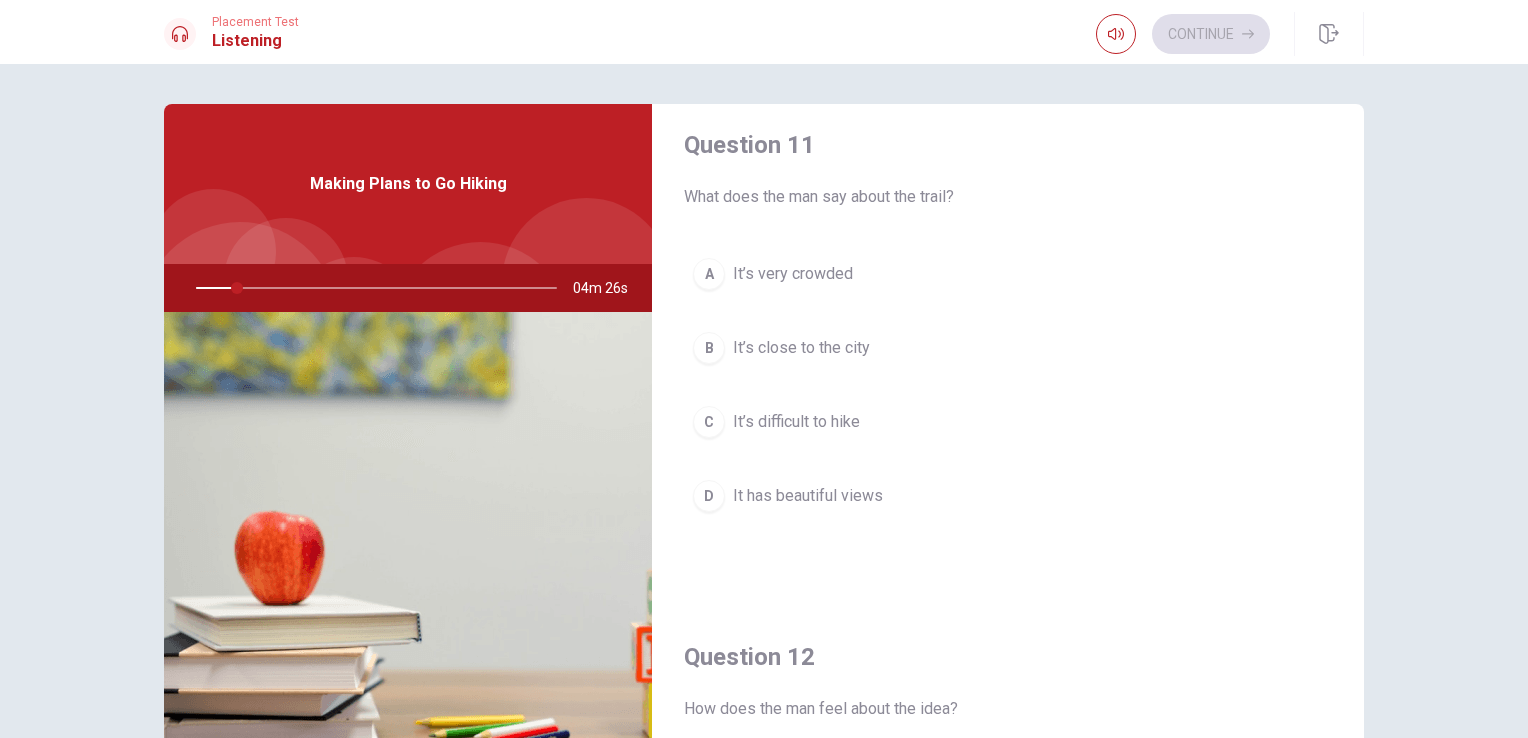 click at bounding box center (408, 555) 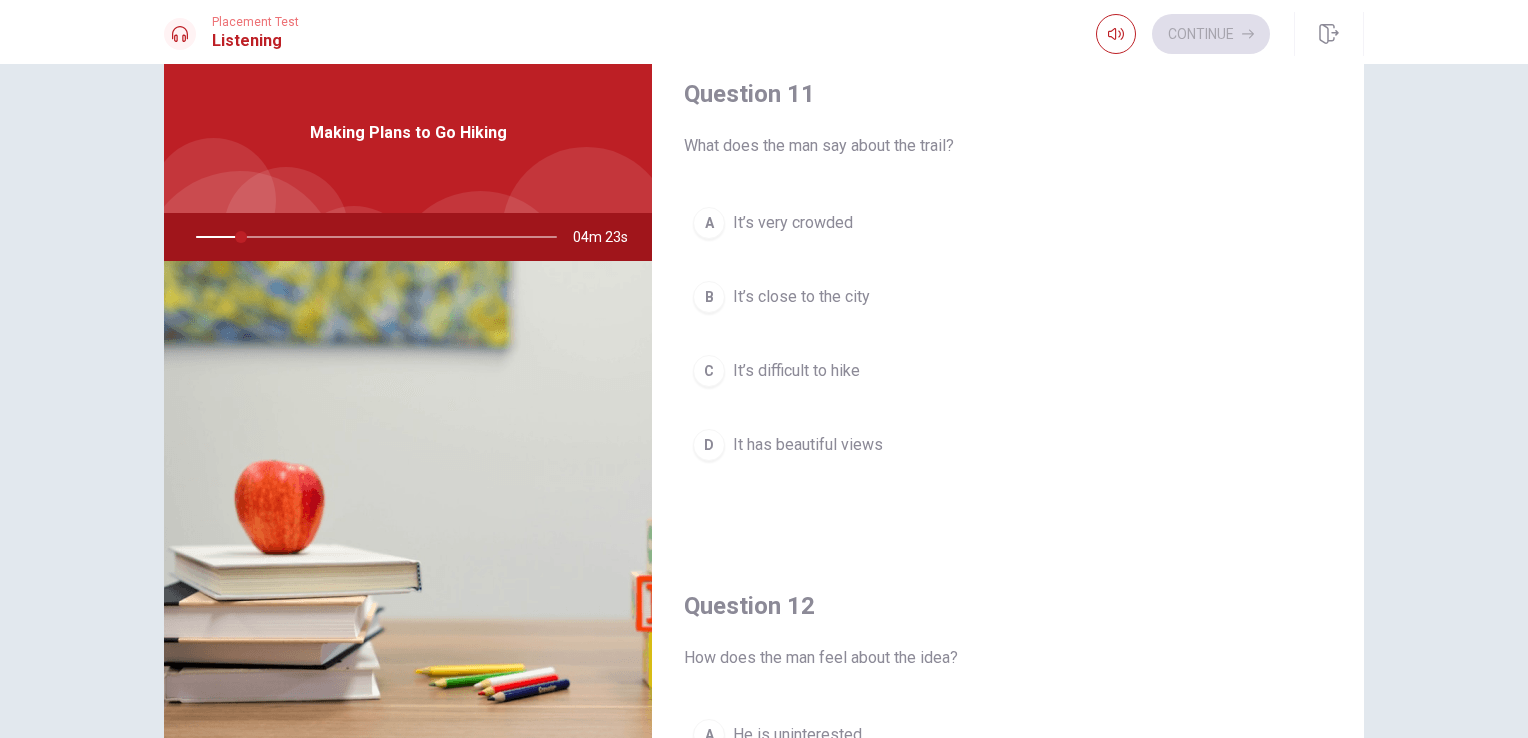scroll, scrollTop: 0, scrollLeft: 0, axis: both 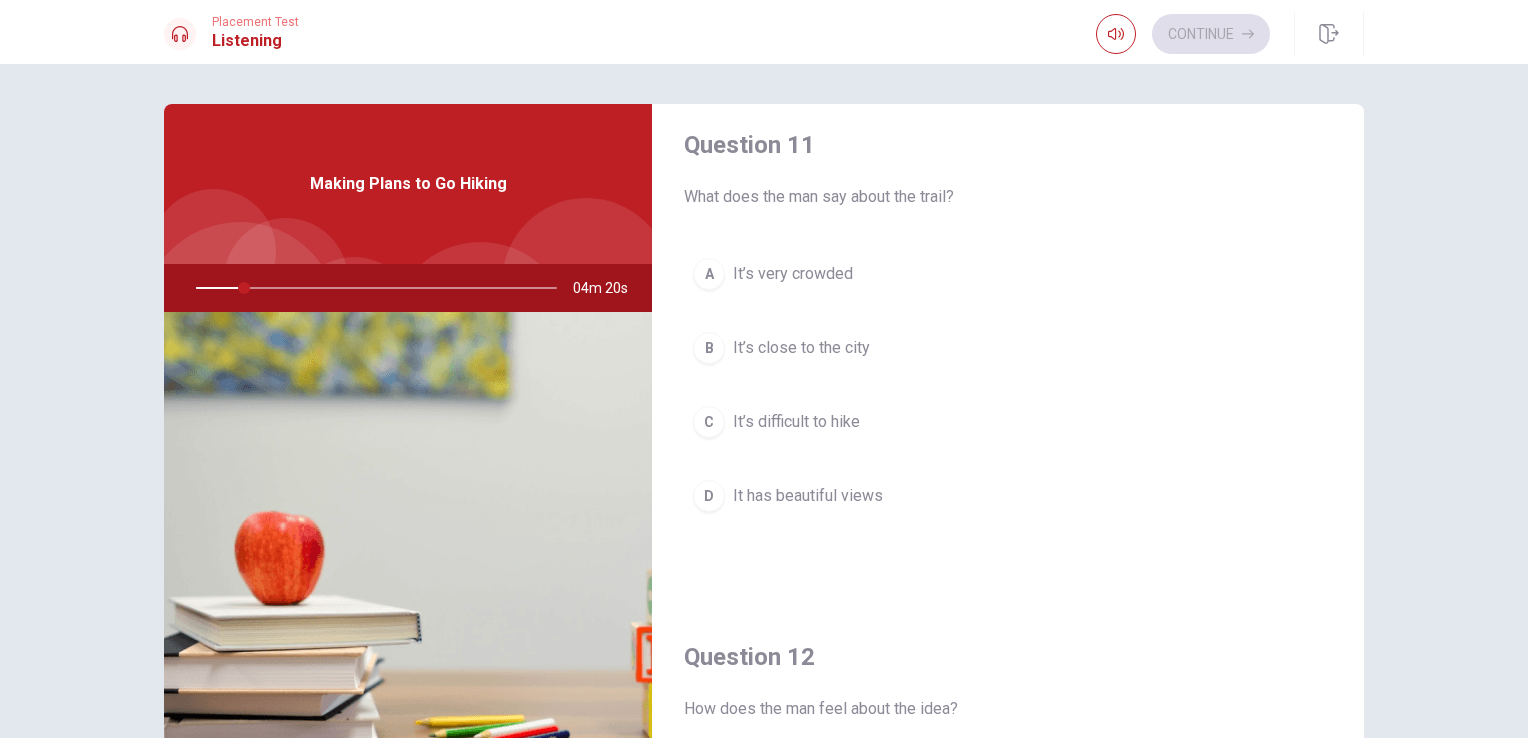 click at bounding box center (372, 288) 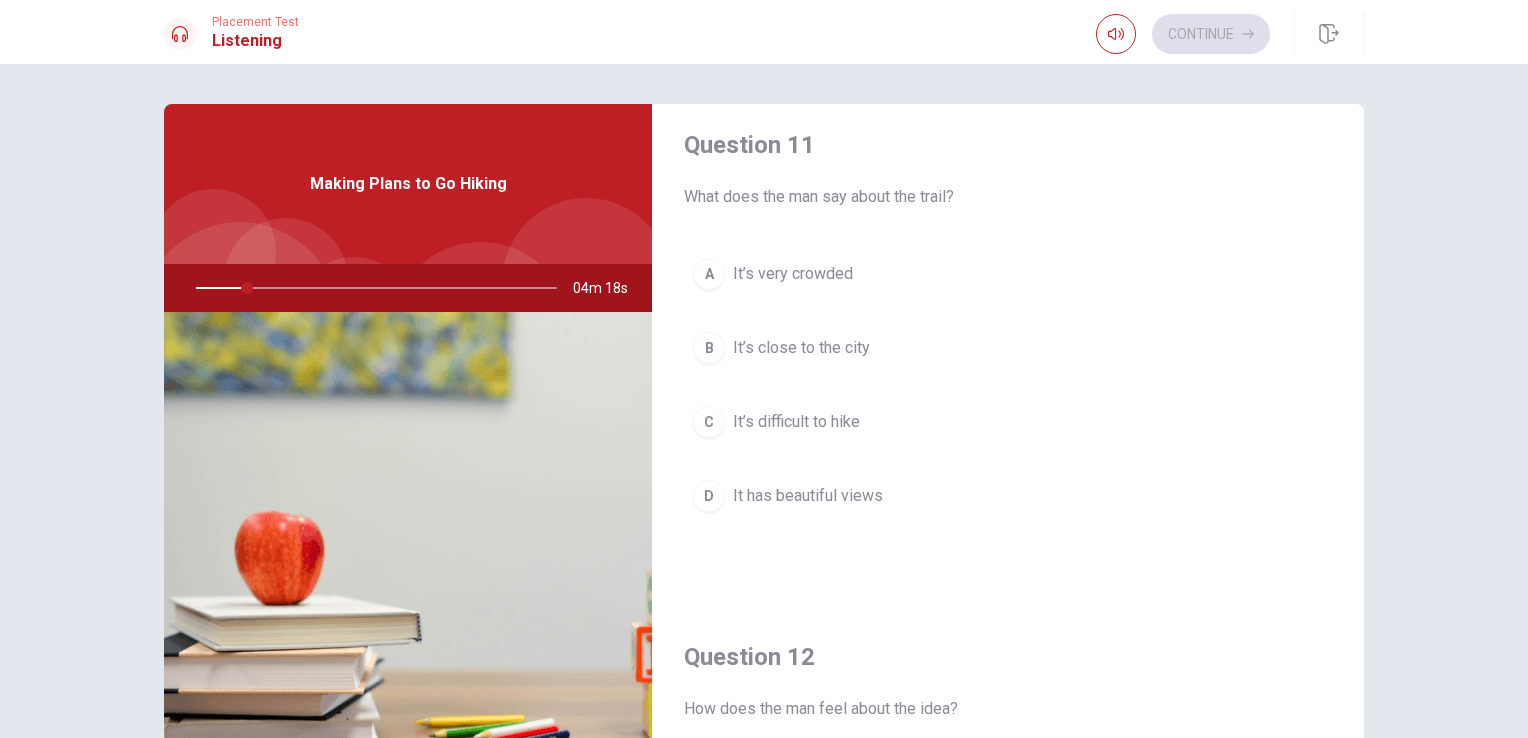 drag, startPoint x: 240, startPoint y: 285, endPoint x: 298, endPoint y: 285, distance: 58 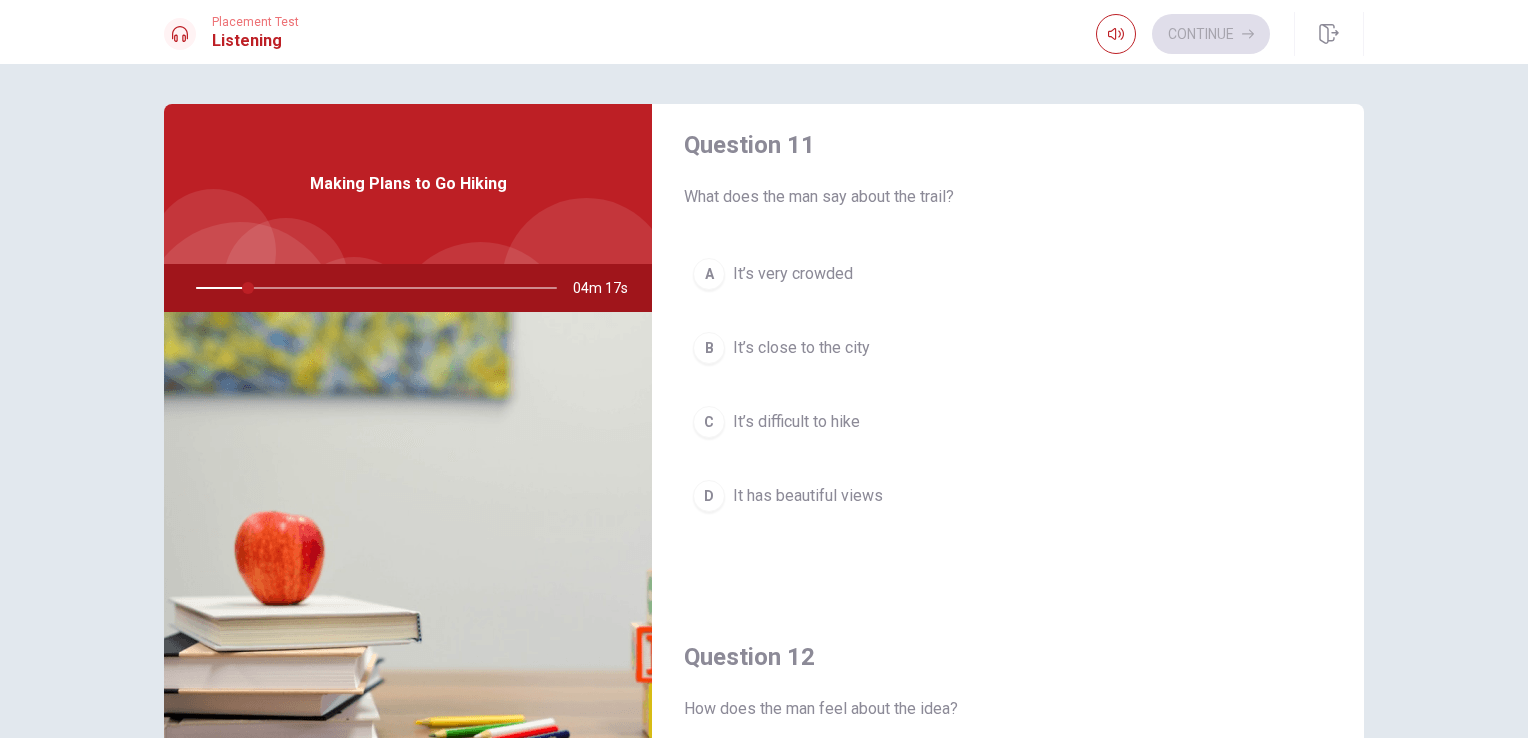 click at bounding box center [372, 288] 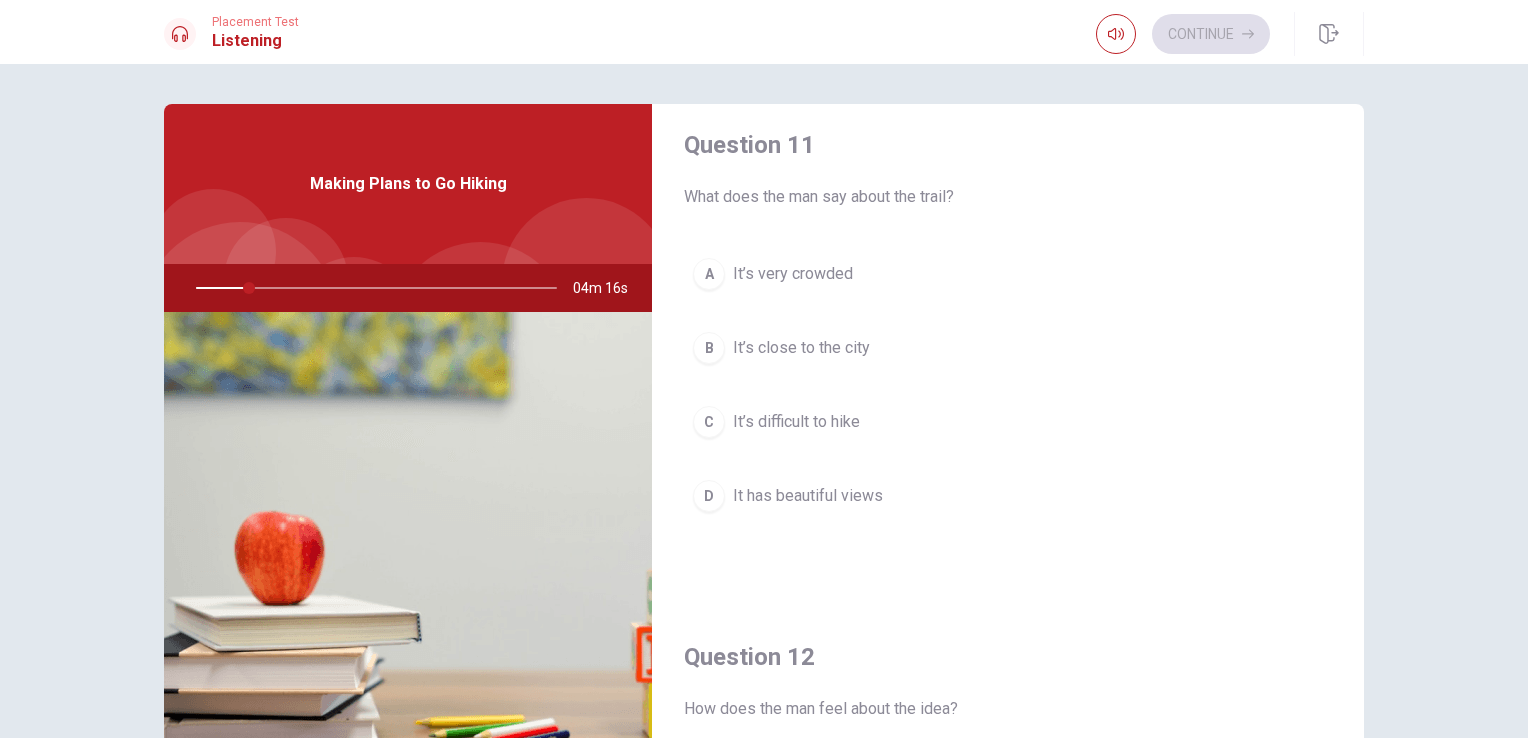 click at bounding box center [372, 288] 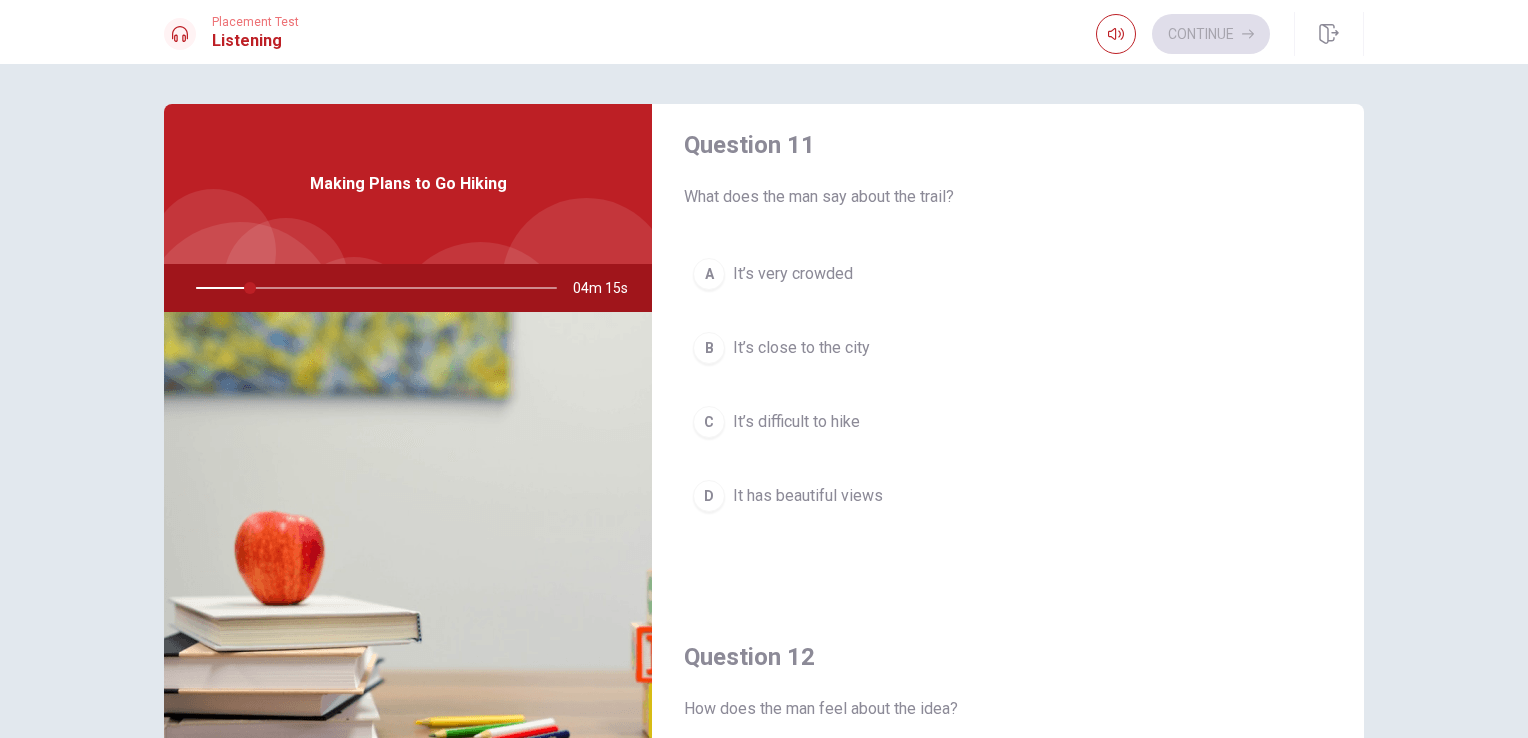 click on "Making Plans to Go Hiking" at bounding box center (408, 184) 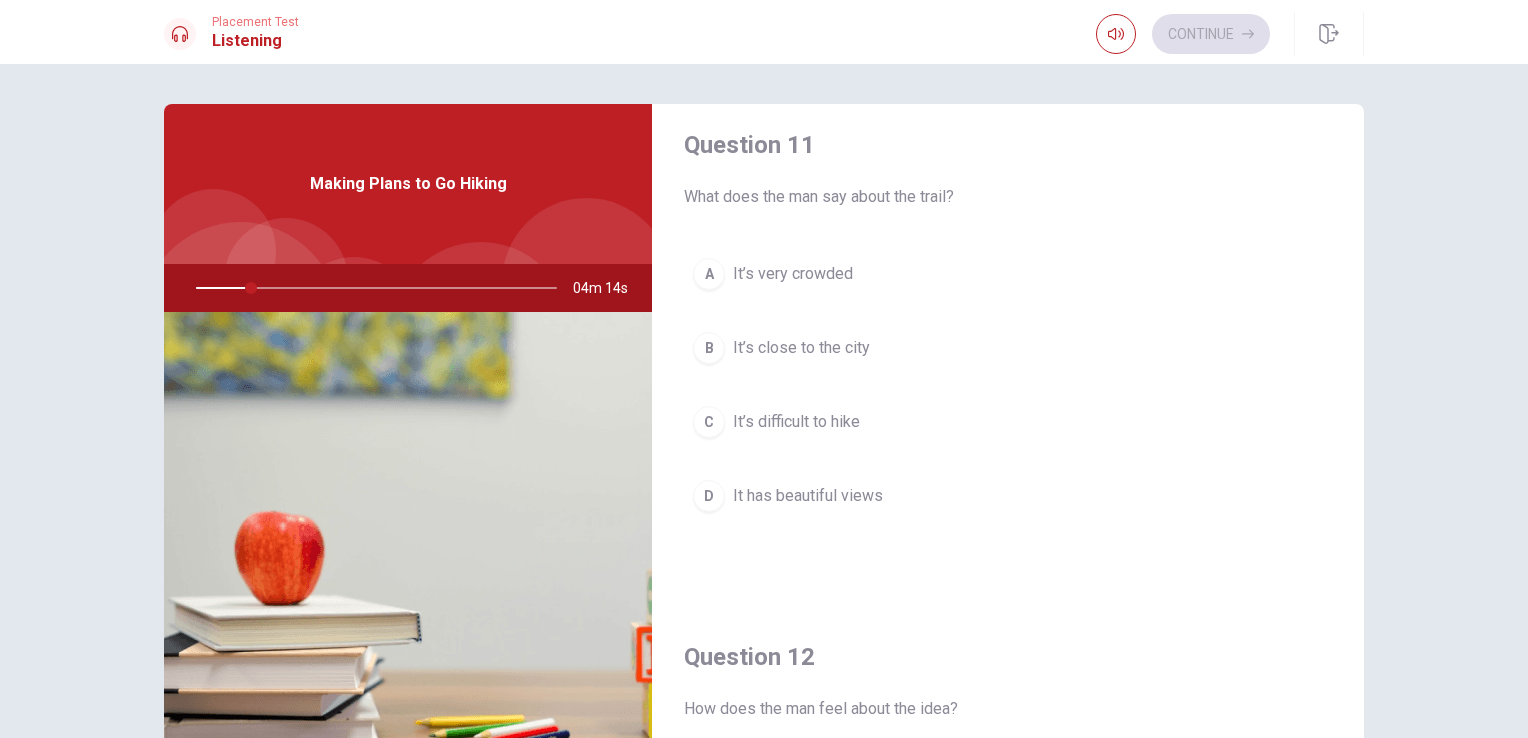 click on "Making Plans to Go Hiking" at bounding box center (408, 184) 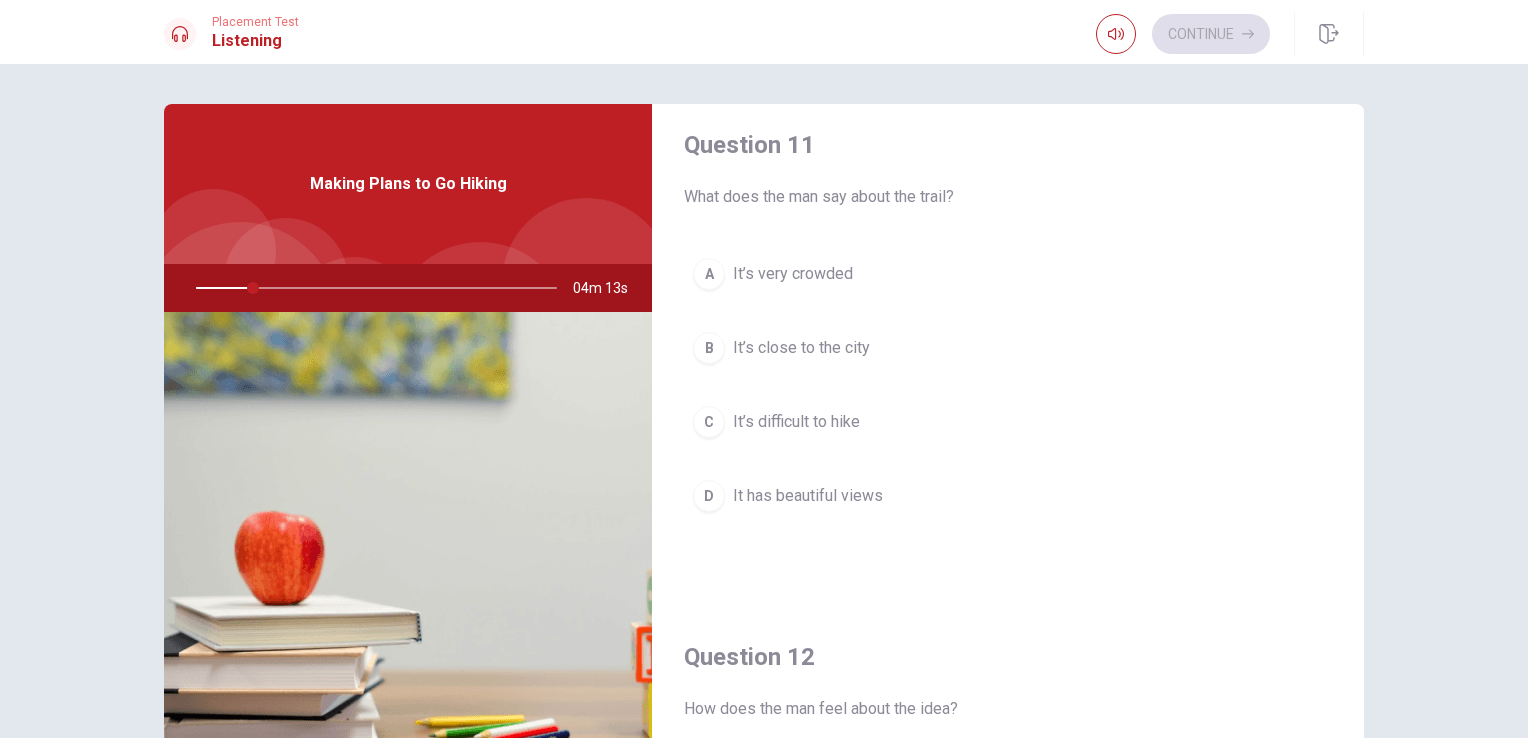 click at bounding box center (408, 555) 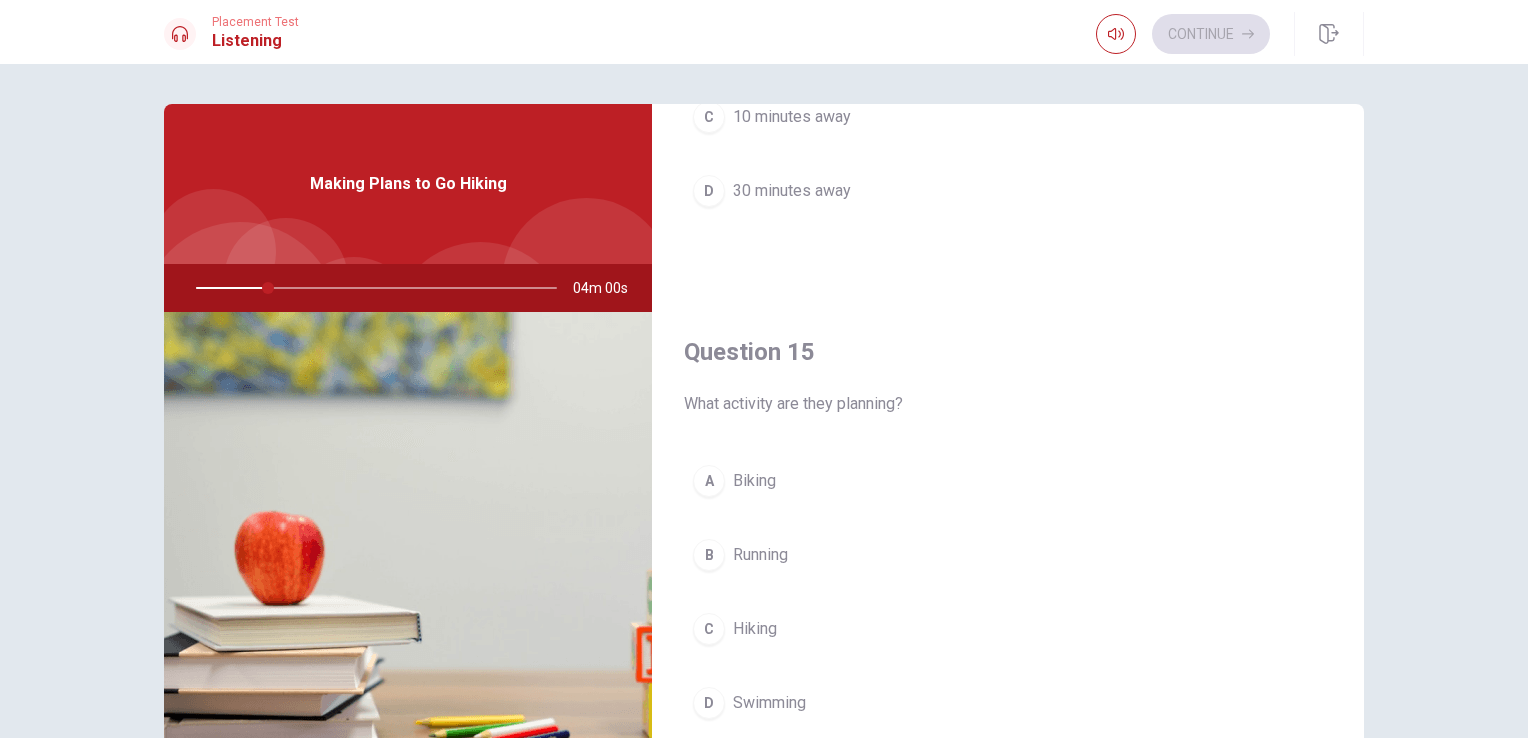 scroll, scrollTop: 1856, scrollLeft: 0, axis: vertical 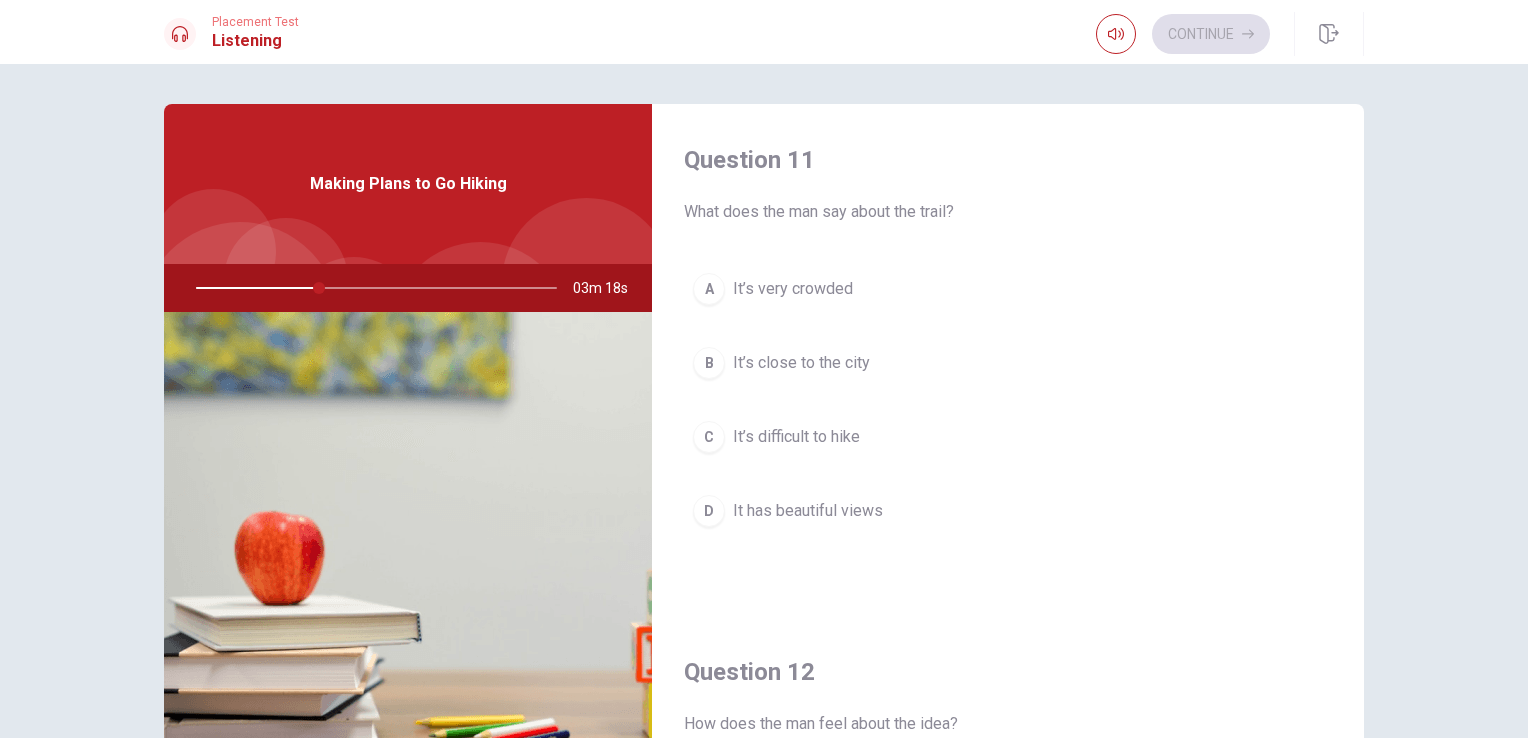 click on "It has beautiful views" at bounding box center (808, 511) 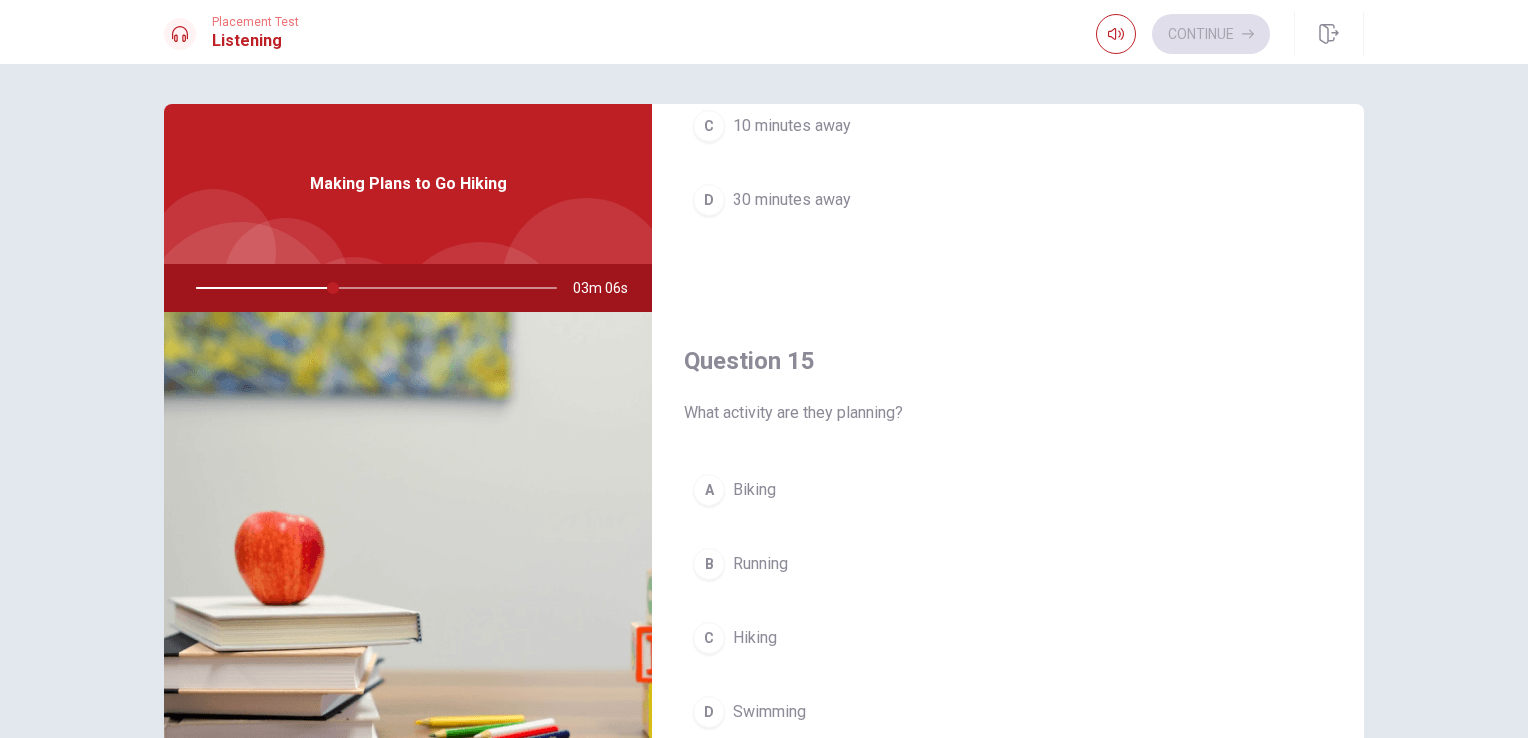 scroll, scrollTop: 1845, scrollLeft: 0, axis: vertical 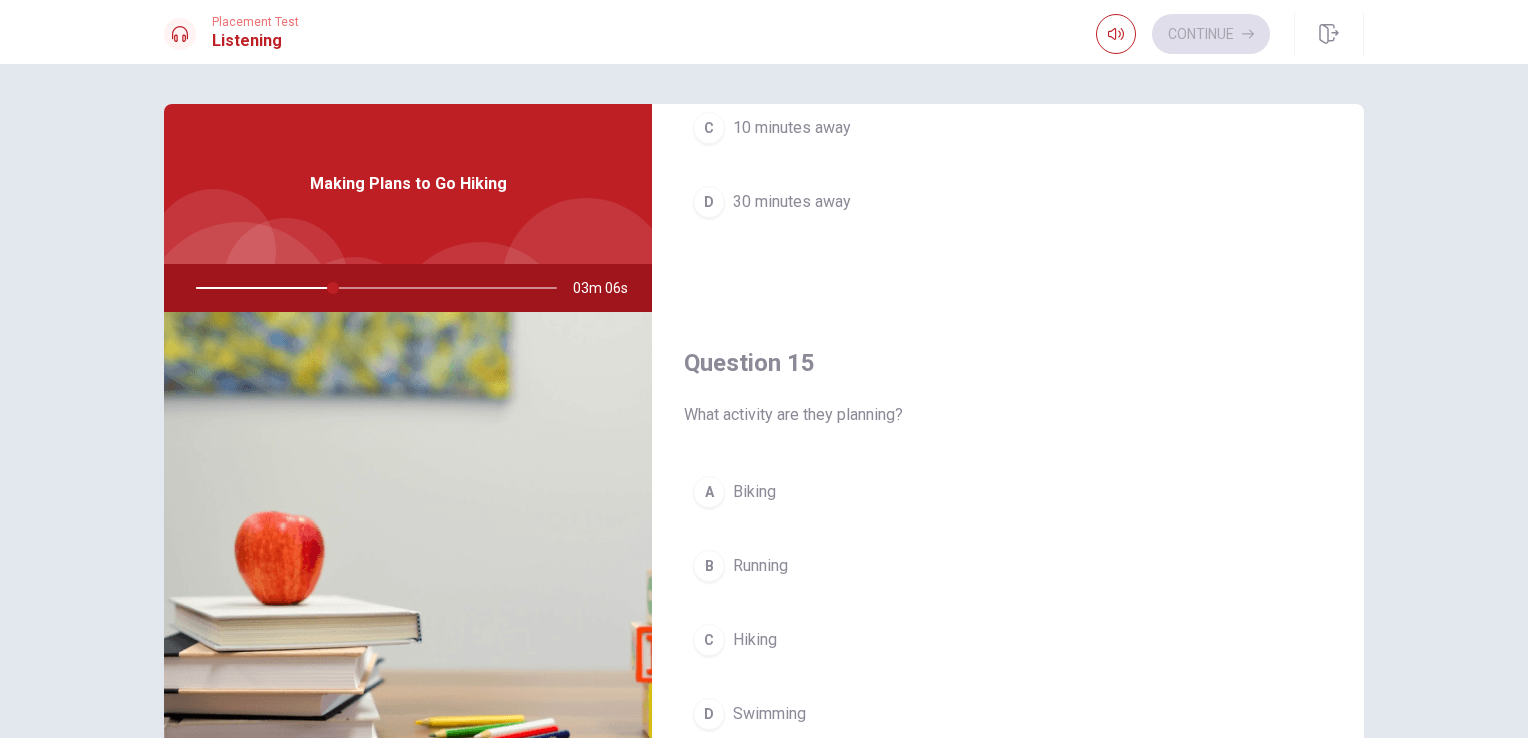 click on "Hiking" at bounding box center (755, 640) 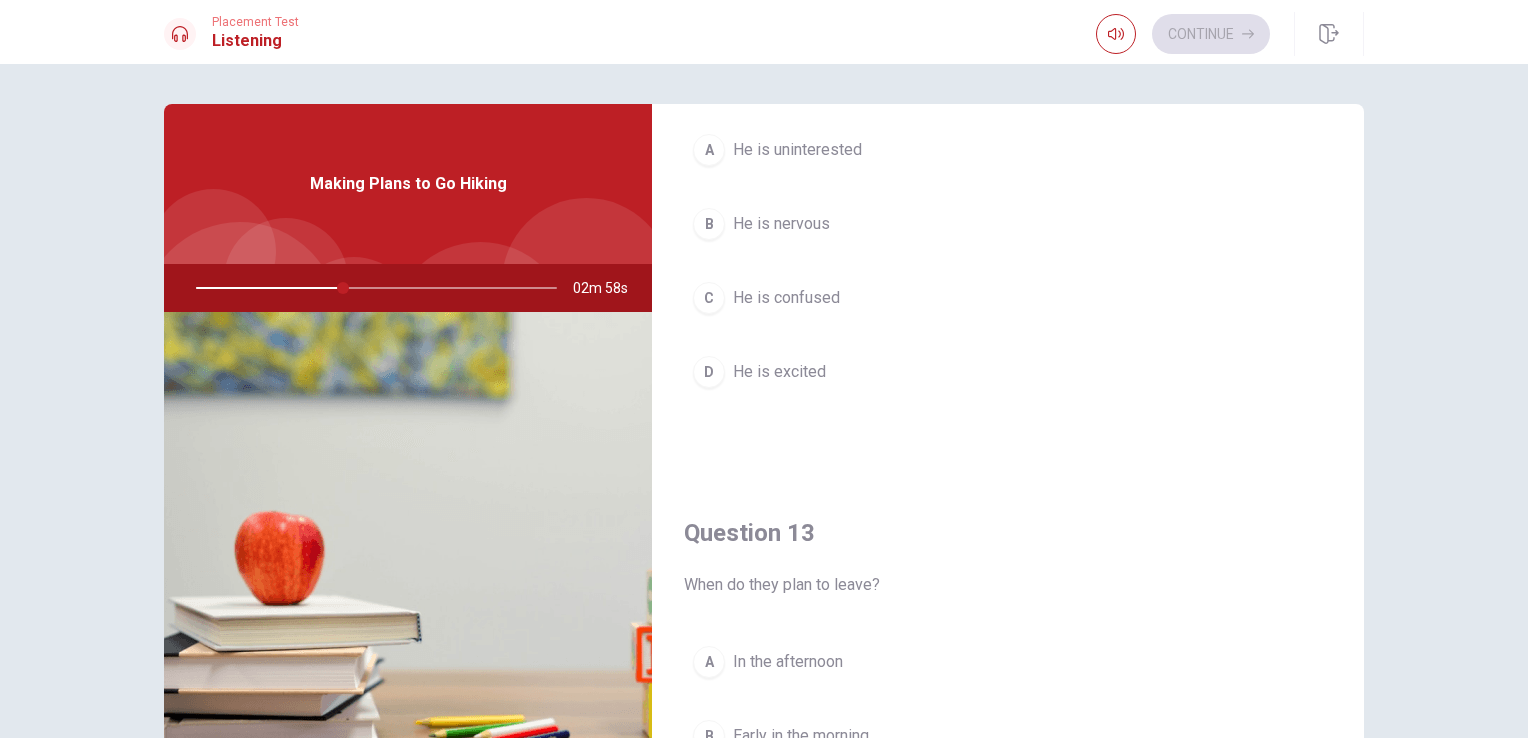 scroll, scrollTop: 653, scrollLeft: 0, axis: vertical 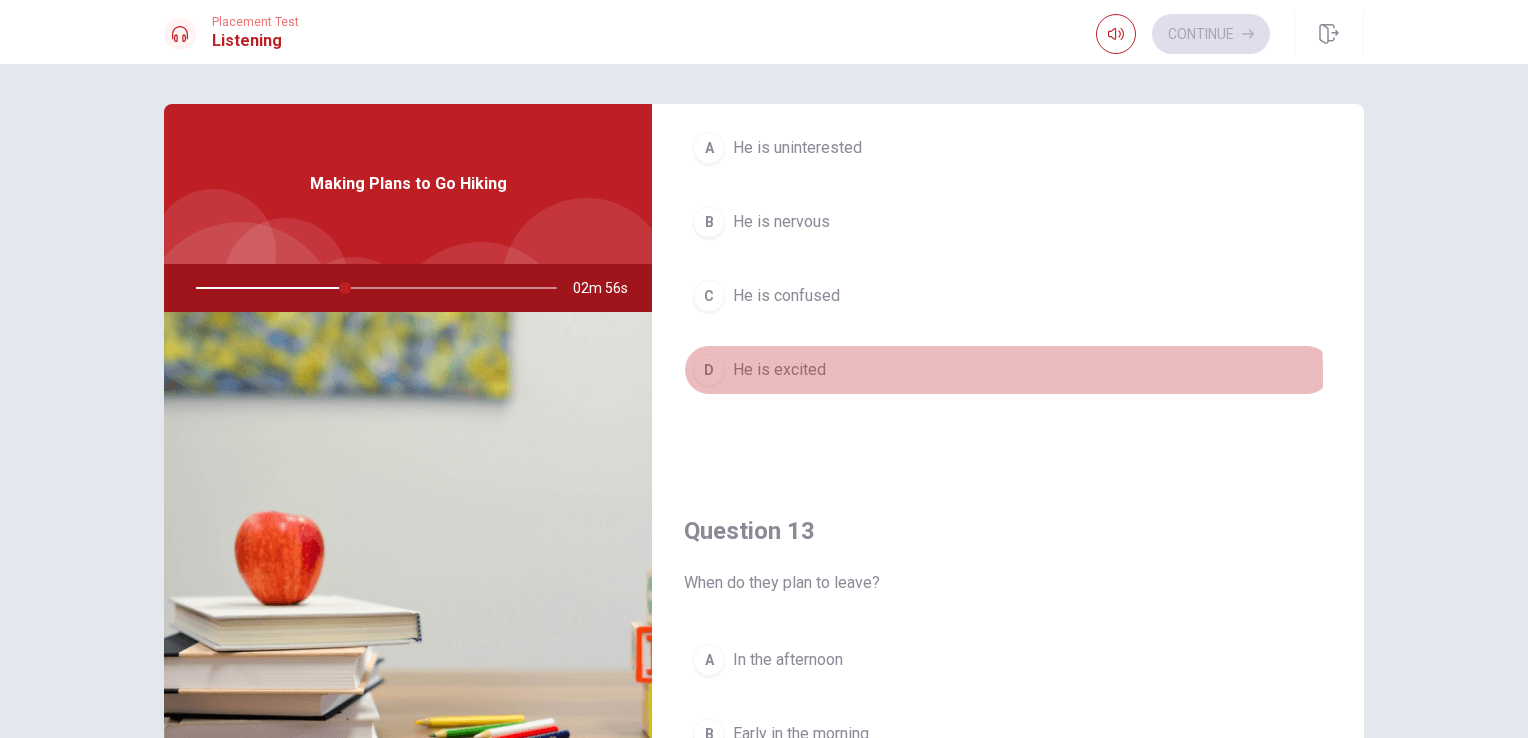 click on "He is excited" at bounding box center (779, 370) 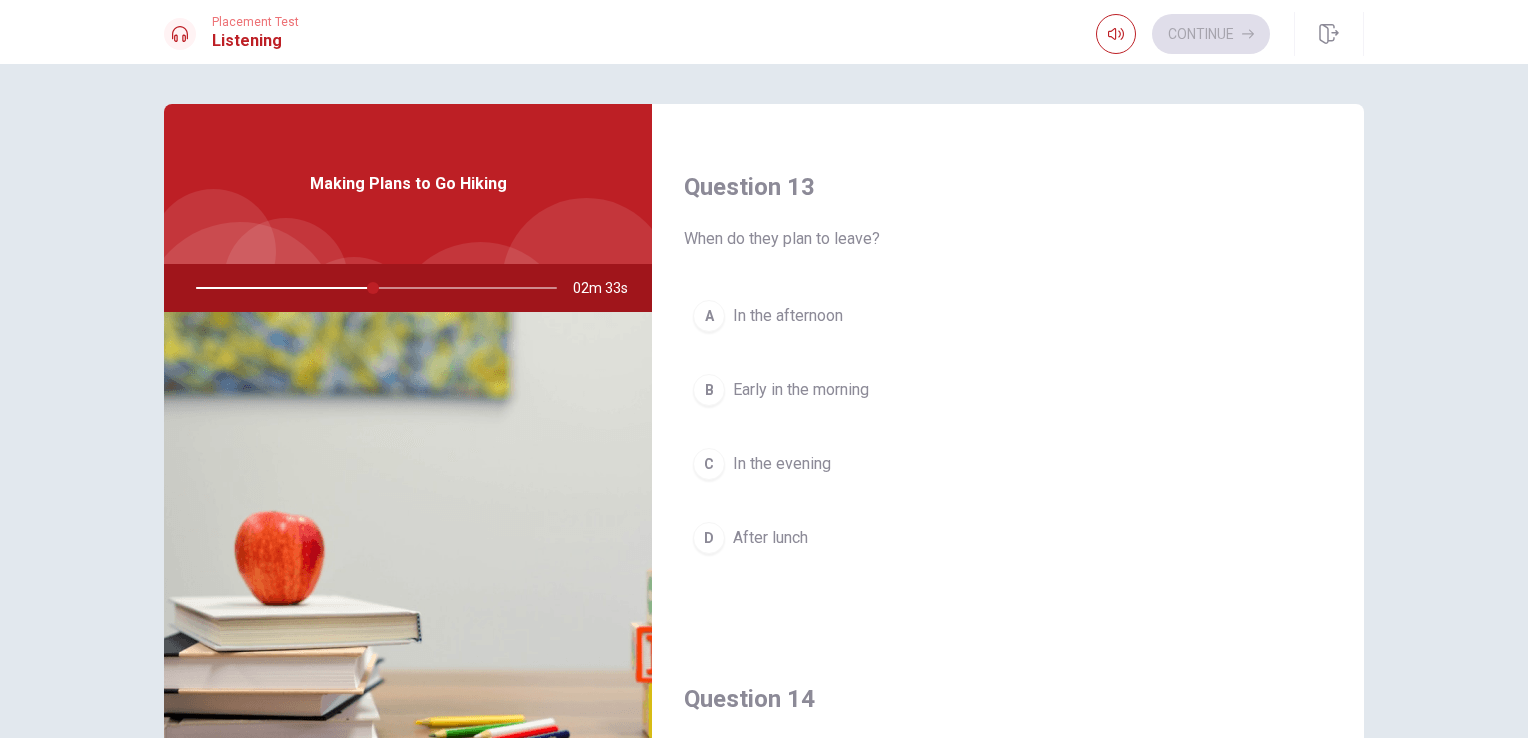 scroll, scrollTop: 1011, scrollLeft: 0, axis: vertical 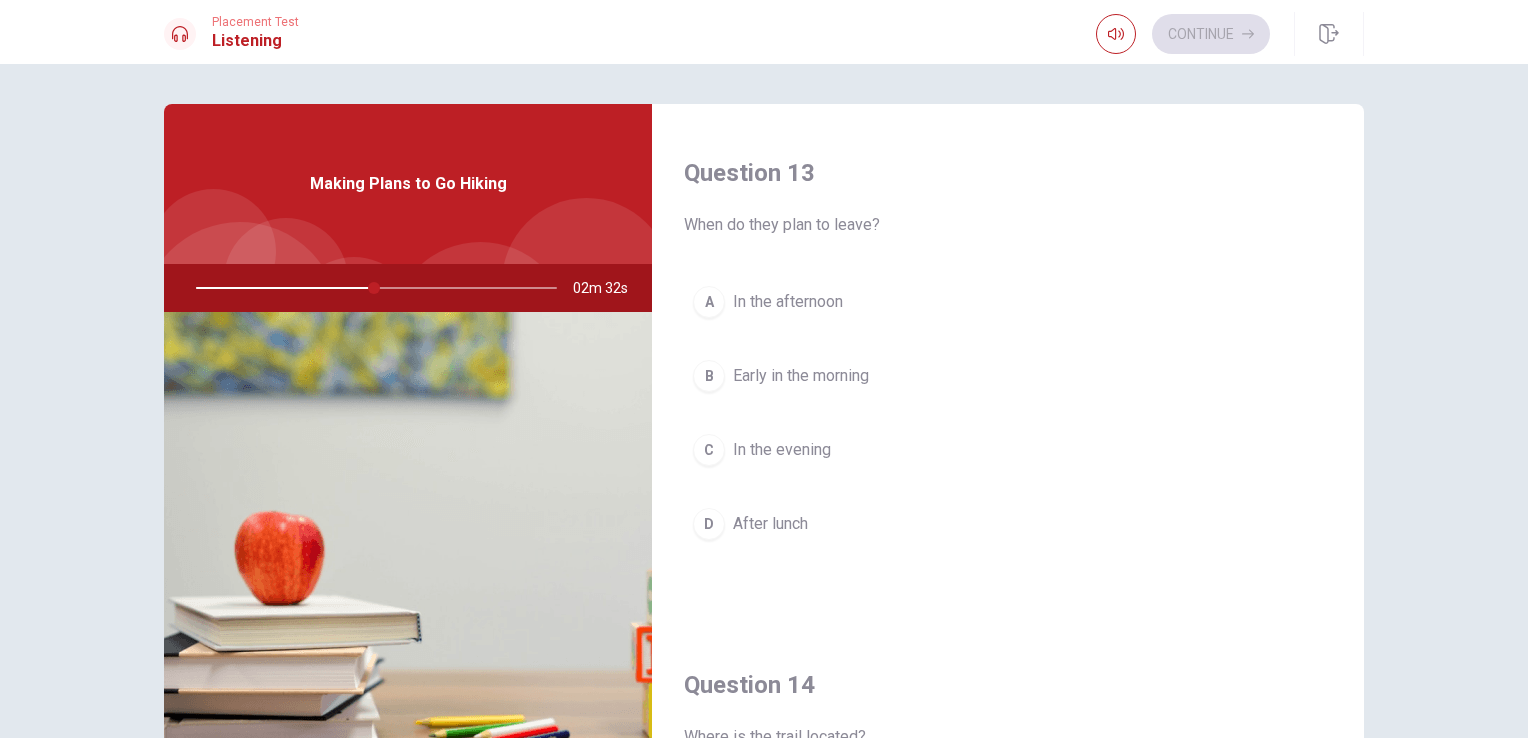 click on "B Early in the morning" at bounding box center [1008, 376] 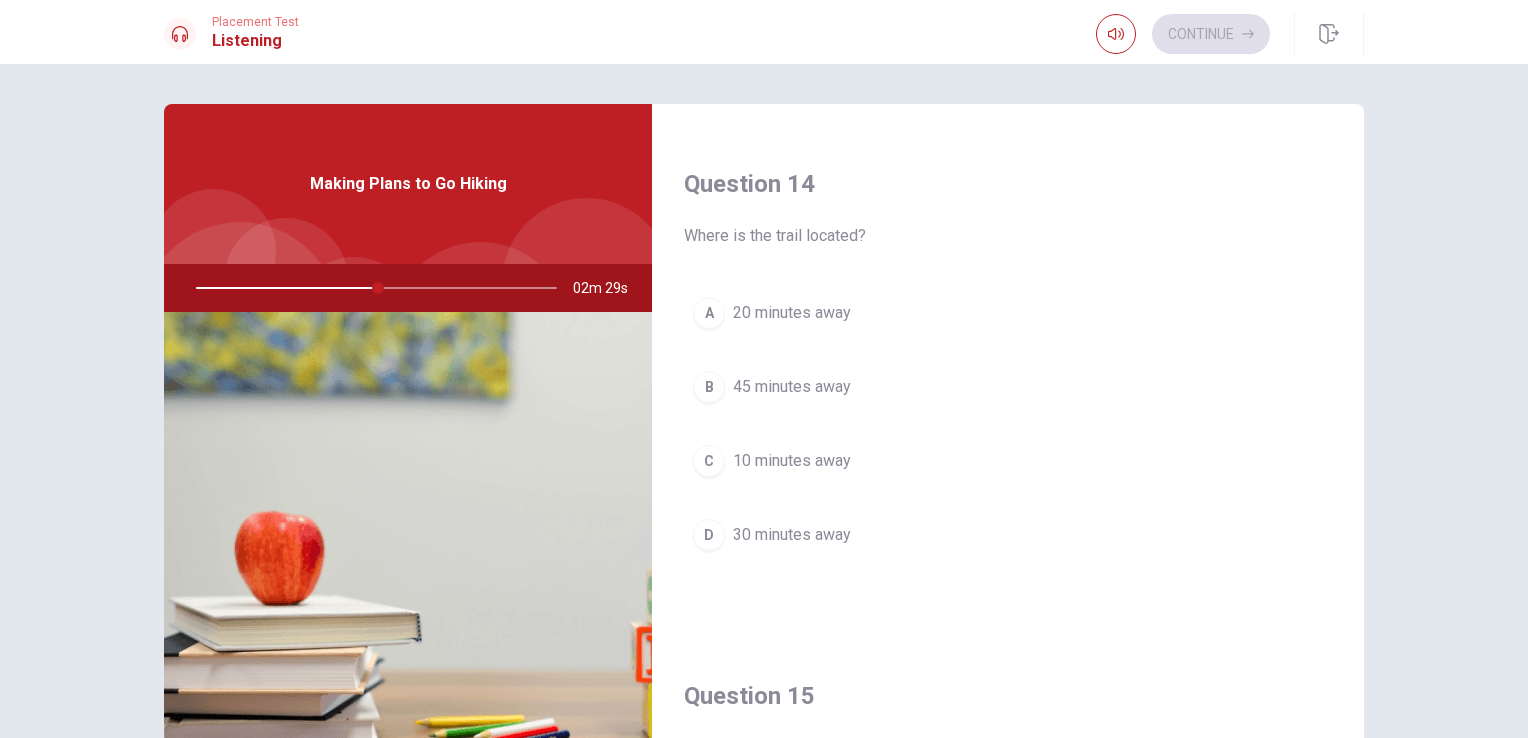 scroll, scrollTop: 1513, scrollLeft: 0, axis: vertical 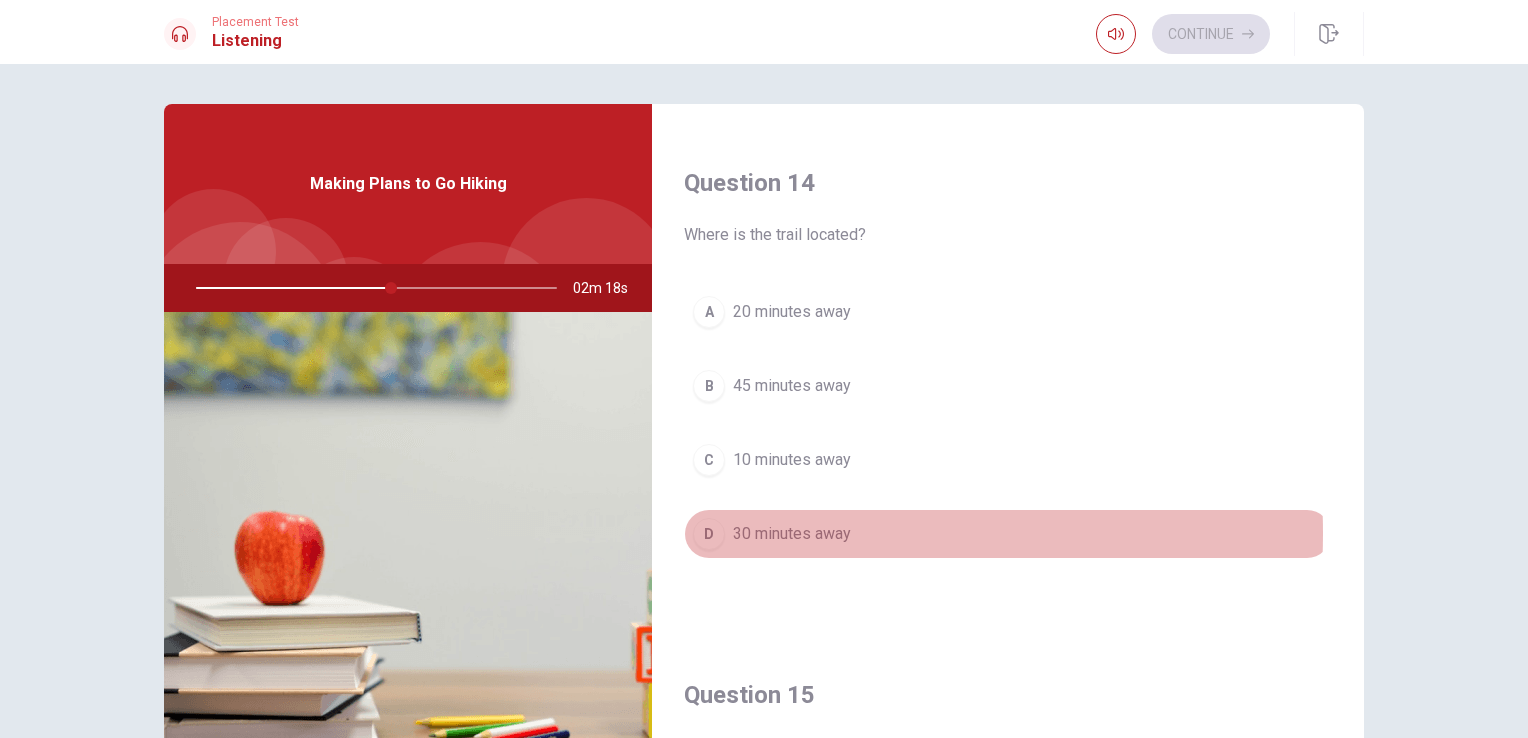 click on "30 minutes away" at bounding box center (792, 534) 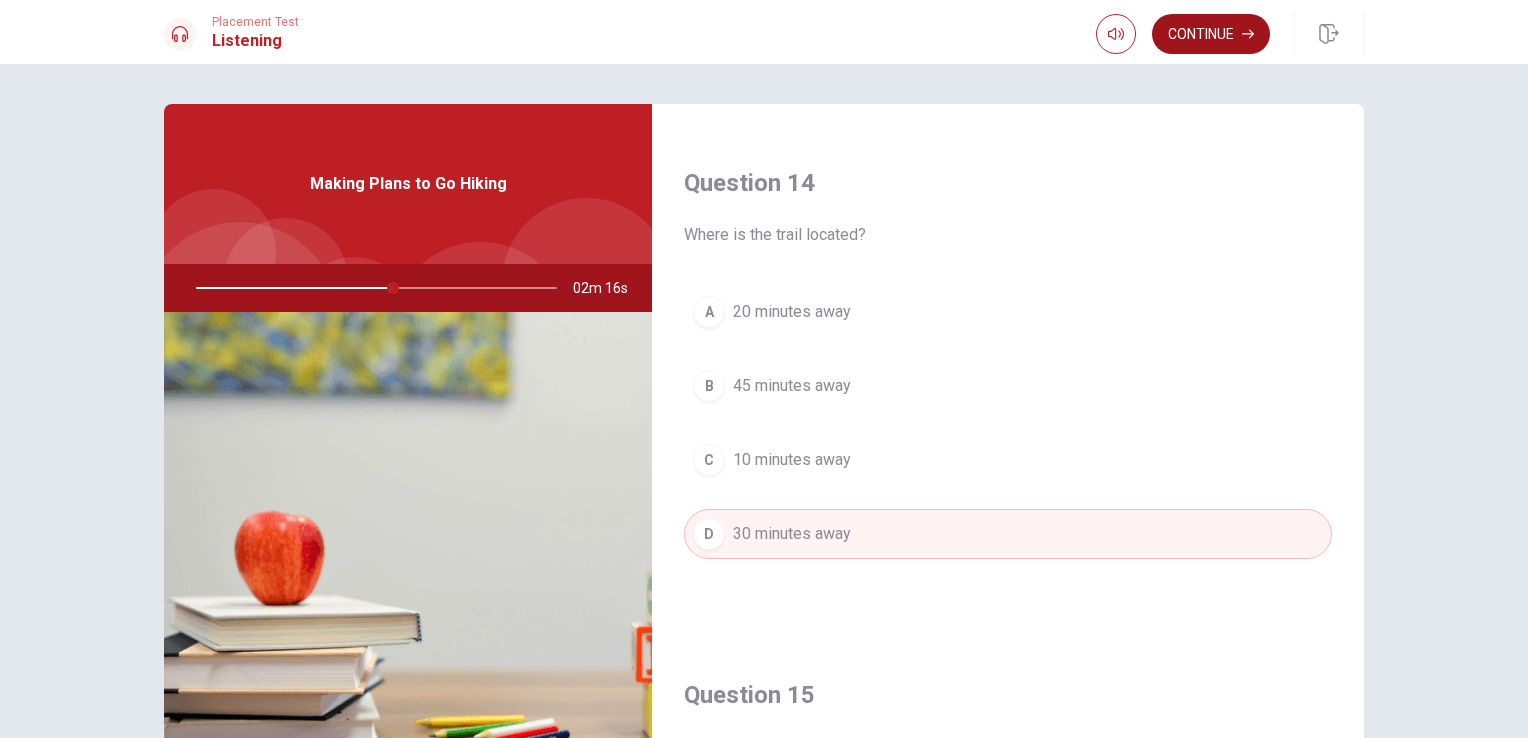click on "Continue" at bounding box center (1211, 34) 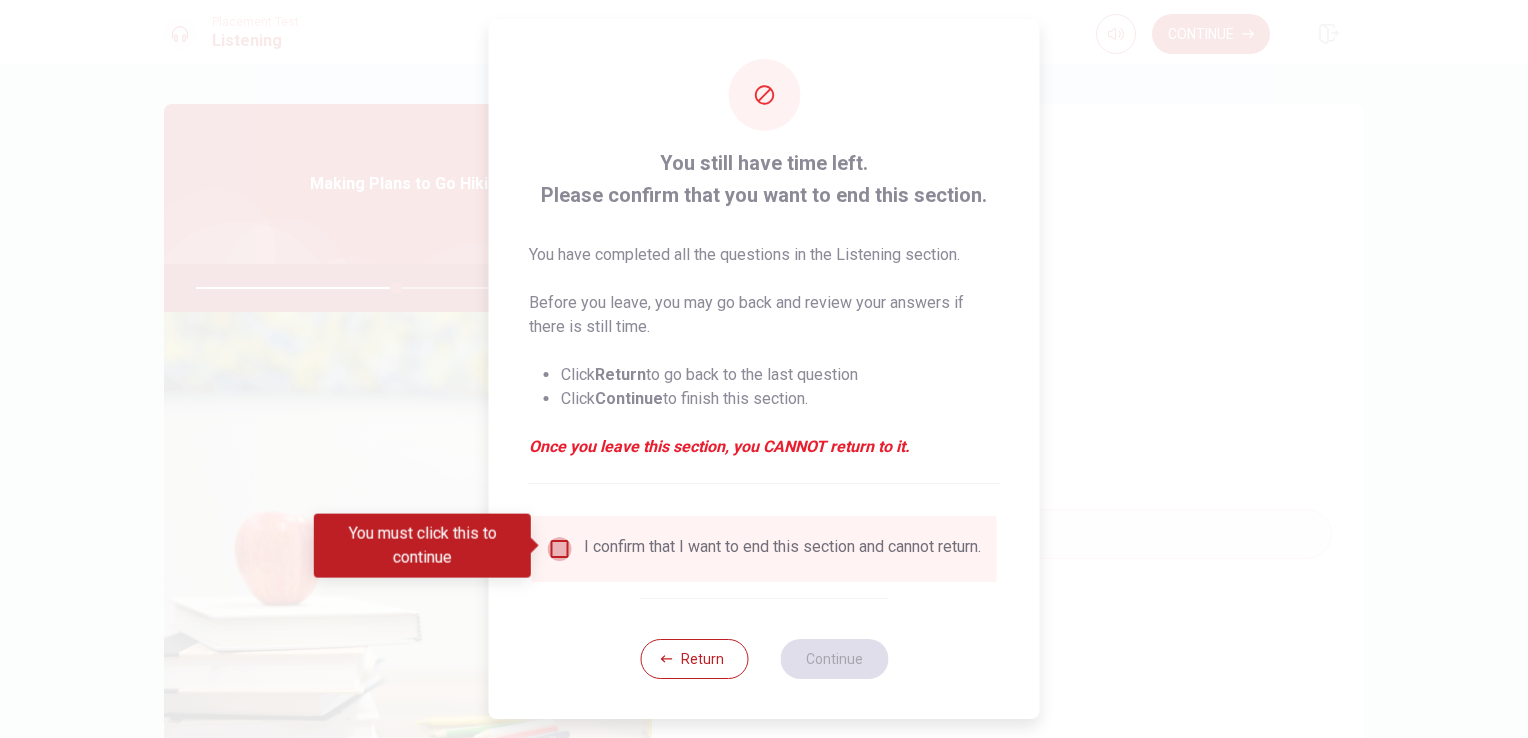 click at bounding box center (560, 549) 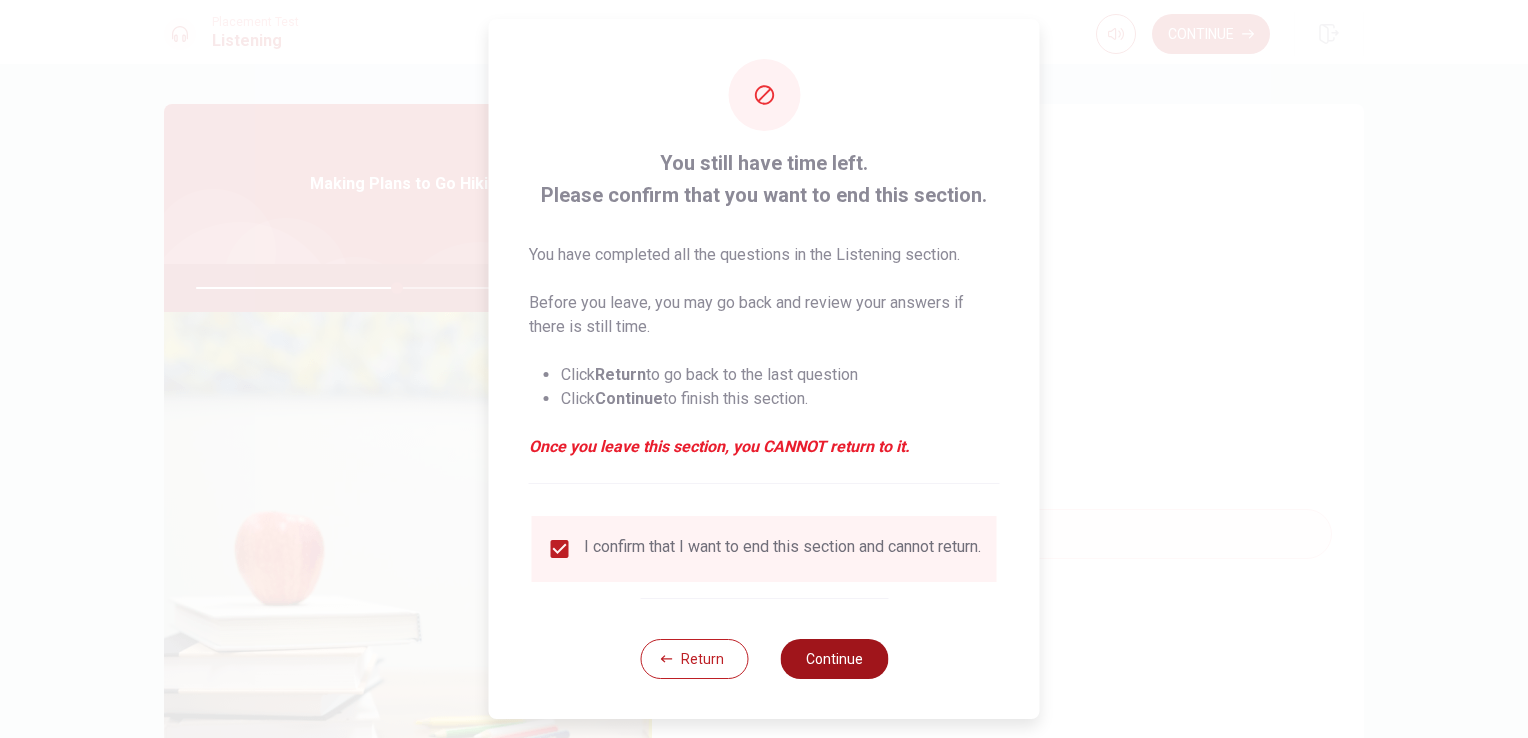 click on "Continue" at bounding box center [834, 659] 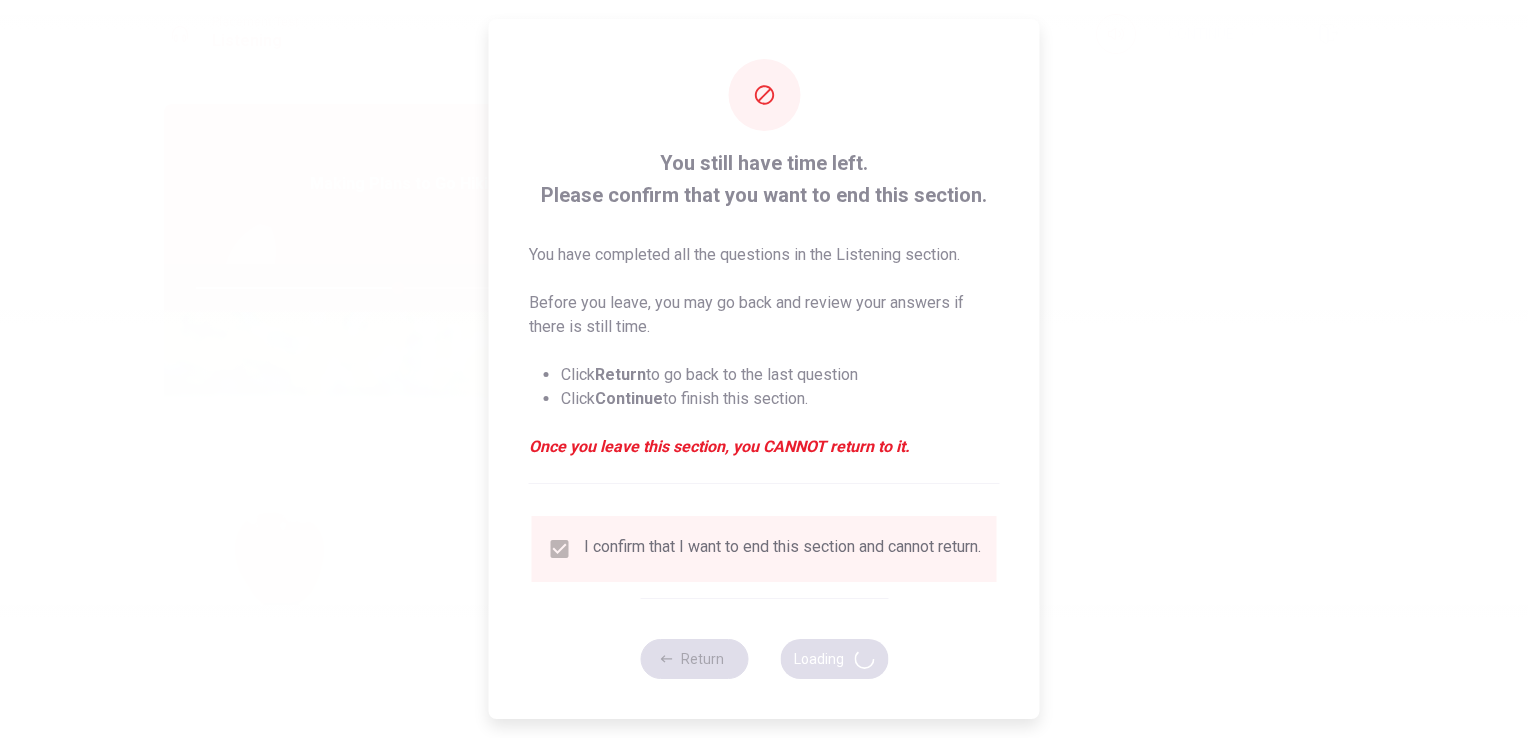 type on "56" 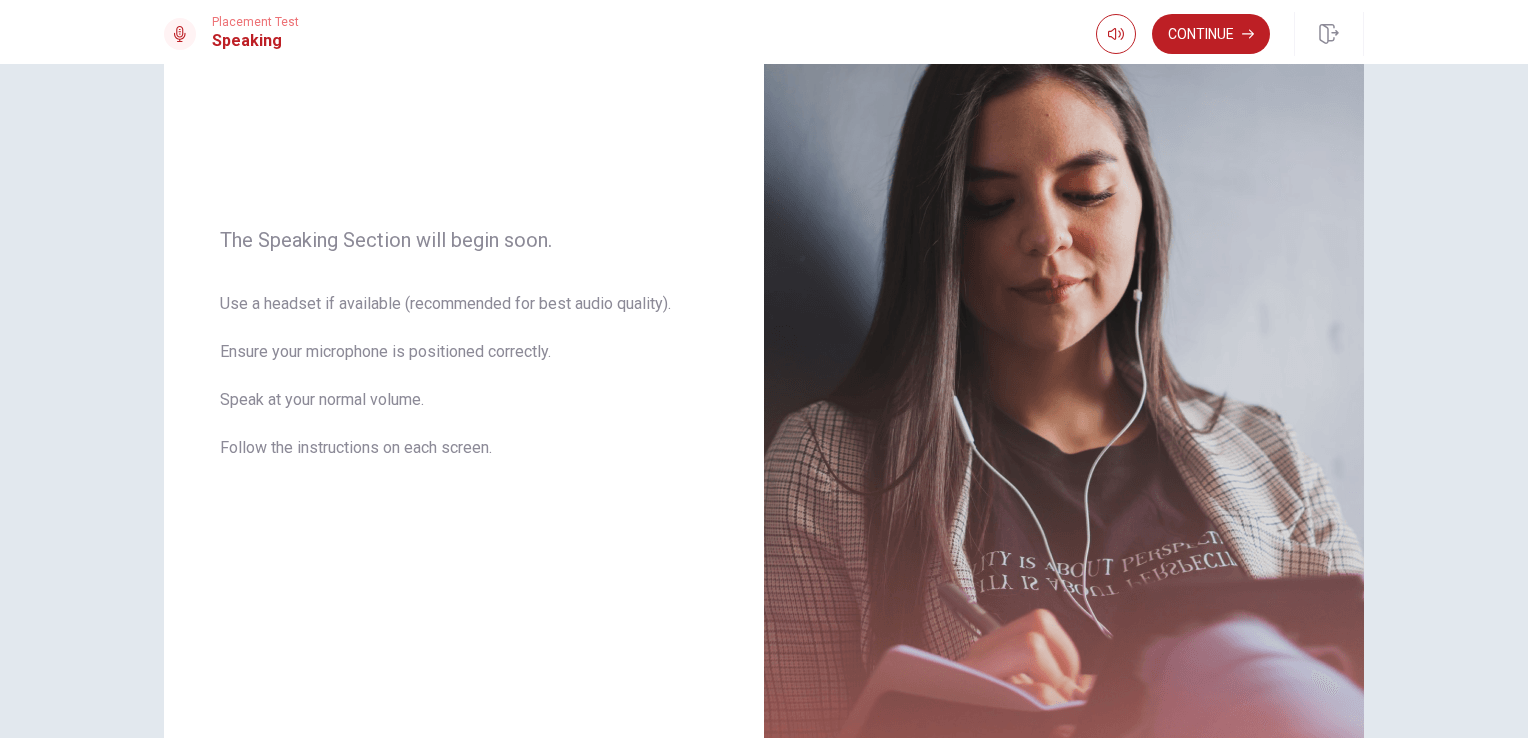 scroll, scrollTop: 341, scrollLeft: 0, axis: vertical 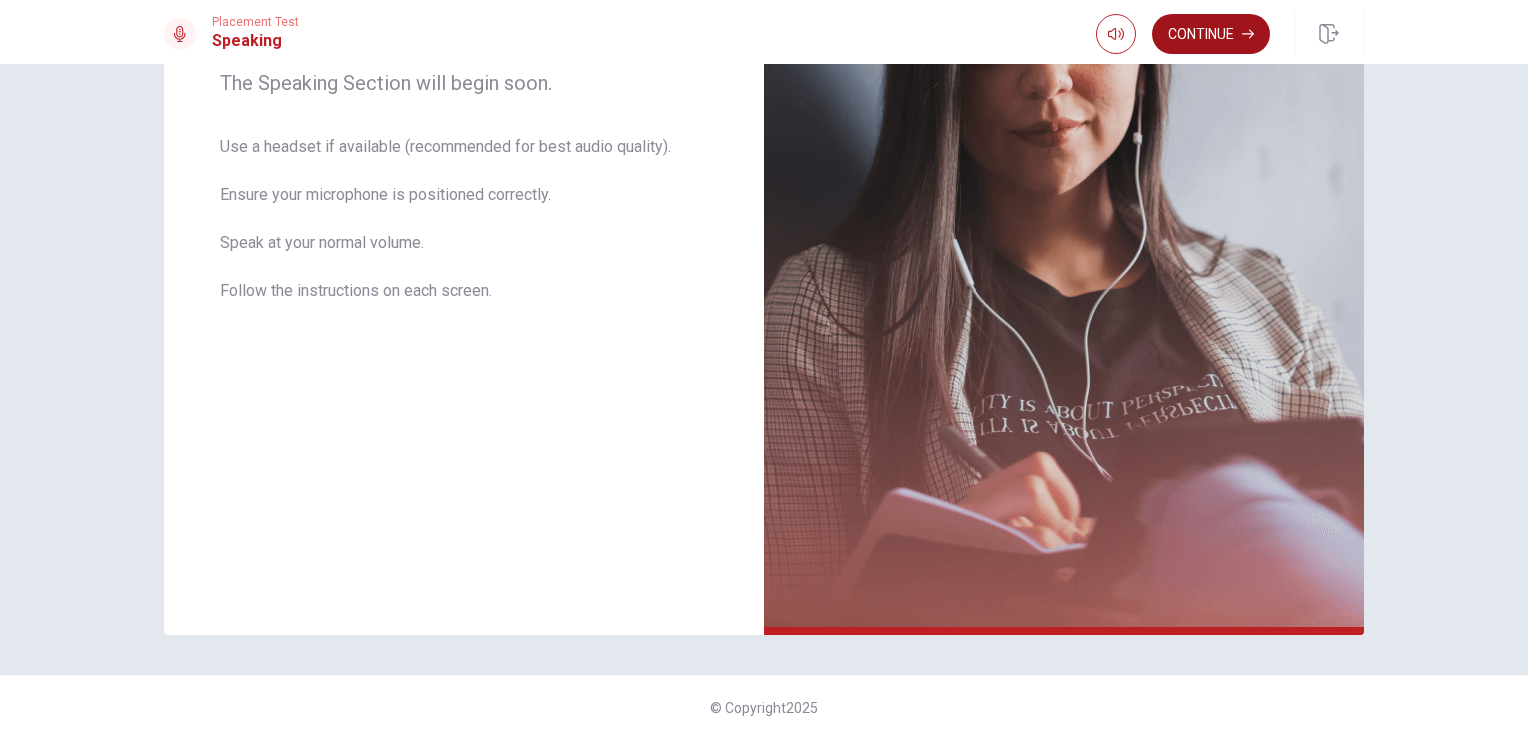 click on "Continue" at bounding box center (1211, 34) 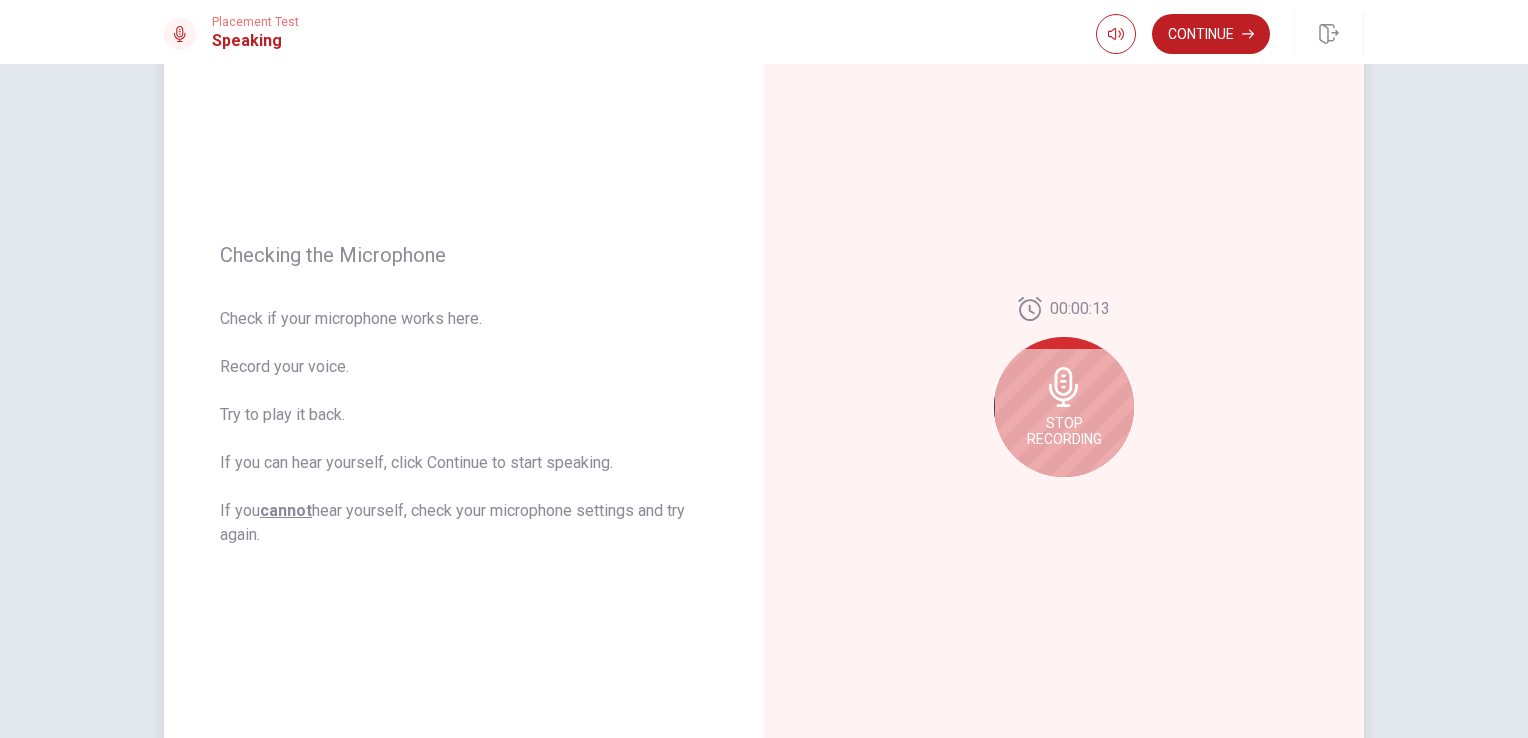 scroll, scrollTop: 145, scrollLeft: 0, axis: vertical 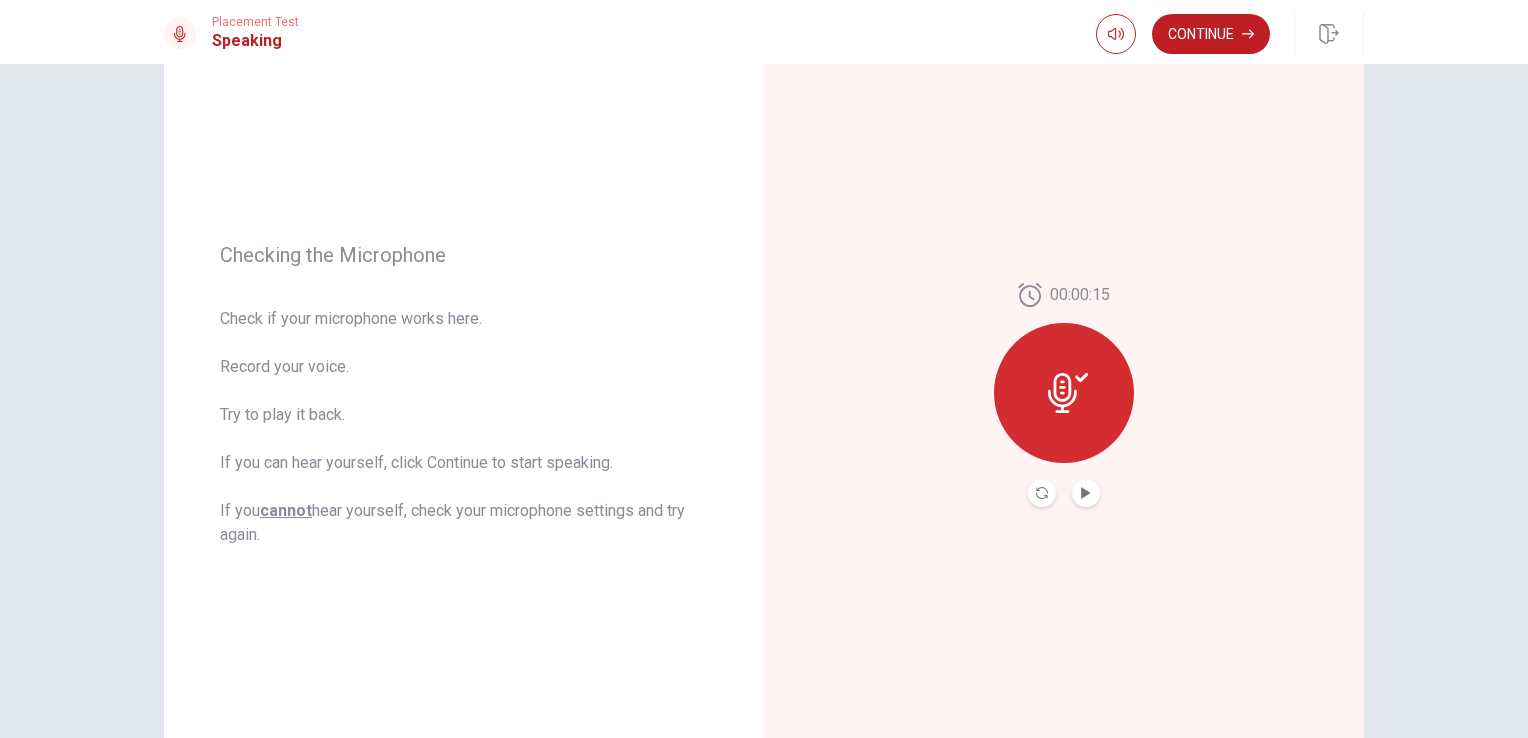 click at bounding box center (1064, 393) 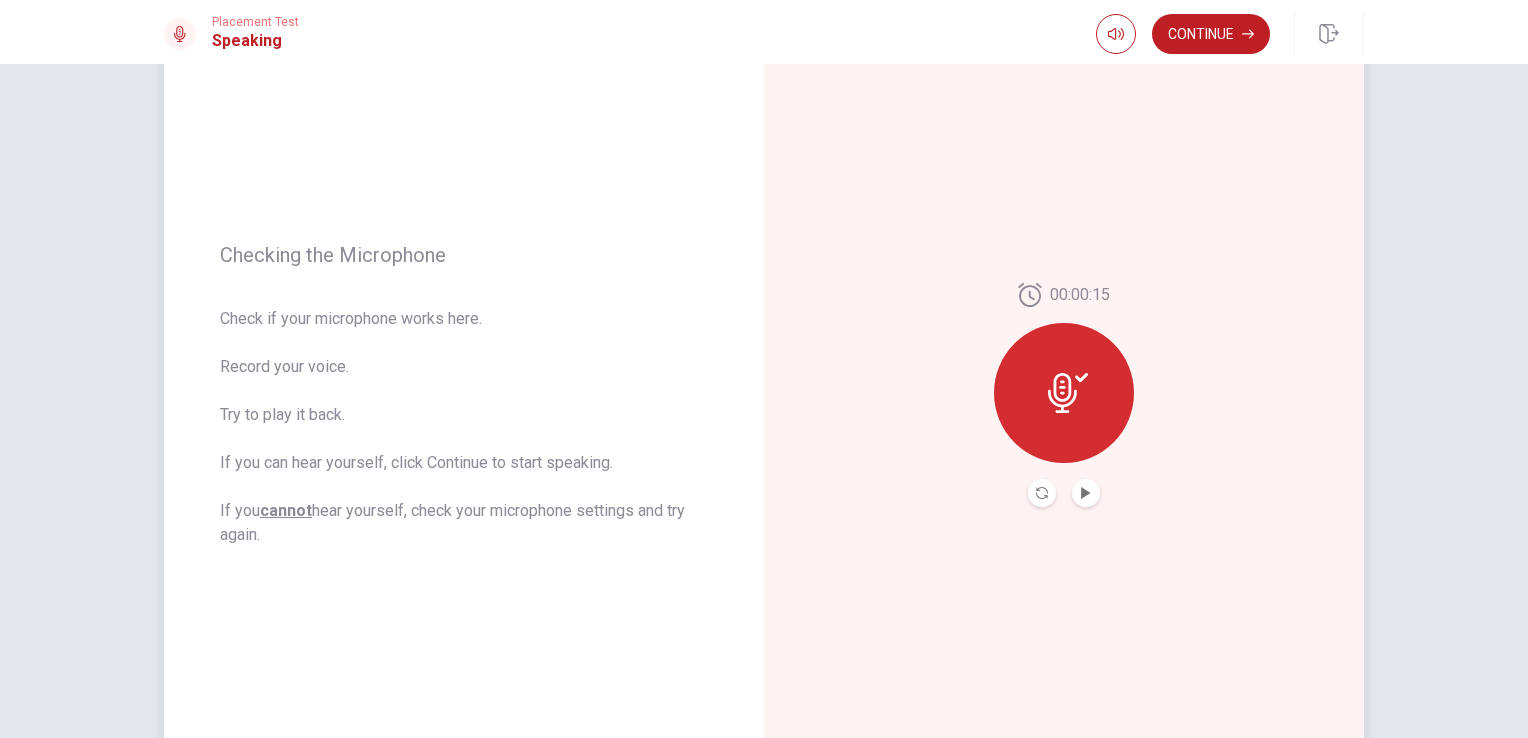 click 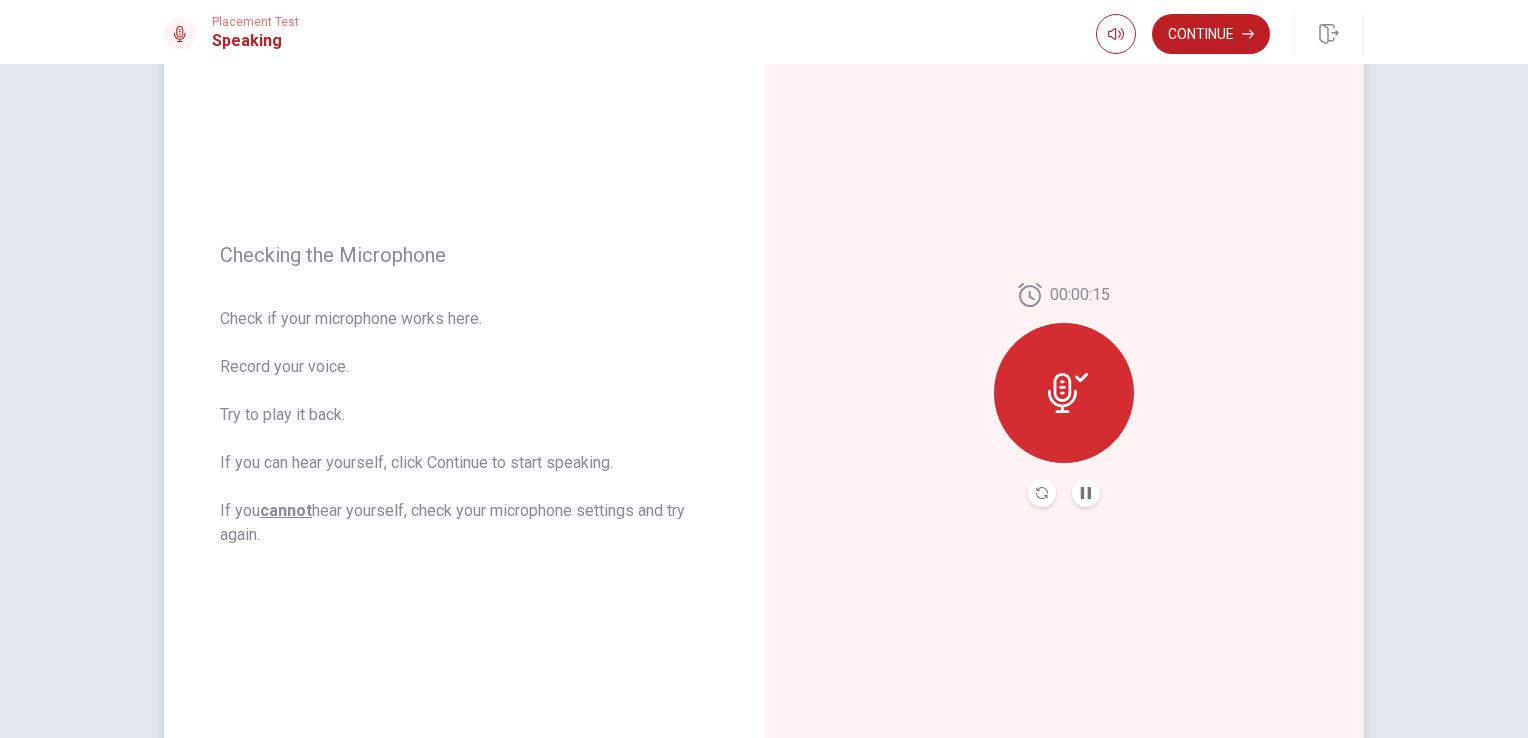 click 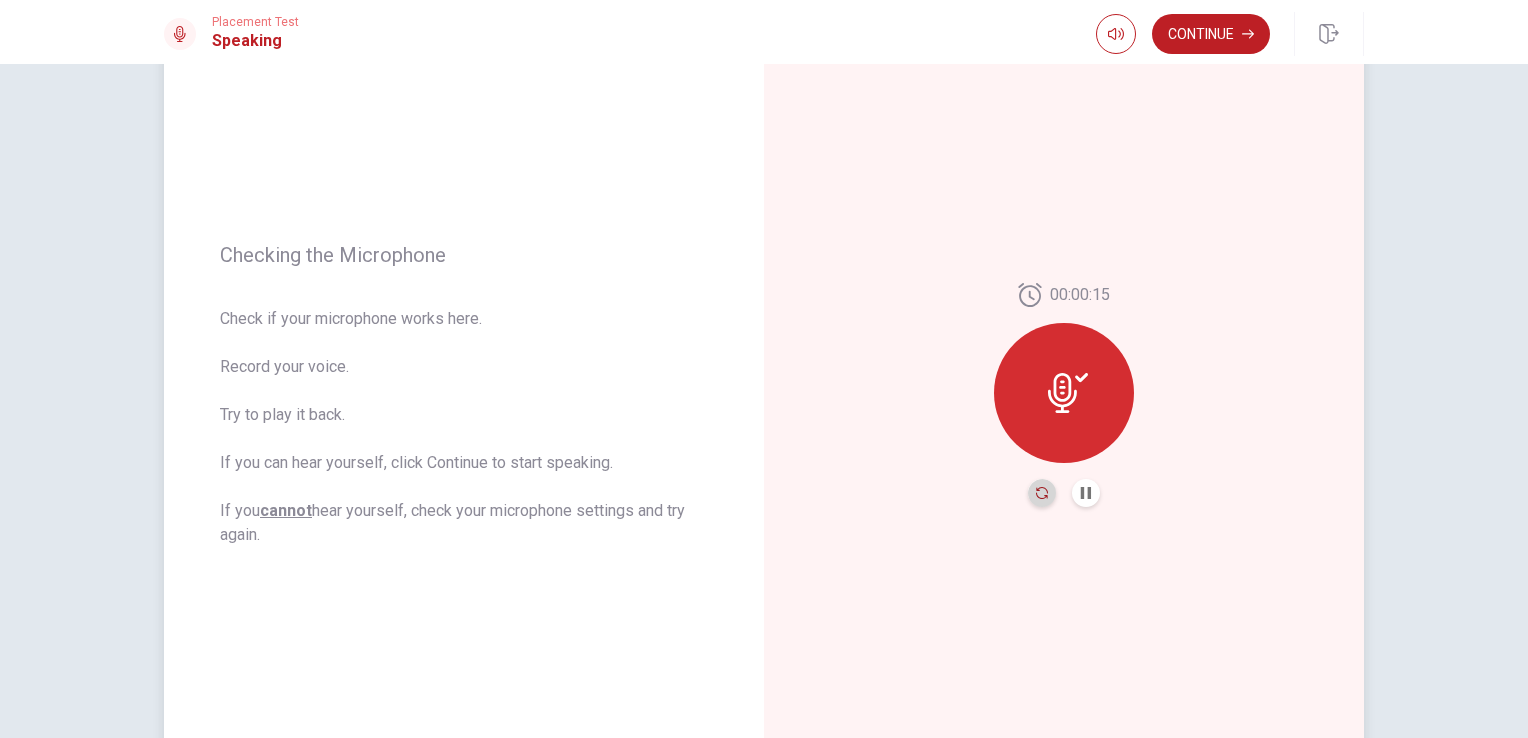 click 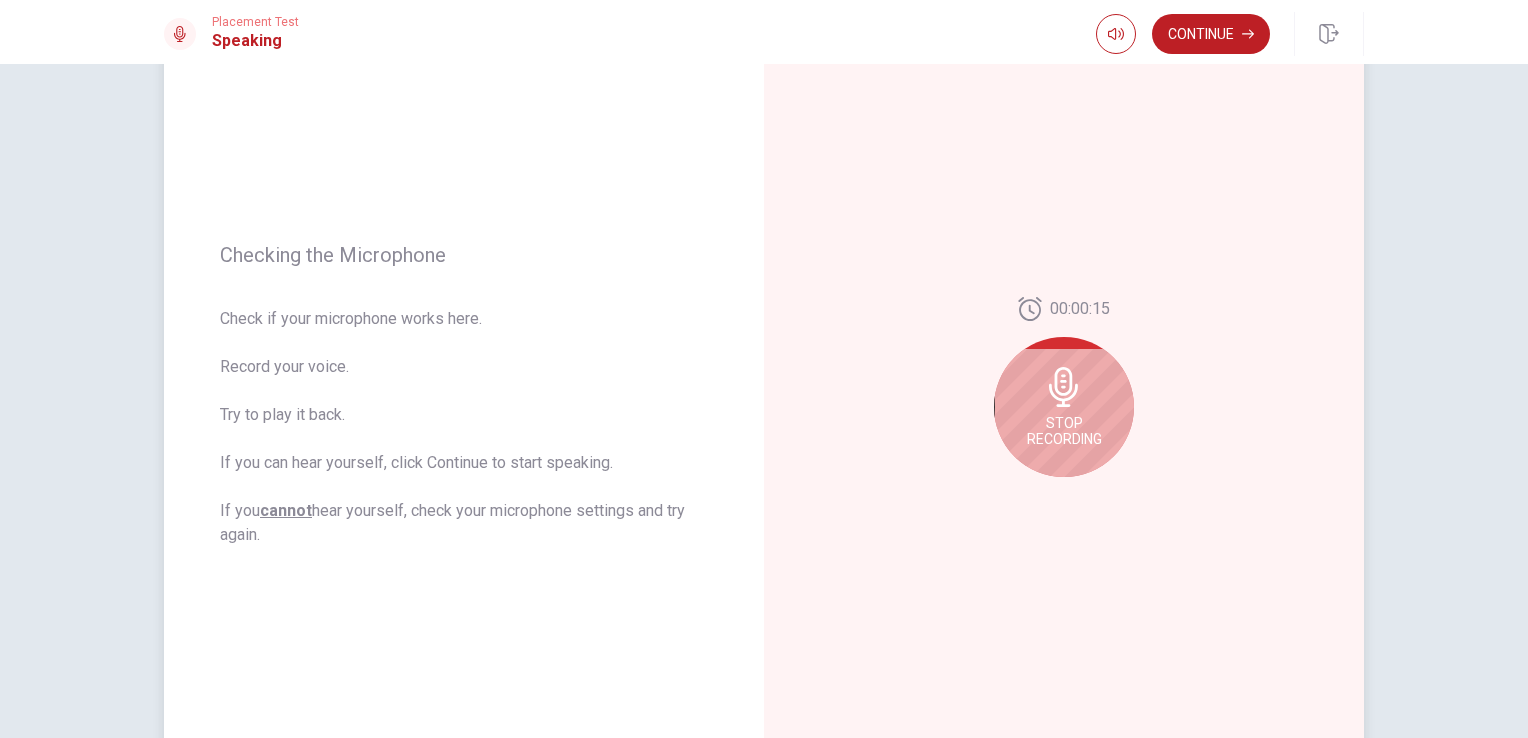 click 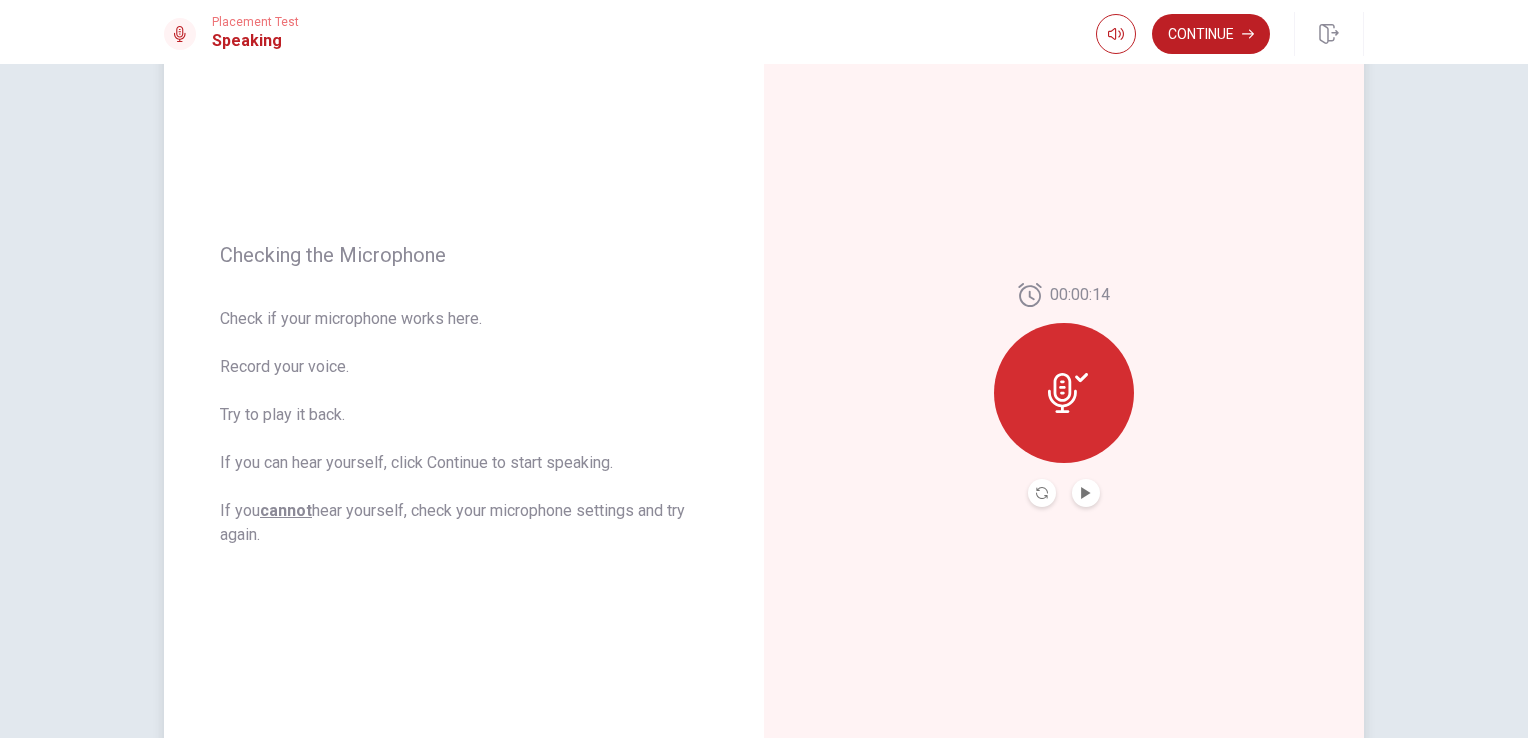 click at bounding box center [1086, 493] 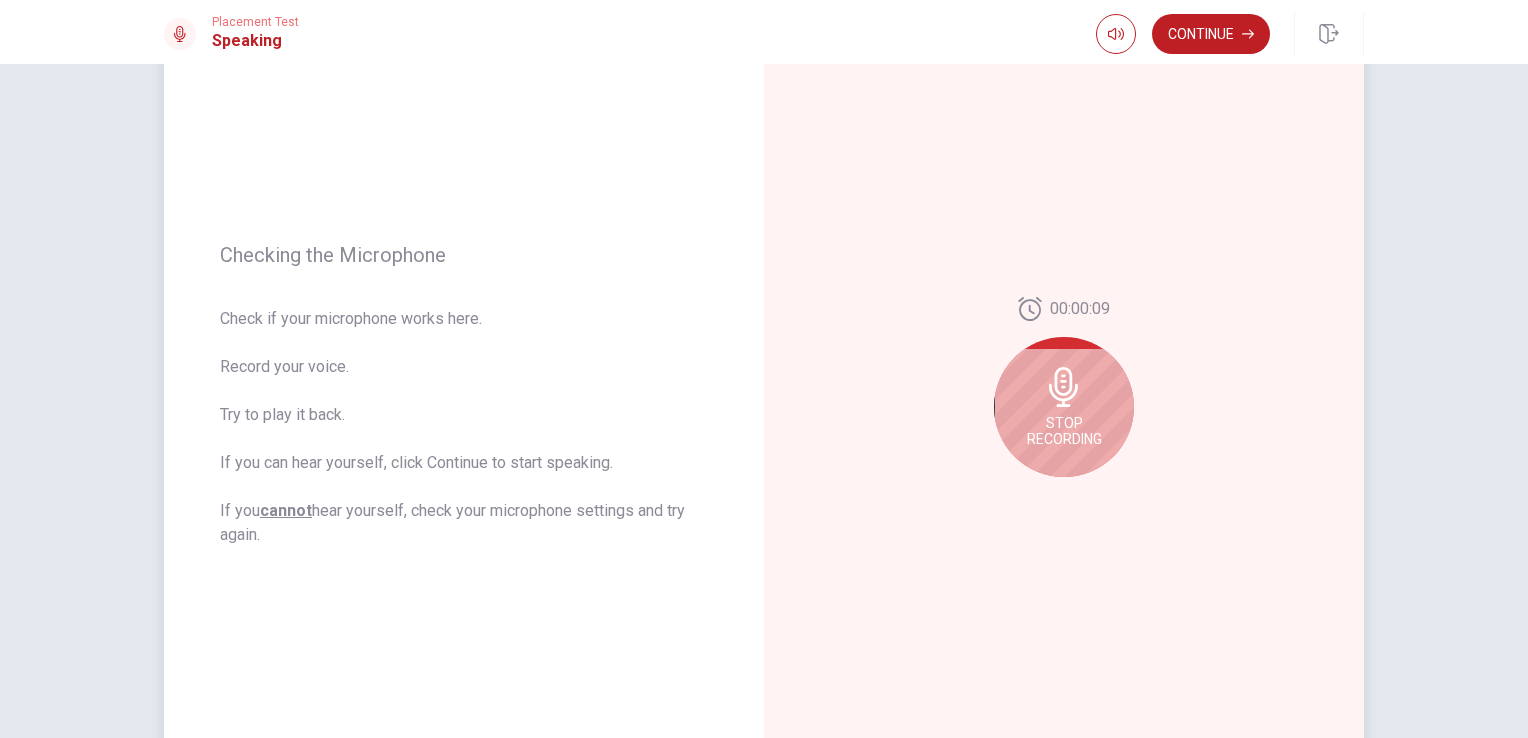 click on "Stop   Recording" at bounding box center [1064, 407] 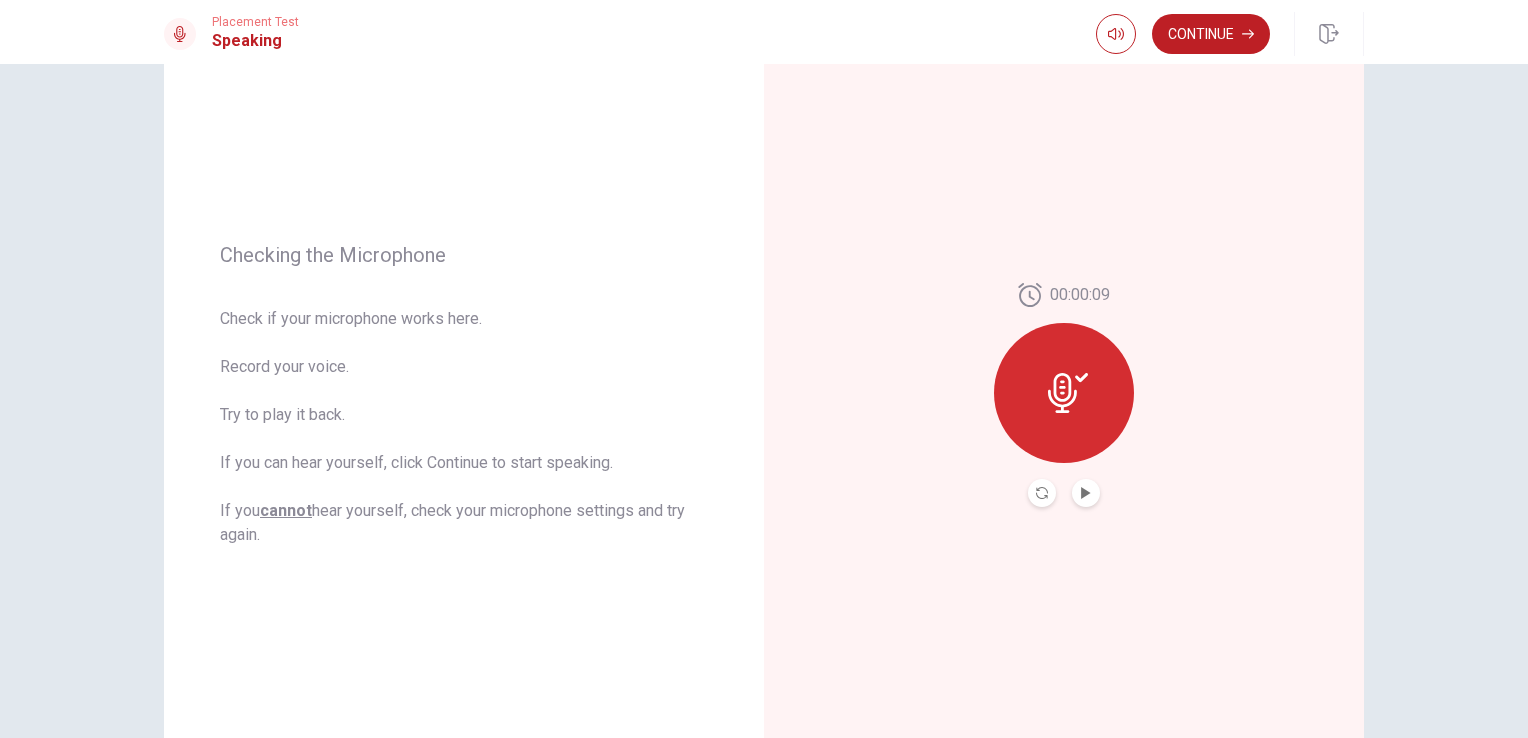 click at bounding box center (1086, 493) 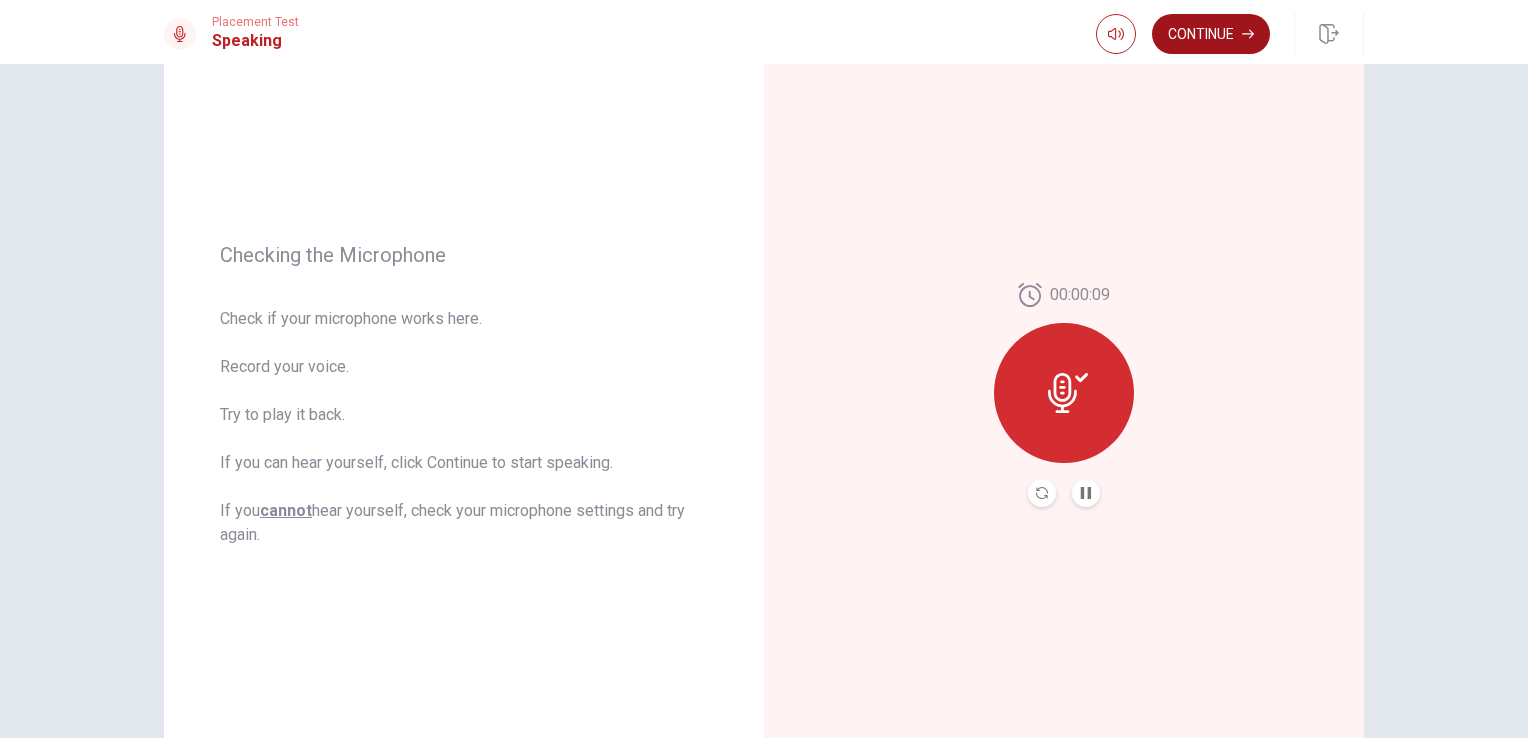 click on "Continue" at bounding box center [1211, 34] 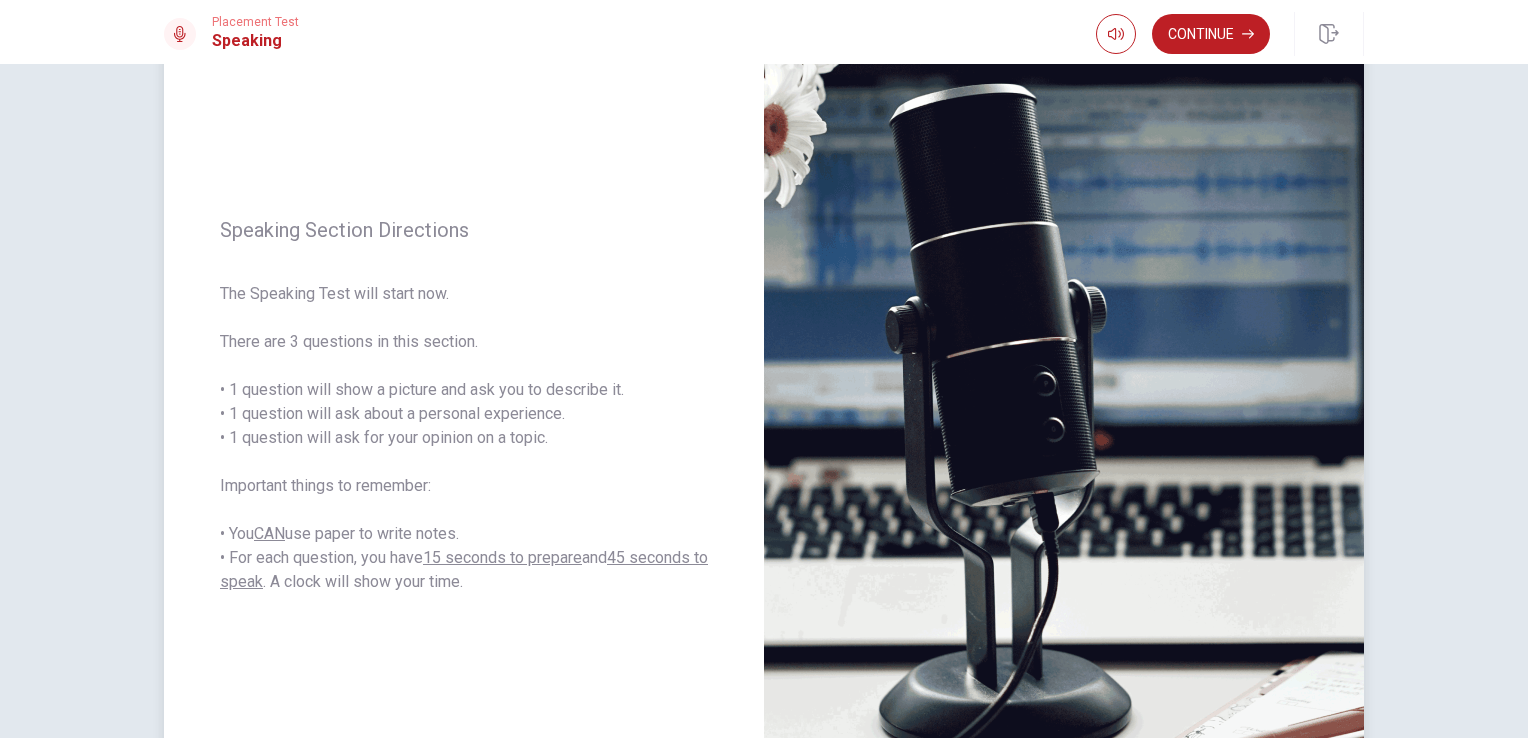 scroll, scrollTop: 126, scrollLeft: 0, axis: vertical 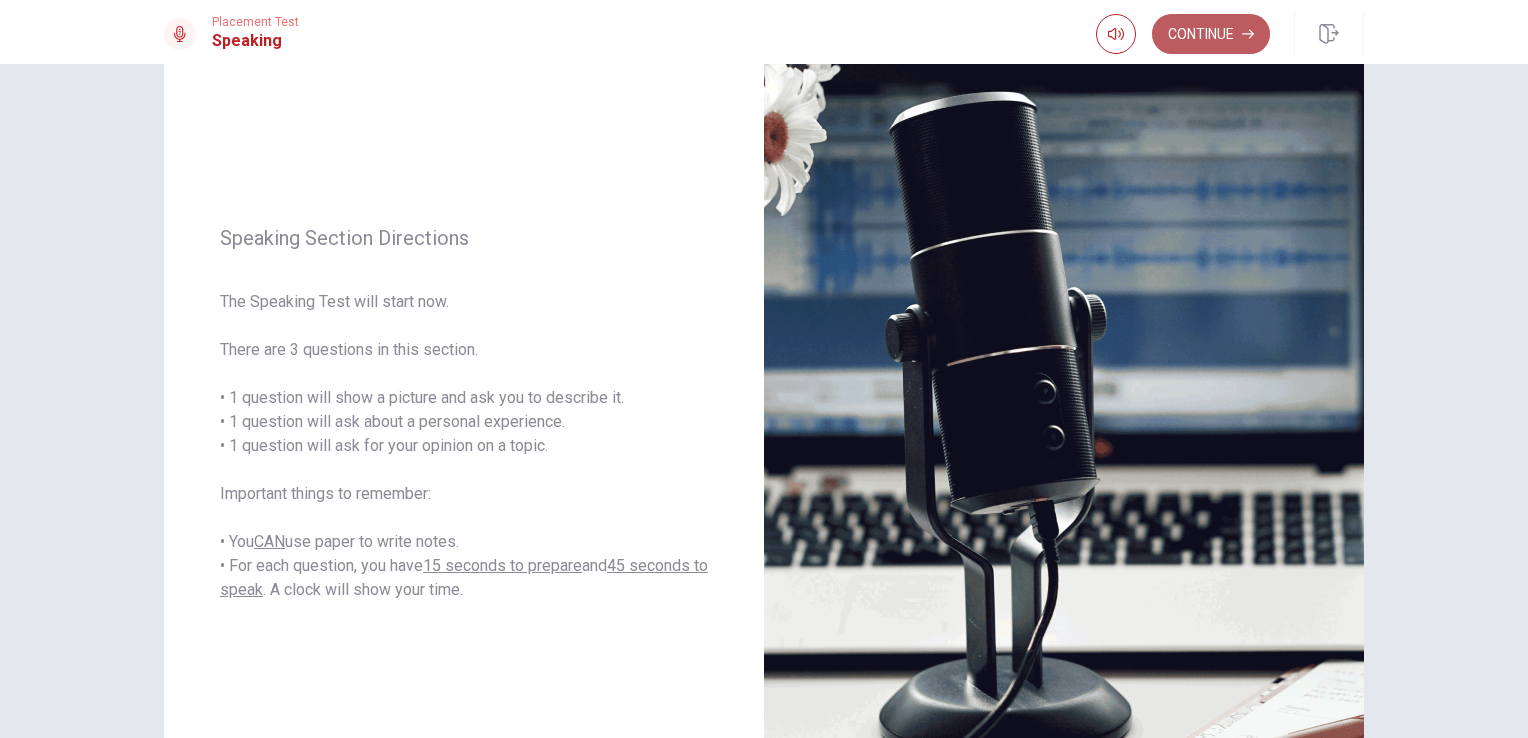click on "Continue" at bounding box center [1211, 34] 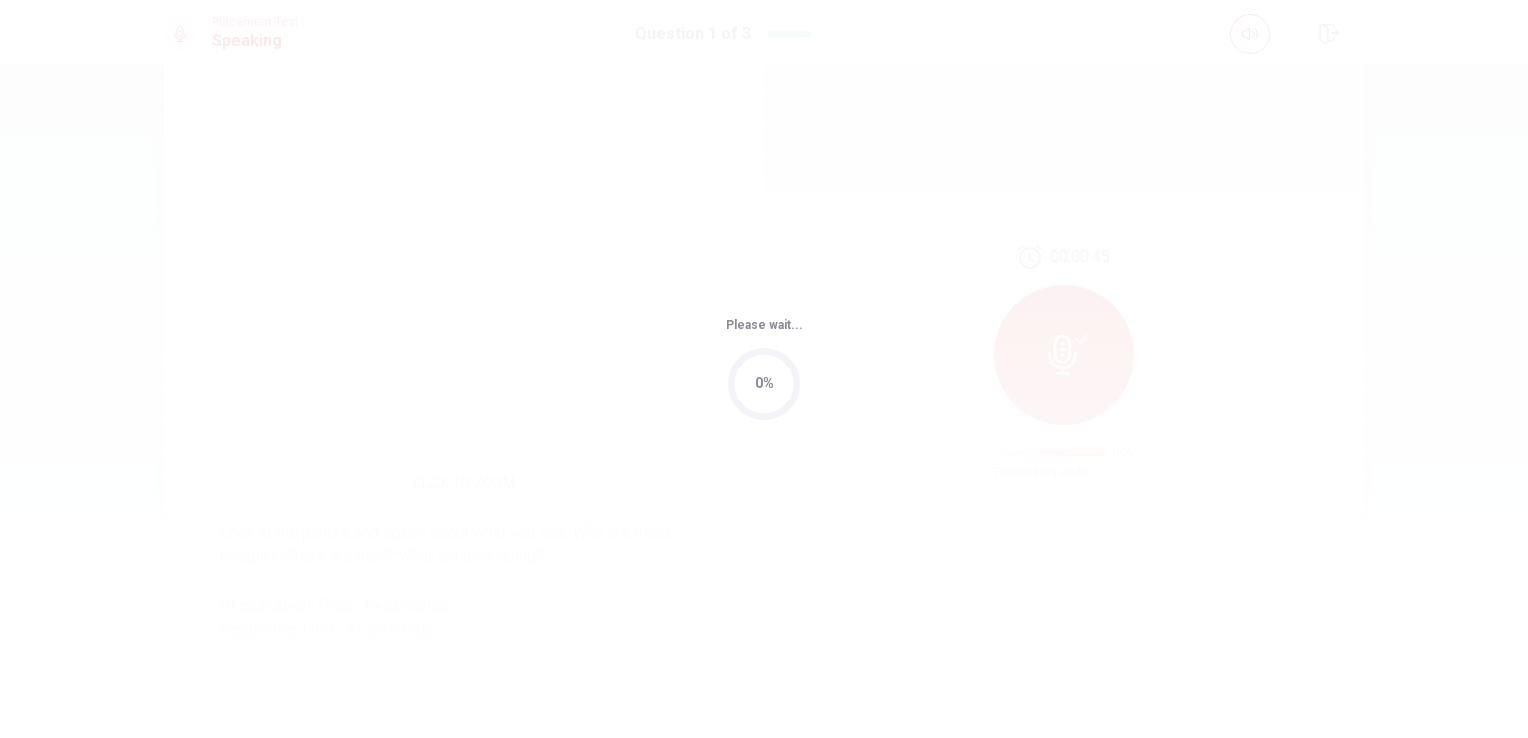 scroll, scrollTop: 0, scrollLeft: 0, axis: both 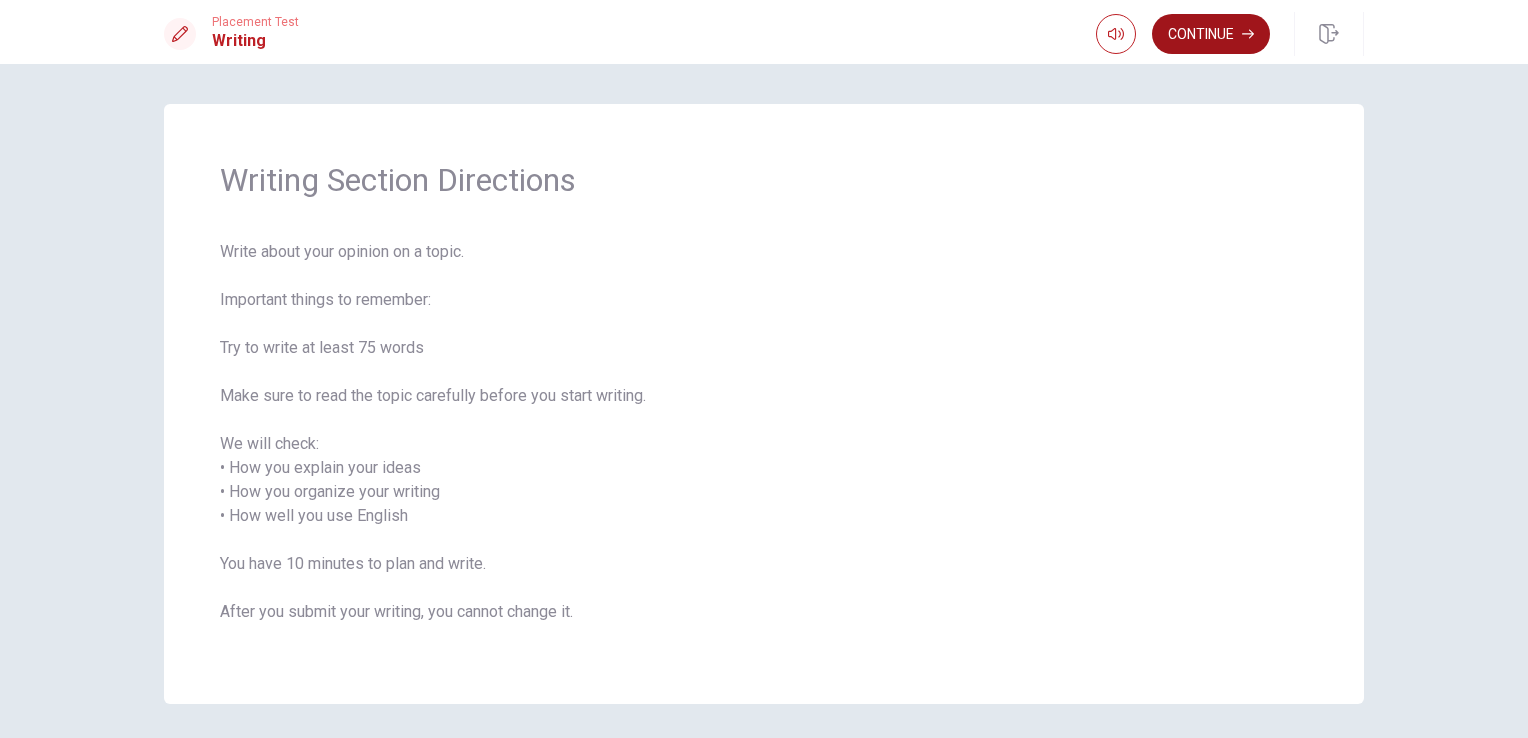 click on "Continue" at bounding box center (1211, 34) 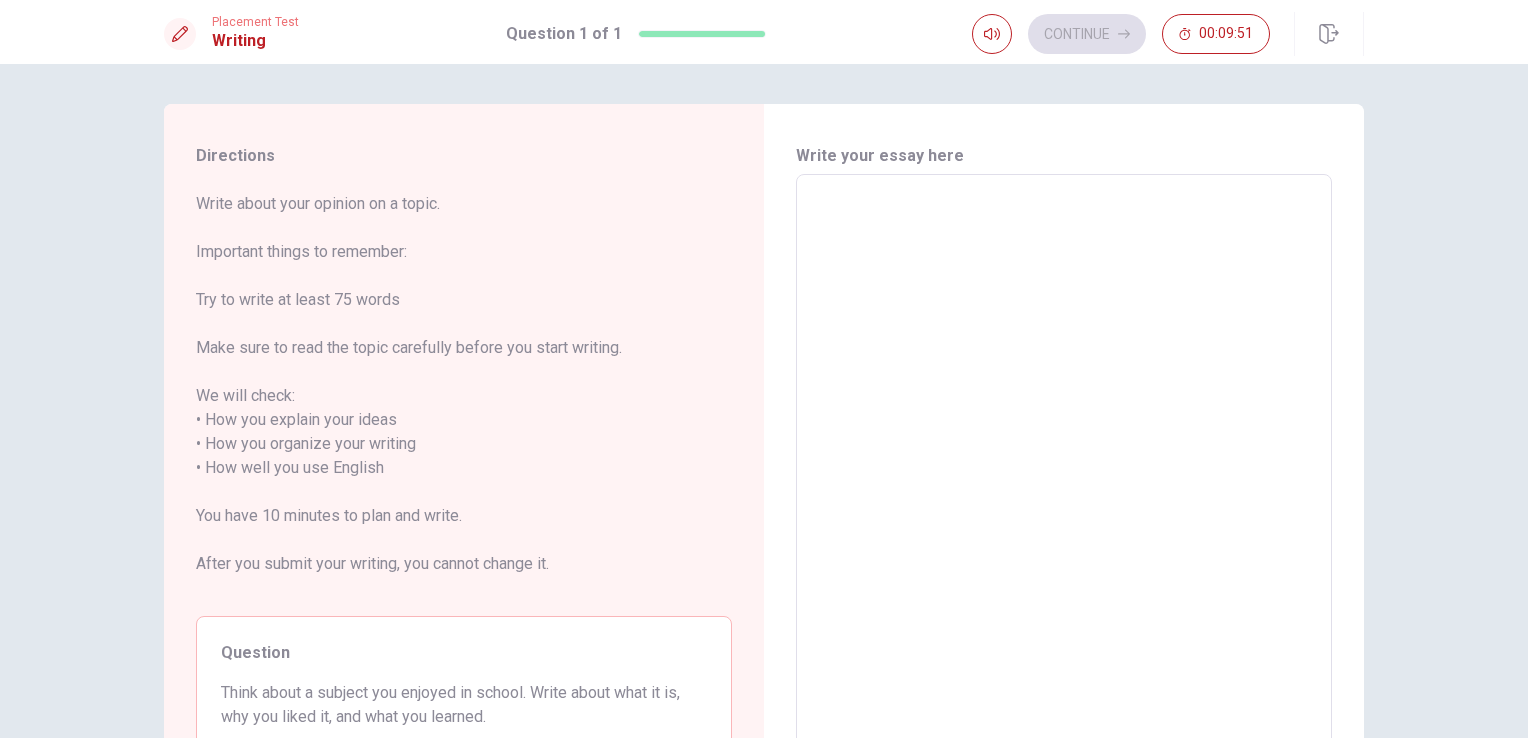 scroll, scrollTop: 0, scrollLeft: 0, axis: both 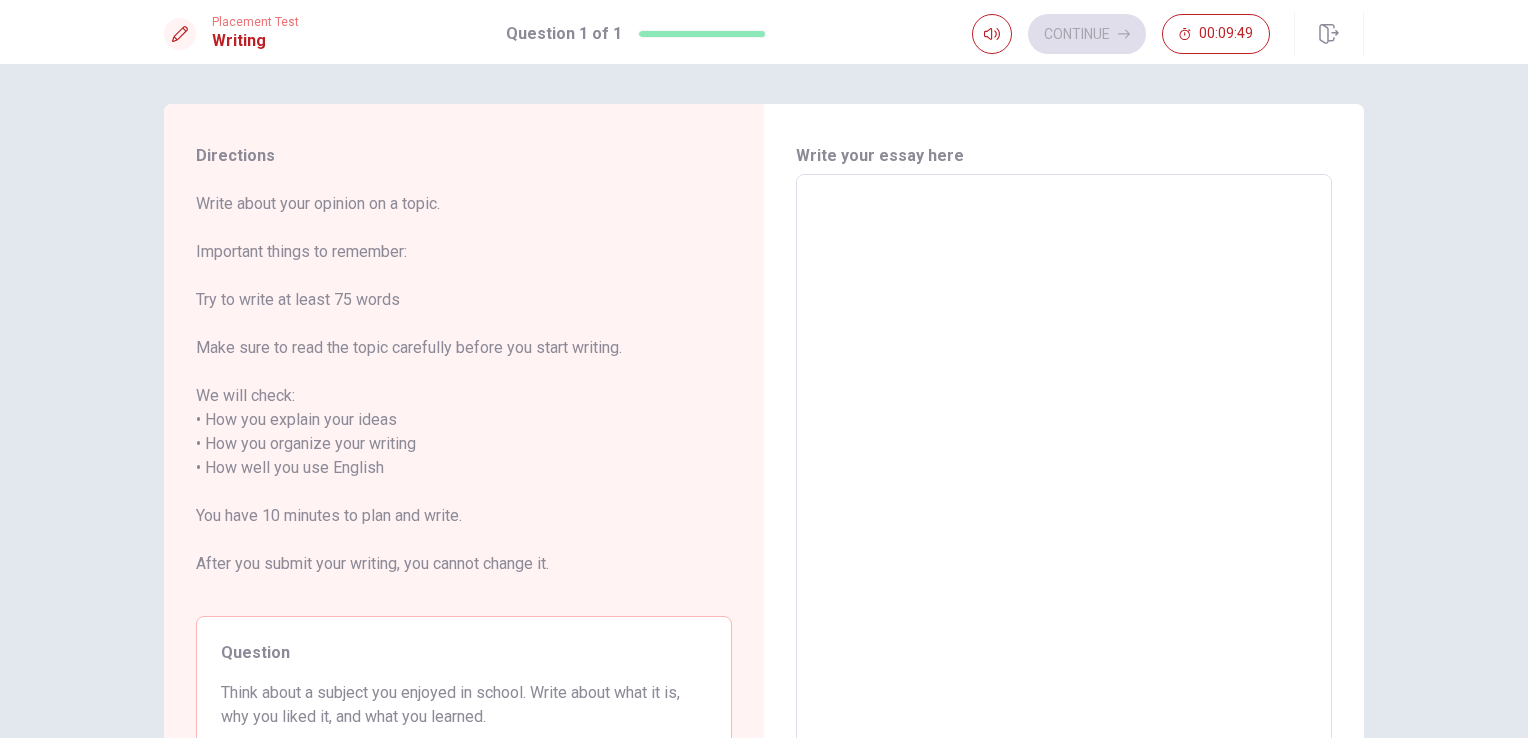 click at bounding box center [1064, 468] 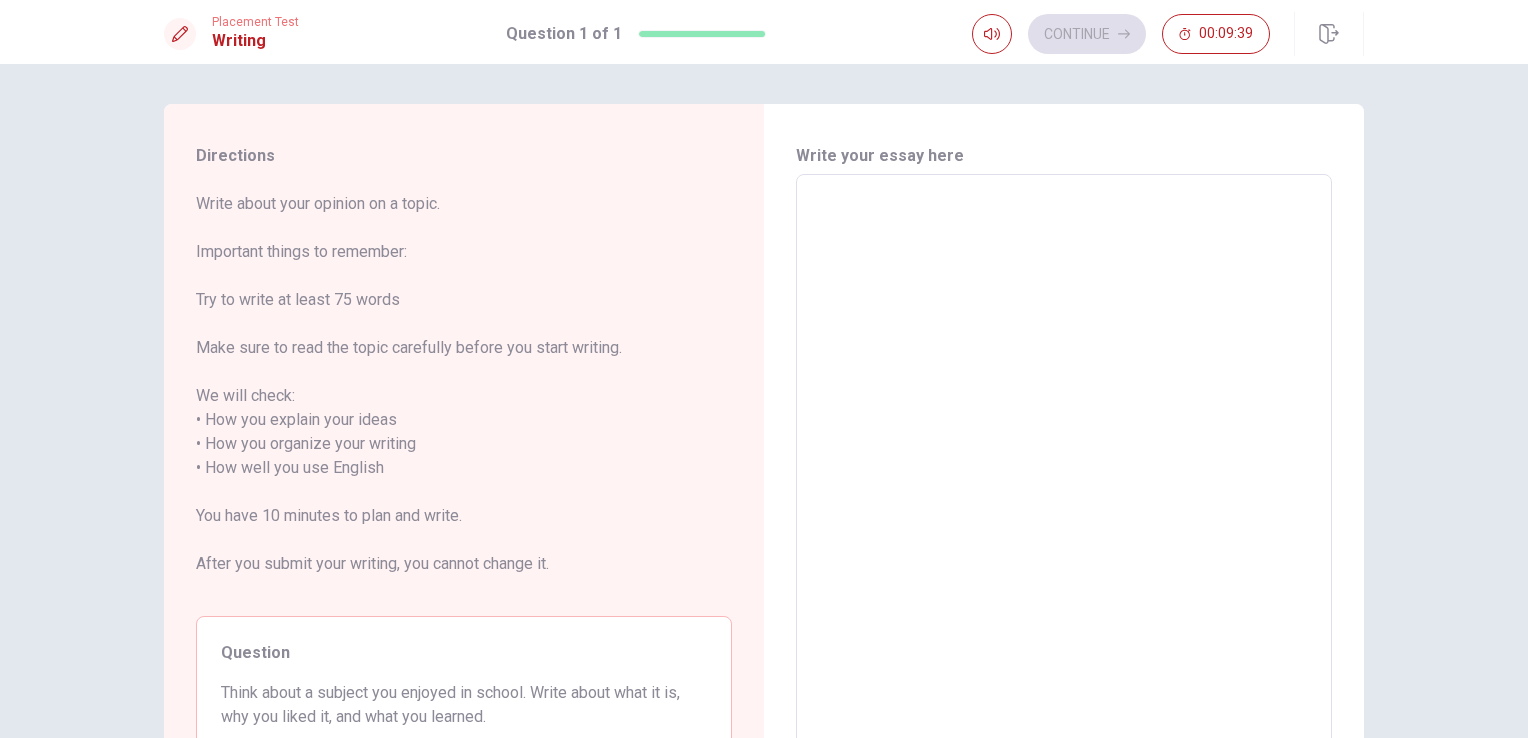 type on "H" 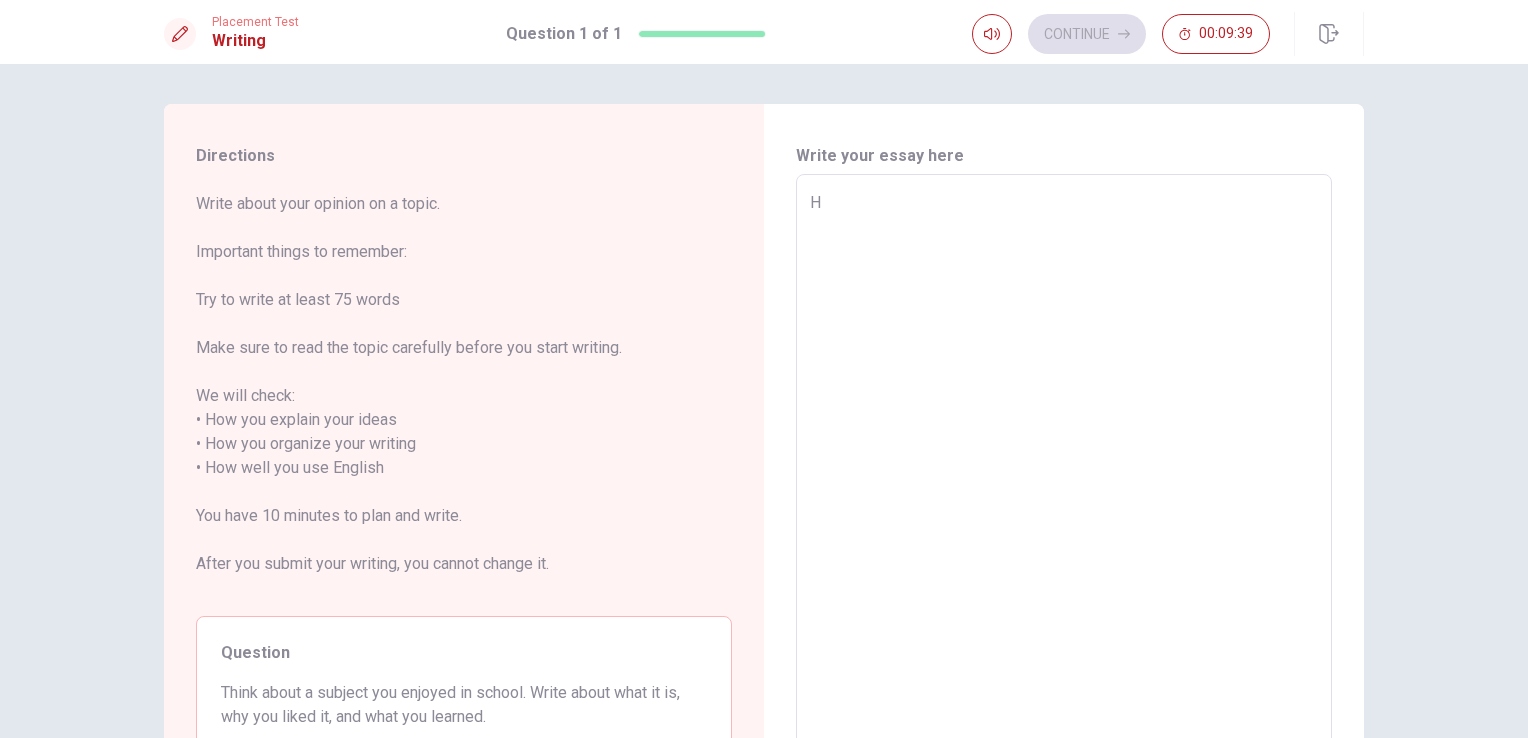 type on "x" 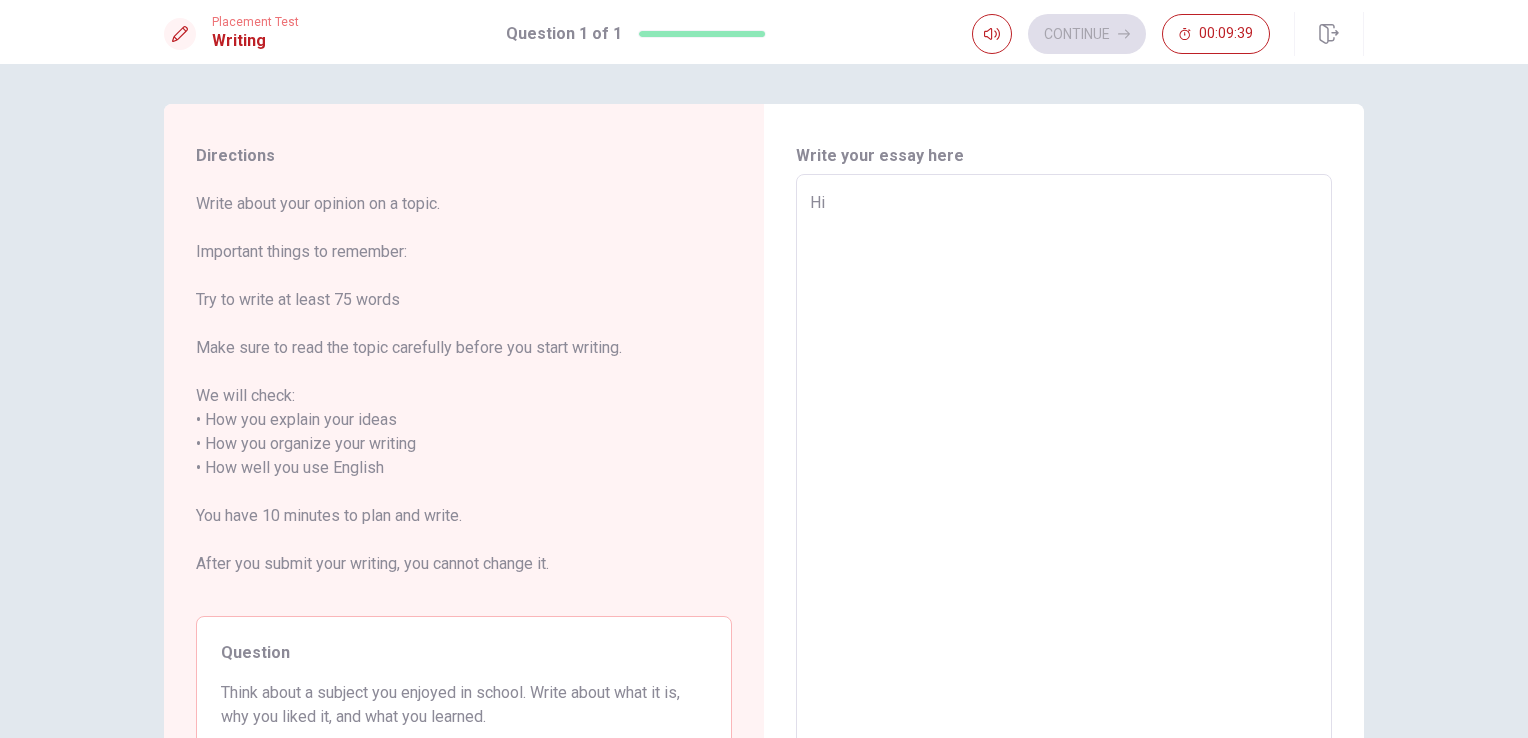 type on "x" 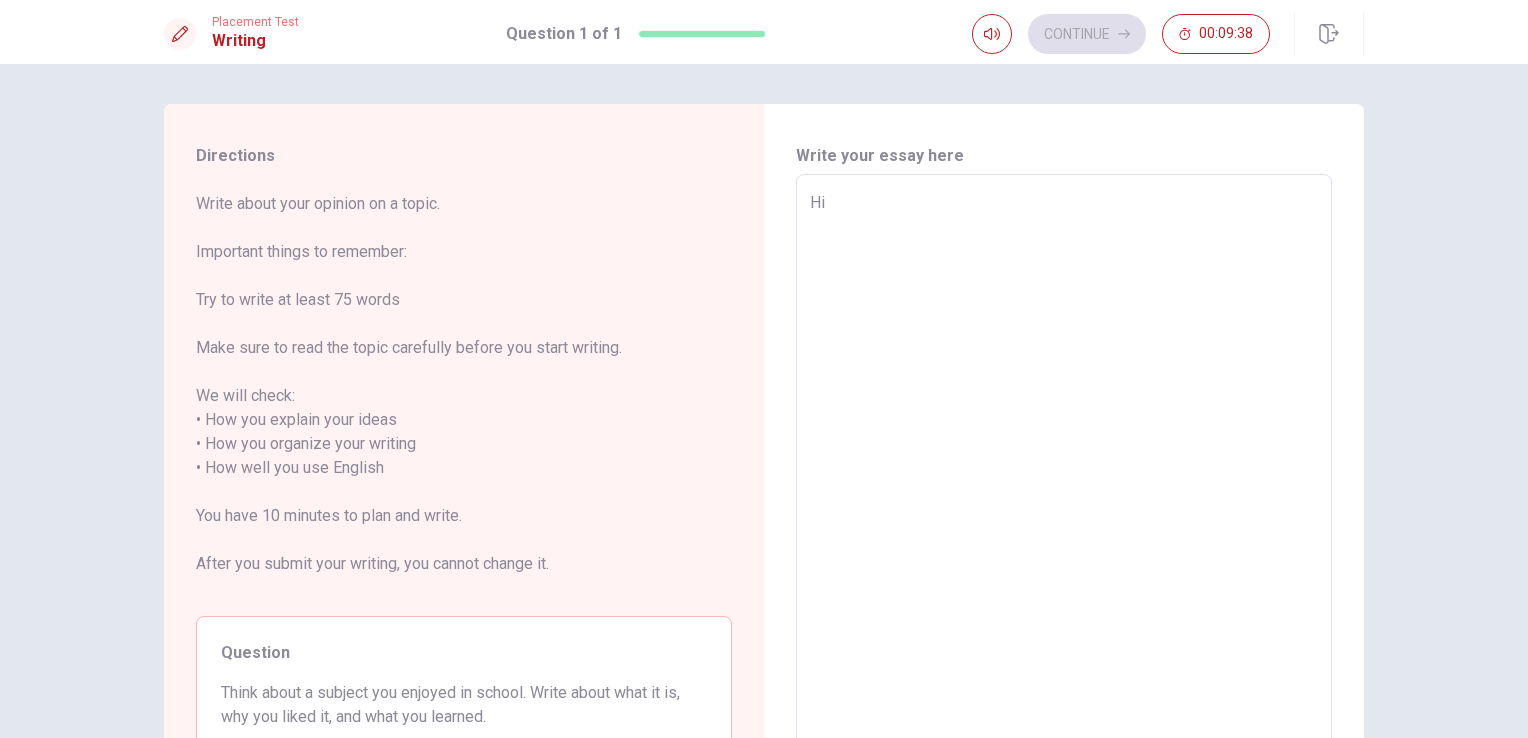 type on "Hi" 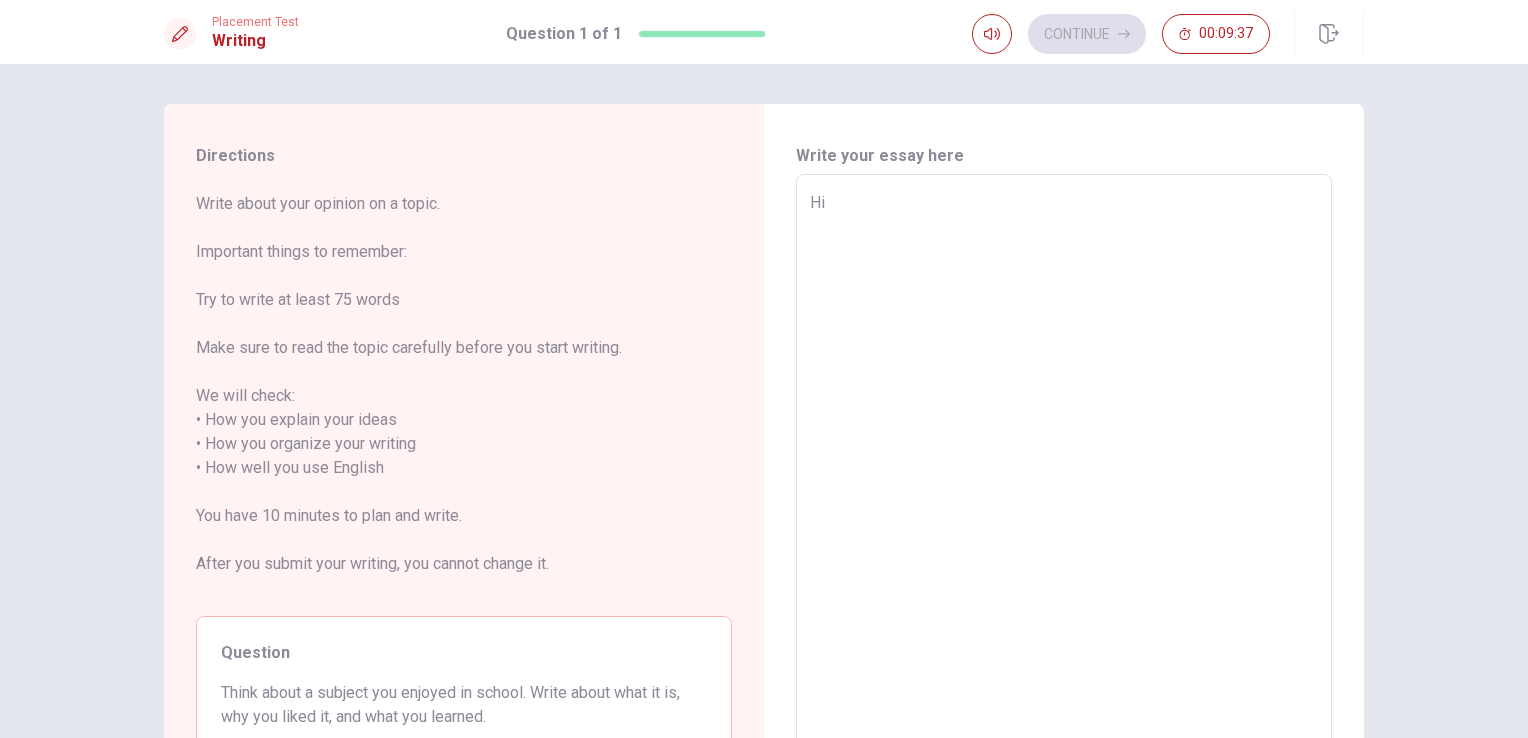 type on "Hi m" 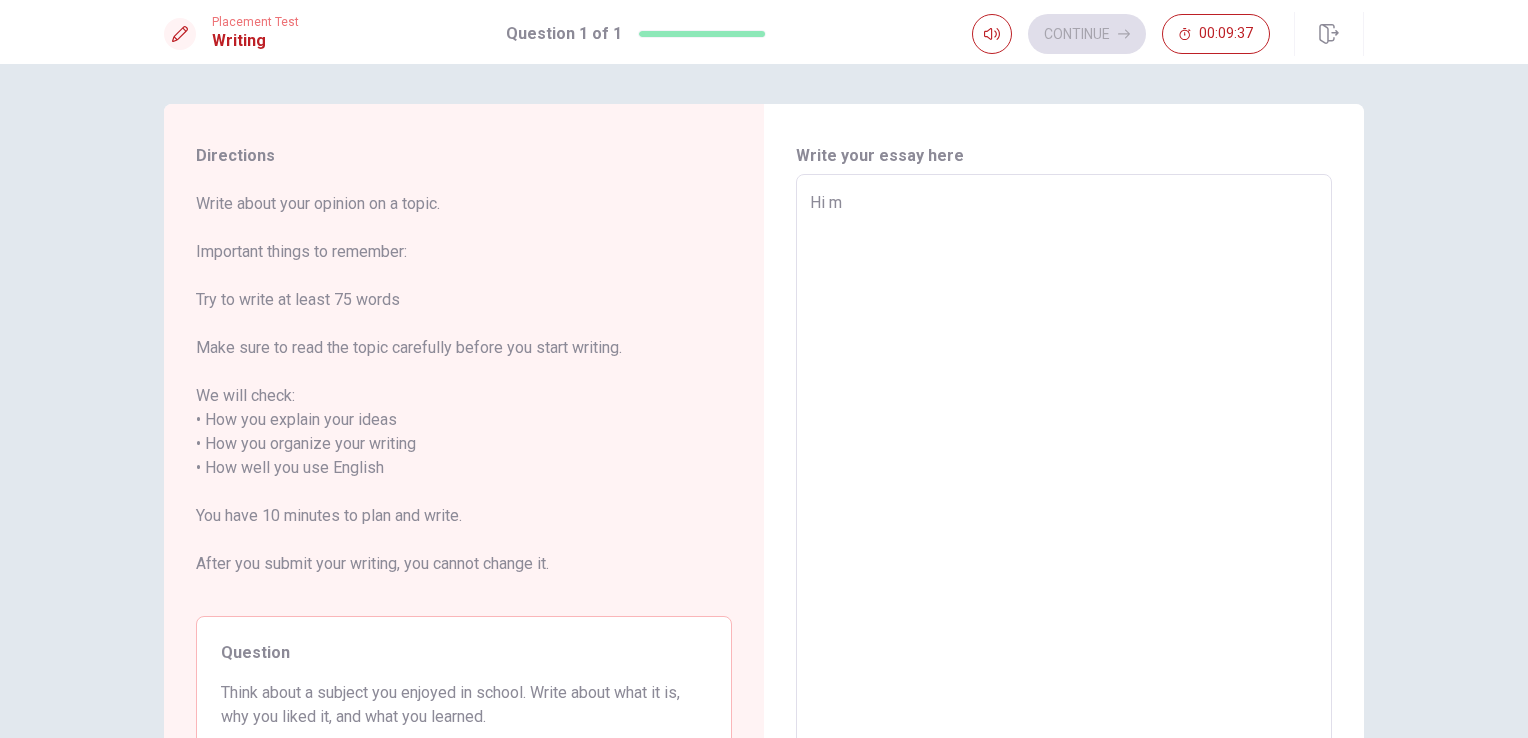 type on "x" 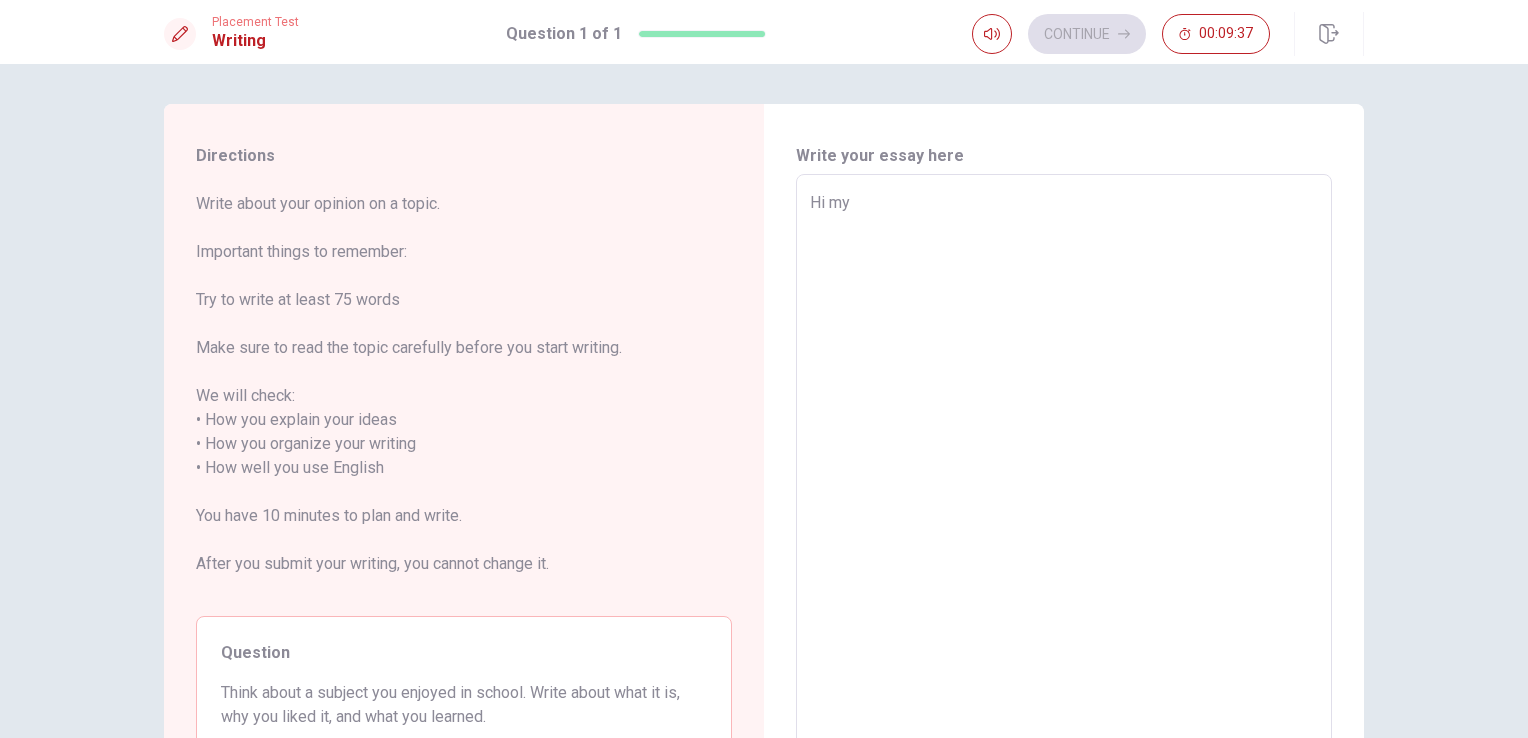 type on "x" 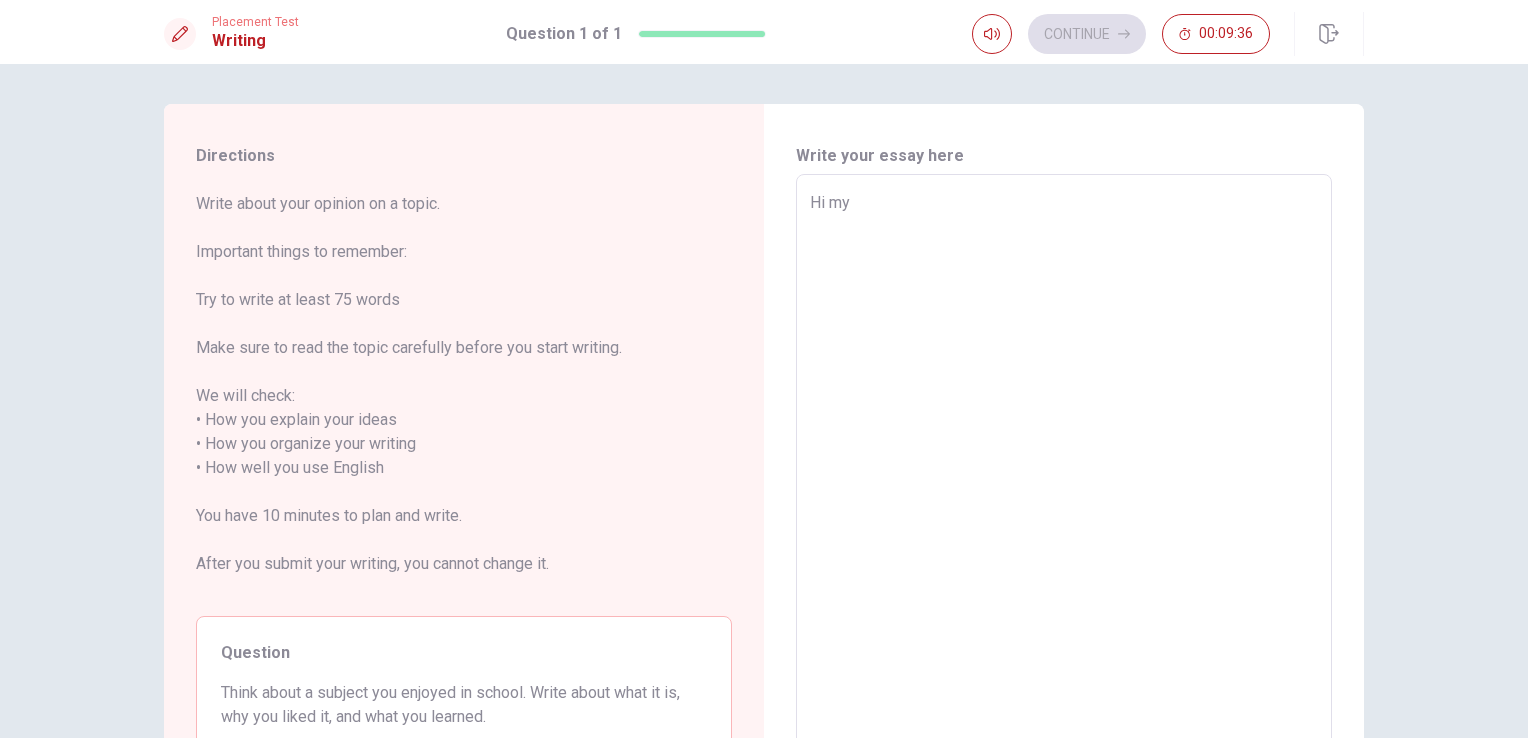 type on "Hi my" 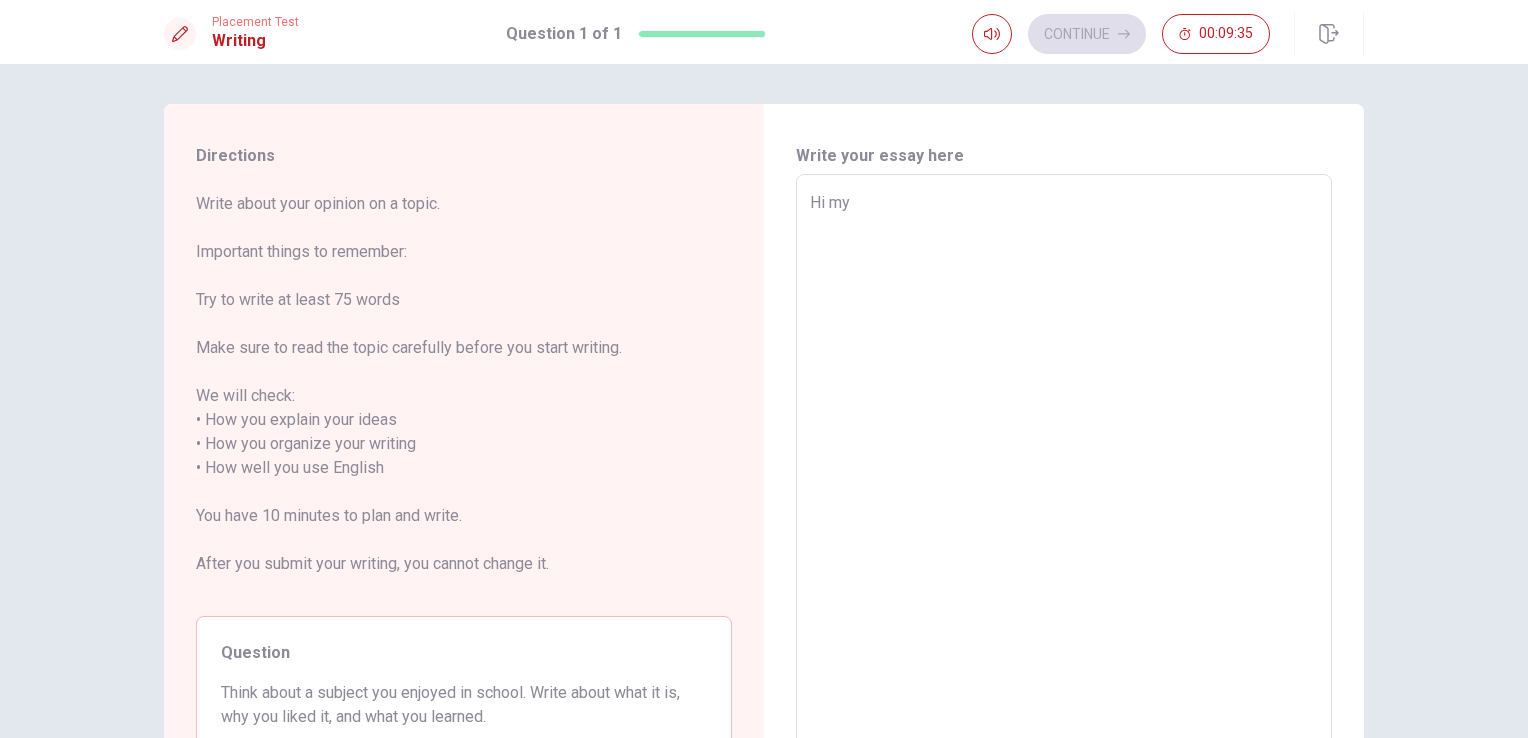 type on "Hi my n" 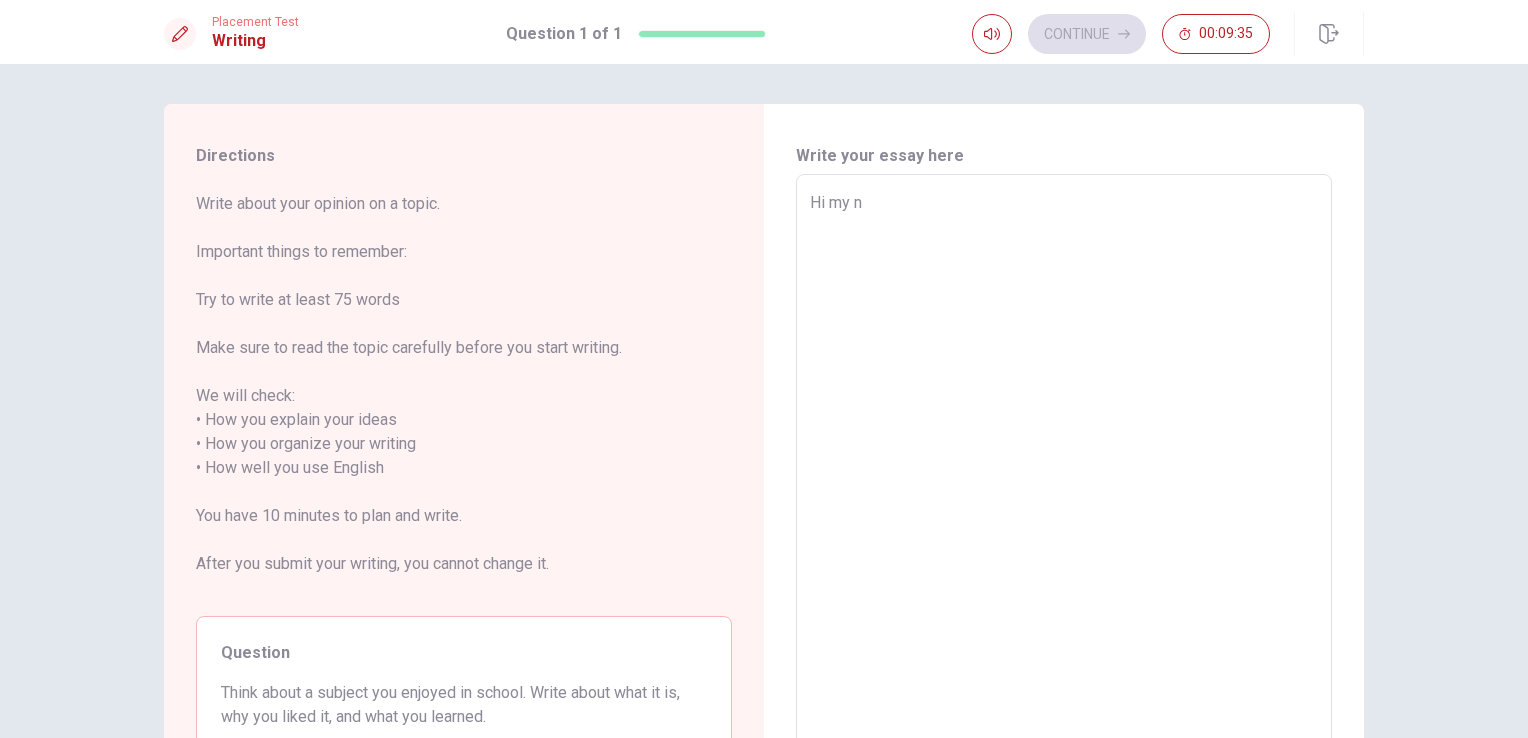 type on "x" 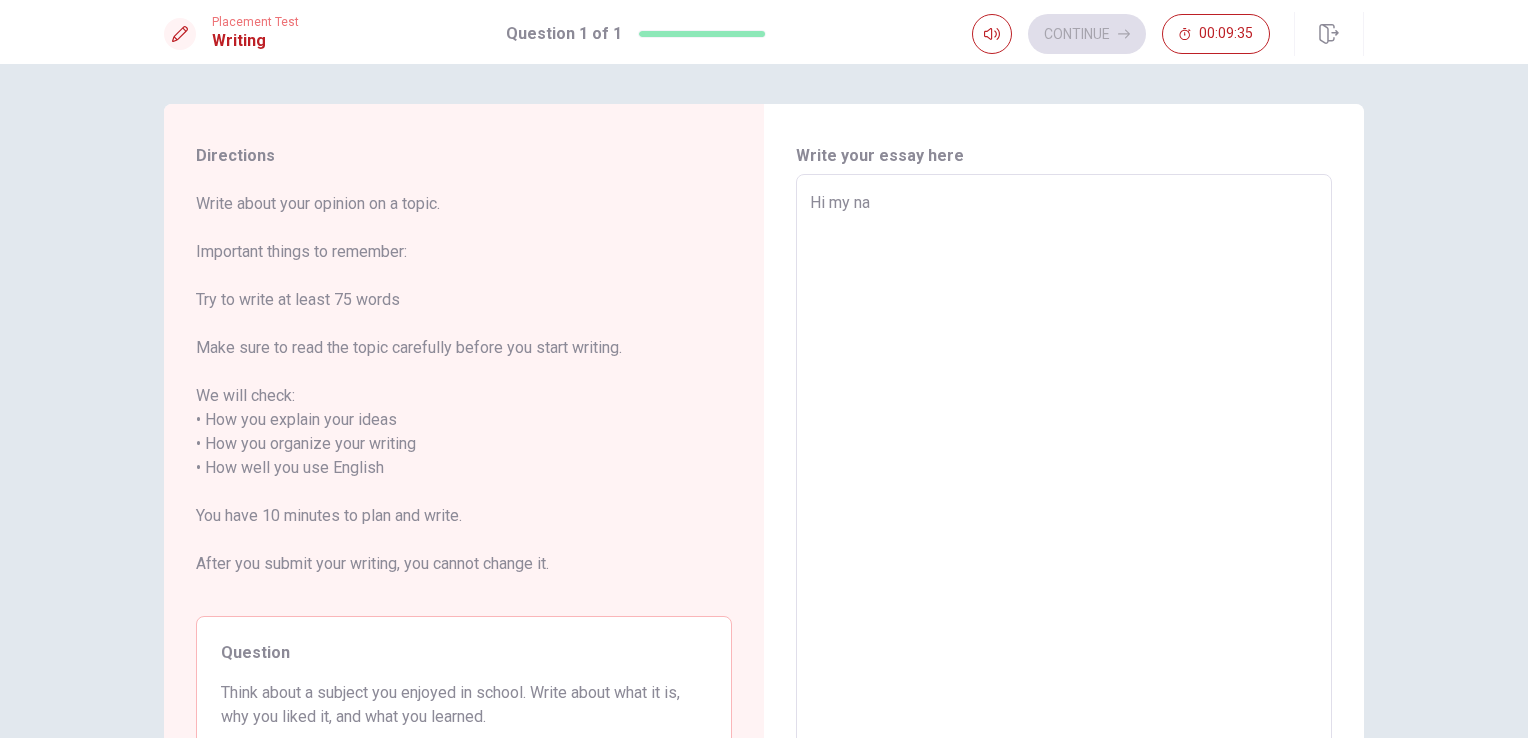 type on "x" 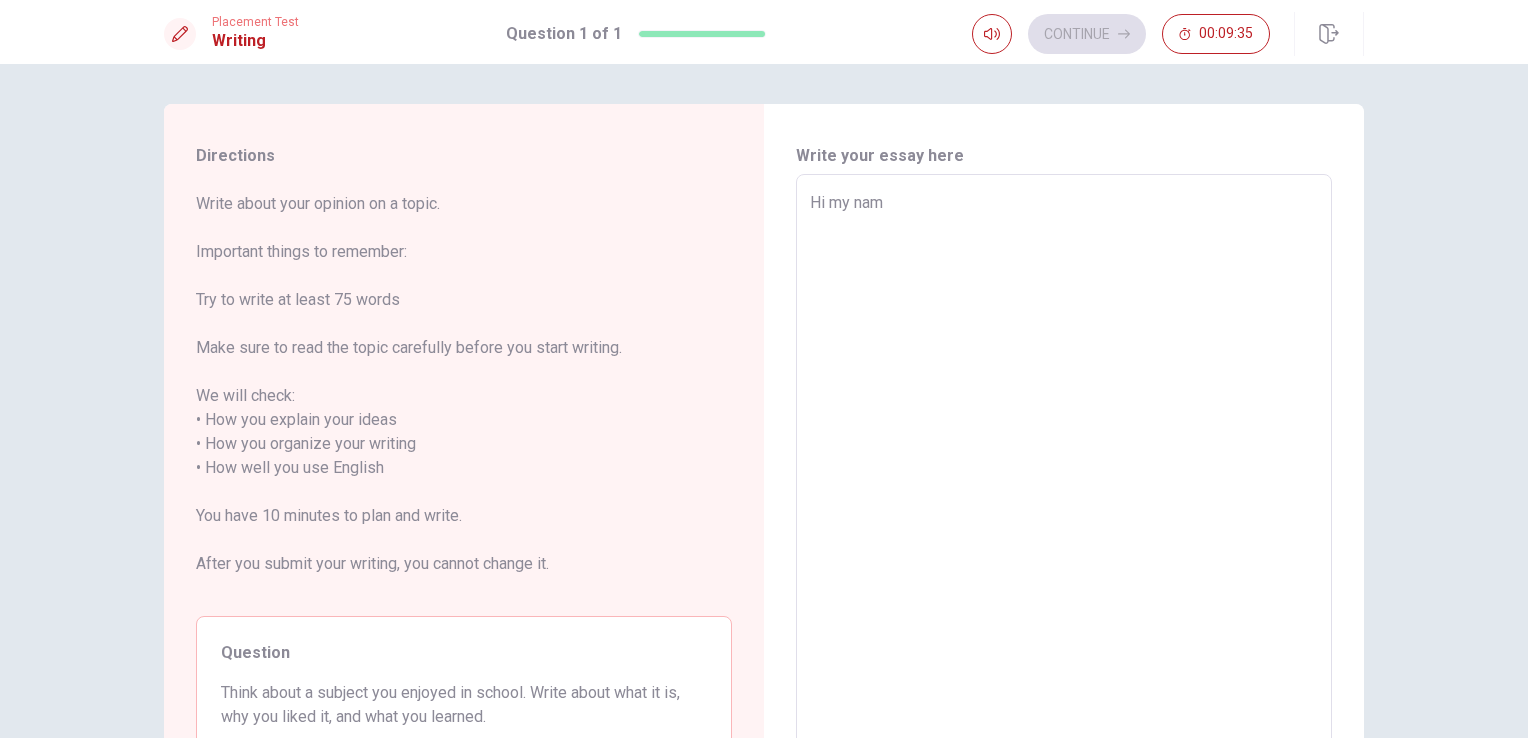 type on "x" 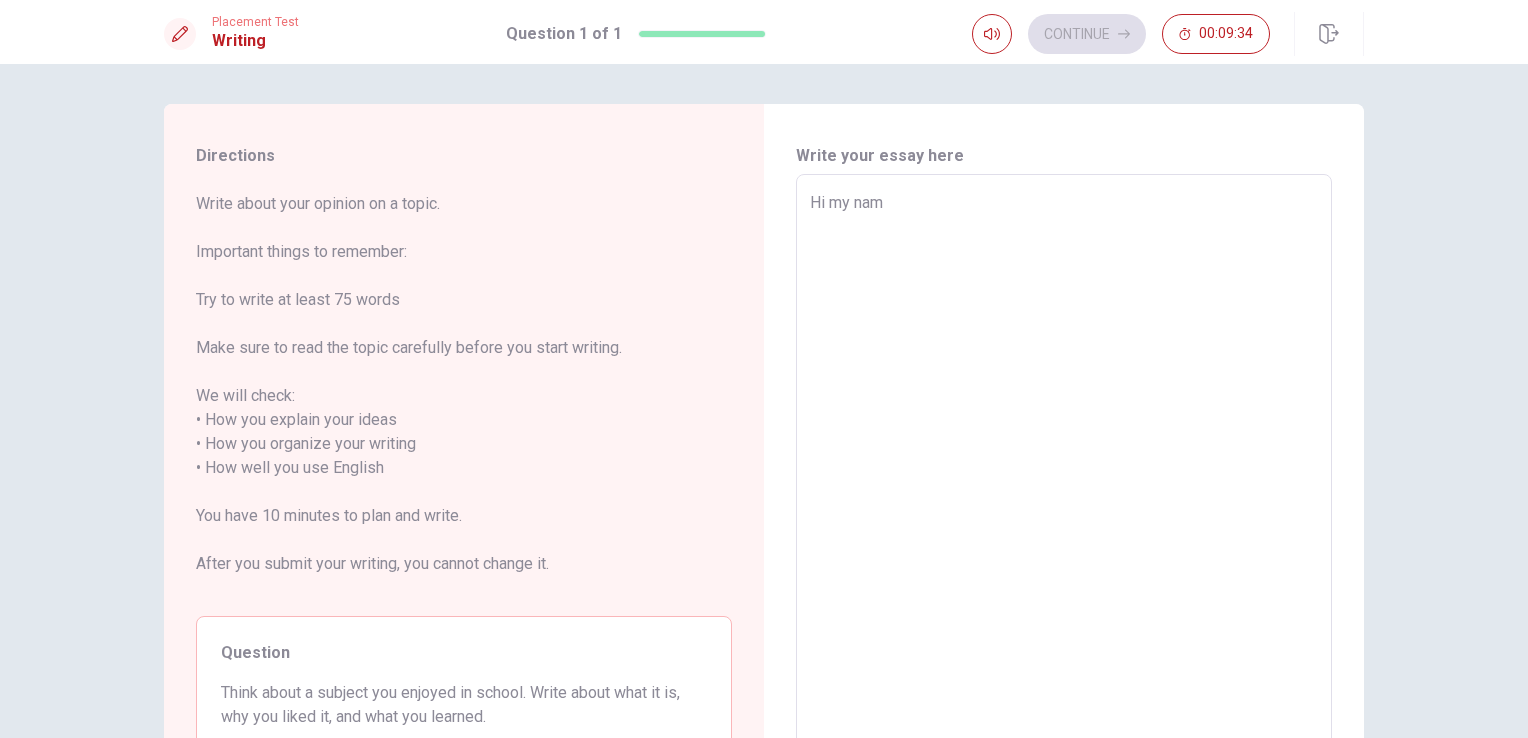 type on "Hi my name" 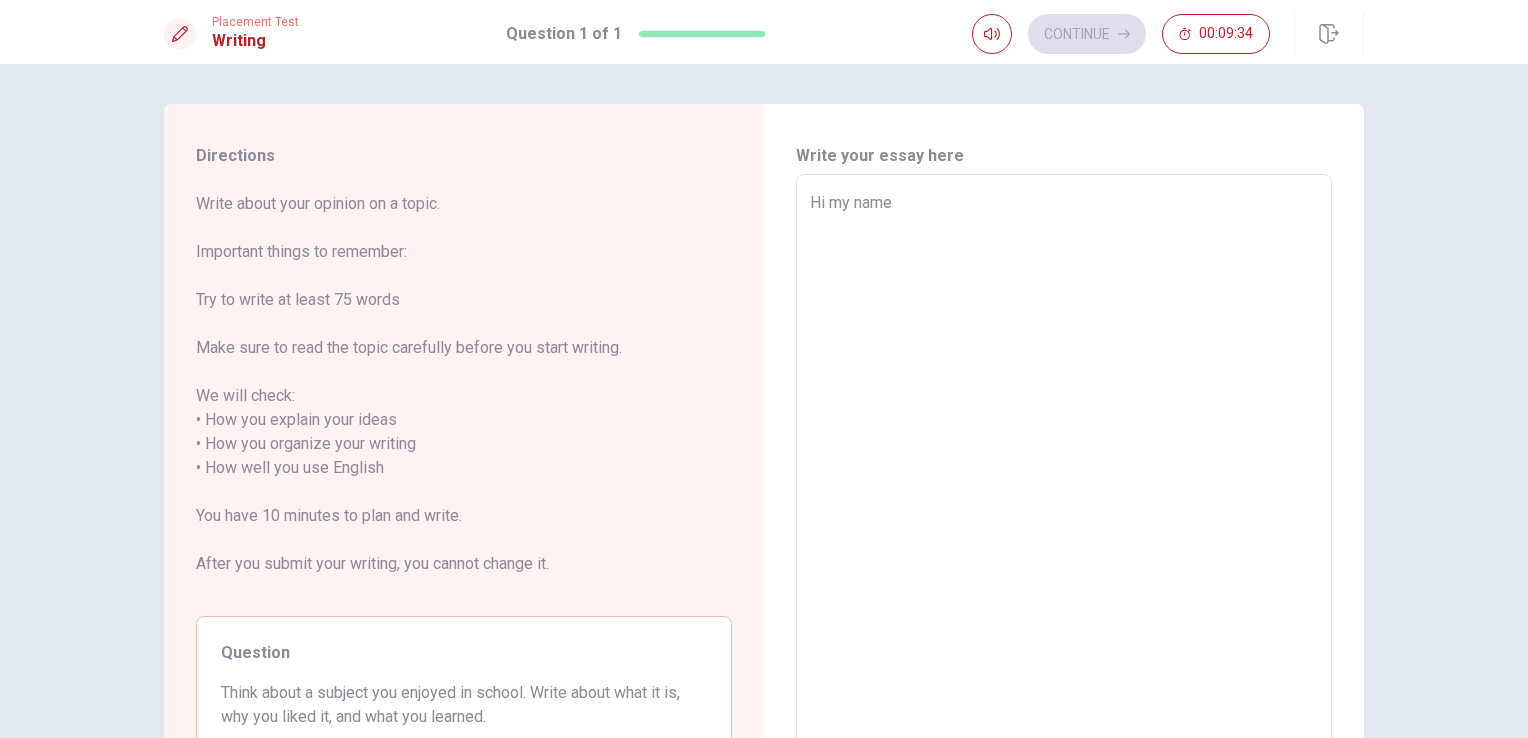 type on "x" 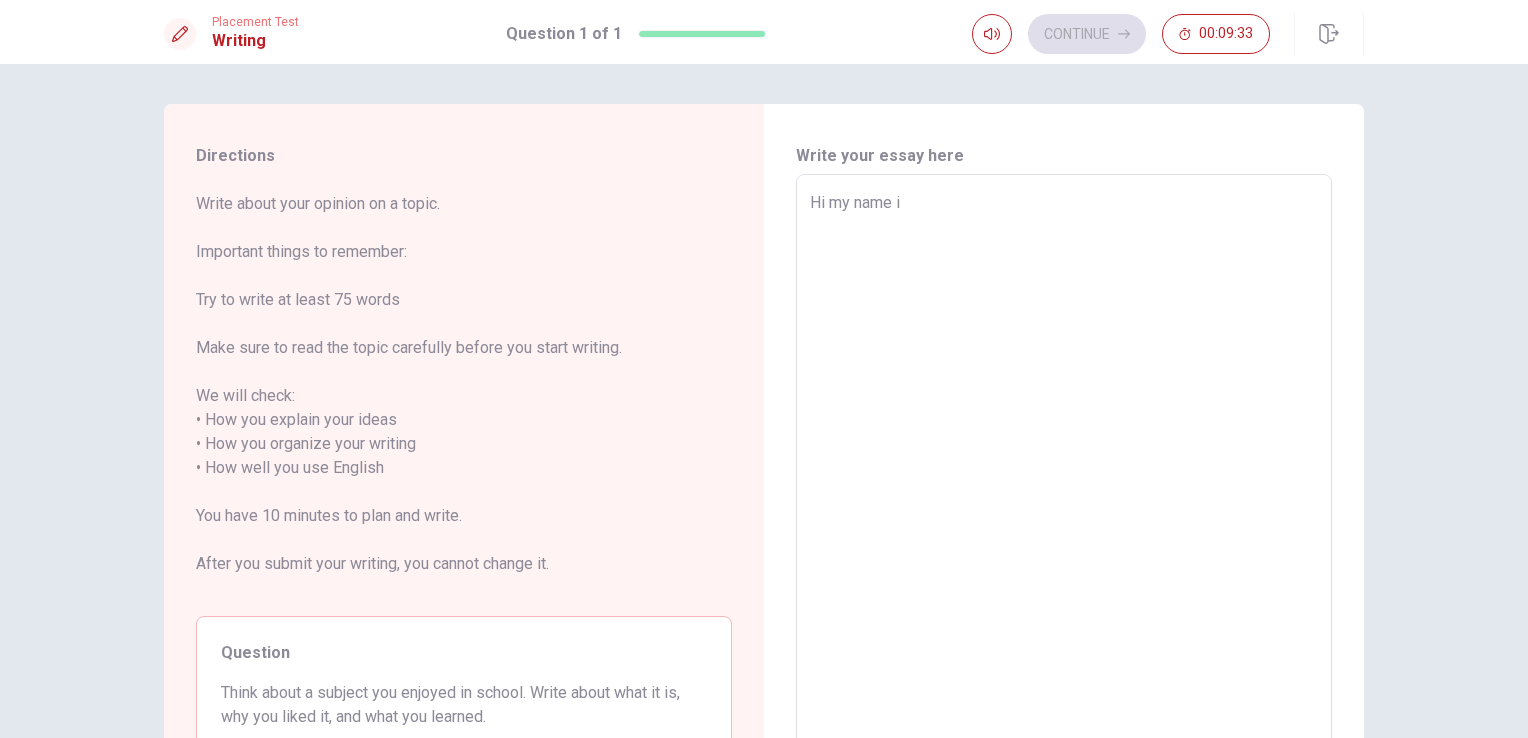type on "x" 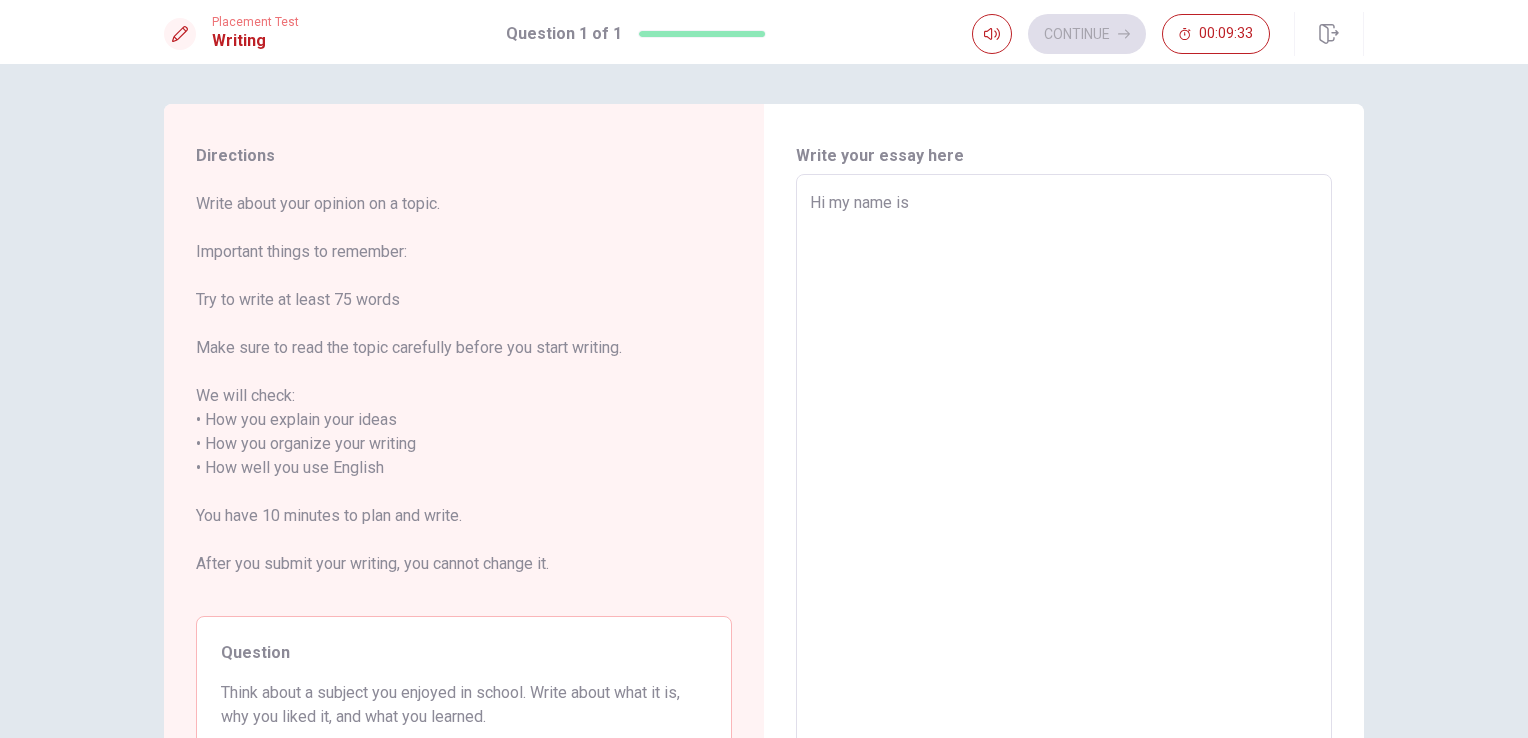 type on "x" 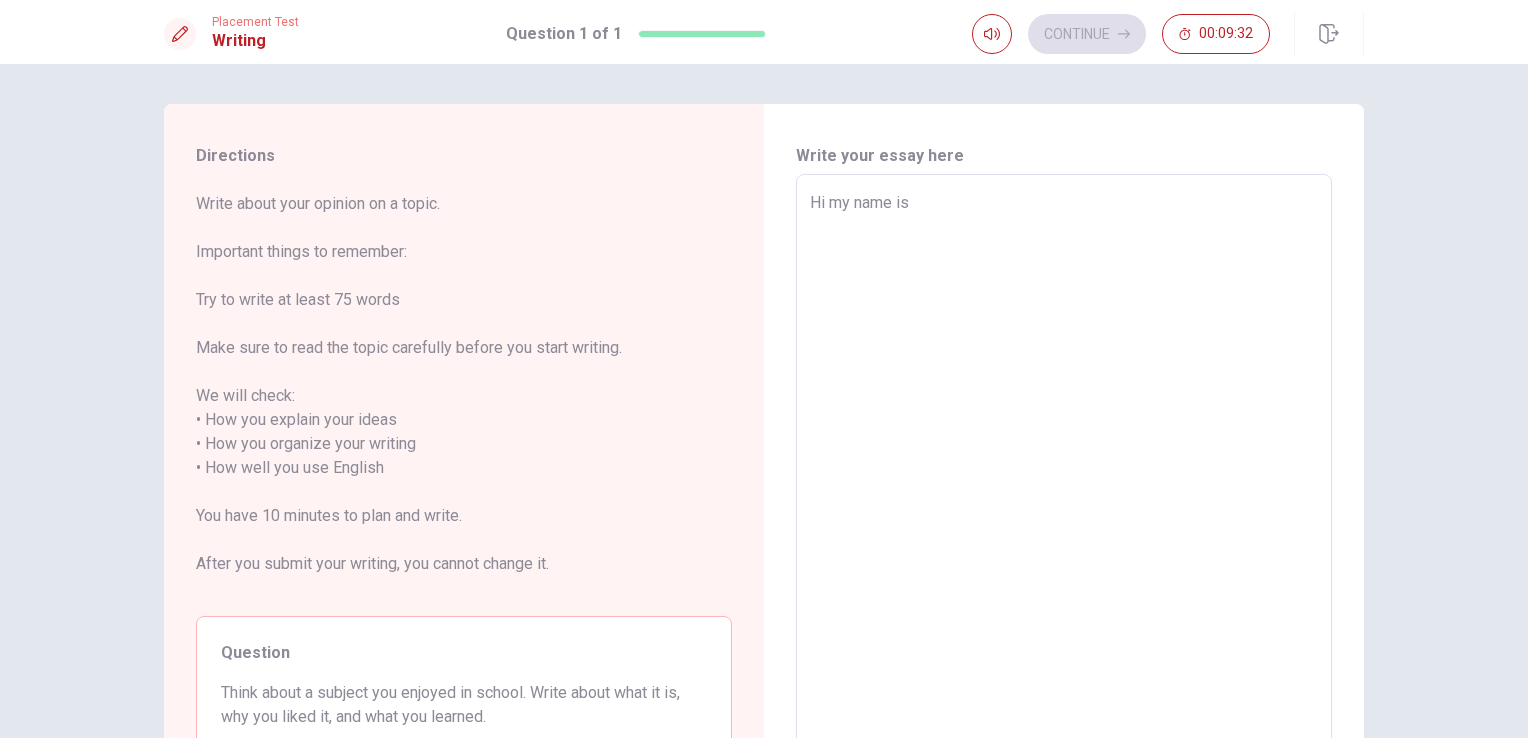 type on "Hi my name is S" 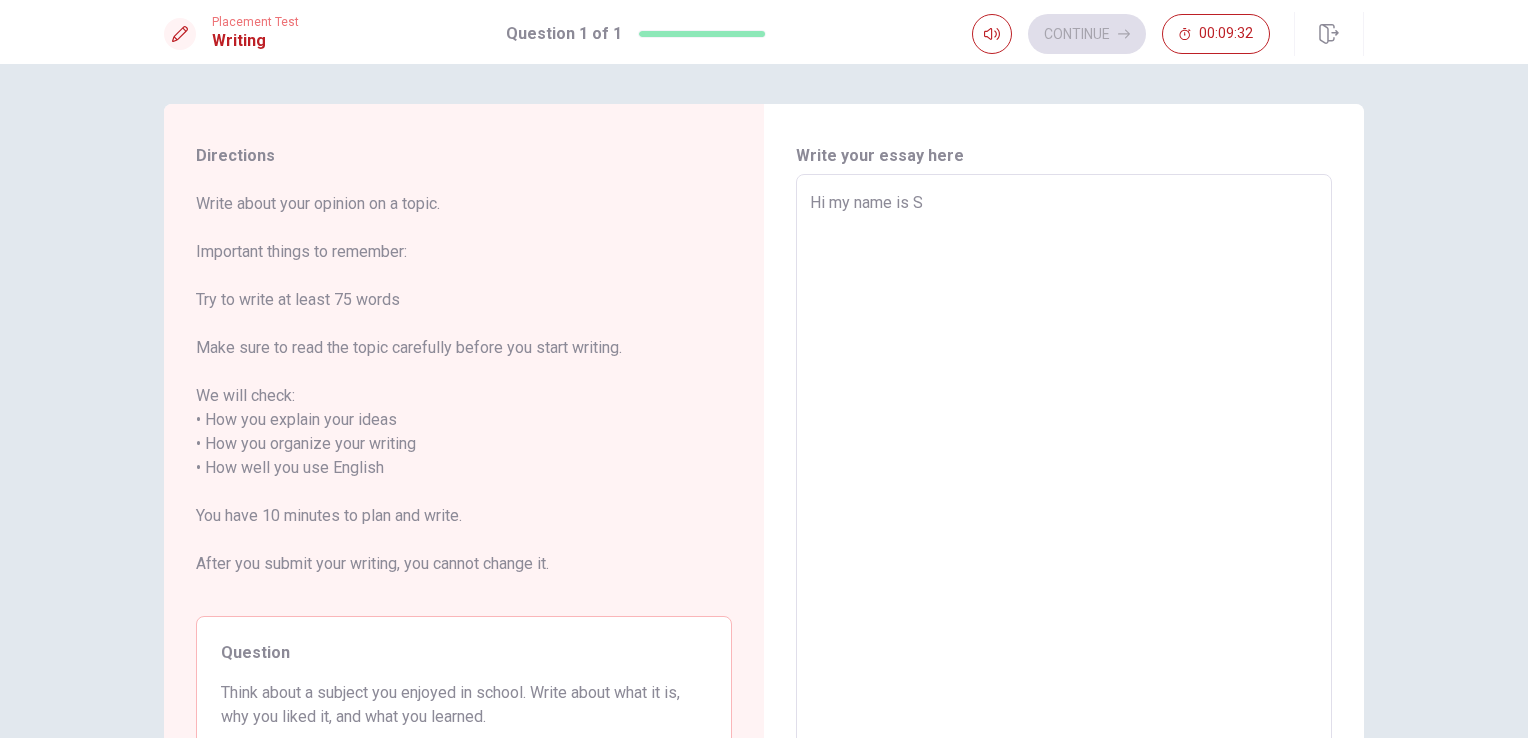 type on "x" 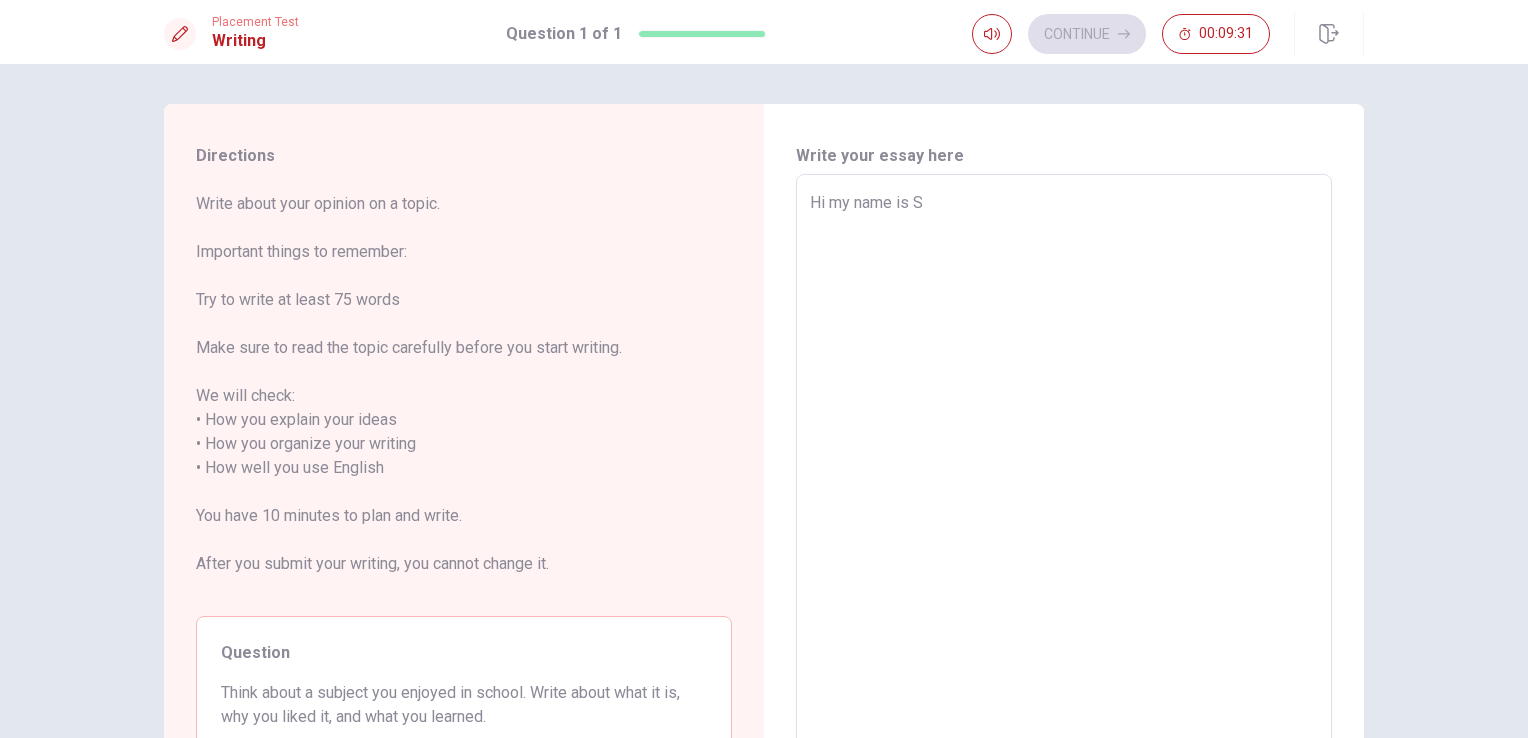 type on "Hi my name is [PERSON_NAME]" 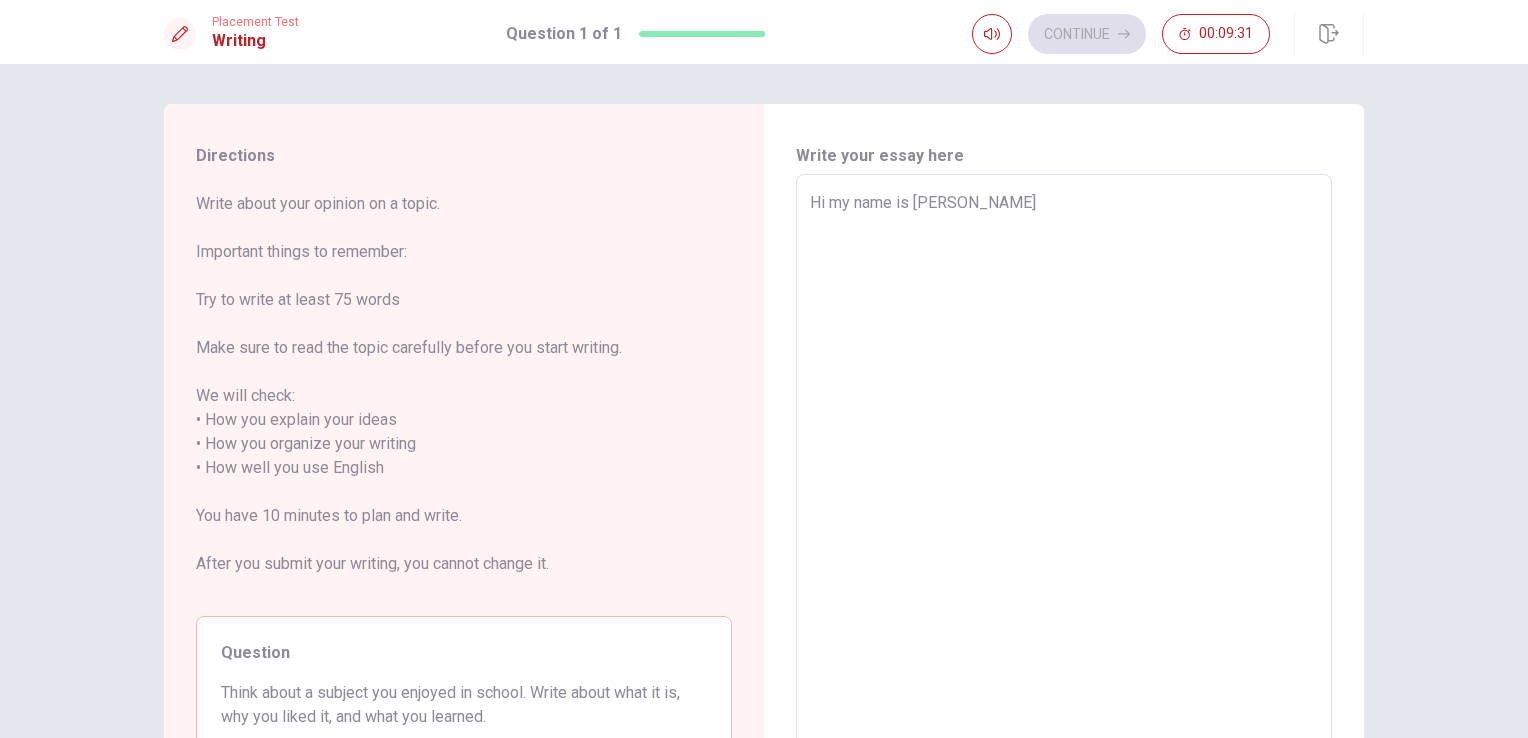 type on "x" 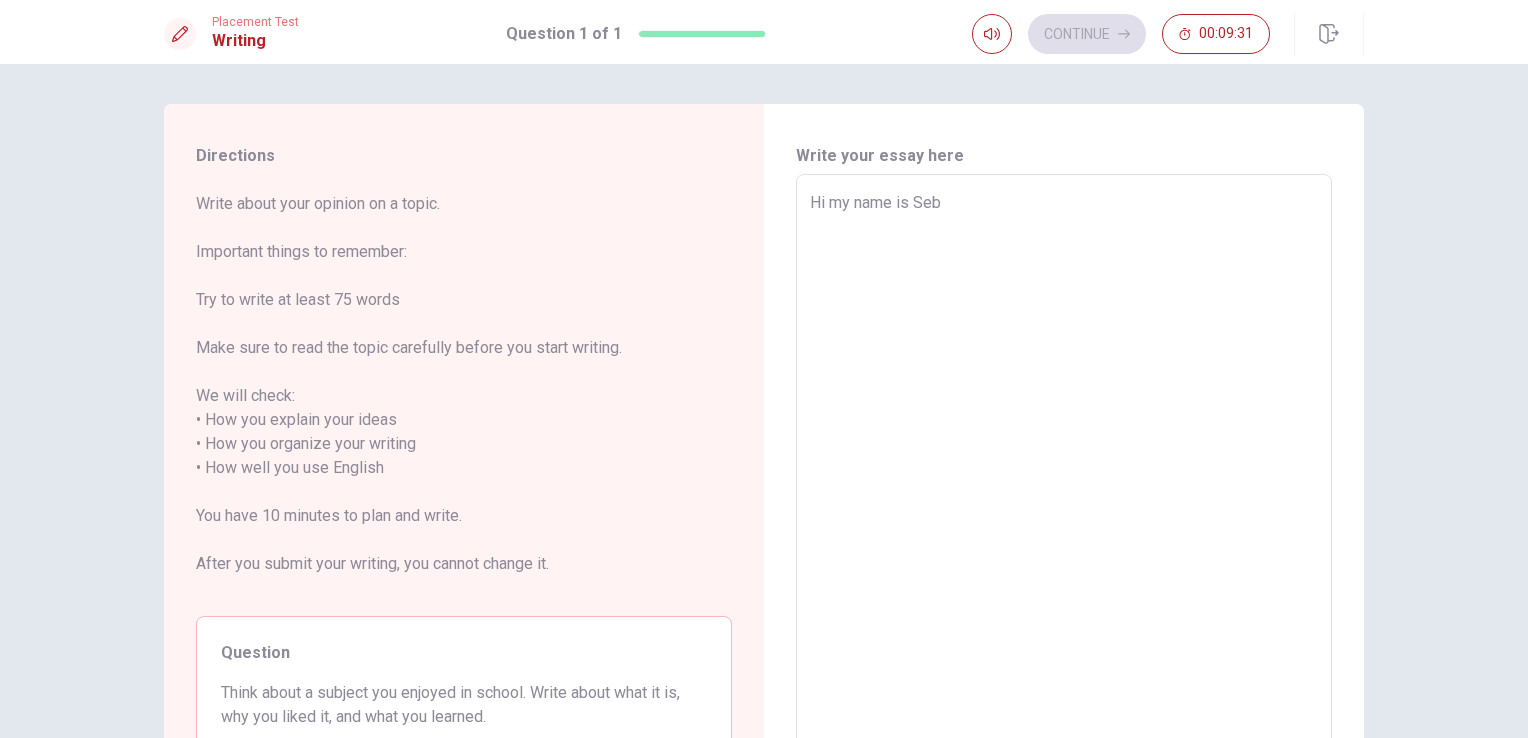 type on "x" 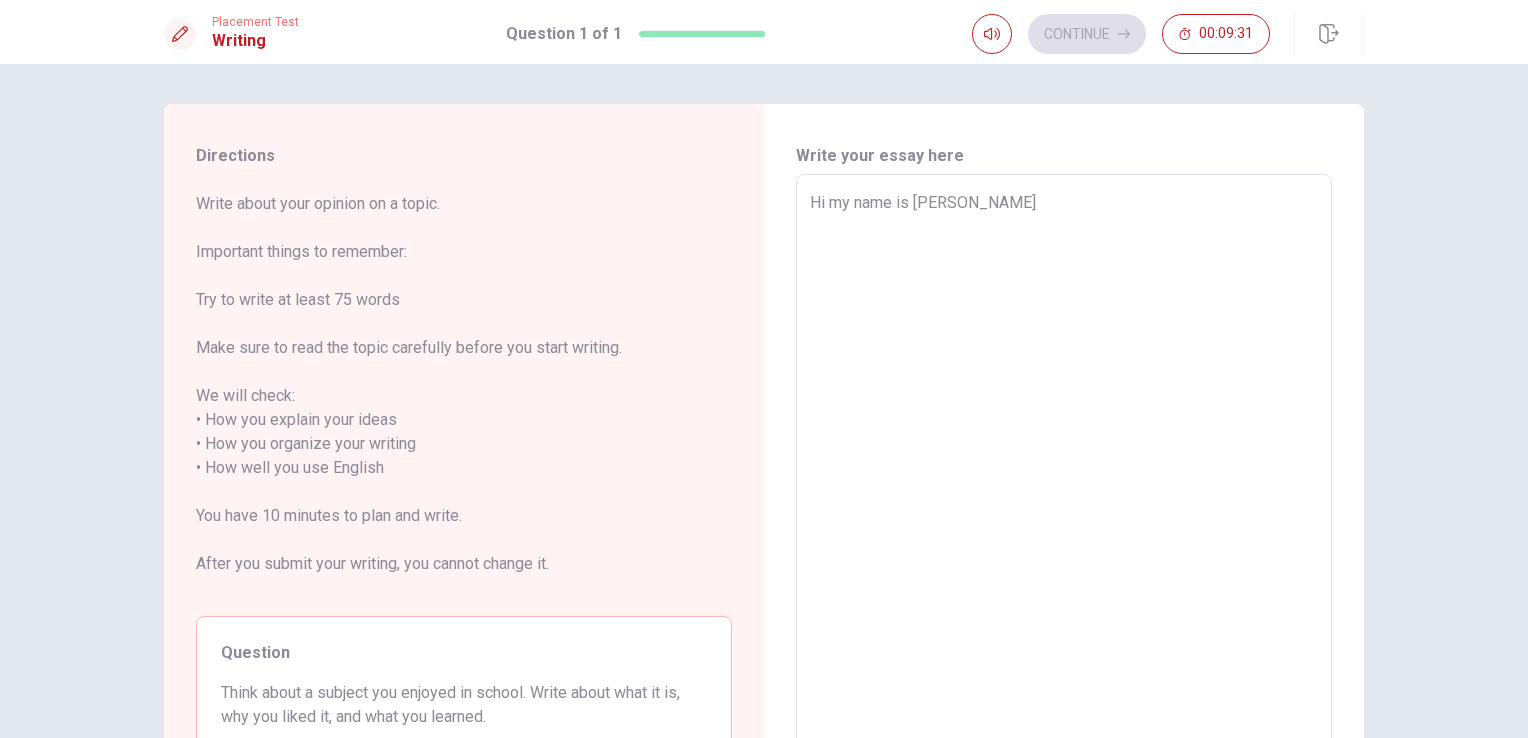 type on "x" 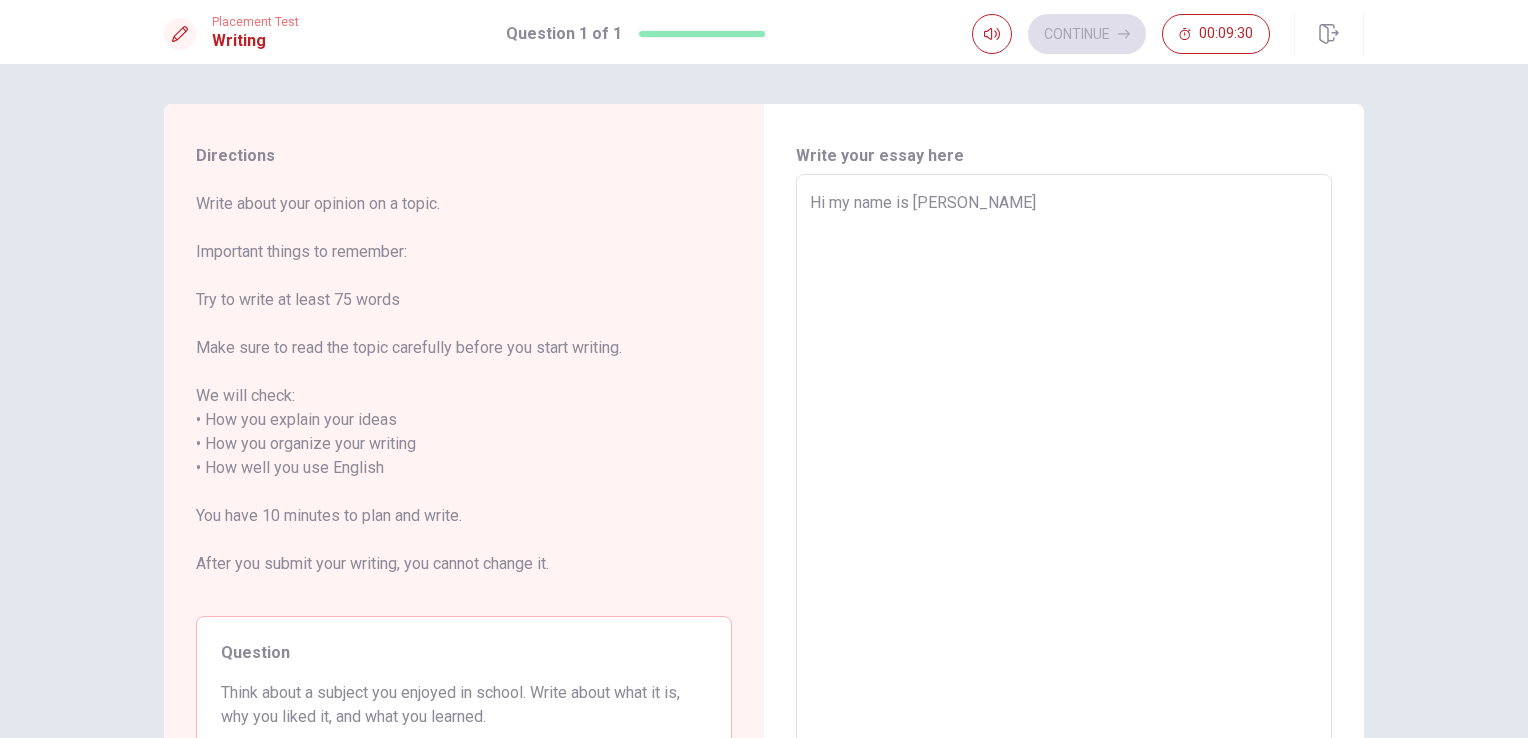 type on "Hi my name is [PERSON_NAME]" 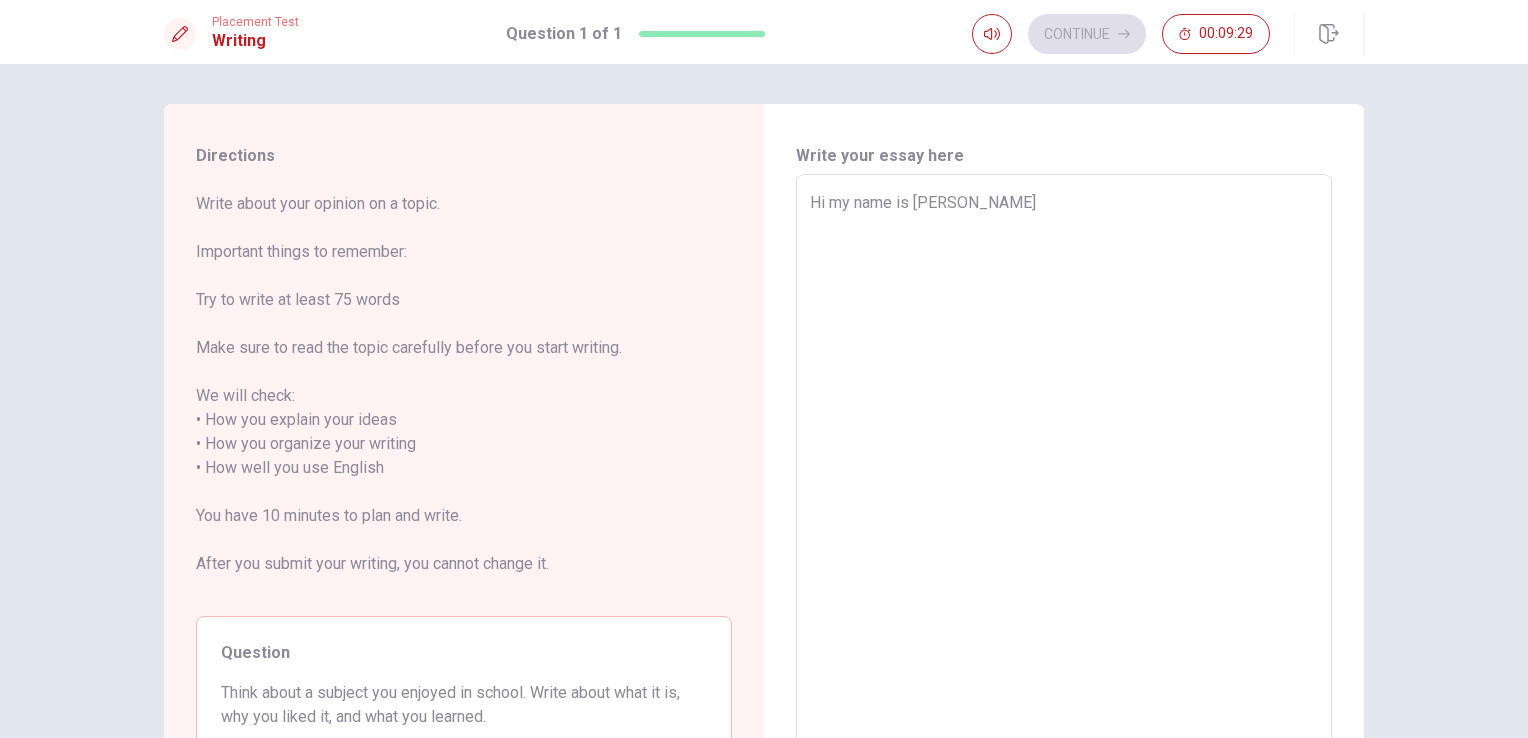 type on "x" 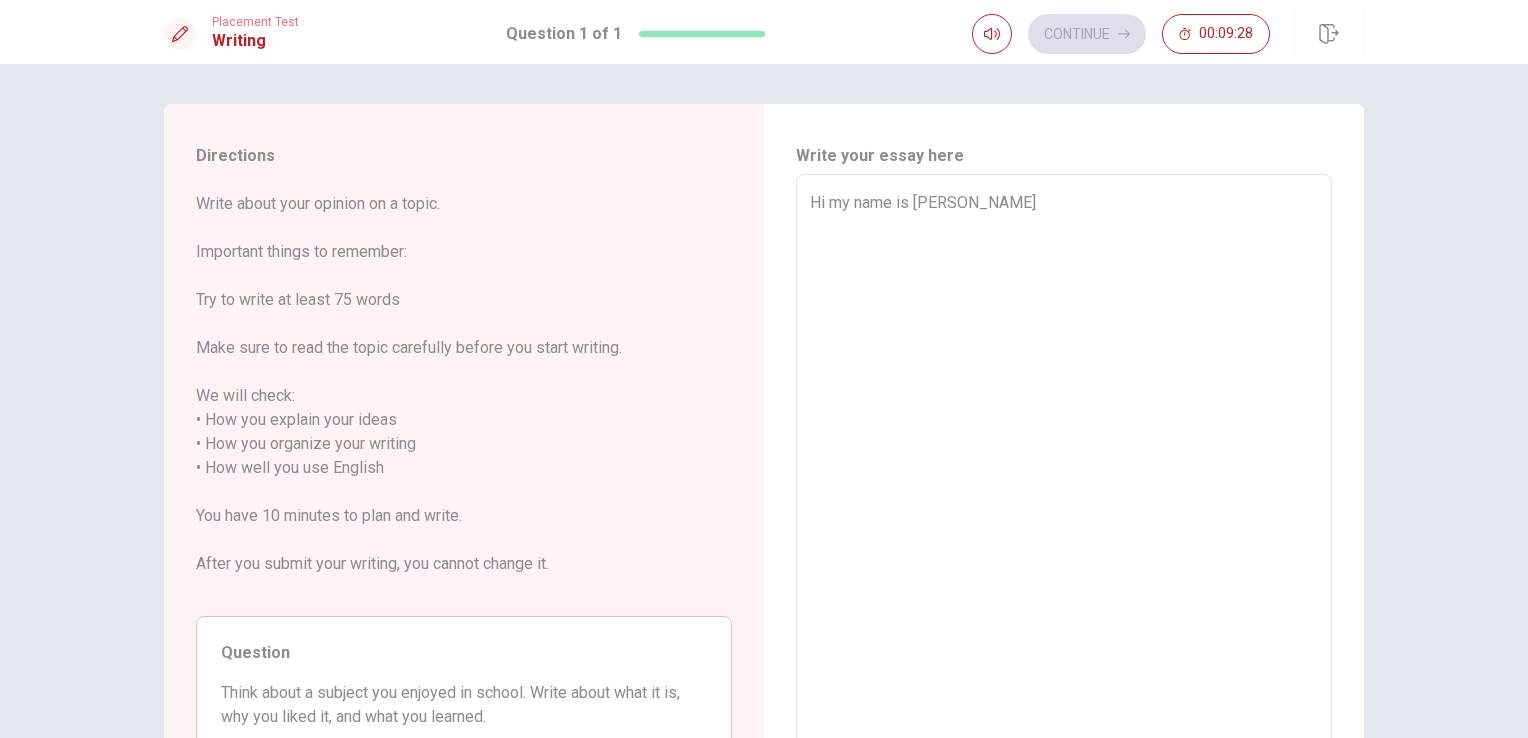 type on "Hi my name is [PERSON_NAME]" 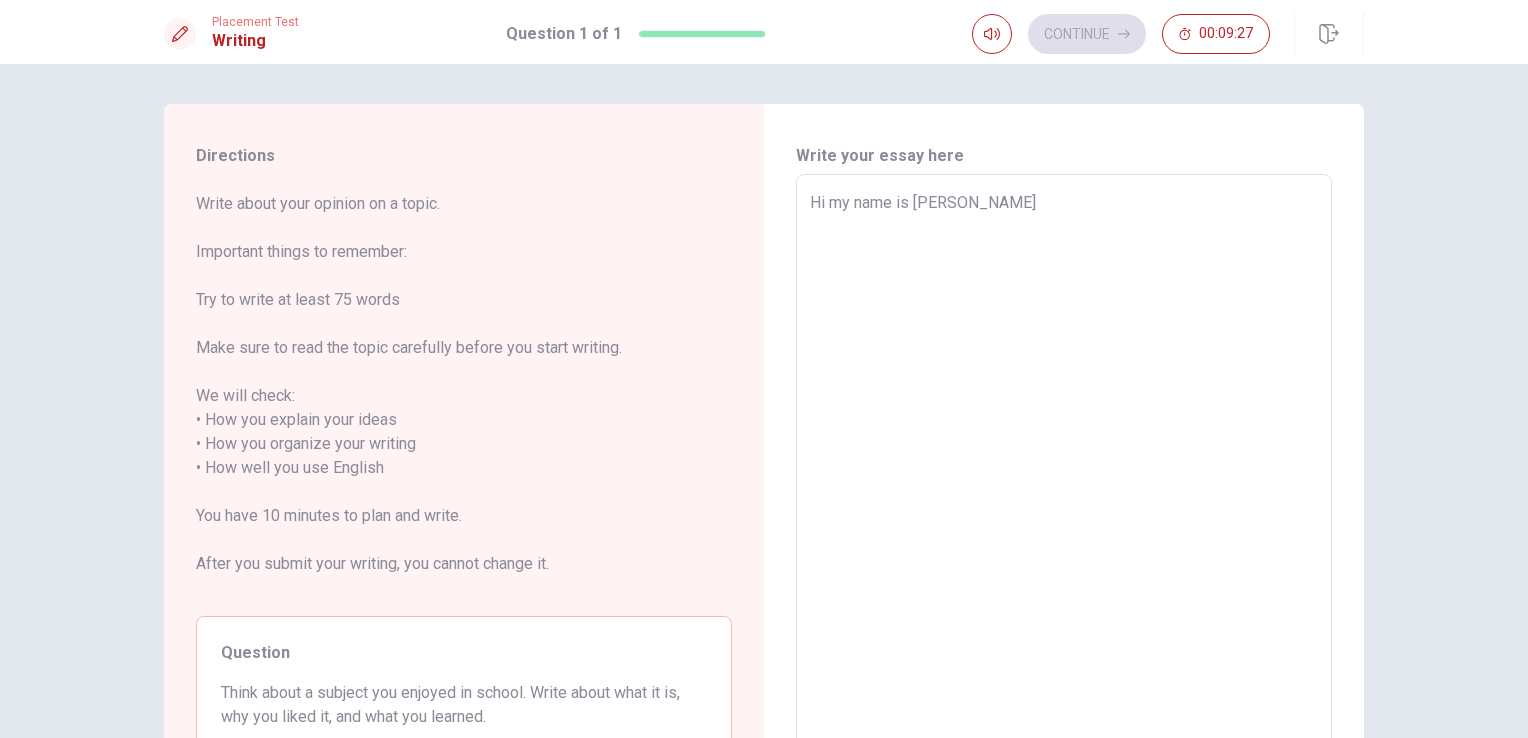 type on "Hi my name is [PERSON_NAME]" 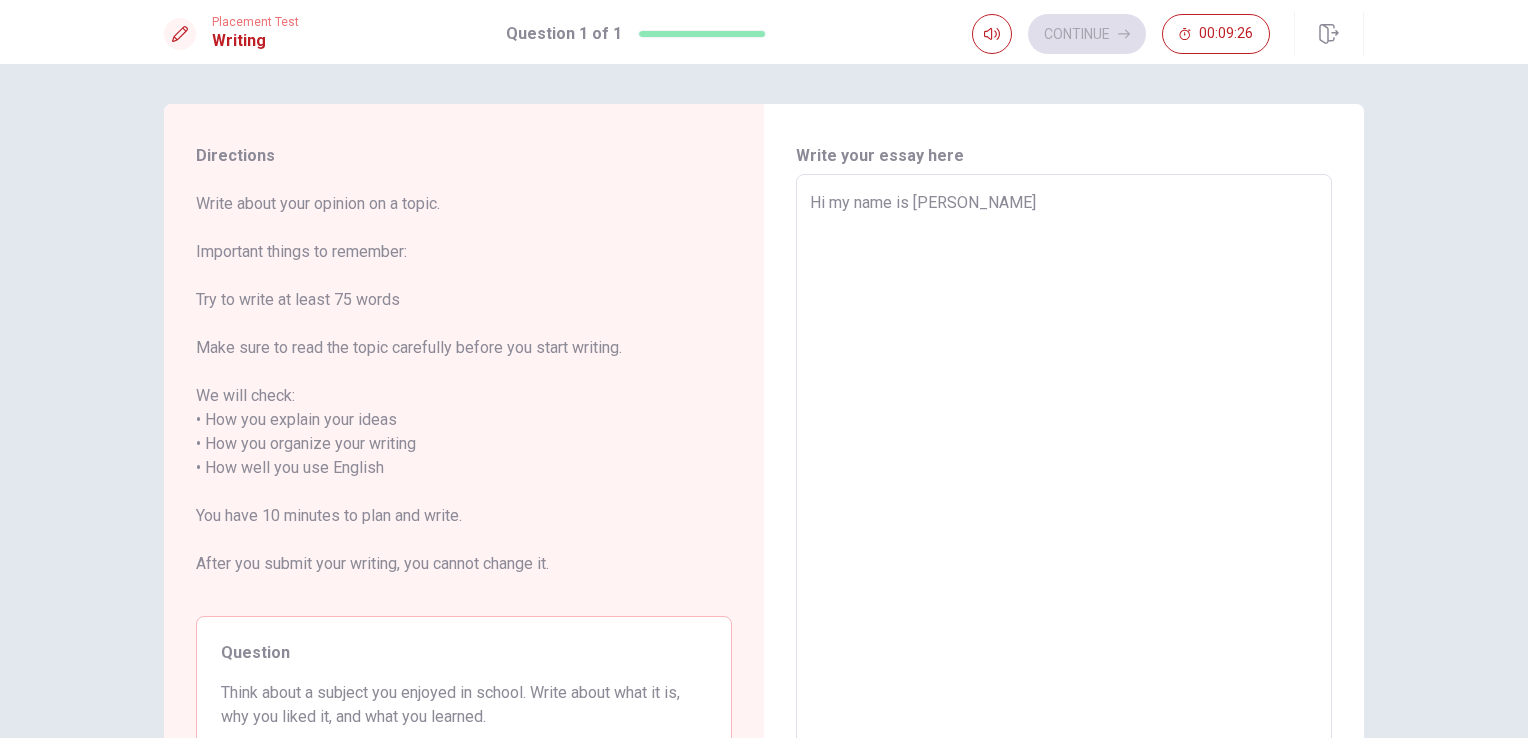 type on "Hi my name is [PERSON_NAME]" 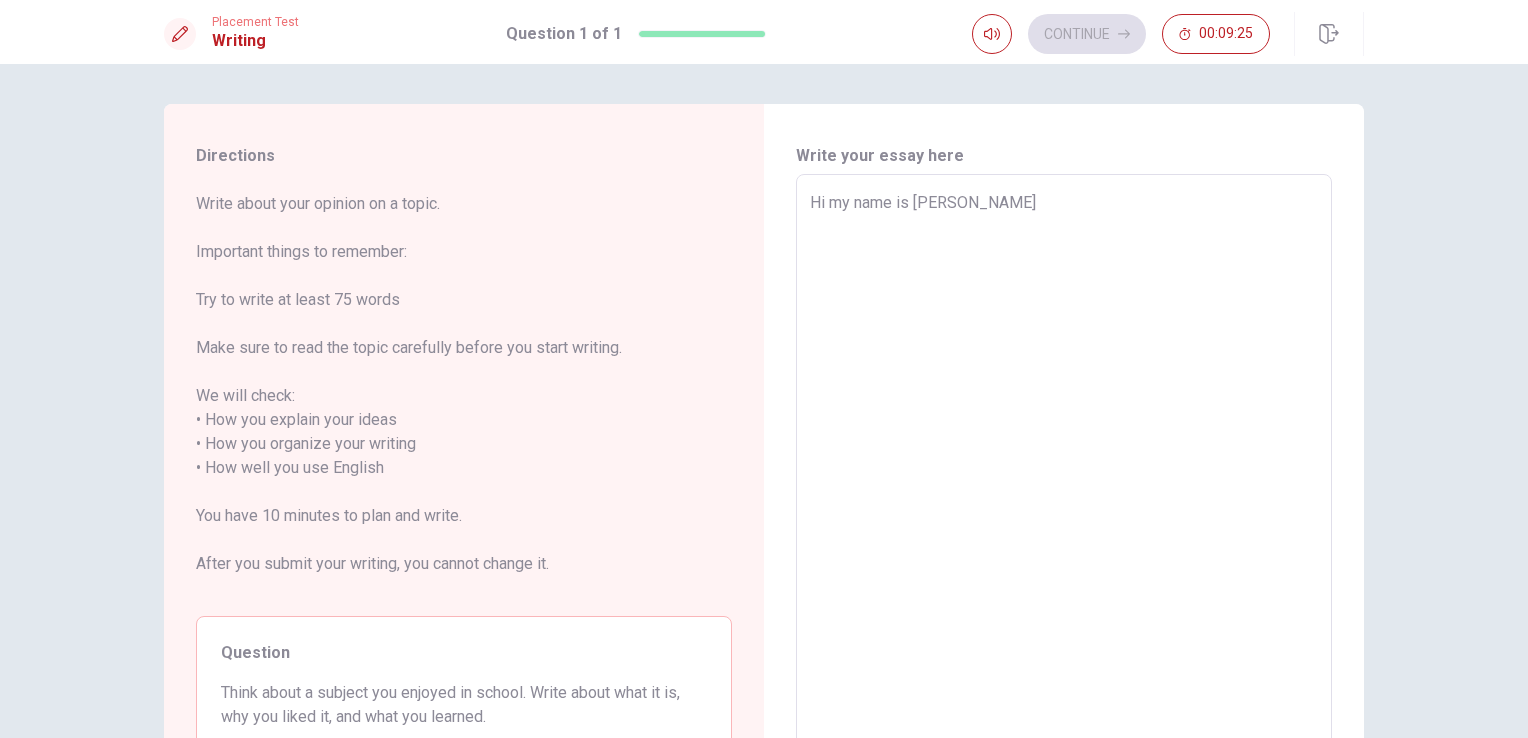 type on "Hi my name is [PERSON_NAME]." 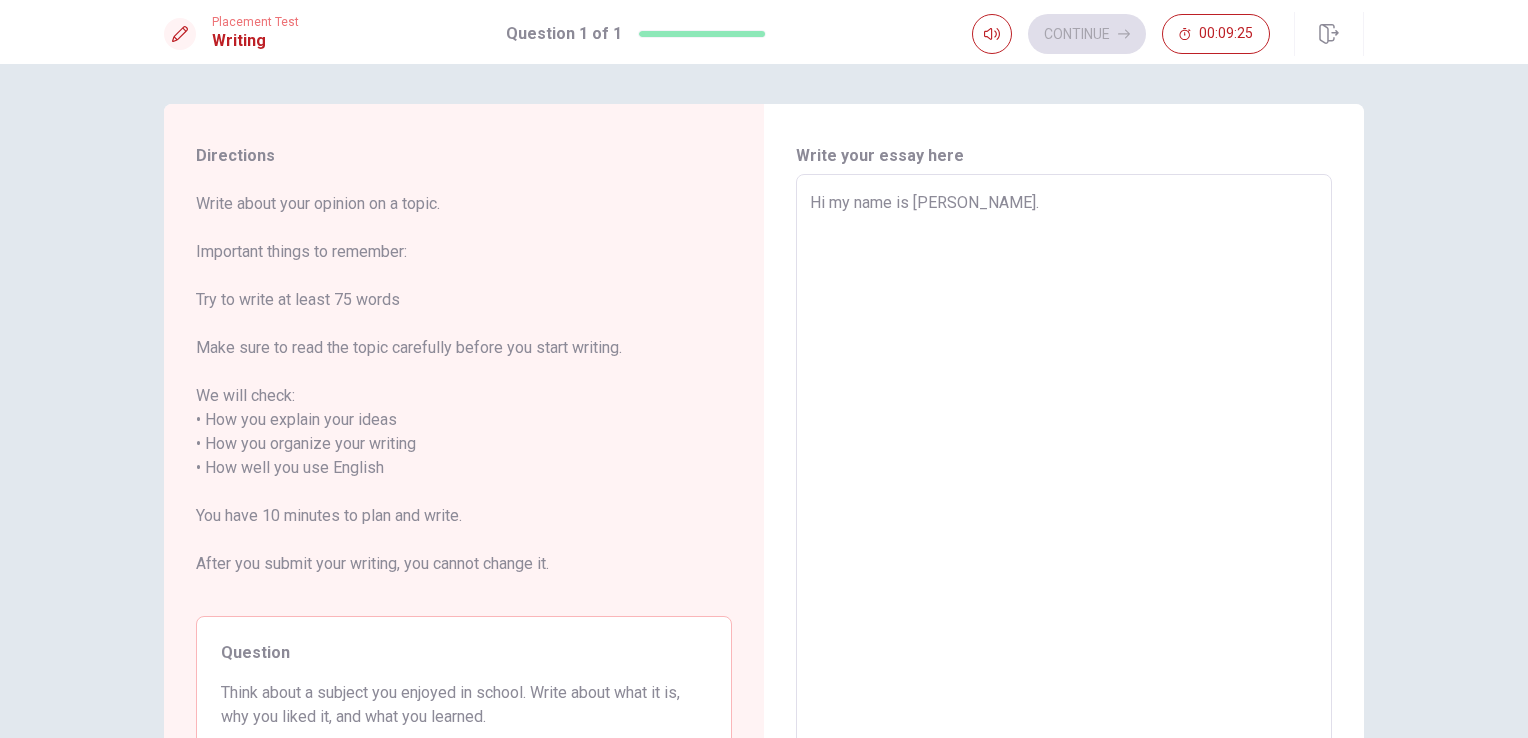 type on "x" 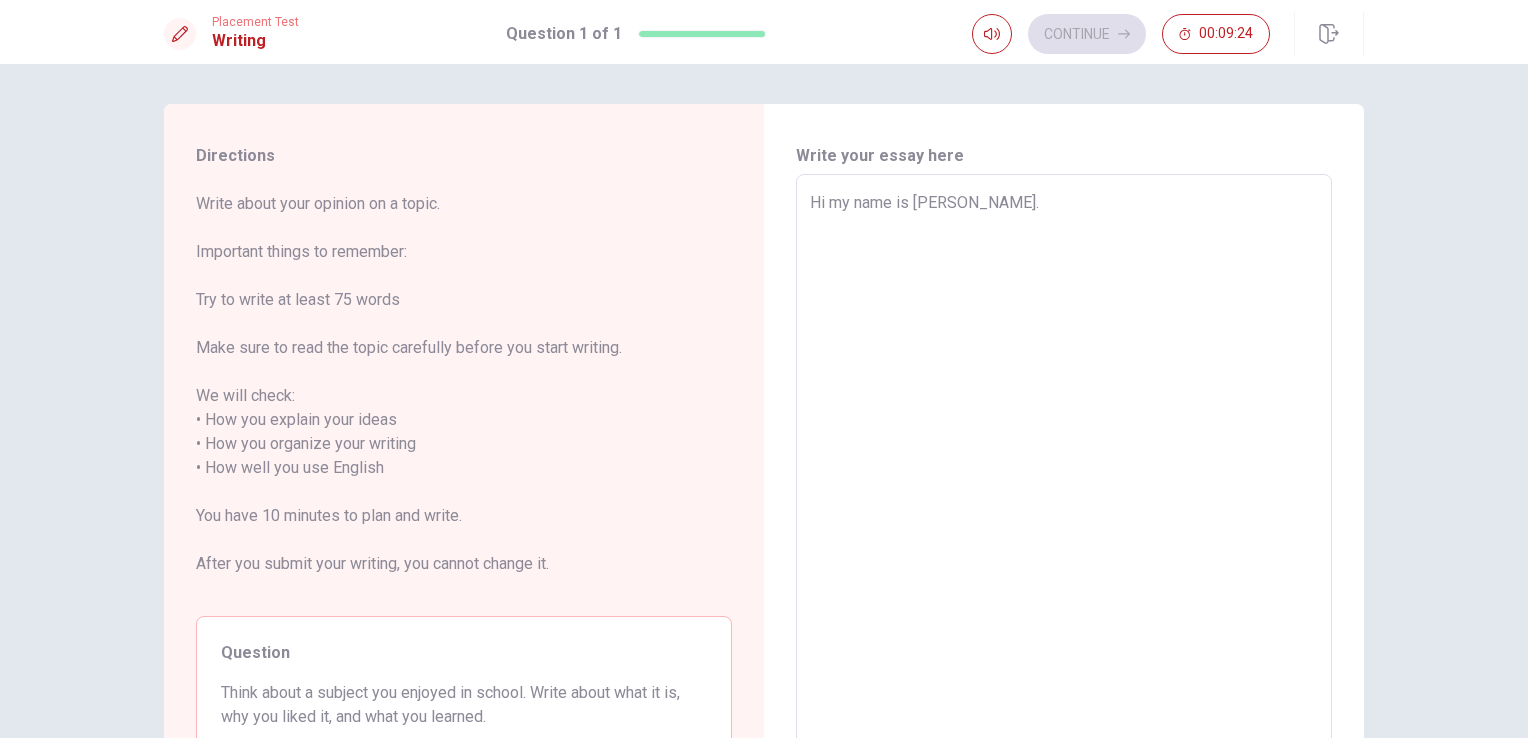 type on "Hi my name is [PERSON_NAME]. I" 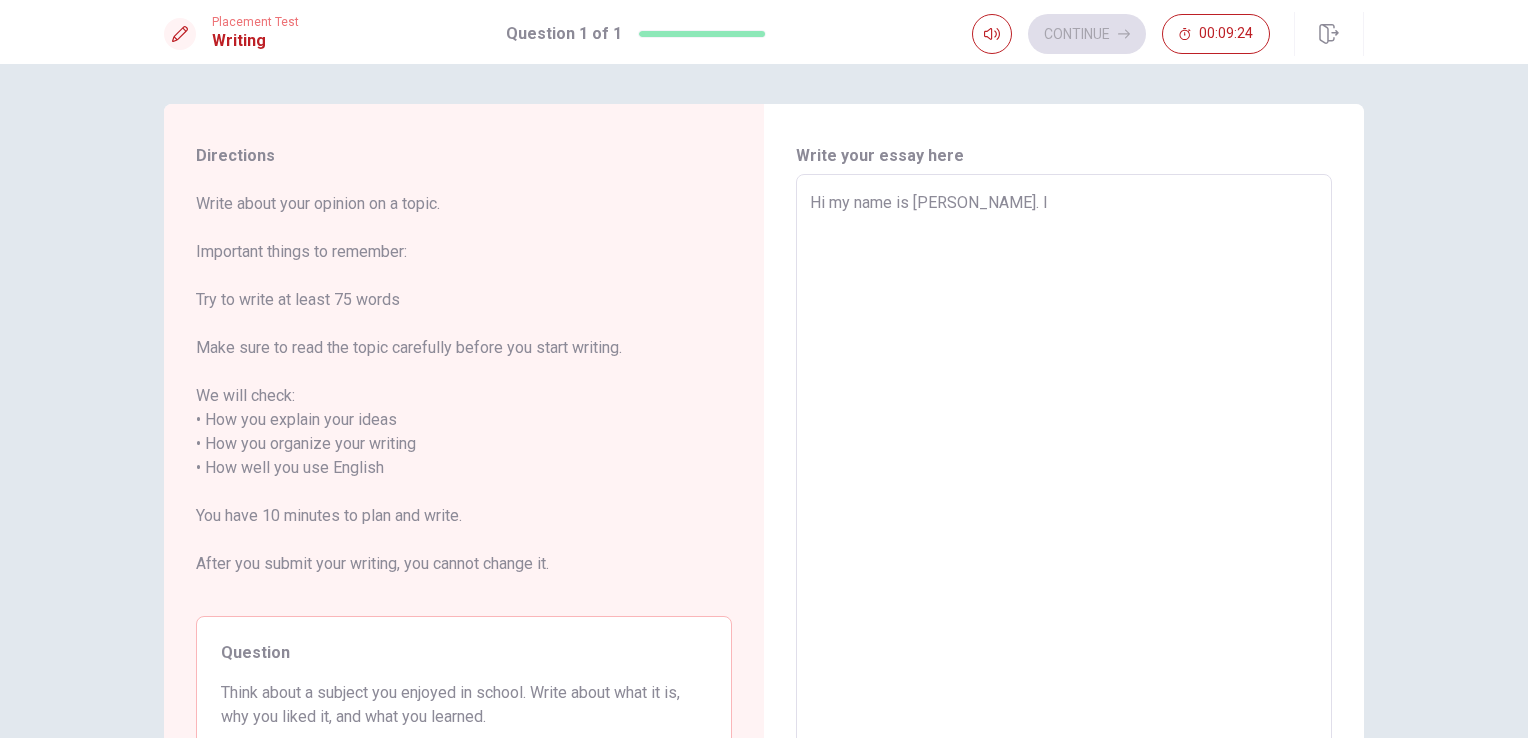 type on "x" 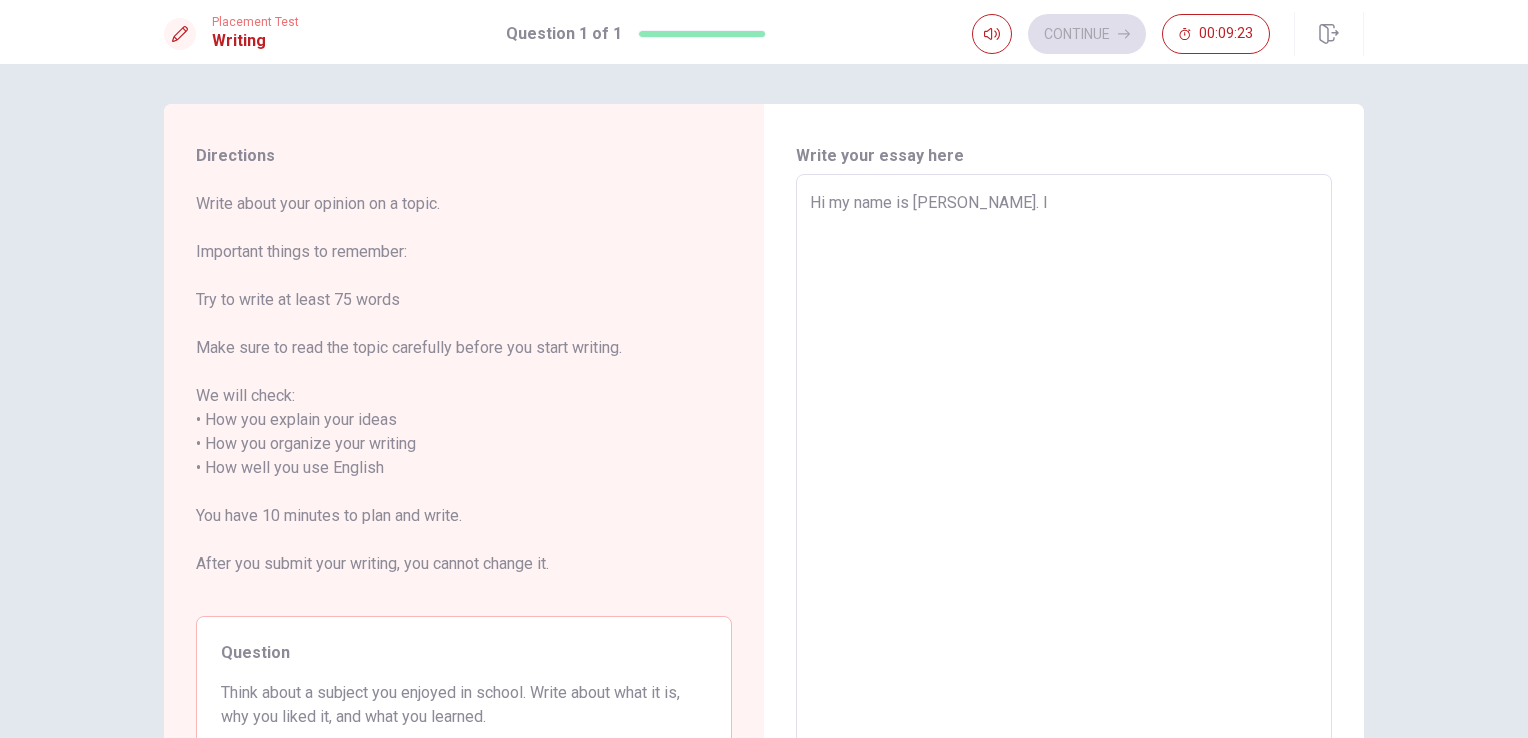 type on "Hi my name is [PERSON_NAME]. I b" 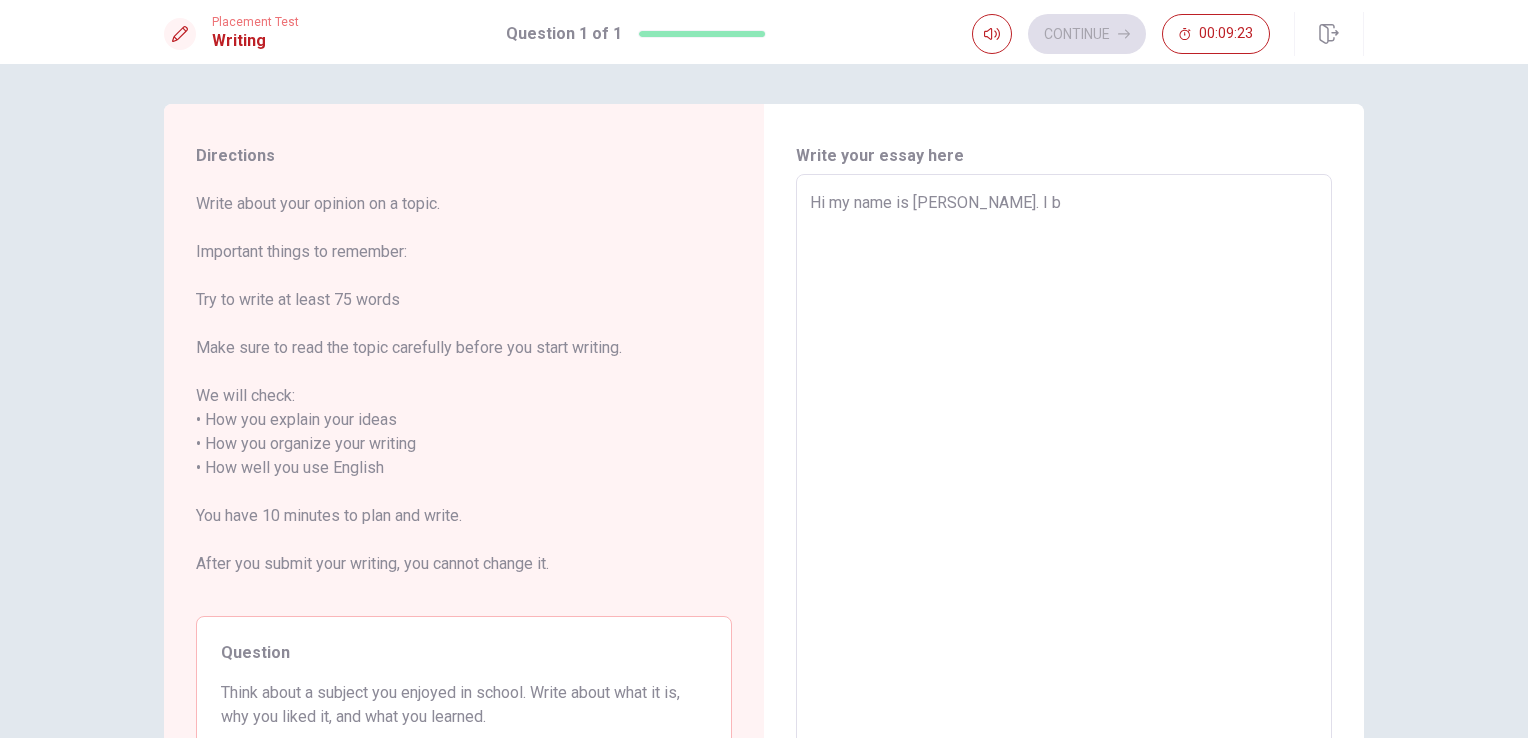 type on "x" 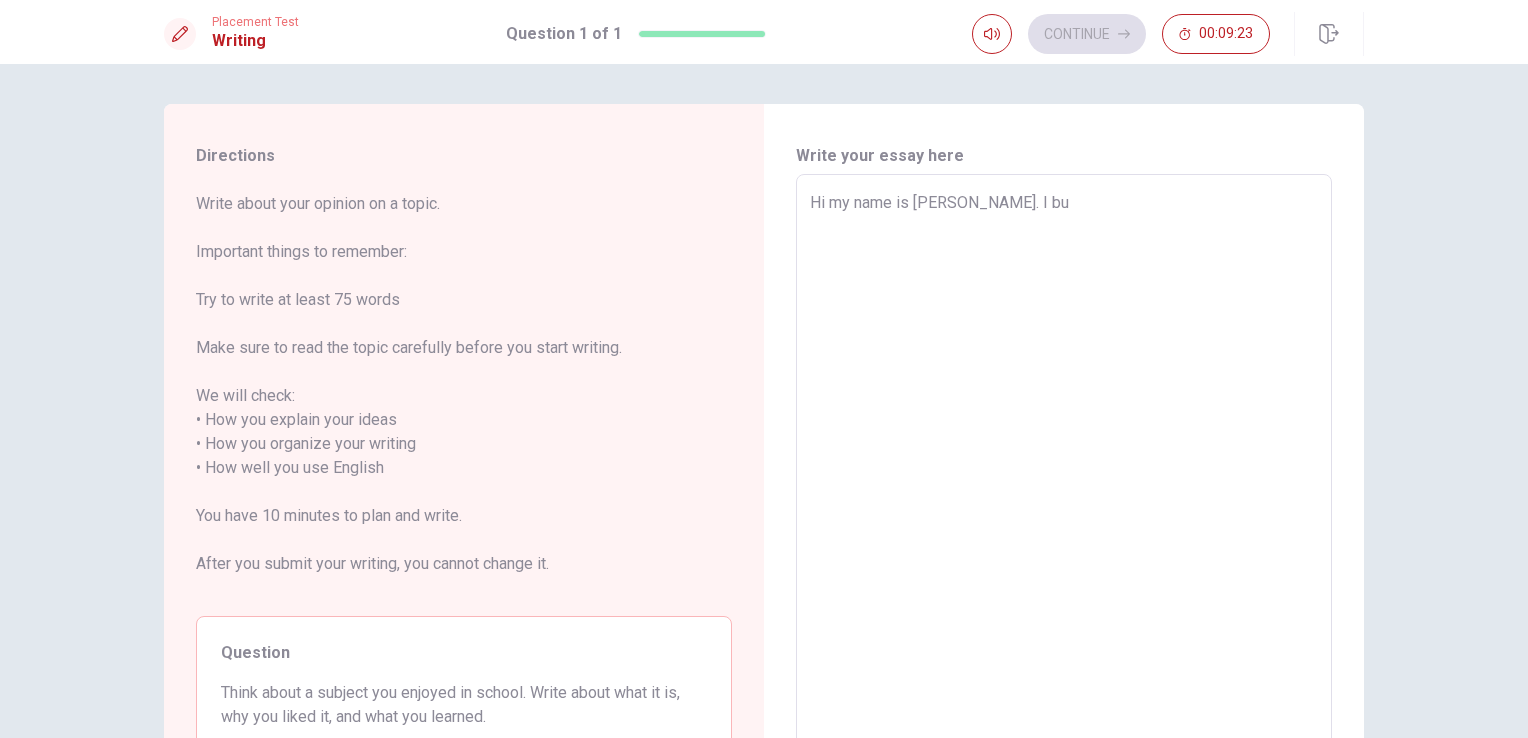 type on "x" 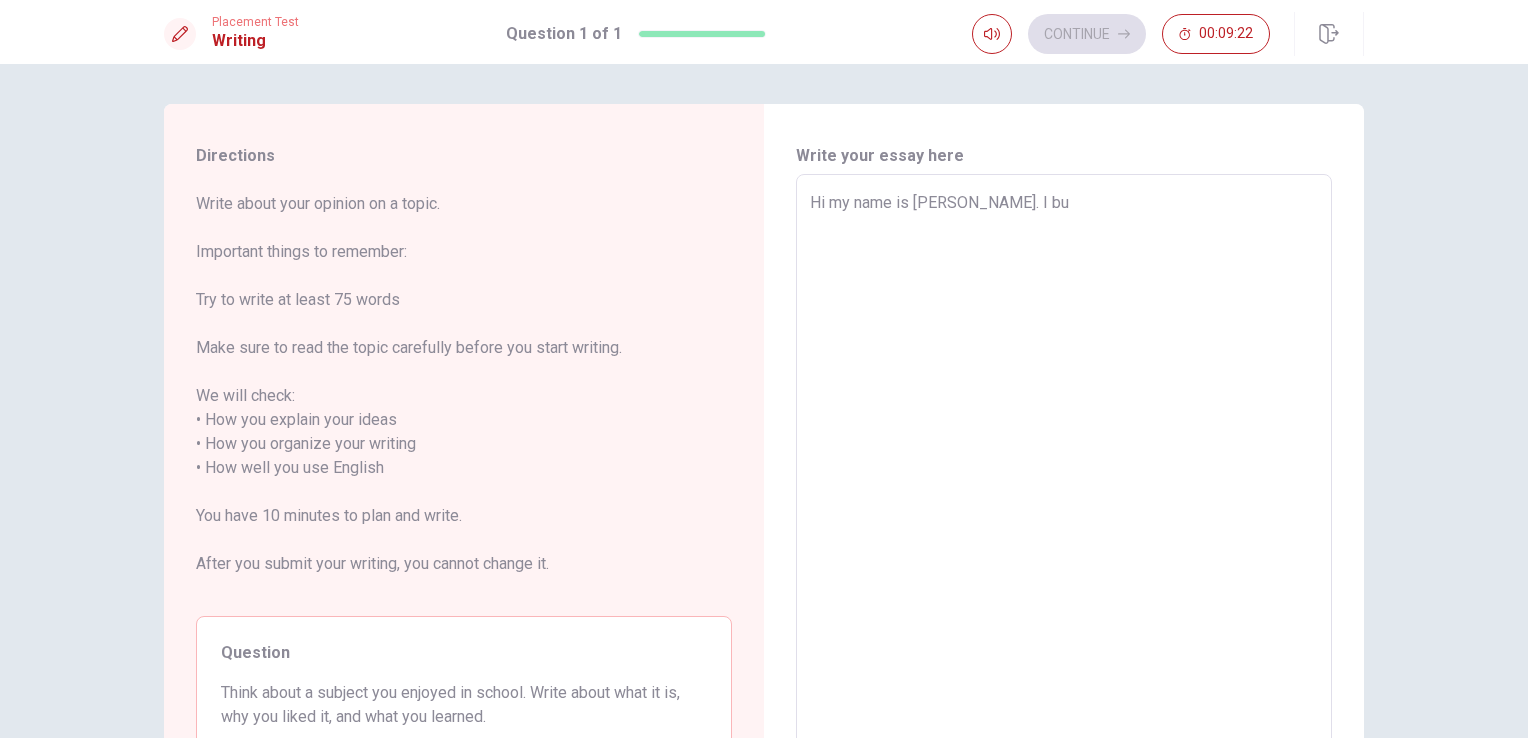 type on "Hi my name is [PERSON_NAME]. I bur" 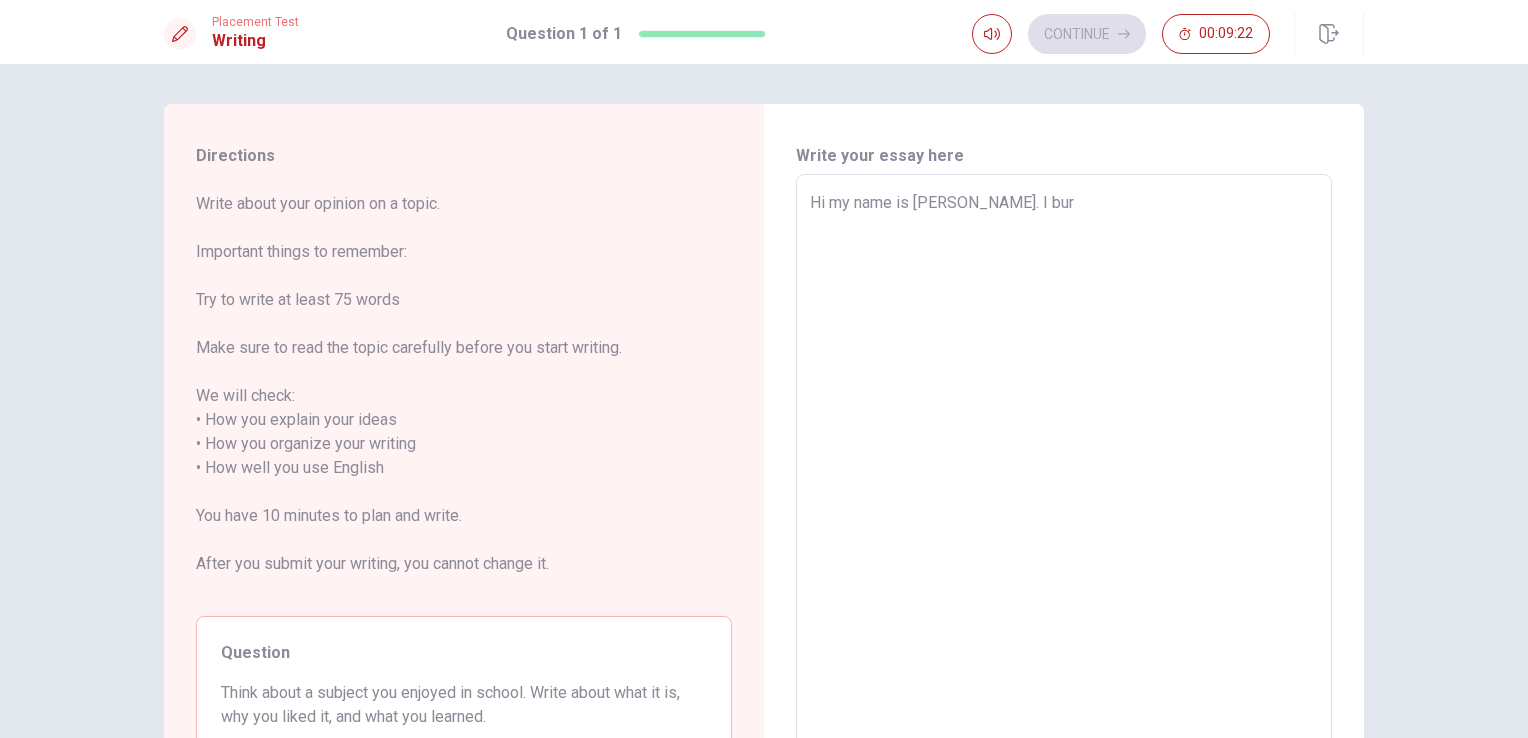 type on "x" 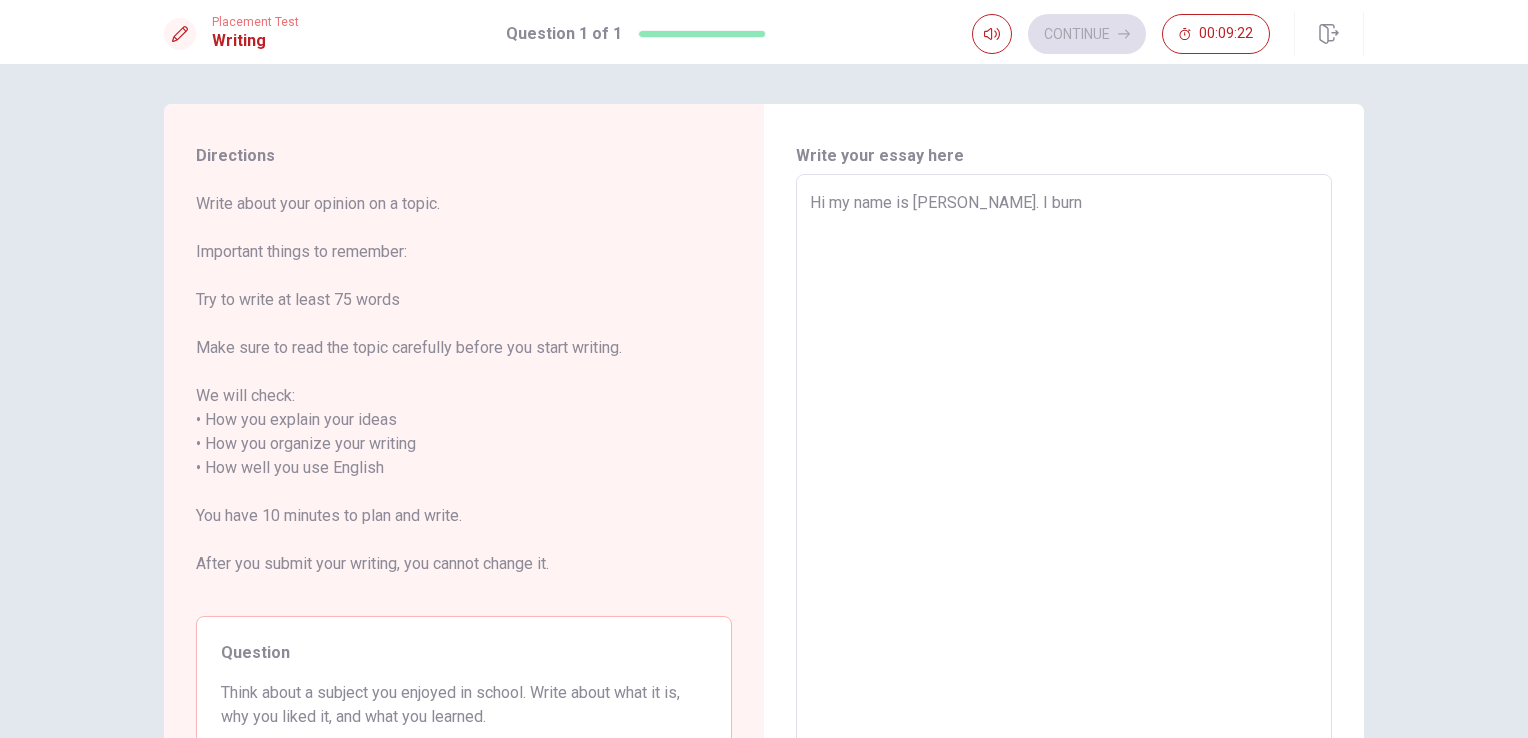 type on "x" 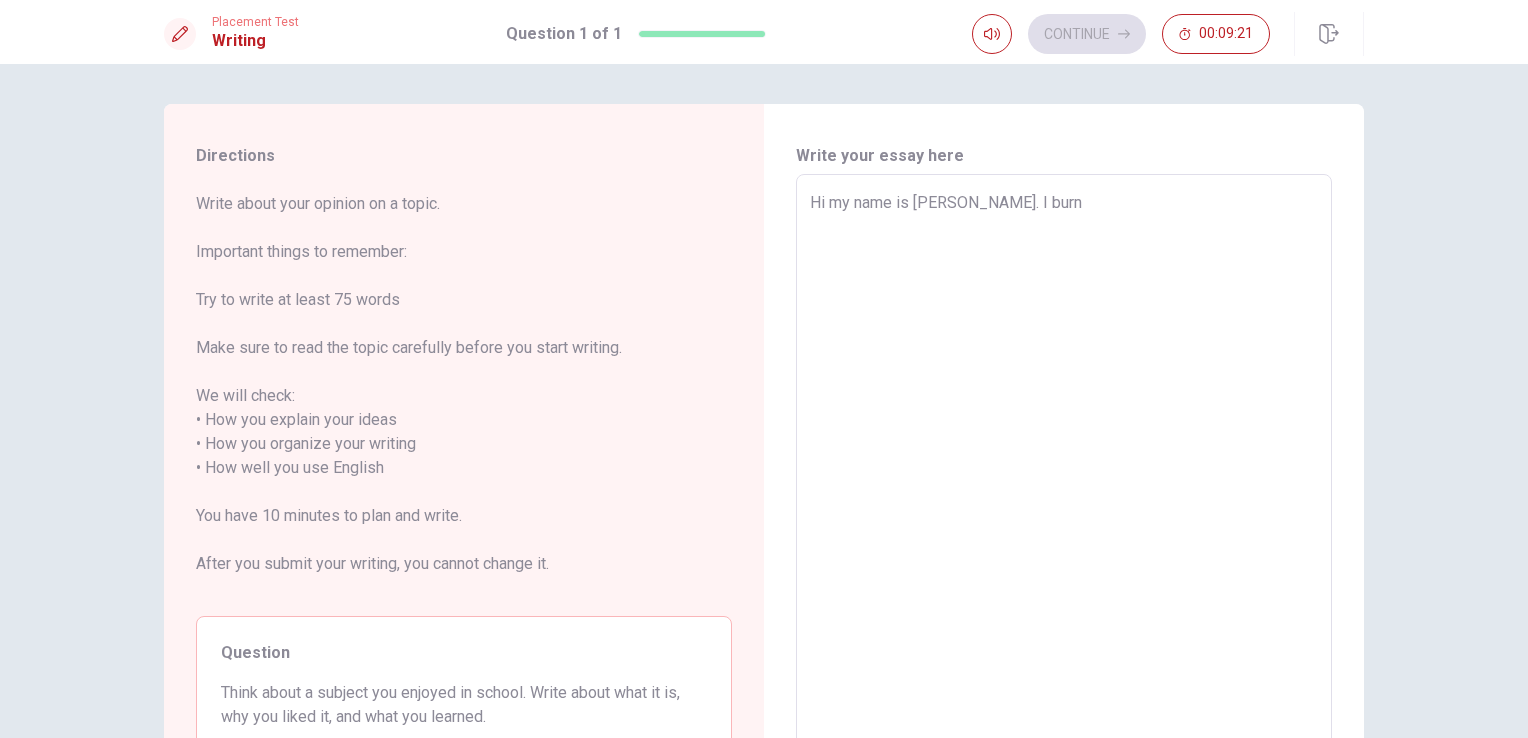 type on "Hi my name is [PERSON_NAME]. I burn e" 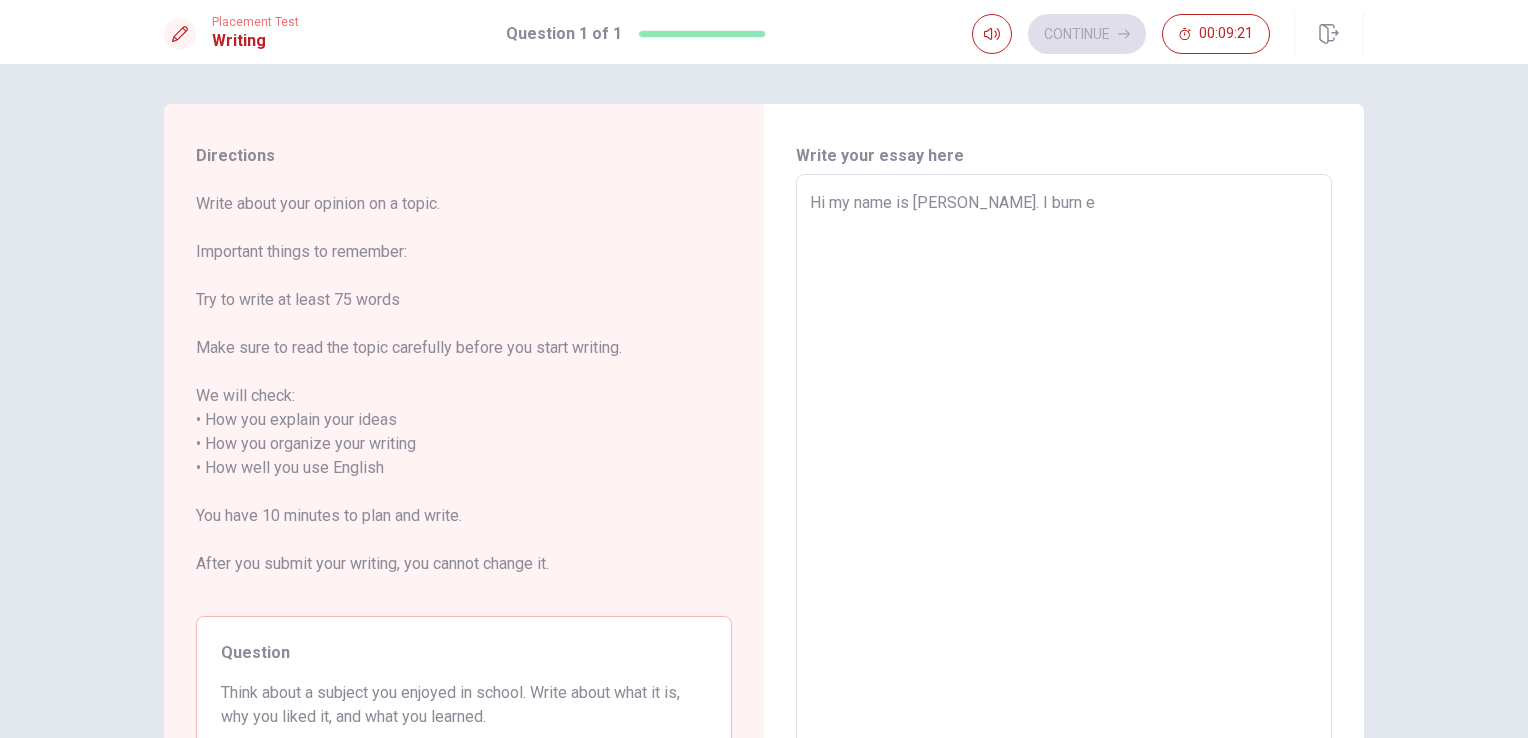 type on "x" 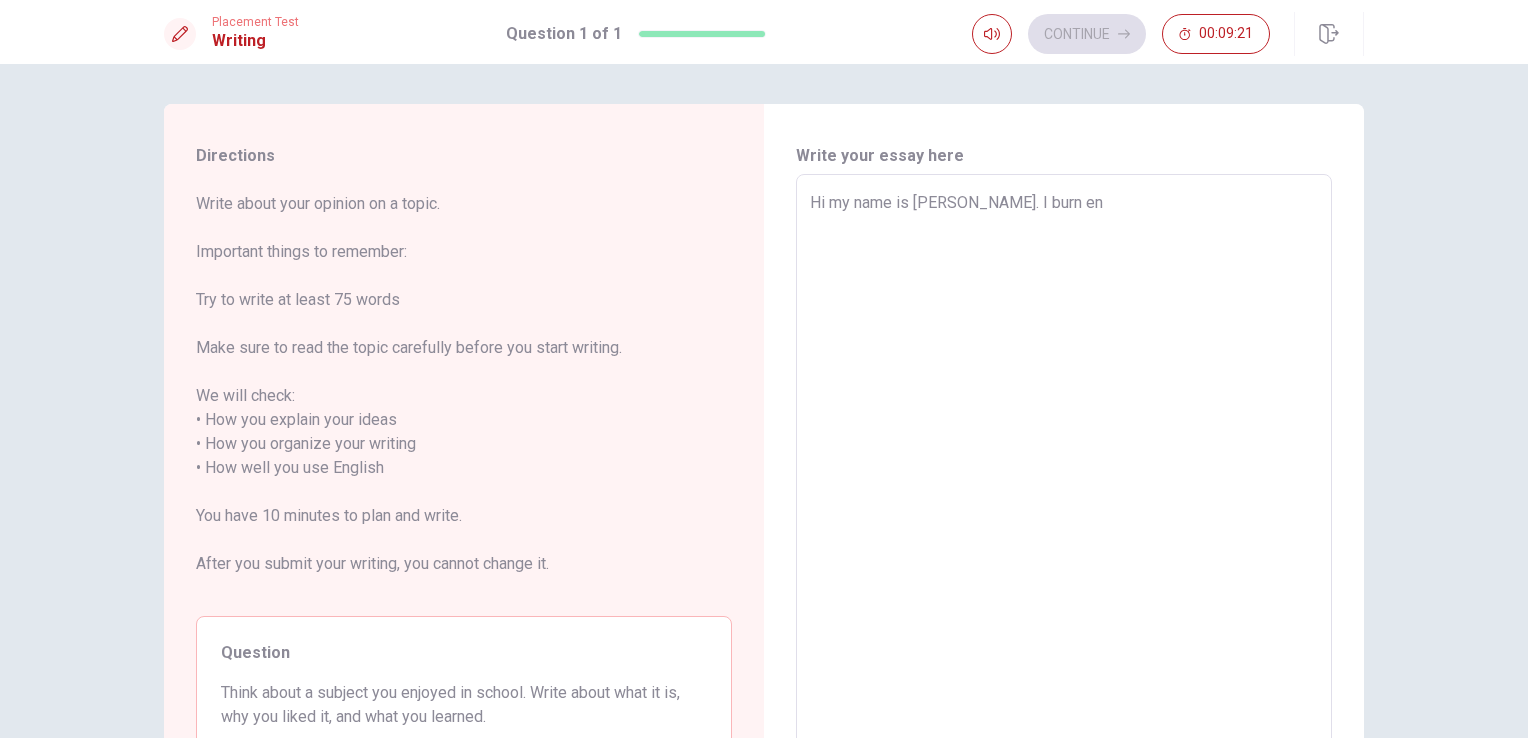 type on "x" 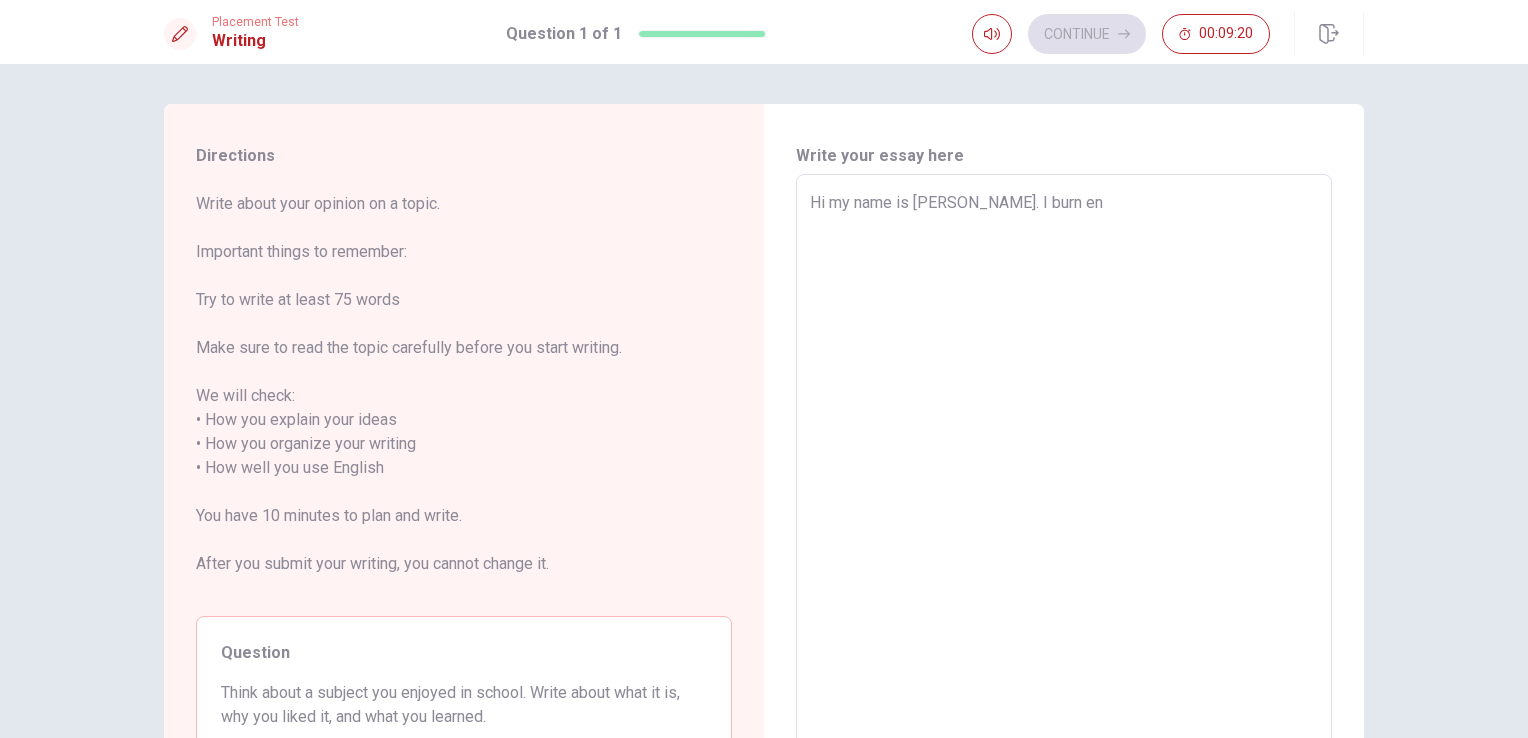type on "x" 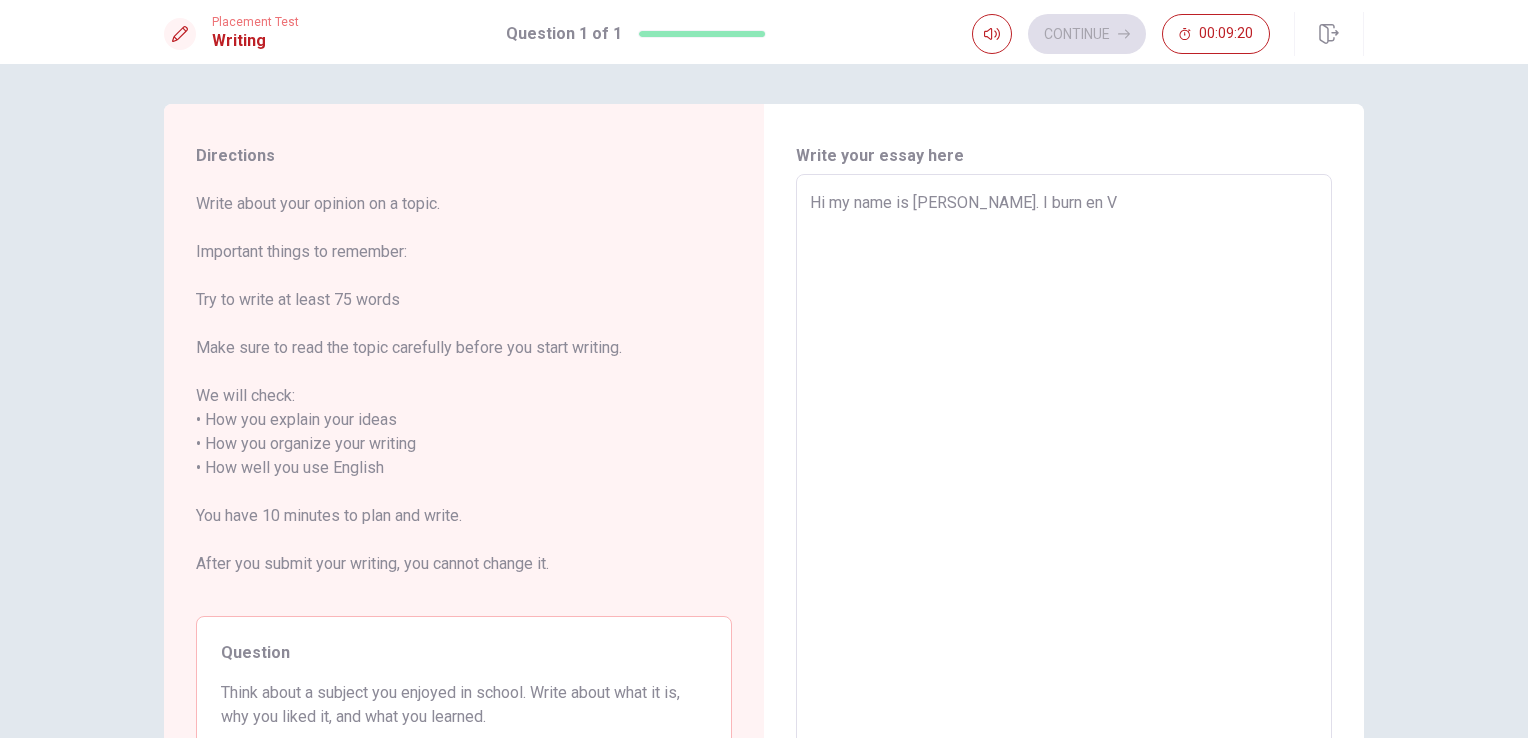 type on "x" 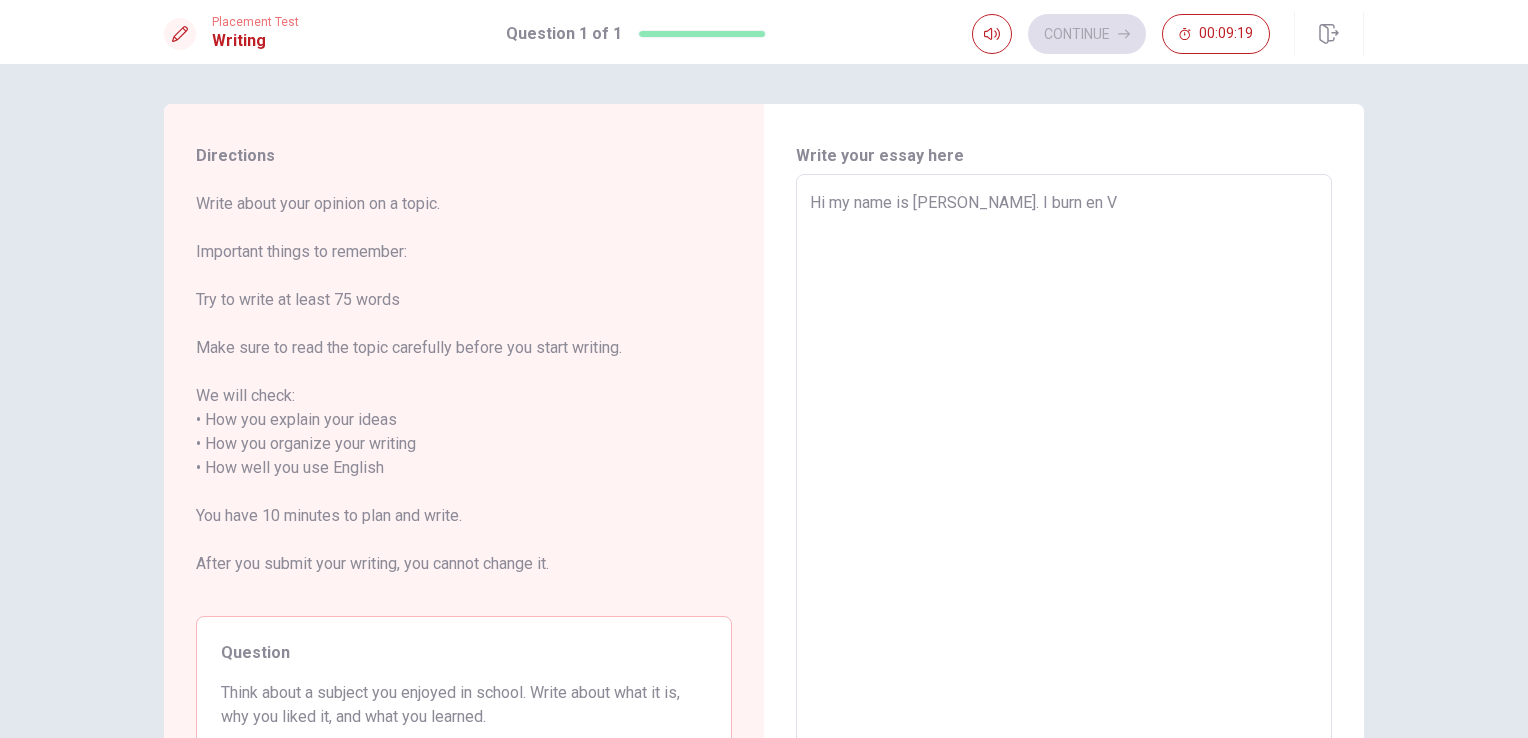 type on "Hi my name is [PERSON_NAME]. I burn en Vi" 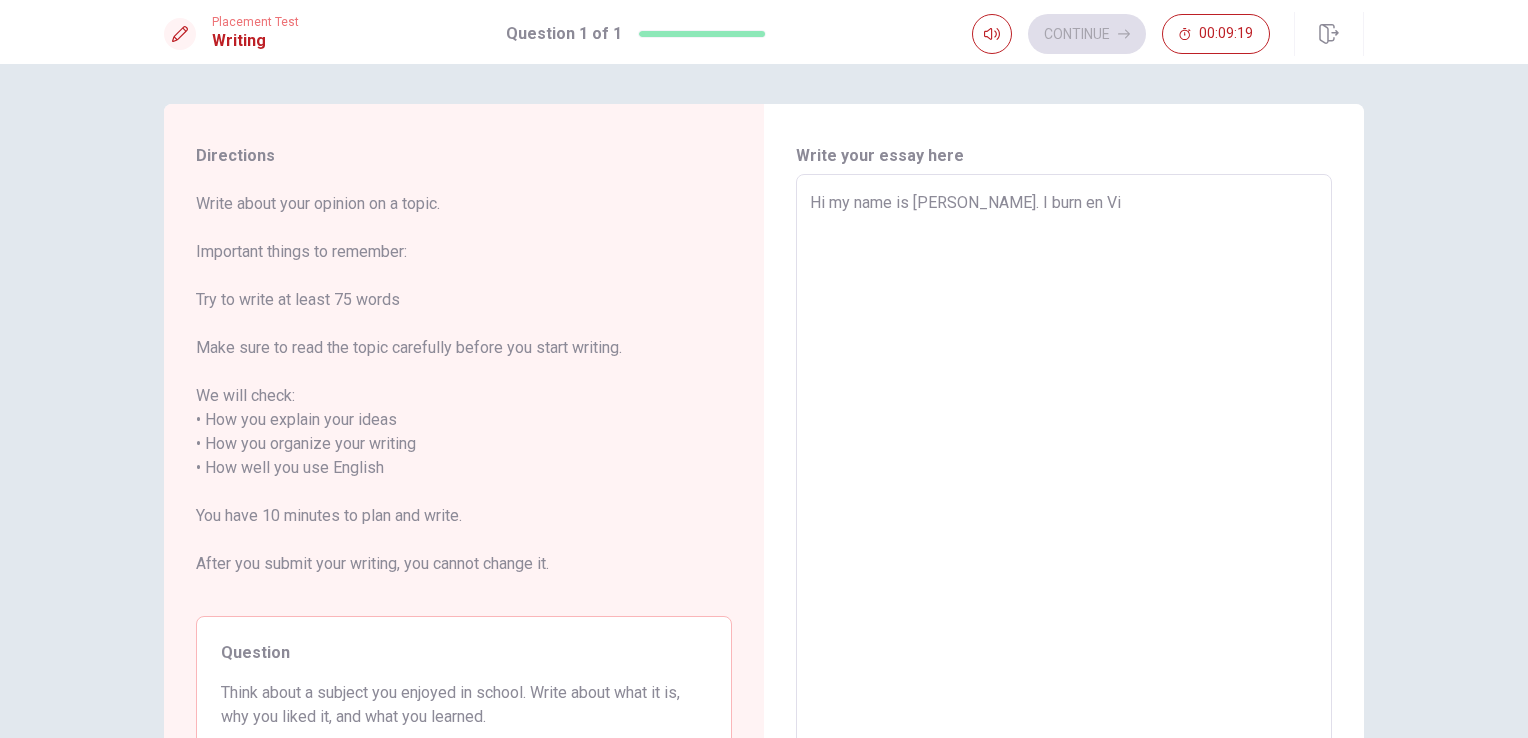 type on "x" 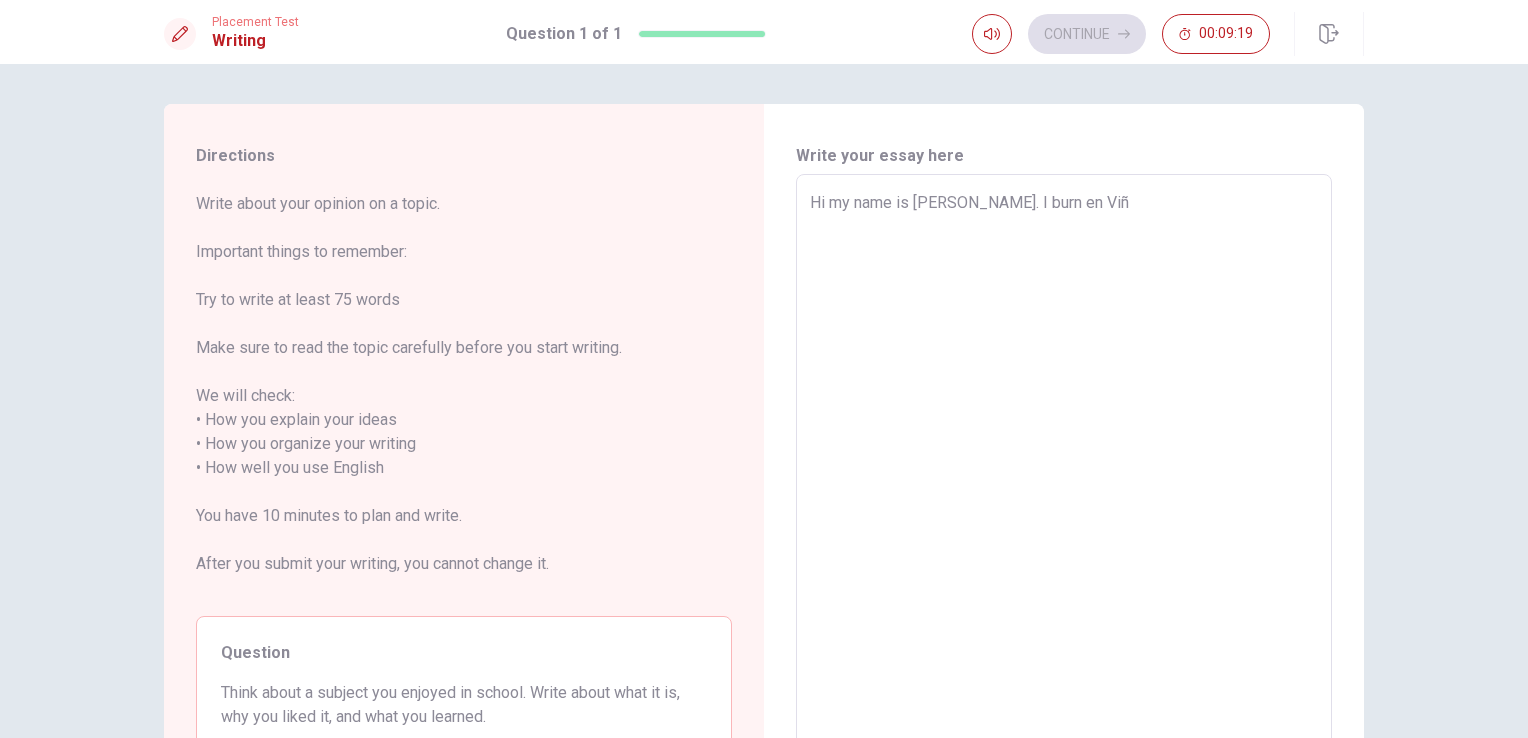 type on "x" 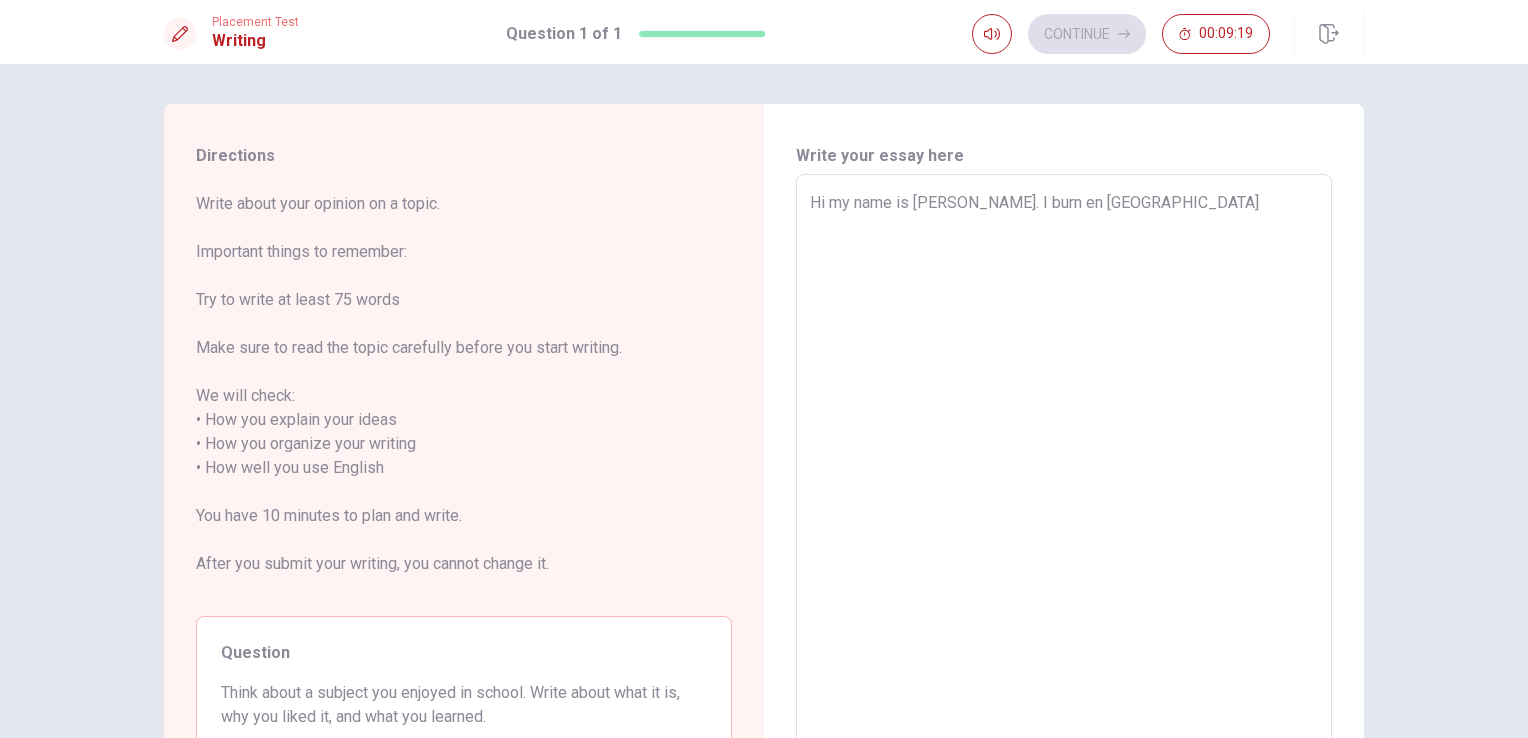 type on "x" 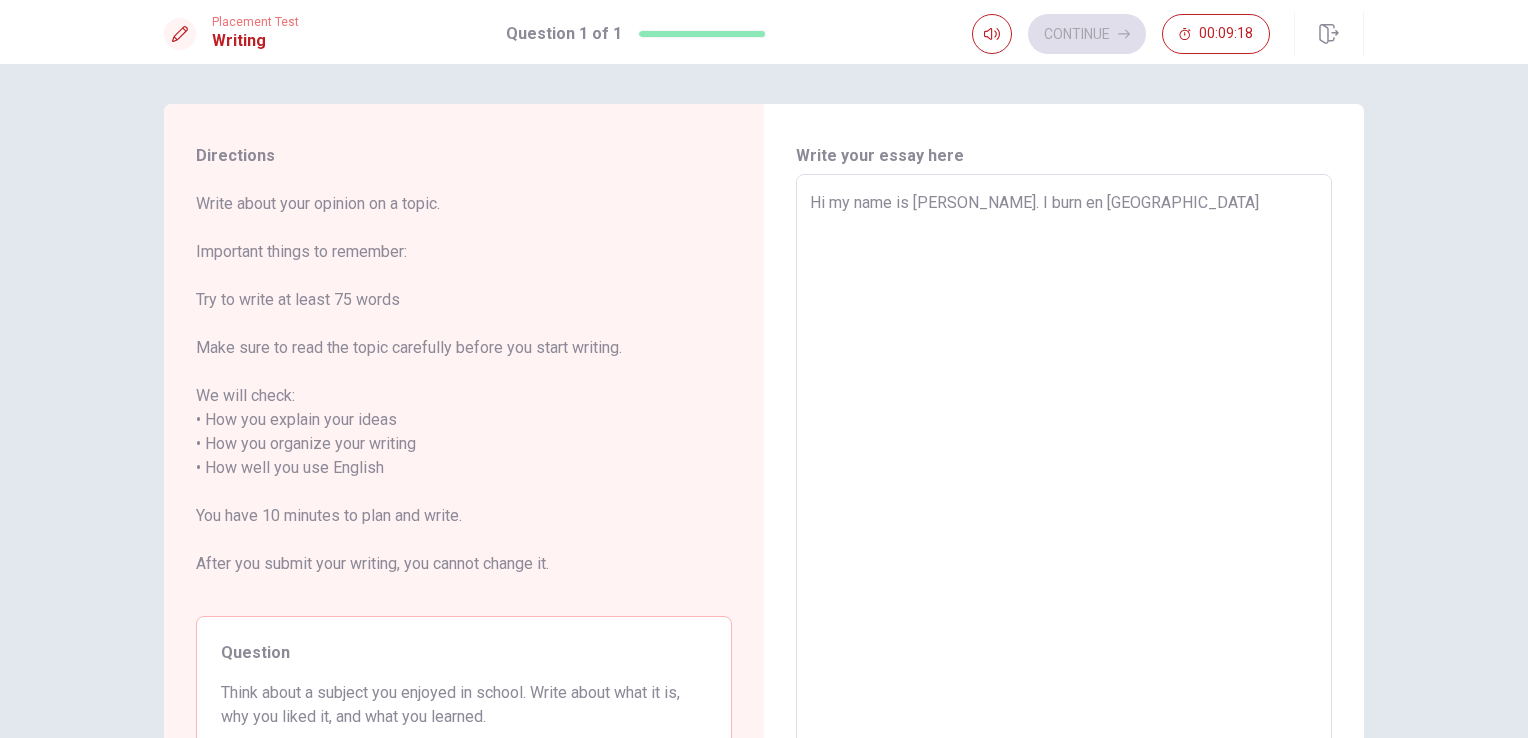 type on "Hi my name is [PERSON_NAME]. I burn en [GEOGRAPHIC_DATA]" 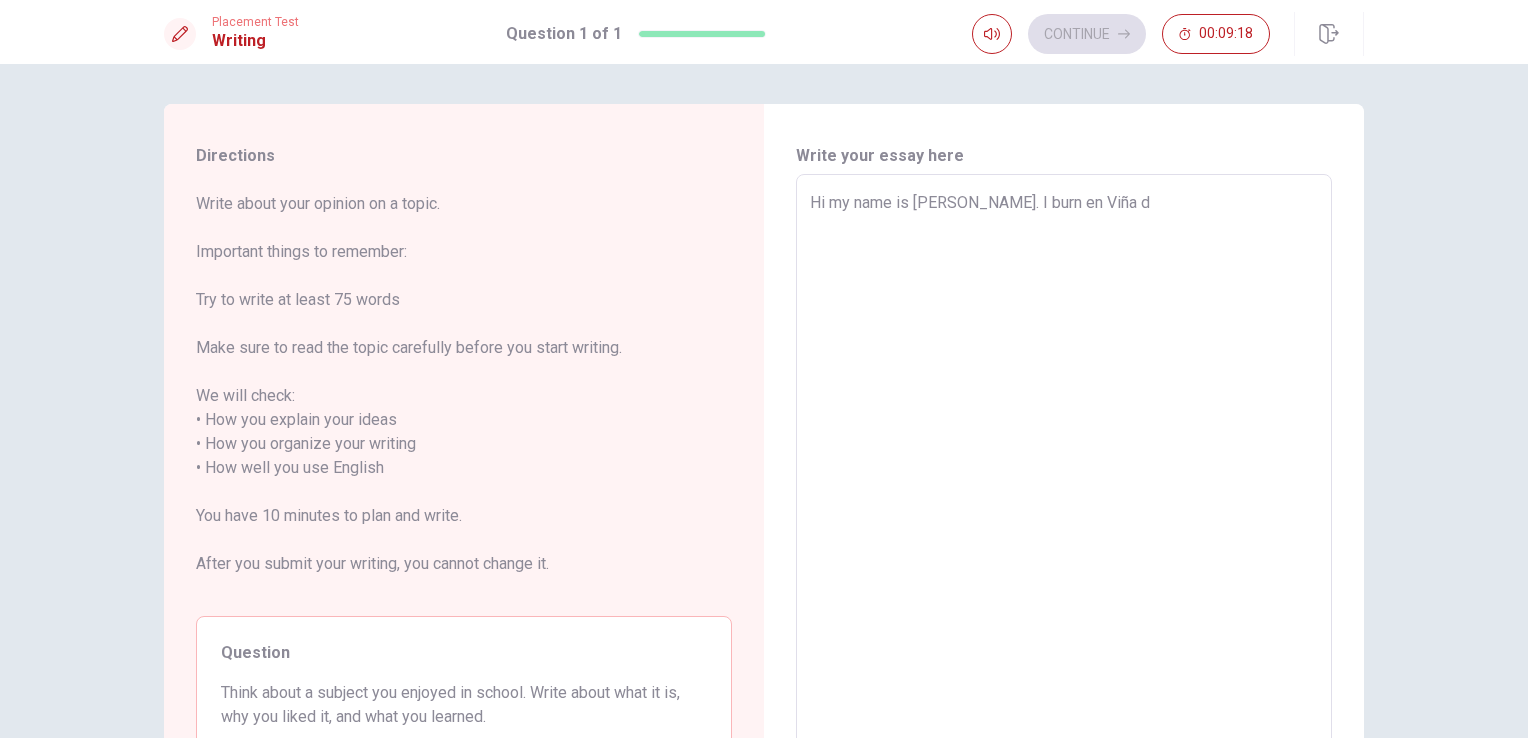 type on "x" 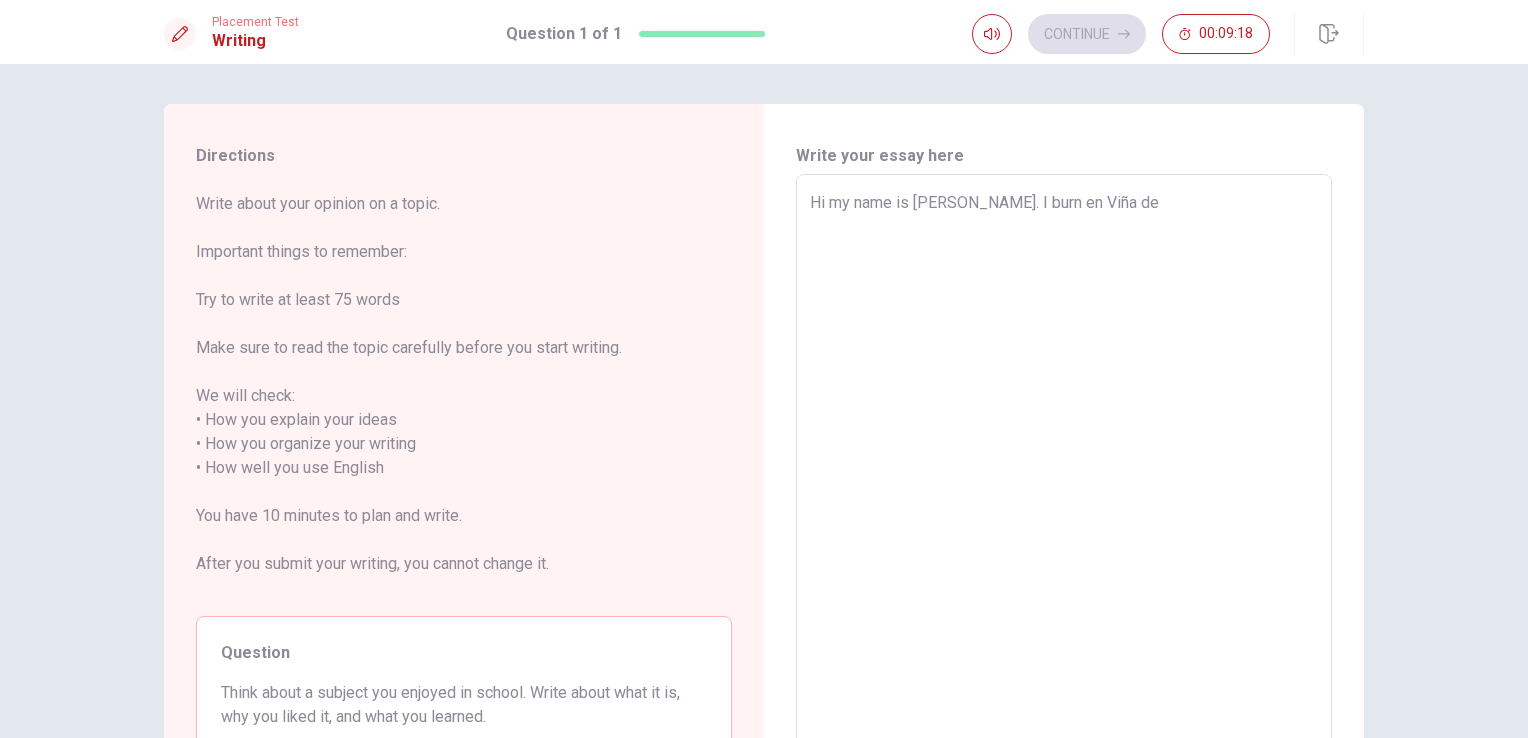 type on "x" 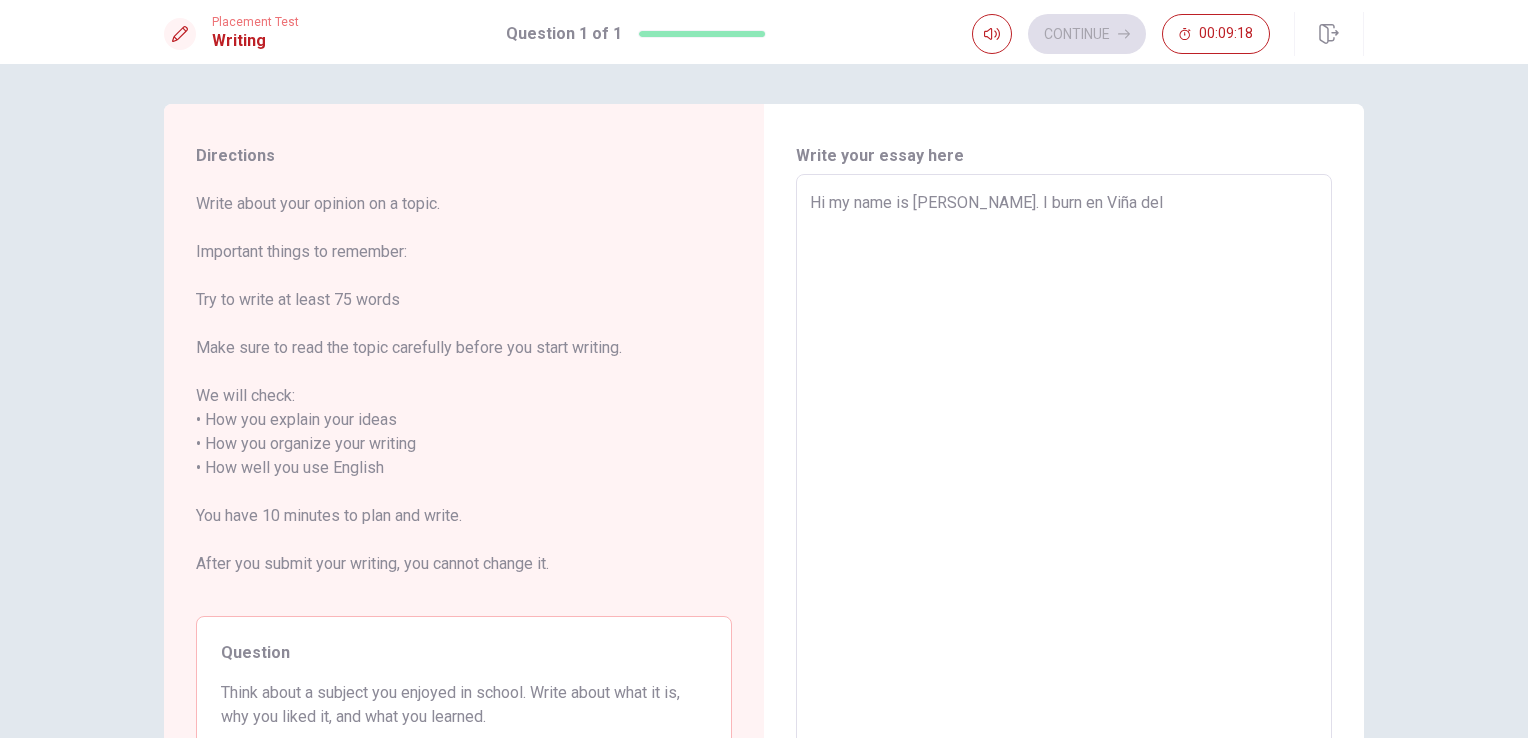 type on "x" 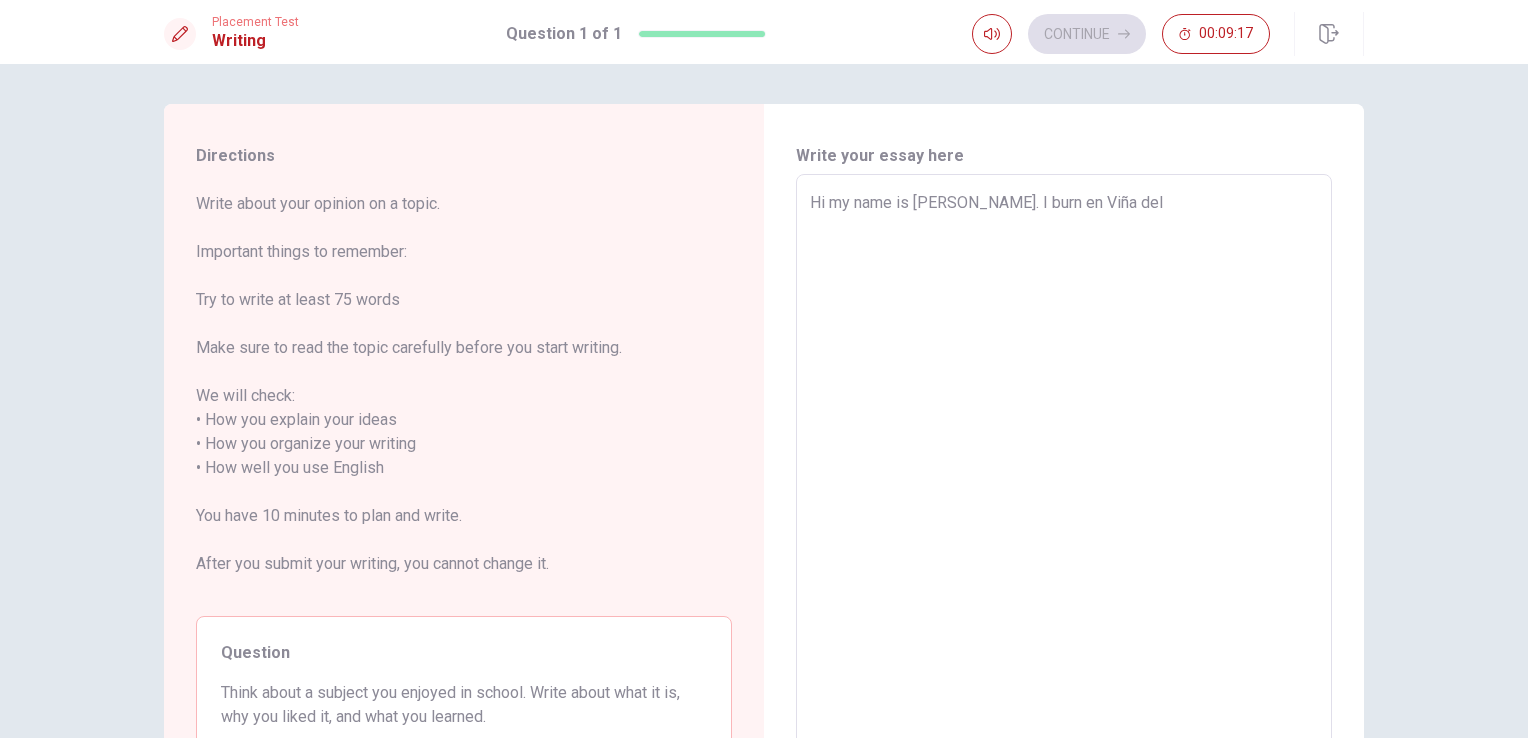 type on "Hi my name is [PERSON_NAME]. I burn en Viña del m" 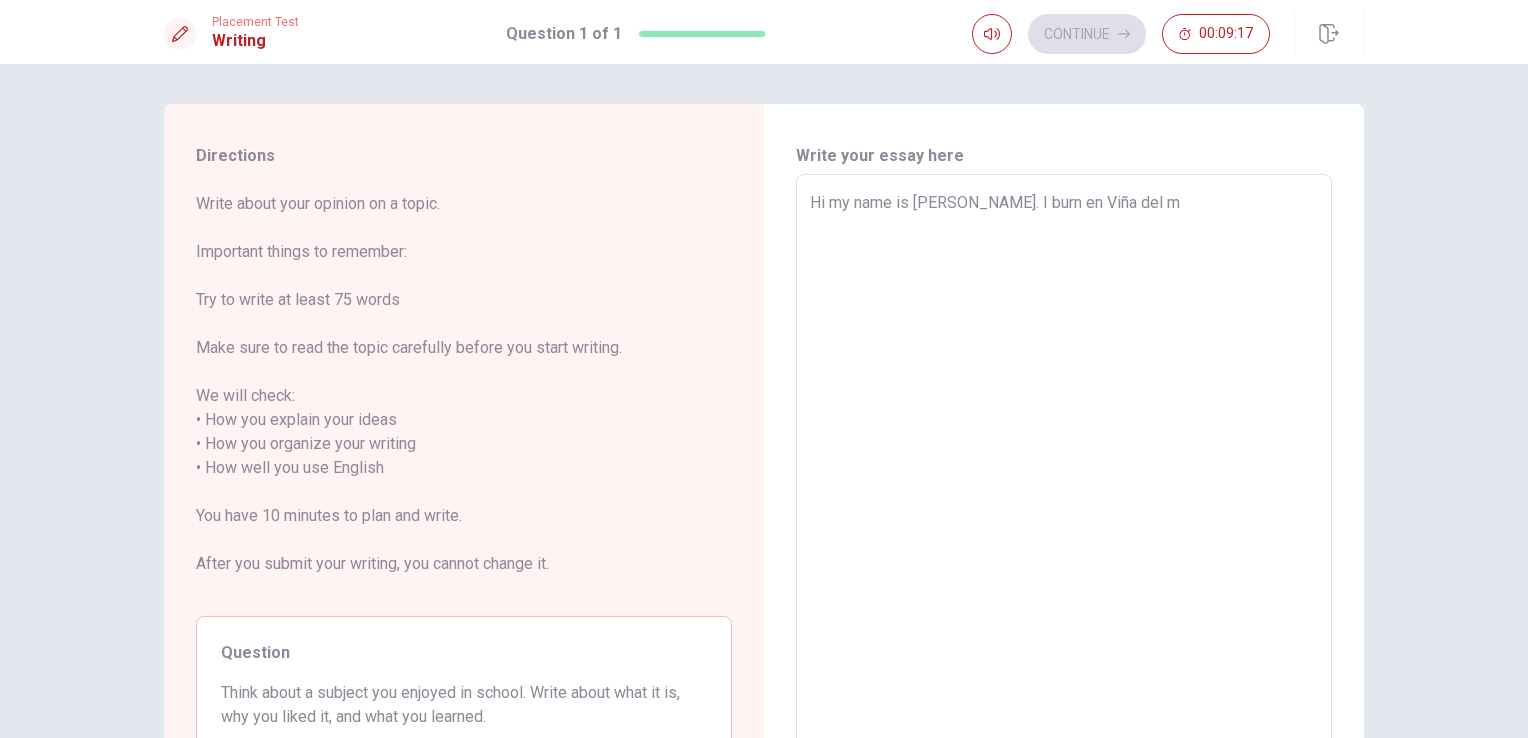 type on "x" 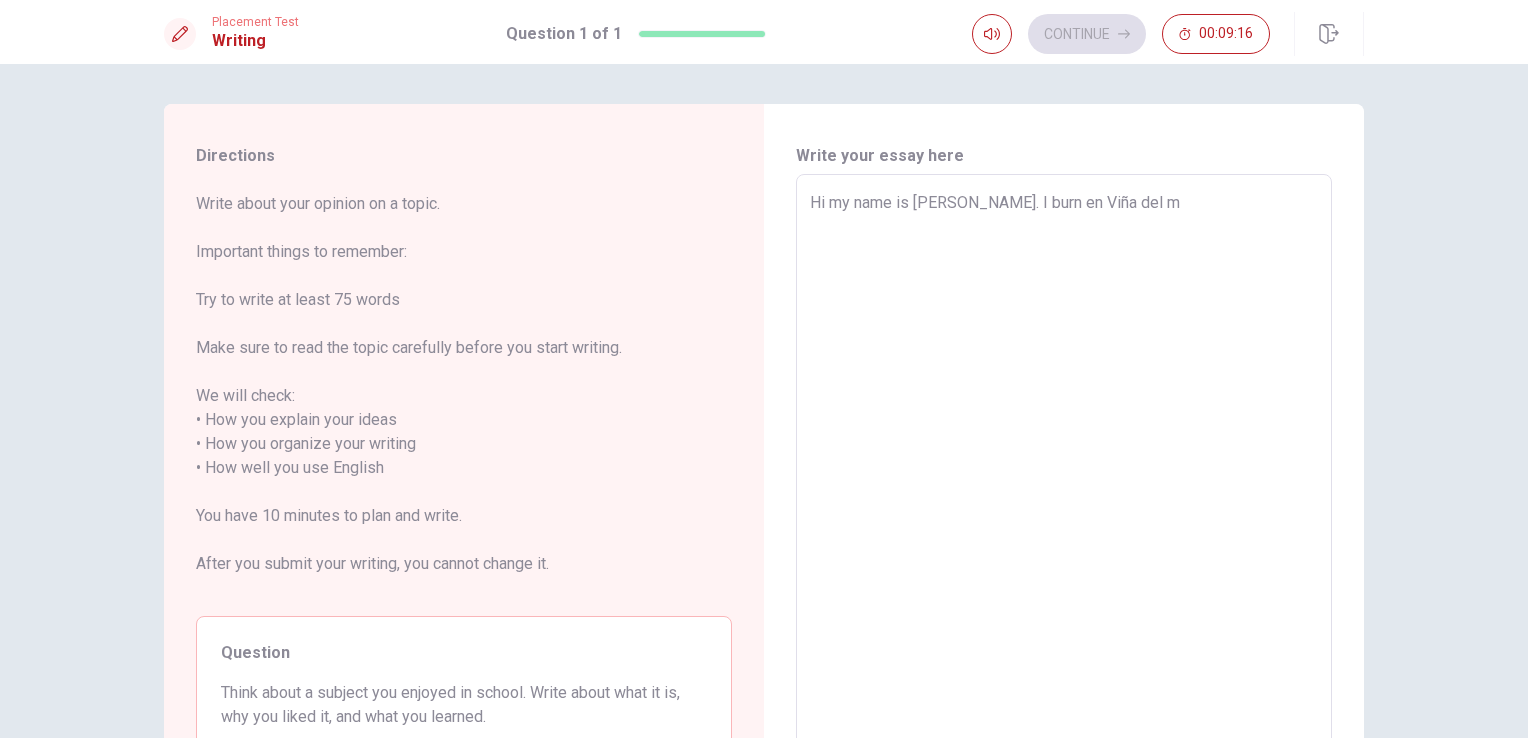 type on "Hi my name is [PERSON_NAME]. I burn en Viña del" 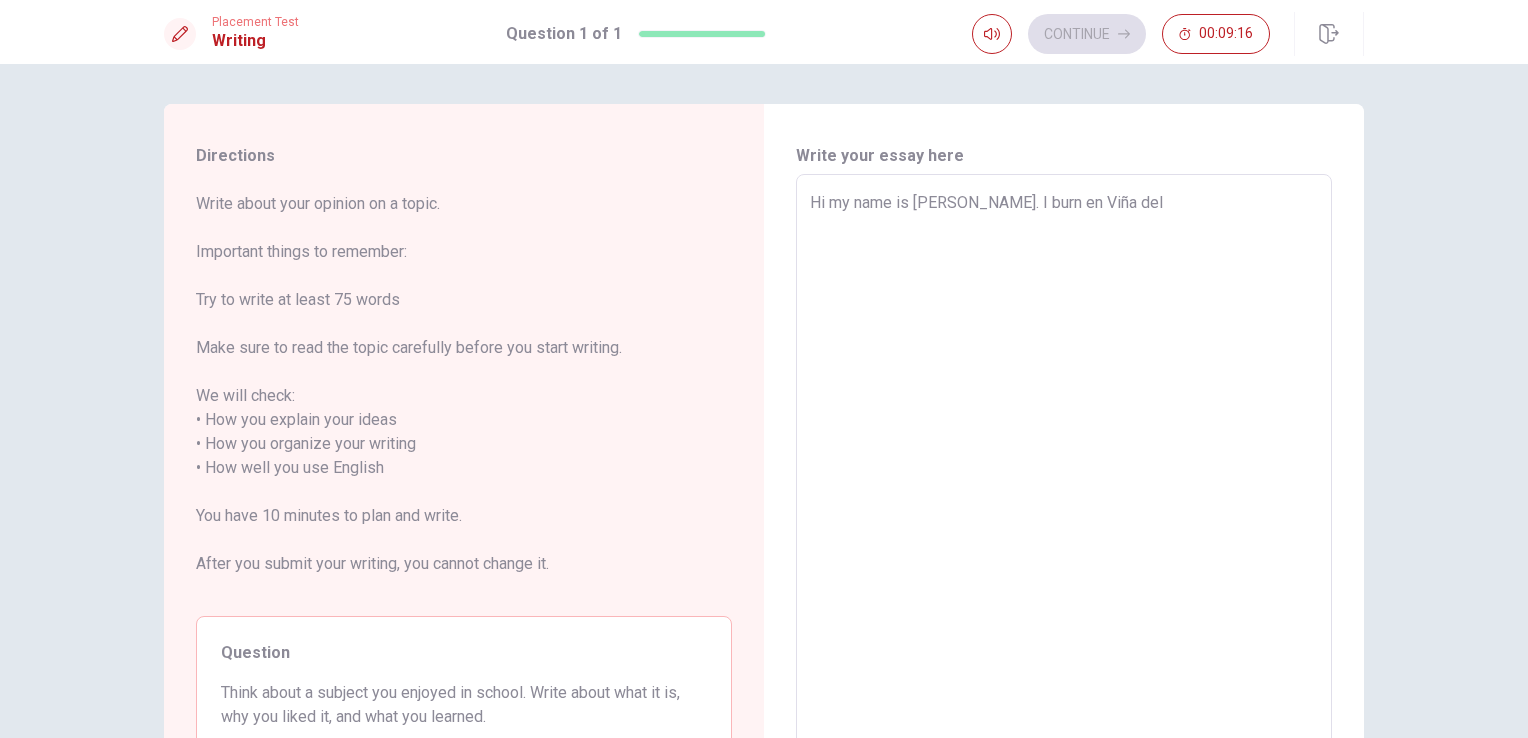 type on "x" 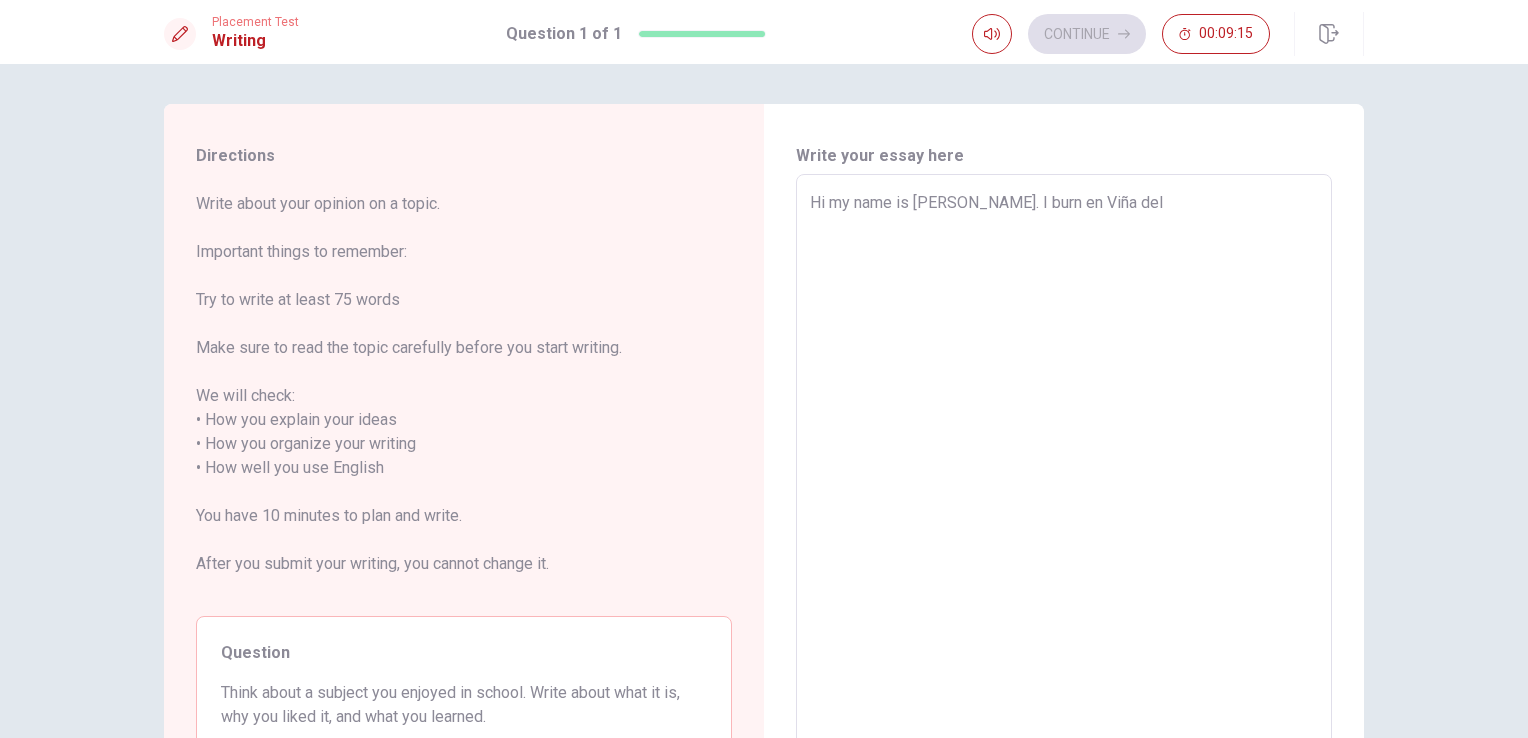 type on "Hi my name is [PERSON_NAME]. I burn en Viña del M" 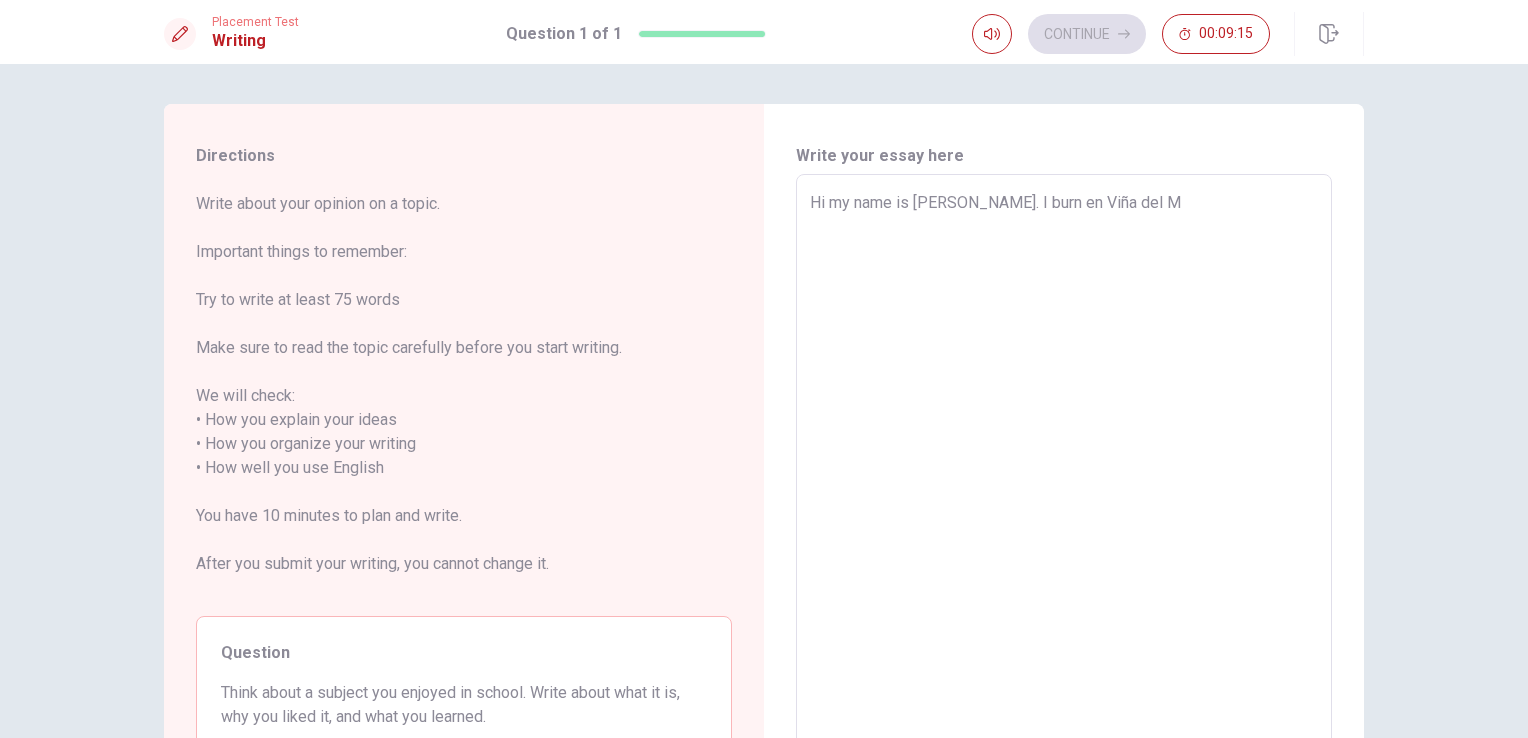 type on "x" 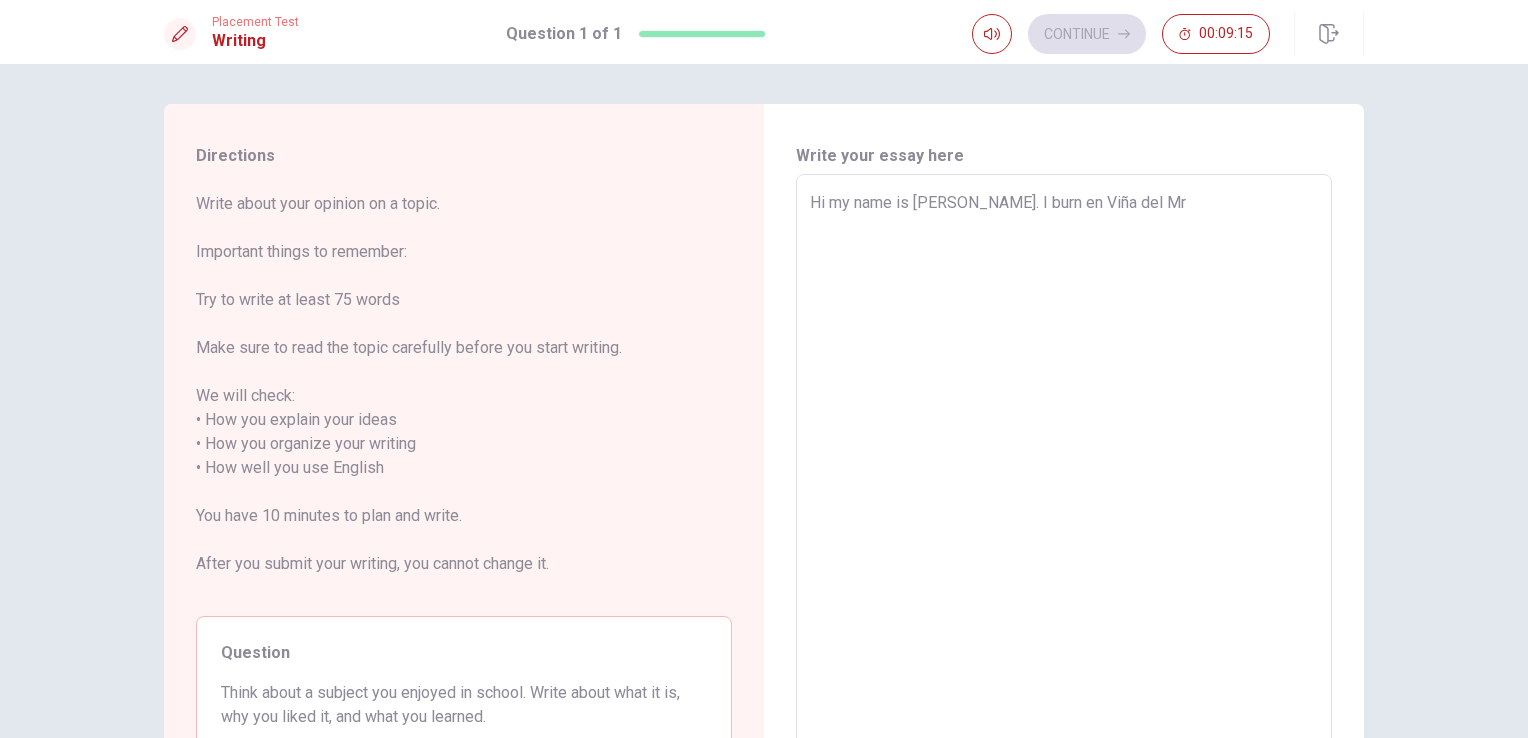 type on "x" 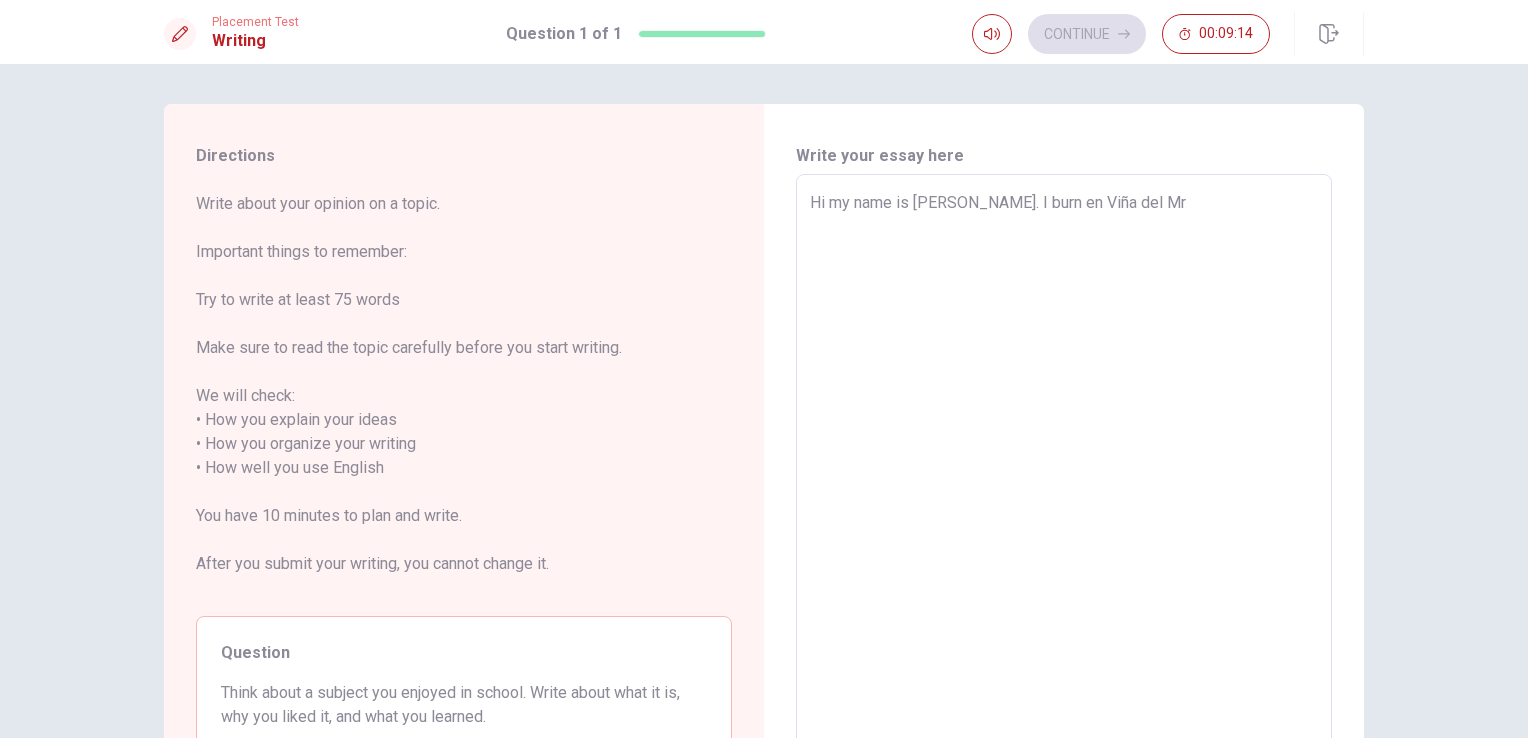 type on "Hi my name is [PERSON_NAME]. I burn en Viña del Mr" 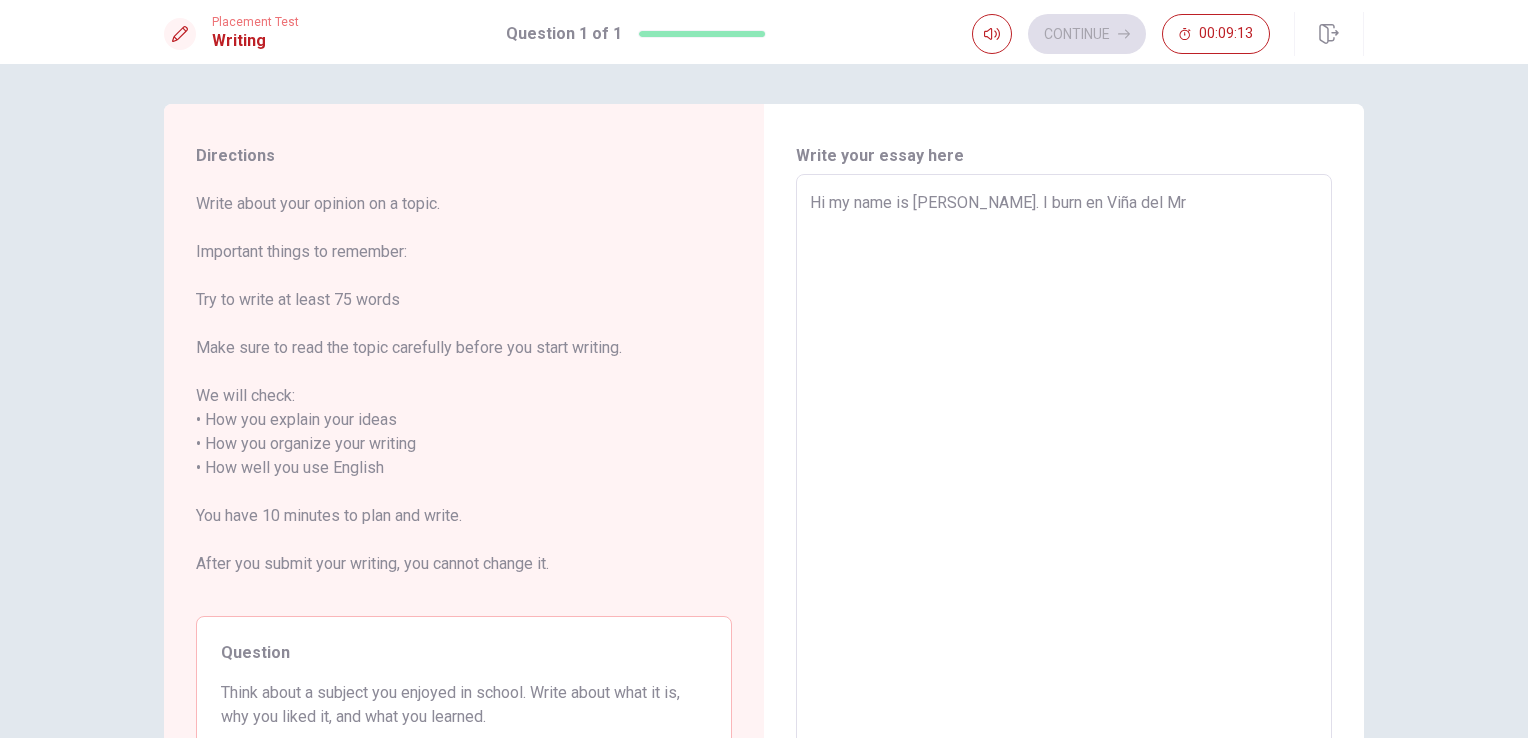 type on "Hi my name is [PERSON_NAME]. I burn en Viña del Mra" 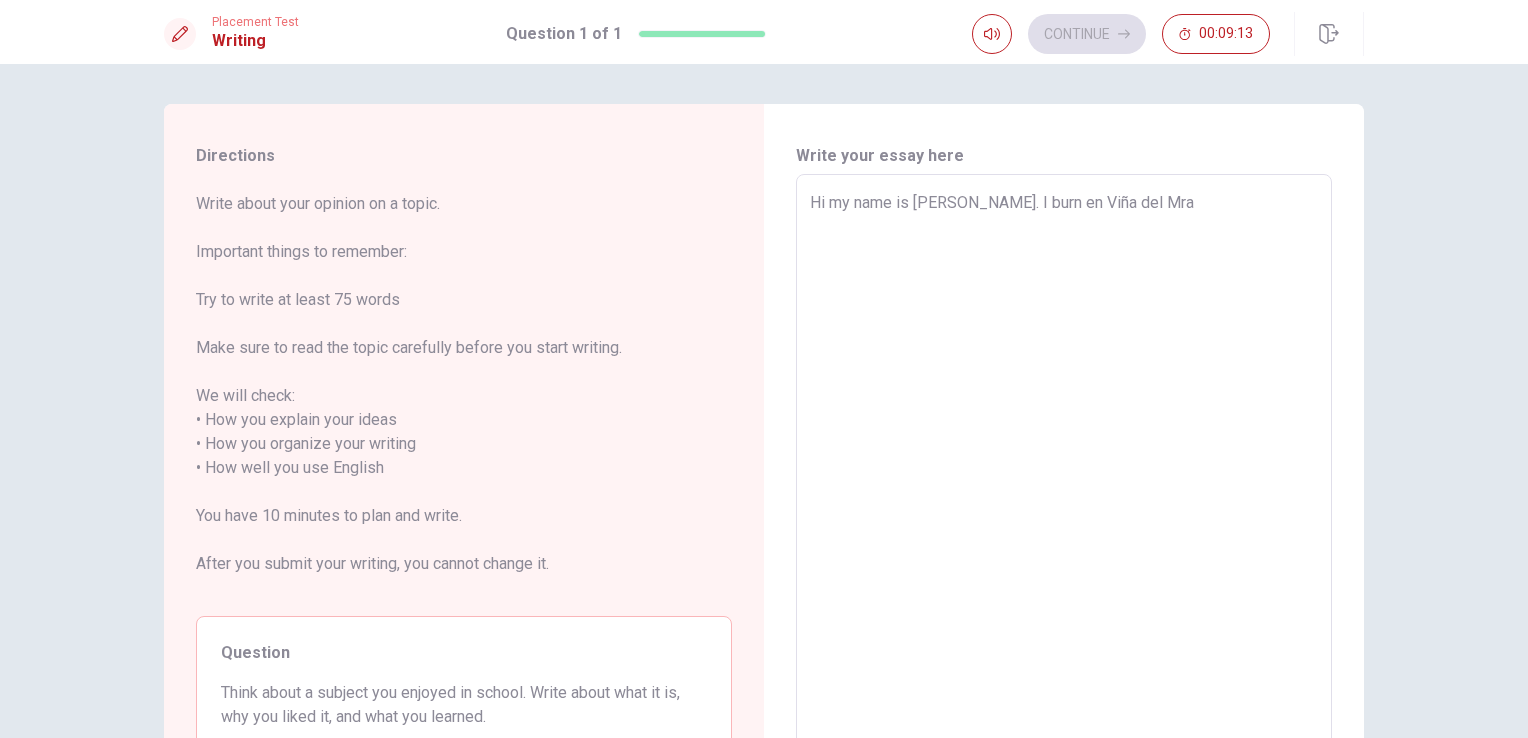 type on "x" 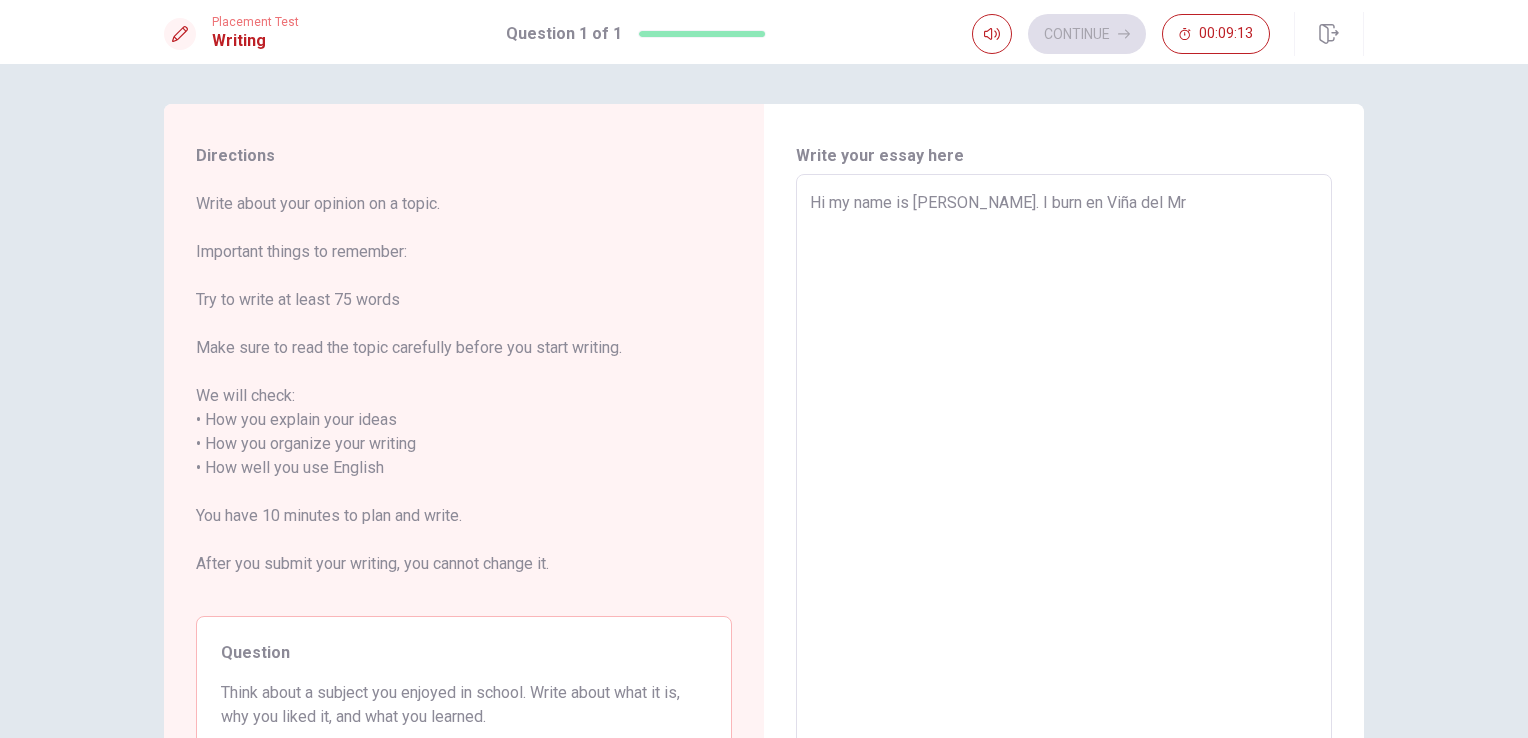 type on "x" 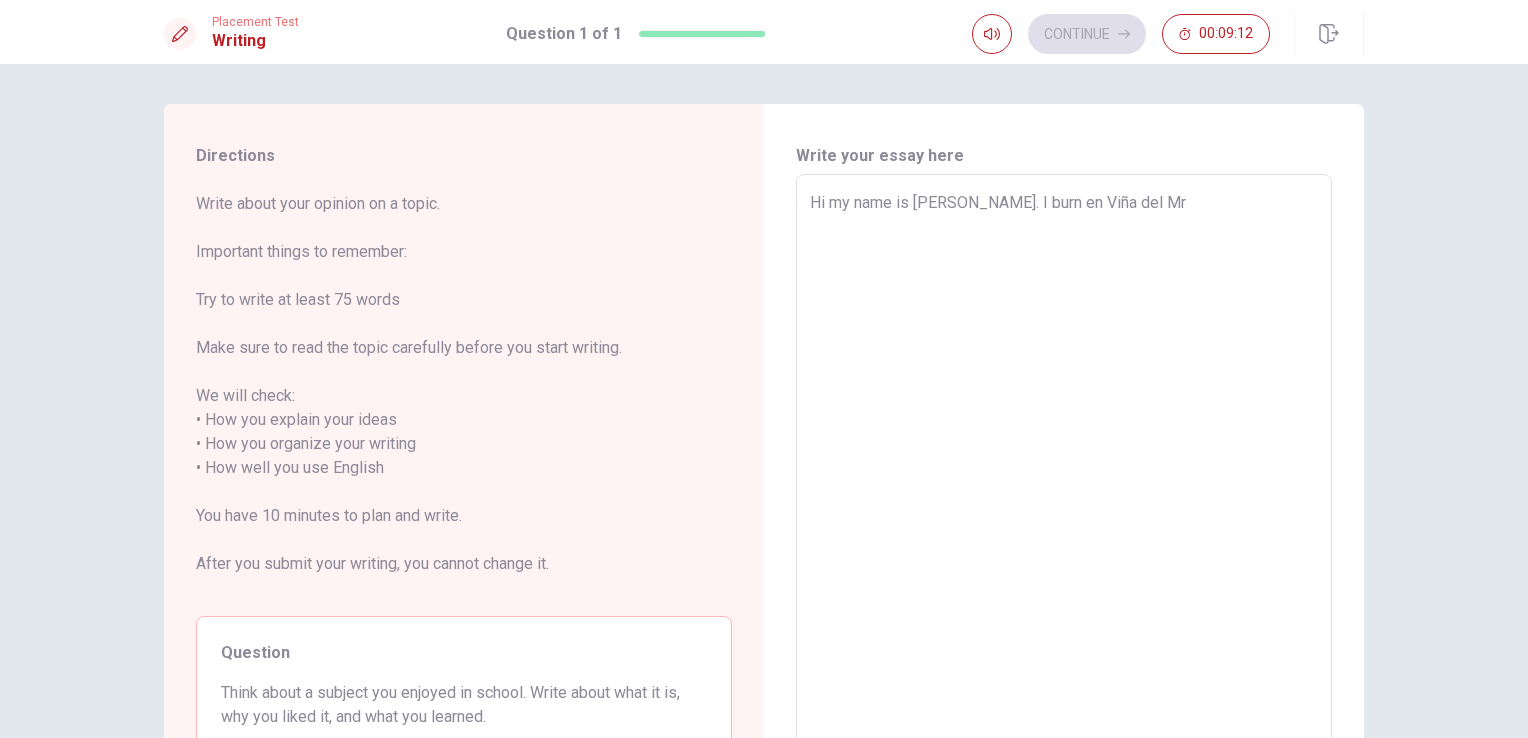 type on "Hi my name is [PERSON_NAME]. I burn en Viña del M" 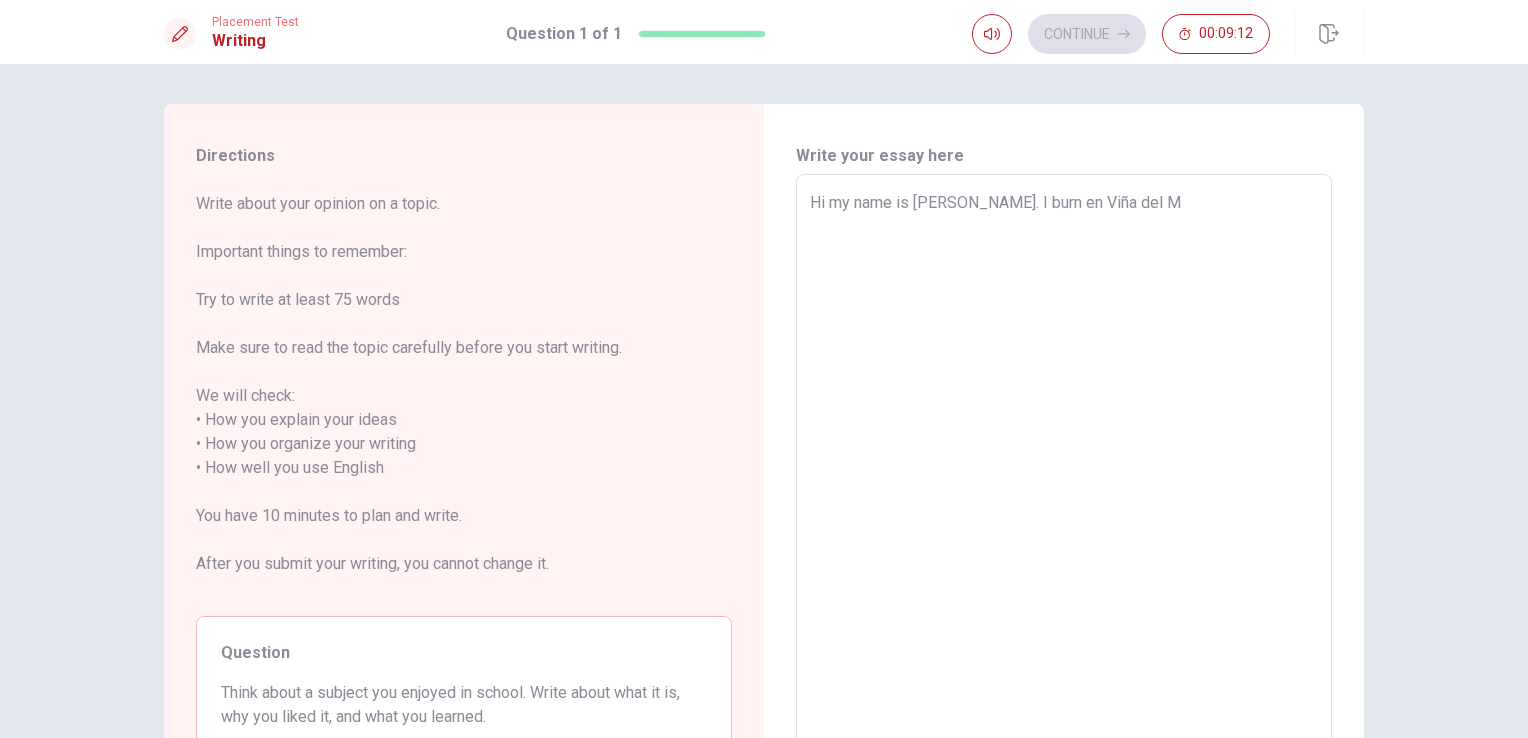 type on "x" 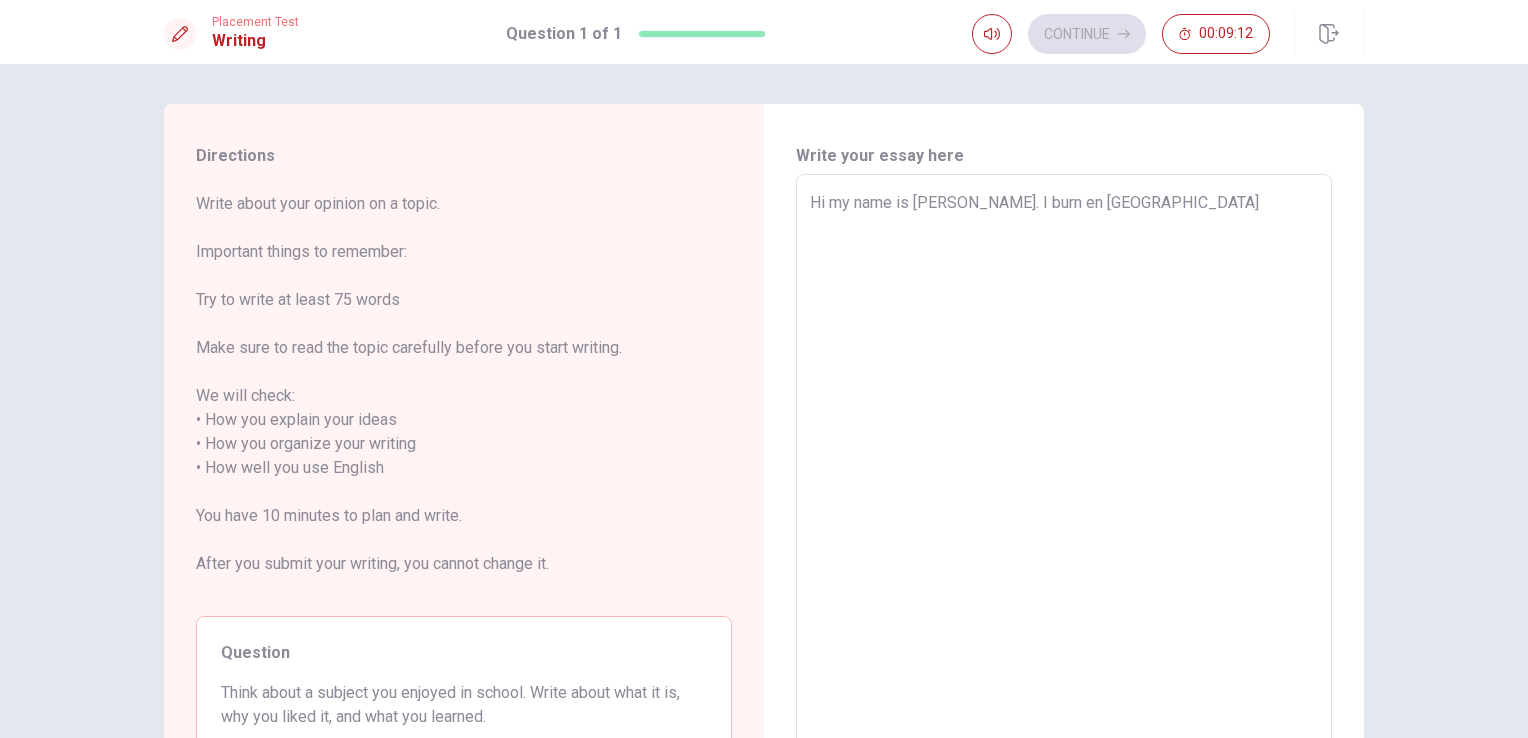 type on "x" 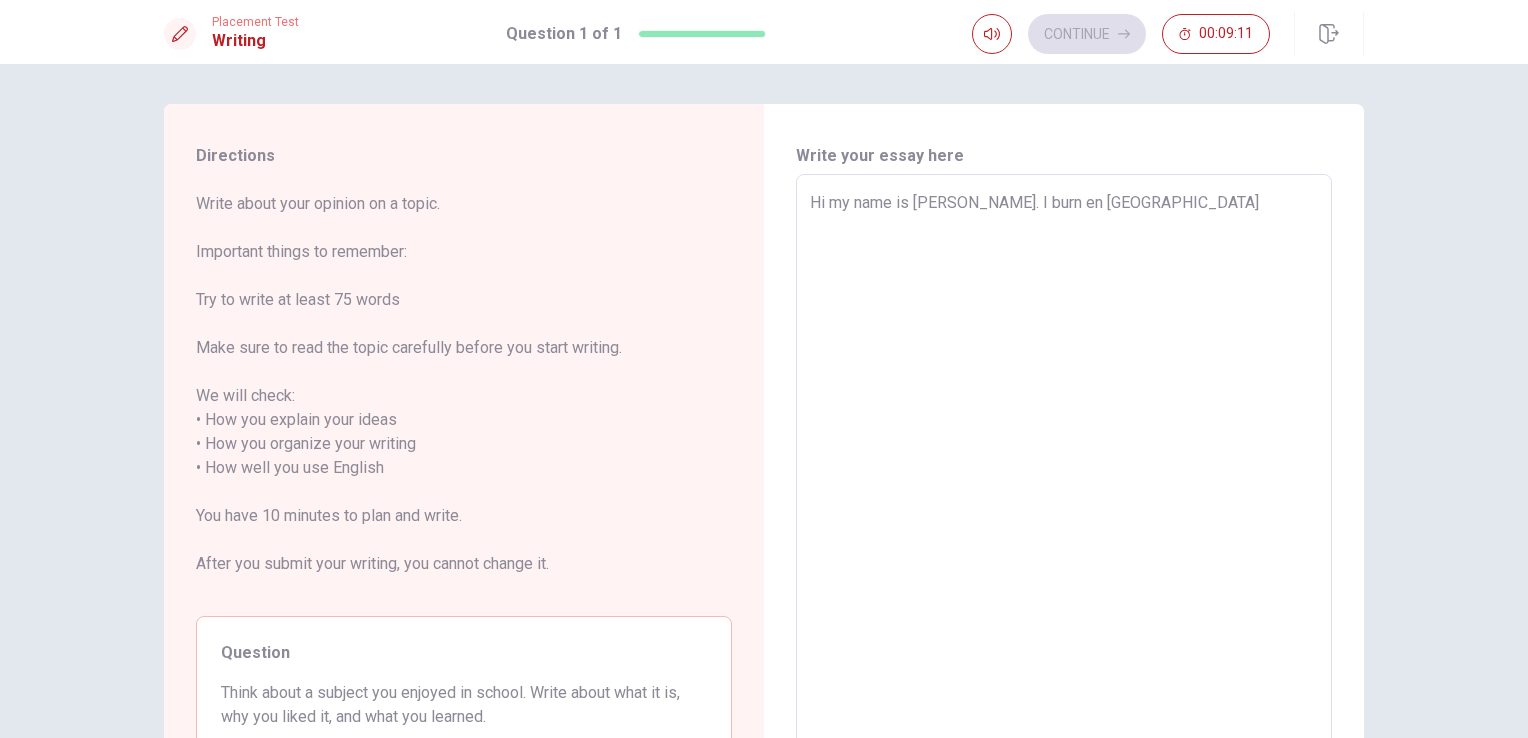 type on "Hi my name is [PERSON_NAME]. I burn en [GEOGRAPHIC_DATA]" 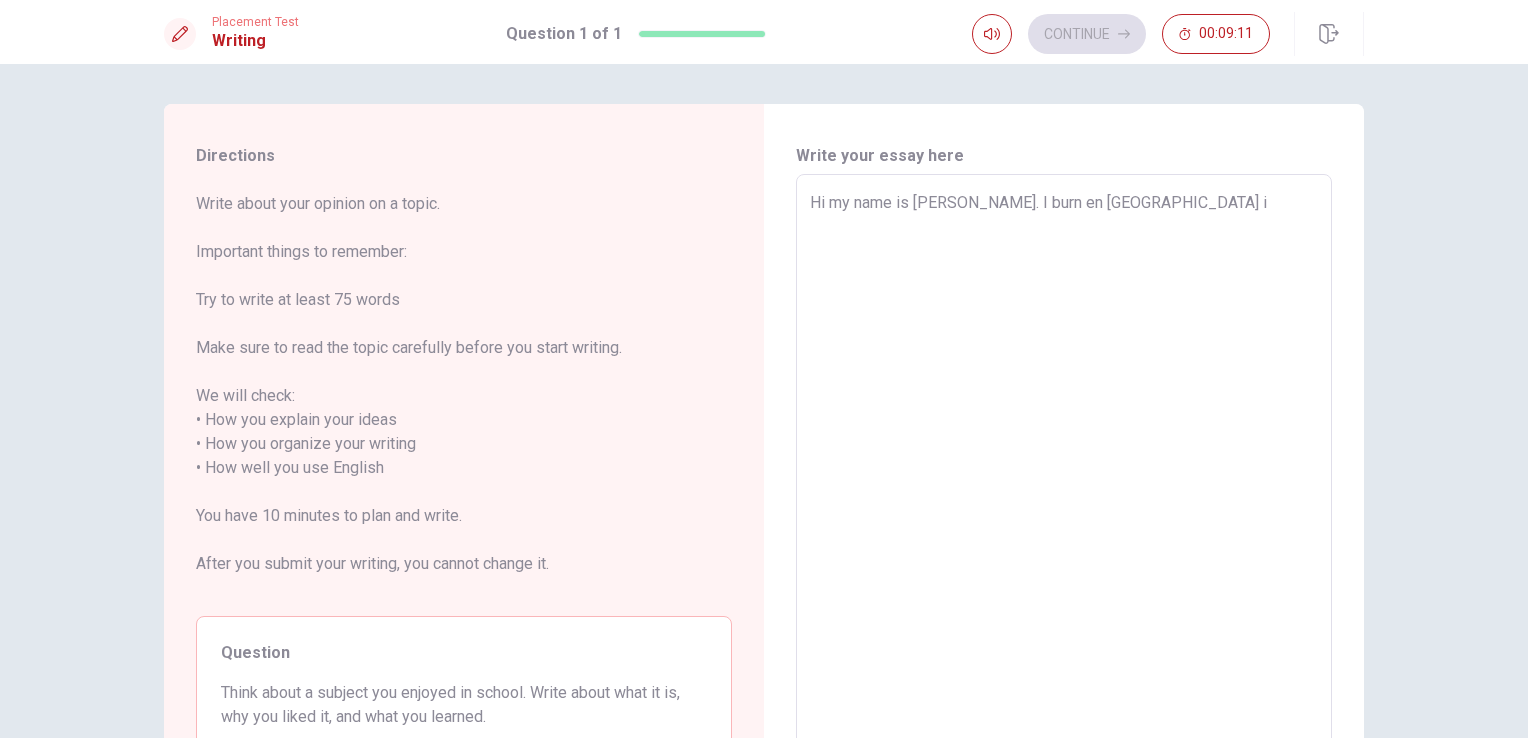 type on "x" 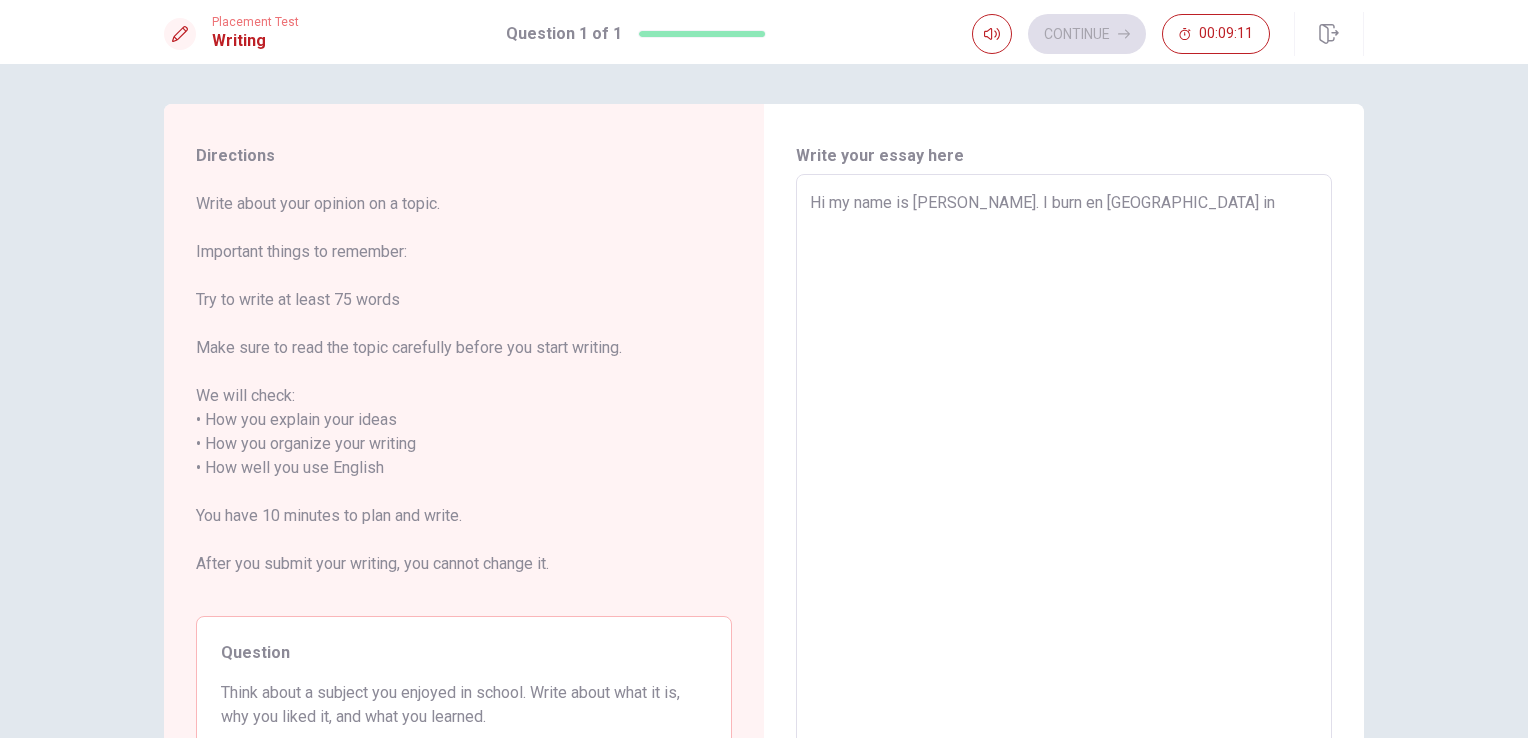 type on "x" 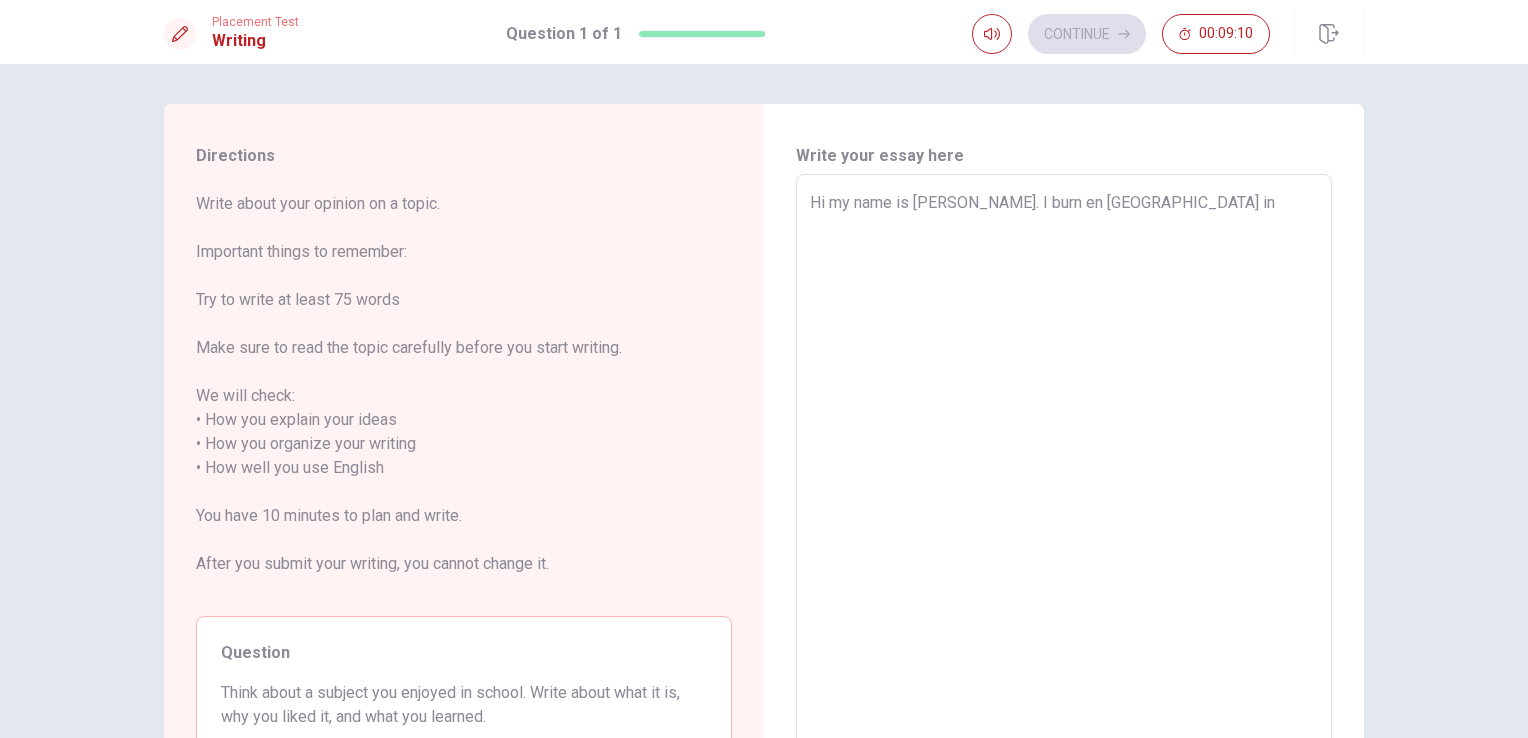 type on "Hi my name is [PERSON_NAME]. I burn en [GEOGRAPHIC_DATA] in" 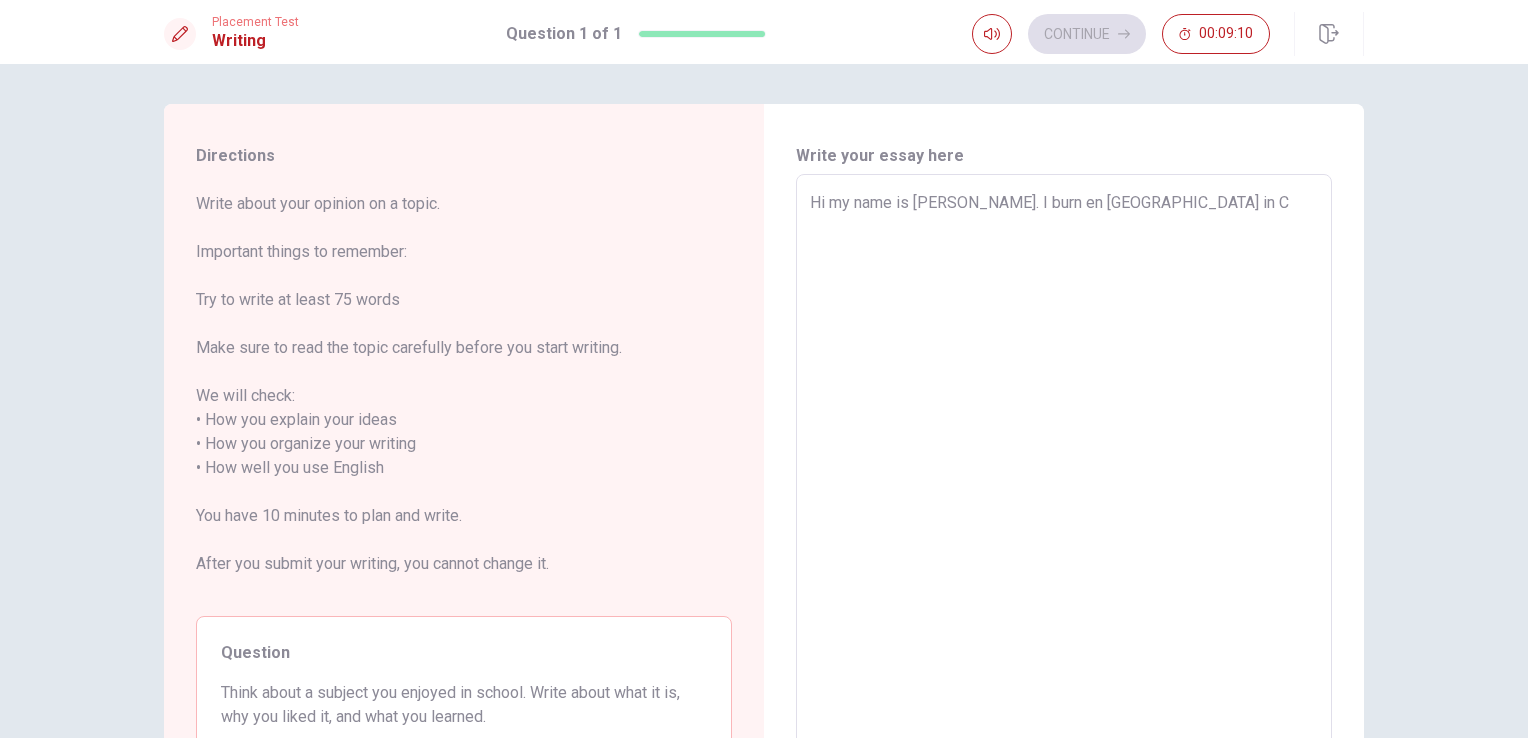 type on "x" 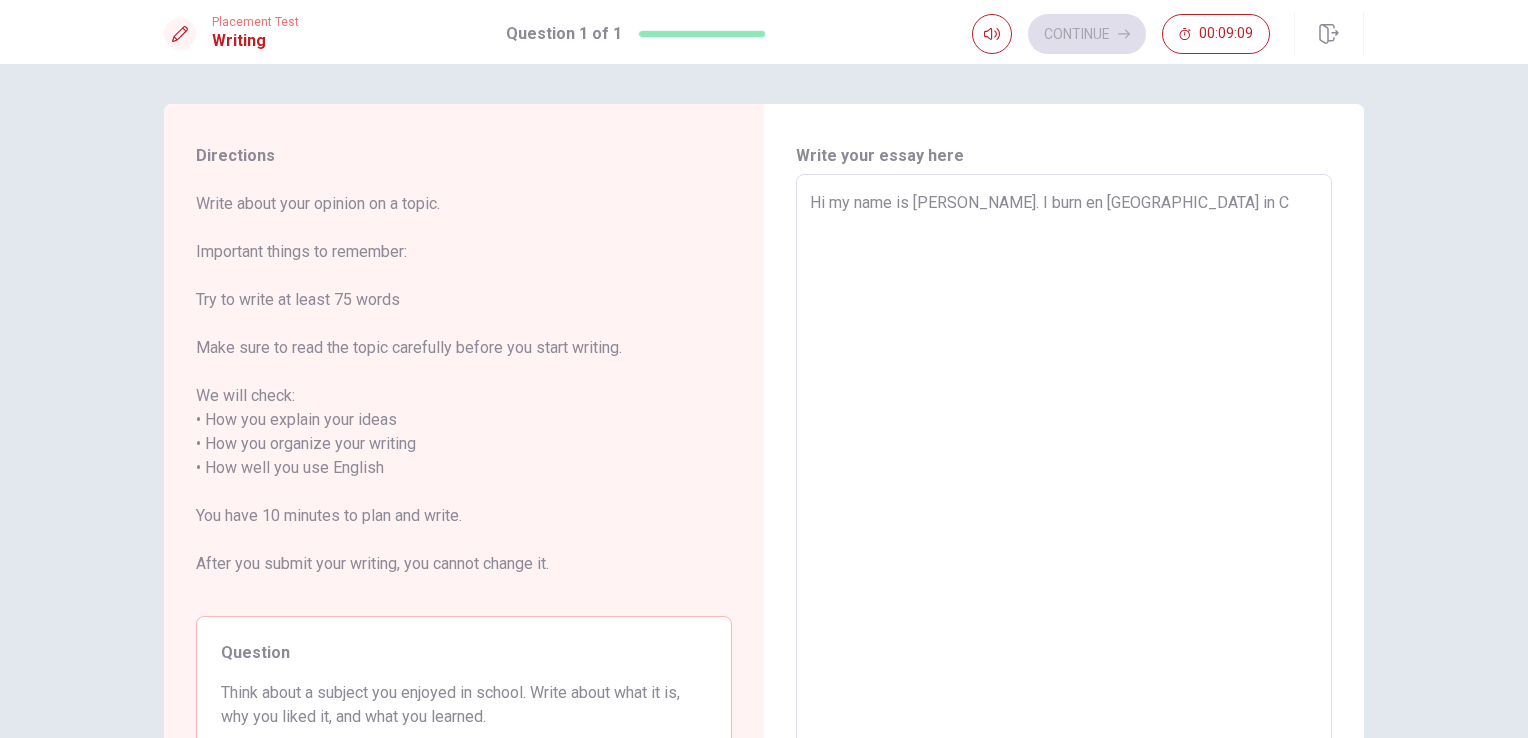 type on "Hi my name is [PERSON_NAME]. I burn en [GEOGRAPHIC_DATA] in Ch" 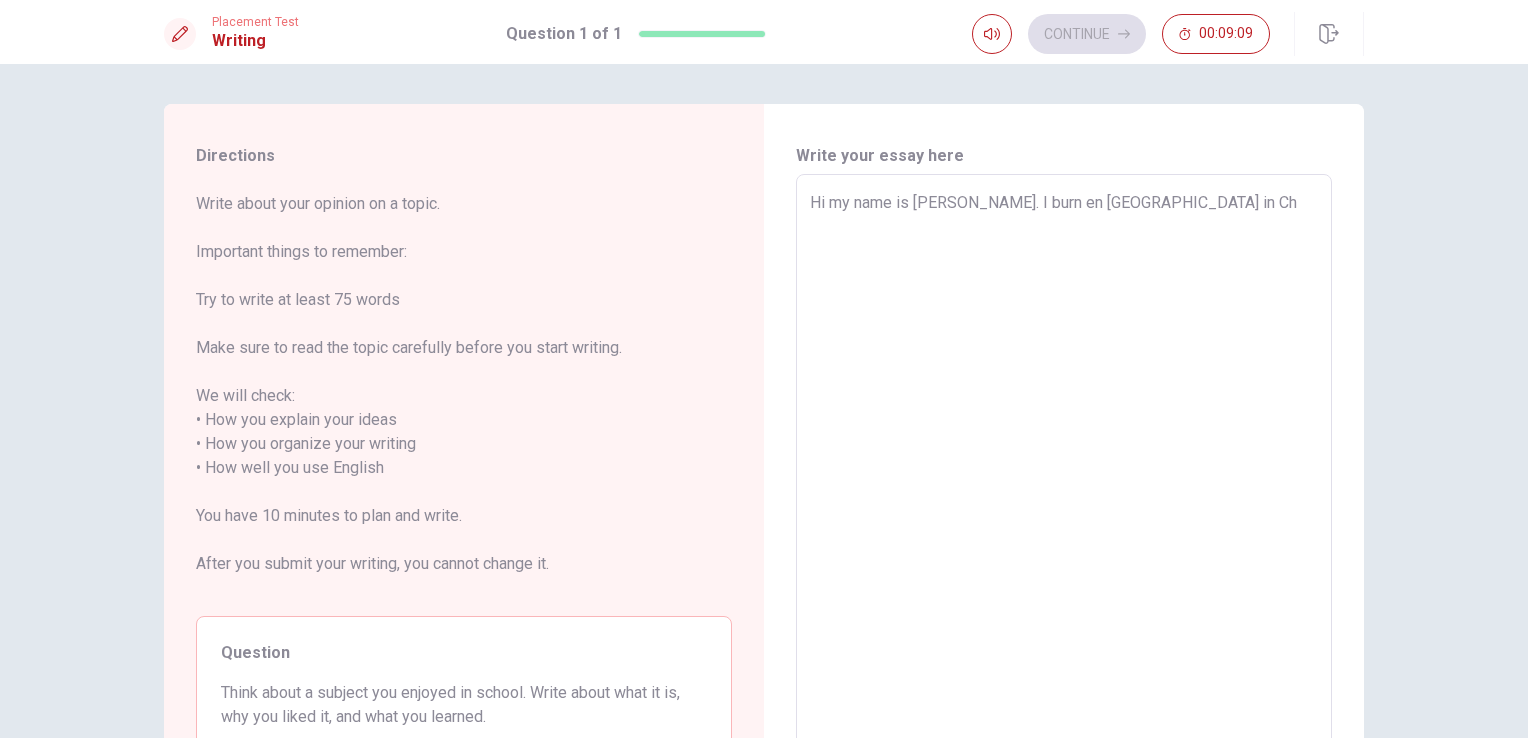 type on "x" 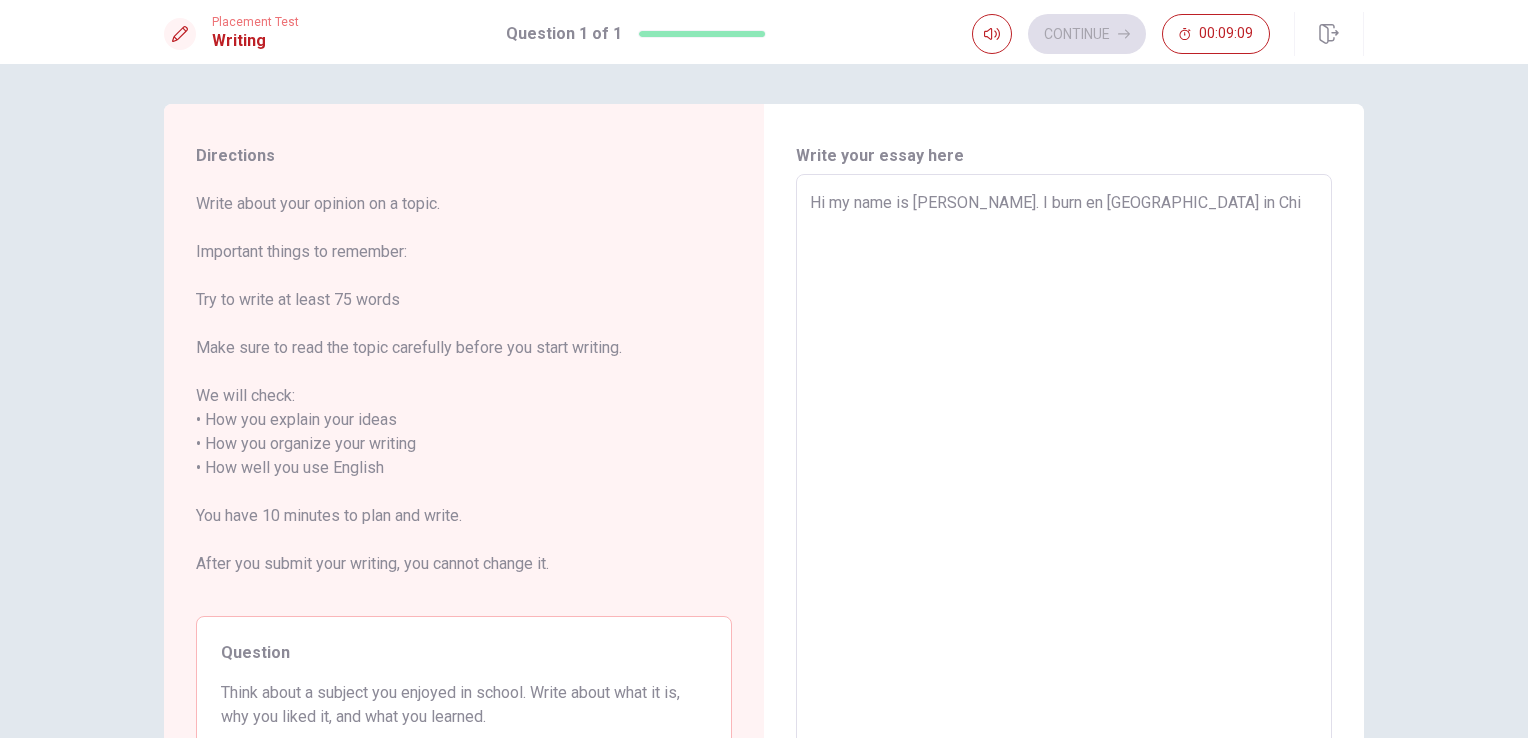 type on "x" 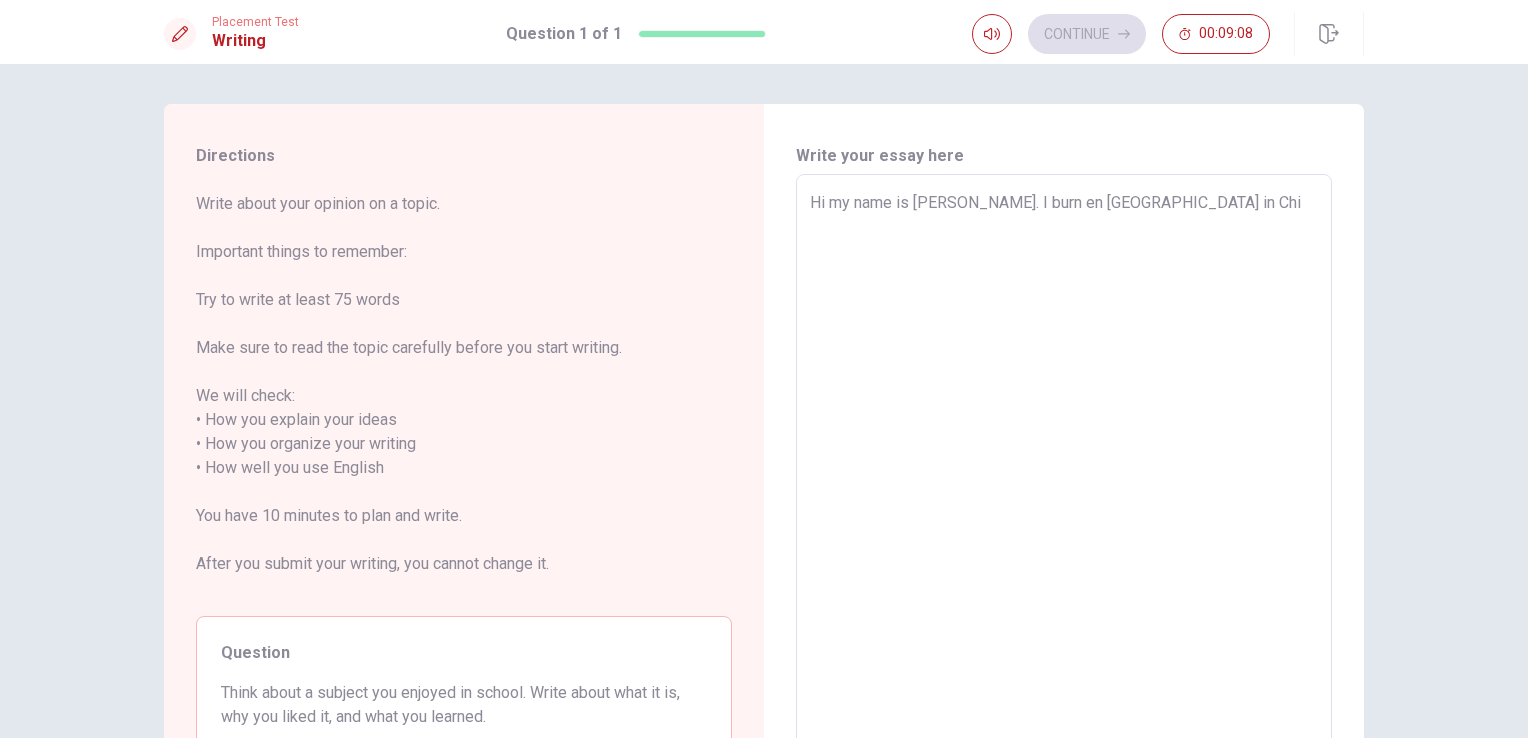type on "Hi my name is [PERSON_NAME]. I burn en [GEOGRAPHIC_DATA] in [GEOGRAPHIC_DATA]" 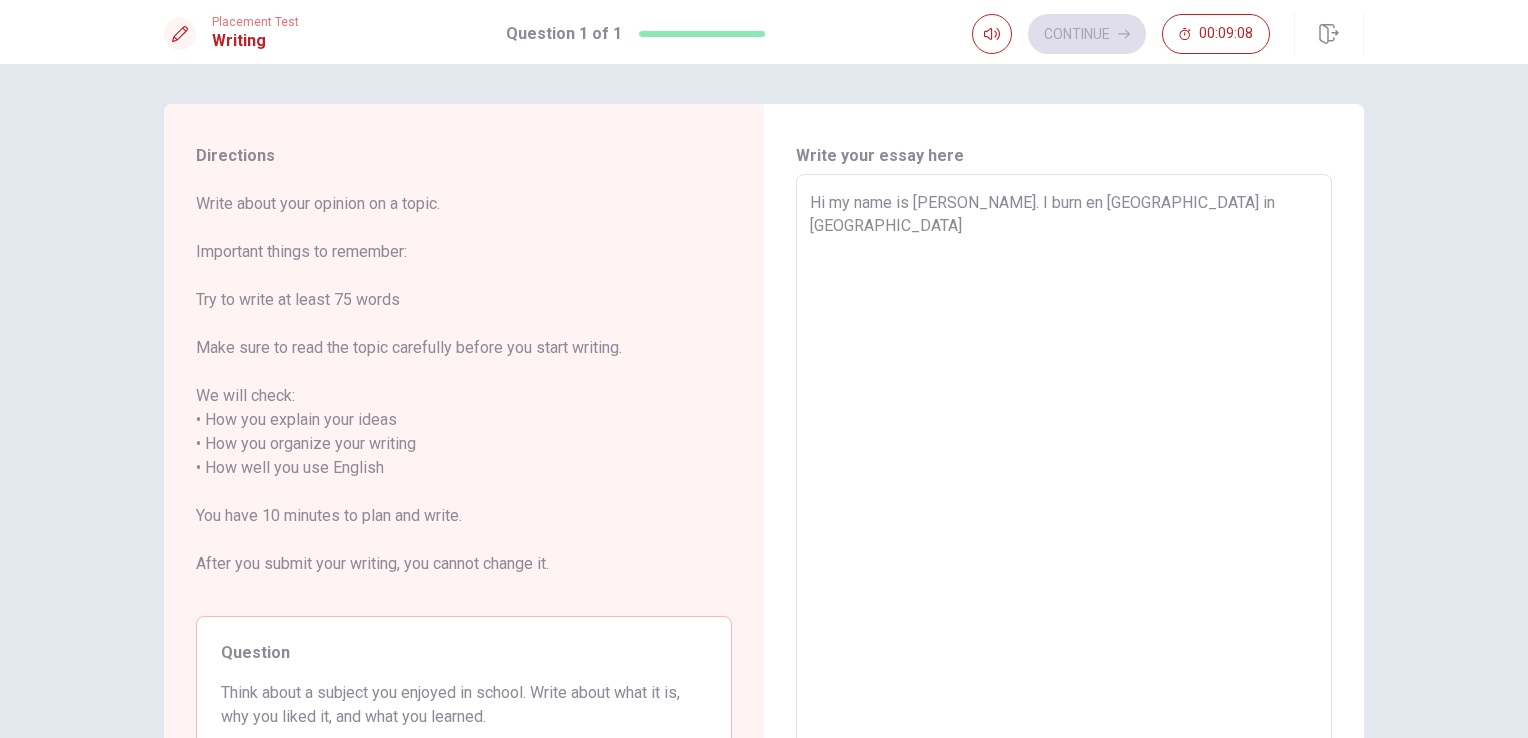 type on "x" 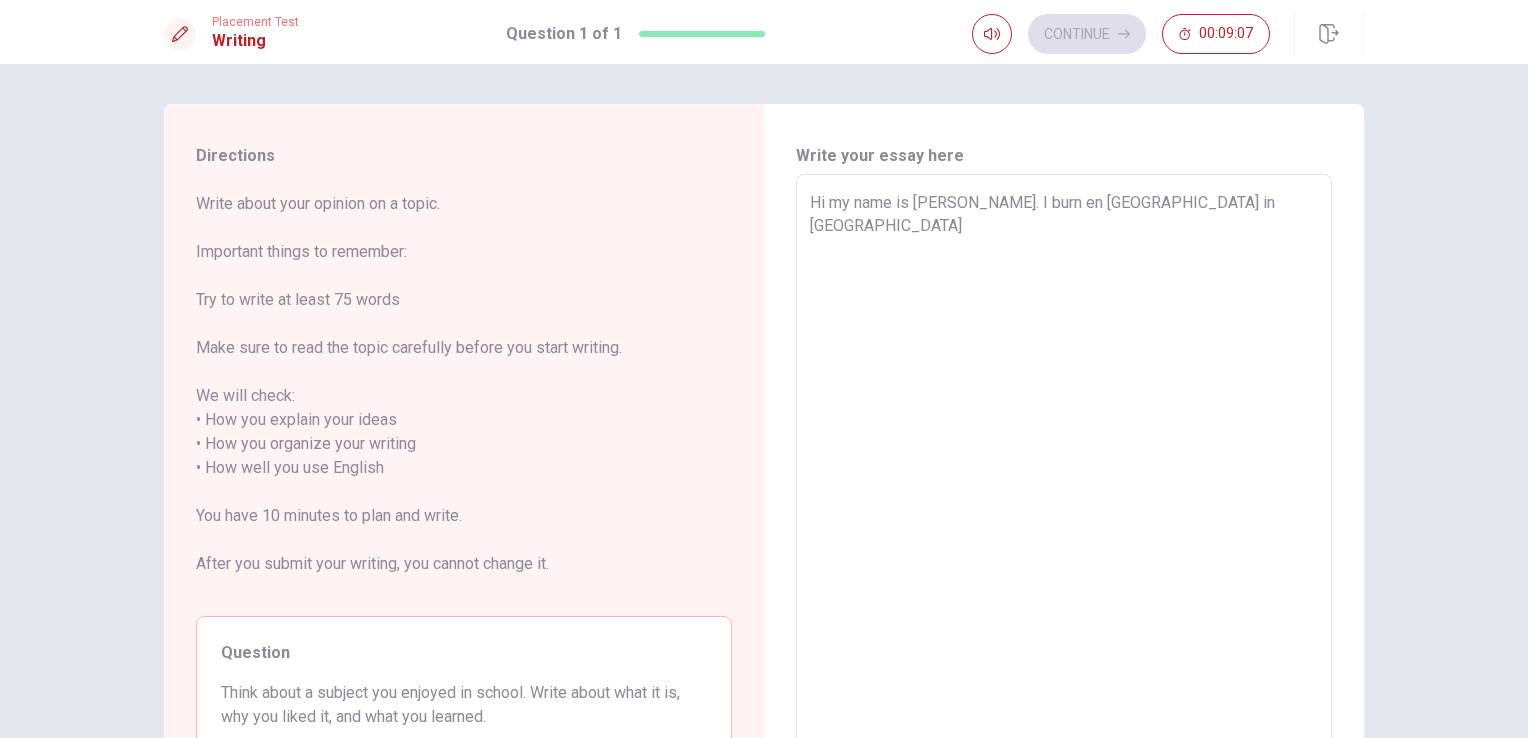 type on "Hi my name is [PERSON_NAME]. I burn en [GEOGRAPHIC_DATA] in [GEOGRAPHIC_DATA]" 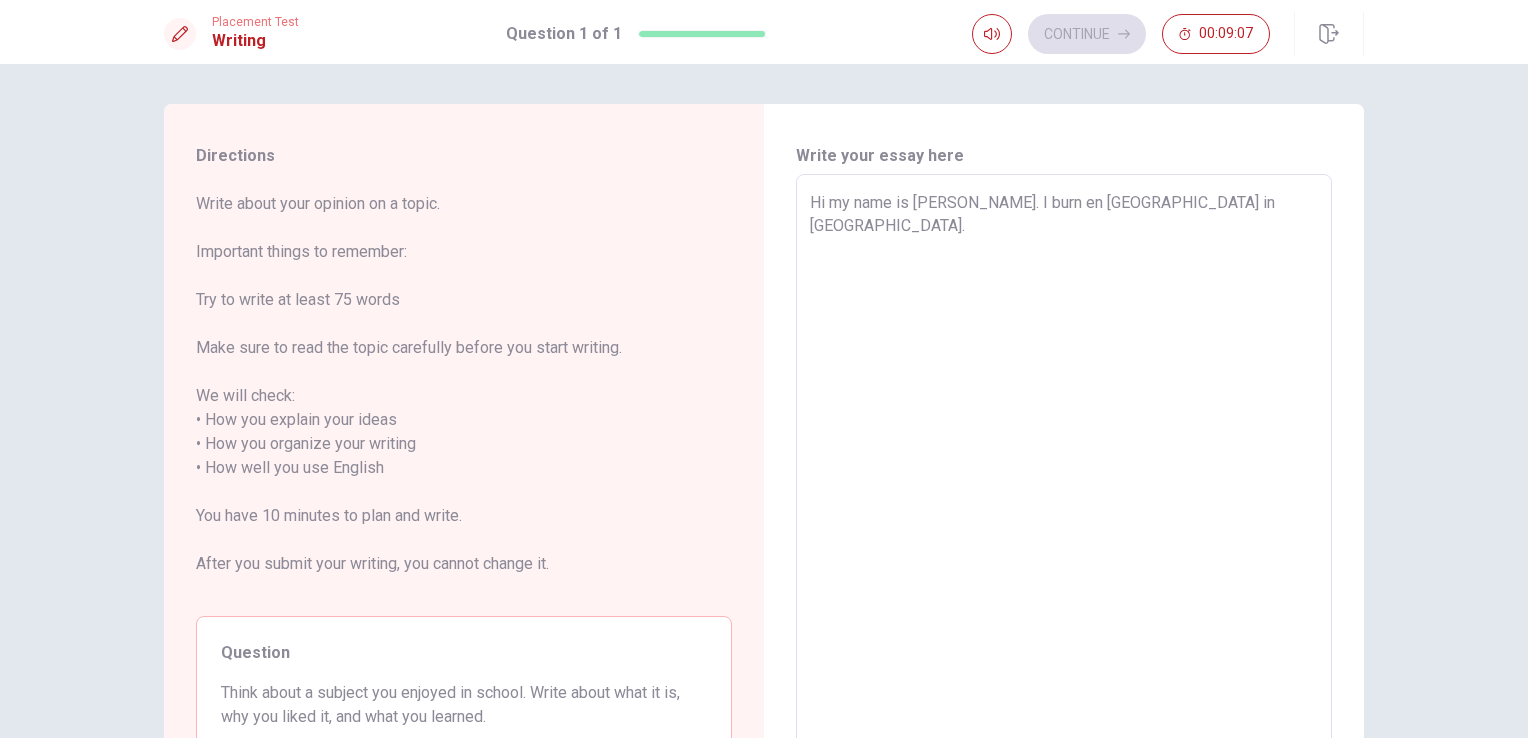 type on "x" 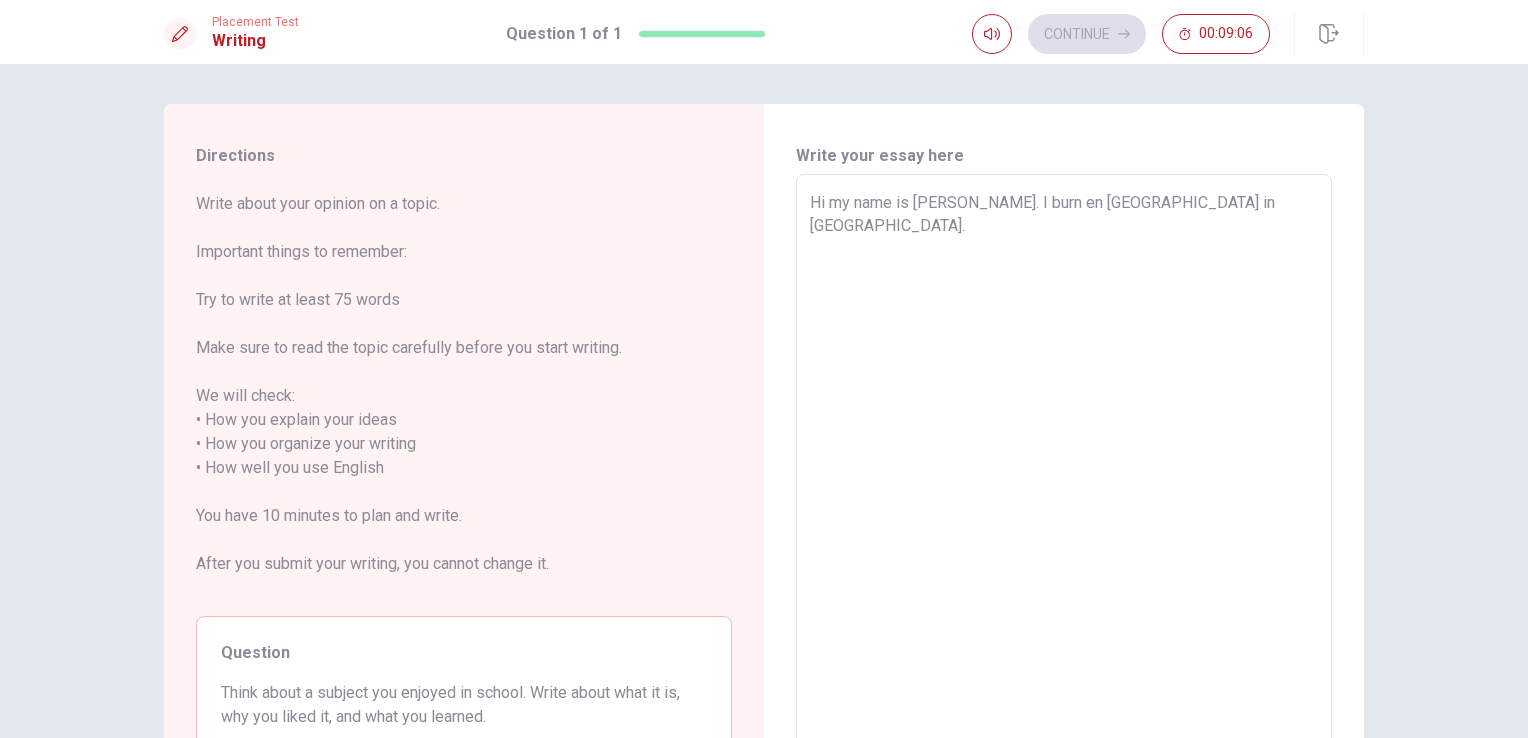 type on "Hi my name is [PERSON_NAME]. I burn en [GEOGRAPHIC_DATA] in [GEOGRAPHIC_DATA]." 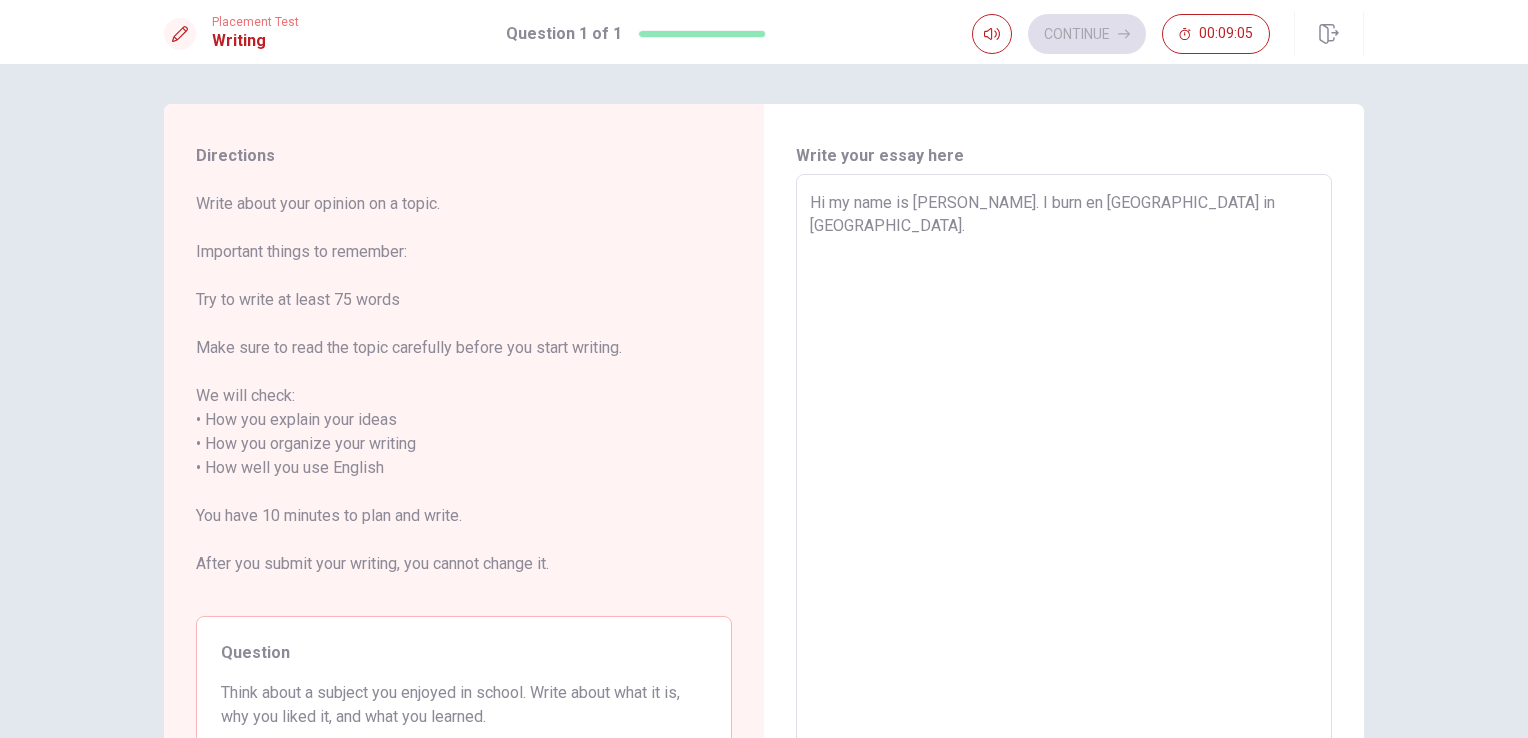 type on "x" 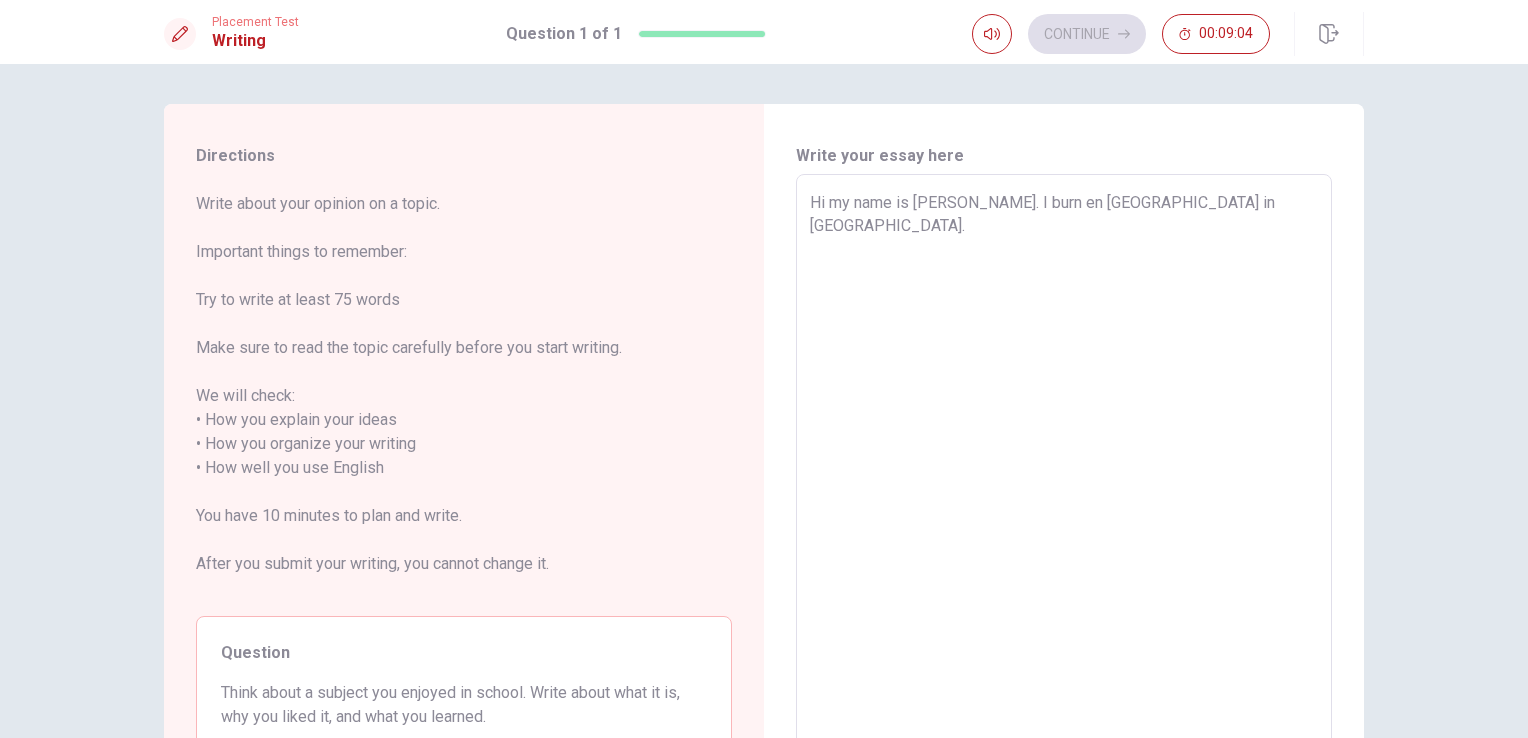 type on "Hi my name is [PERSON_NAME]. I burn en [GEOGRAPHIC_DATA] in [GEOGRAPHIC_DATA]. B" 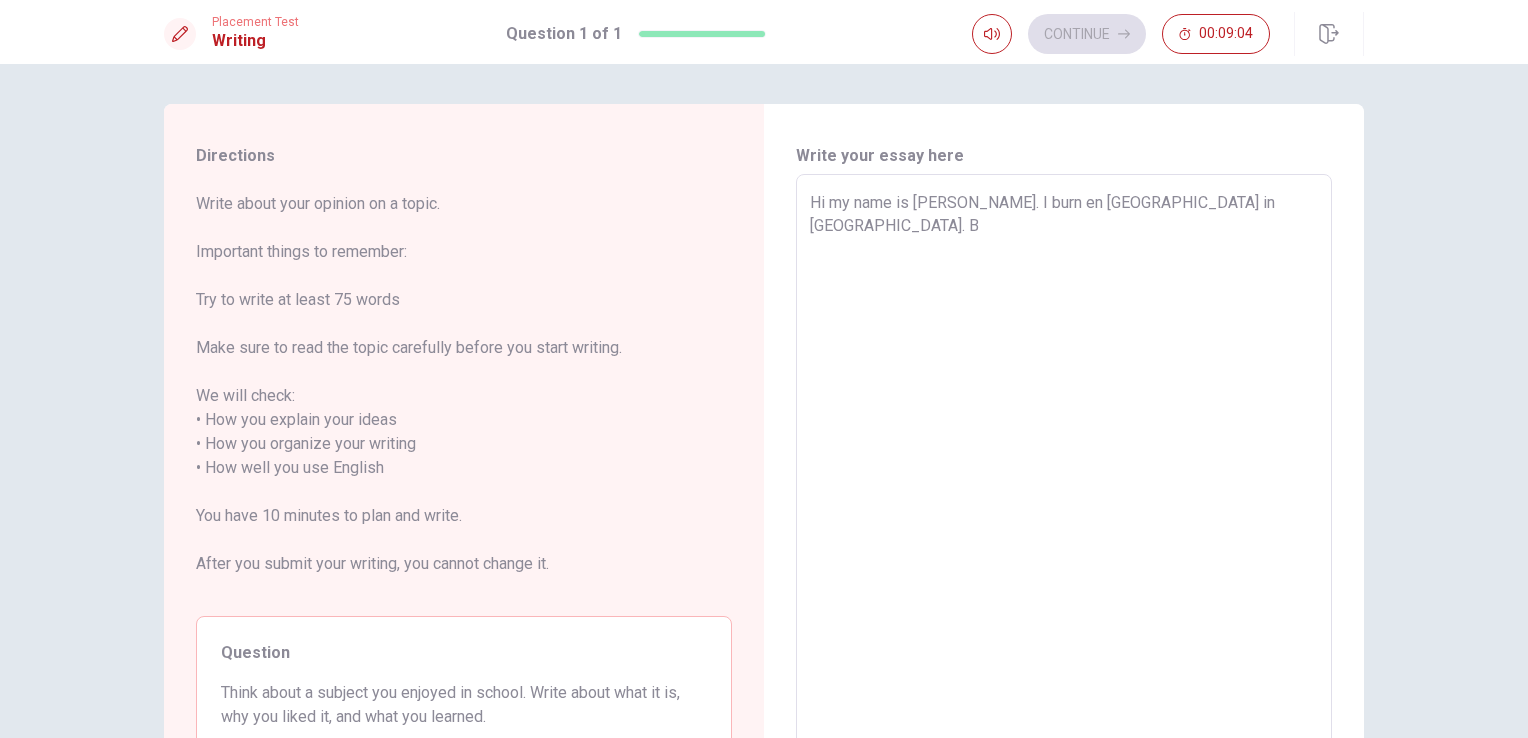 type on "x" 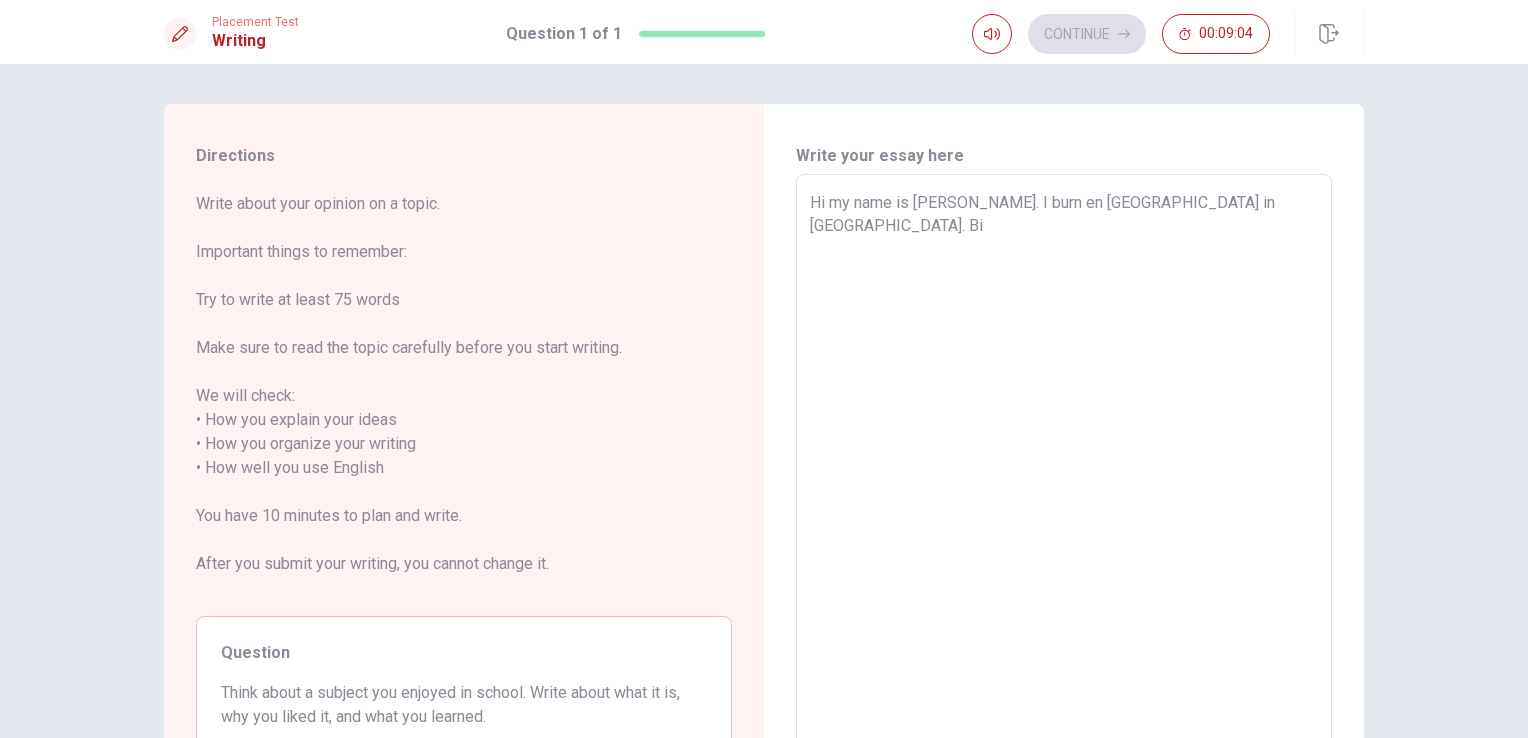 type on "x" 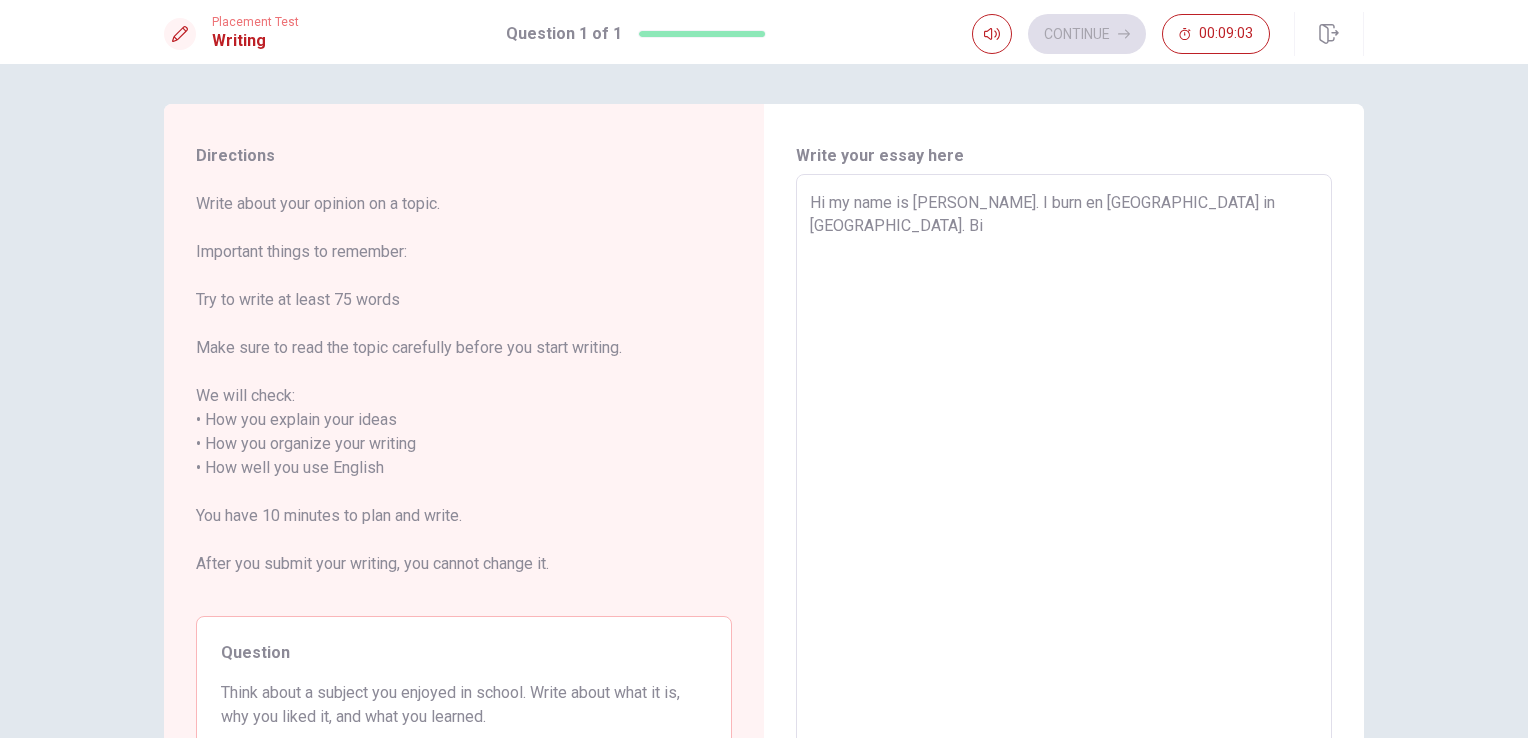 type on "Hi my name is [PERSON_NAME]. I burn en [GEOGRAPHIC_DATA] in [GEOGRAPHIC_DATA]. B" 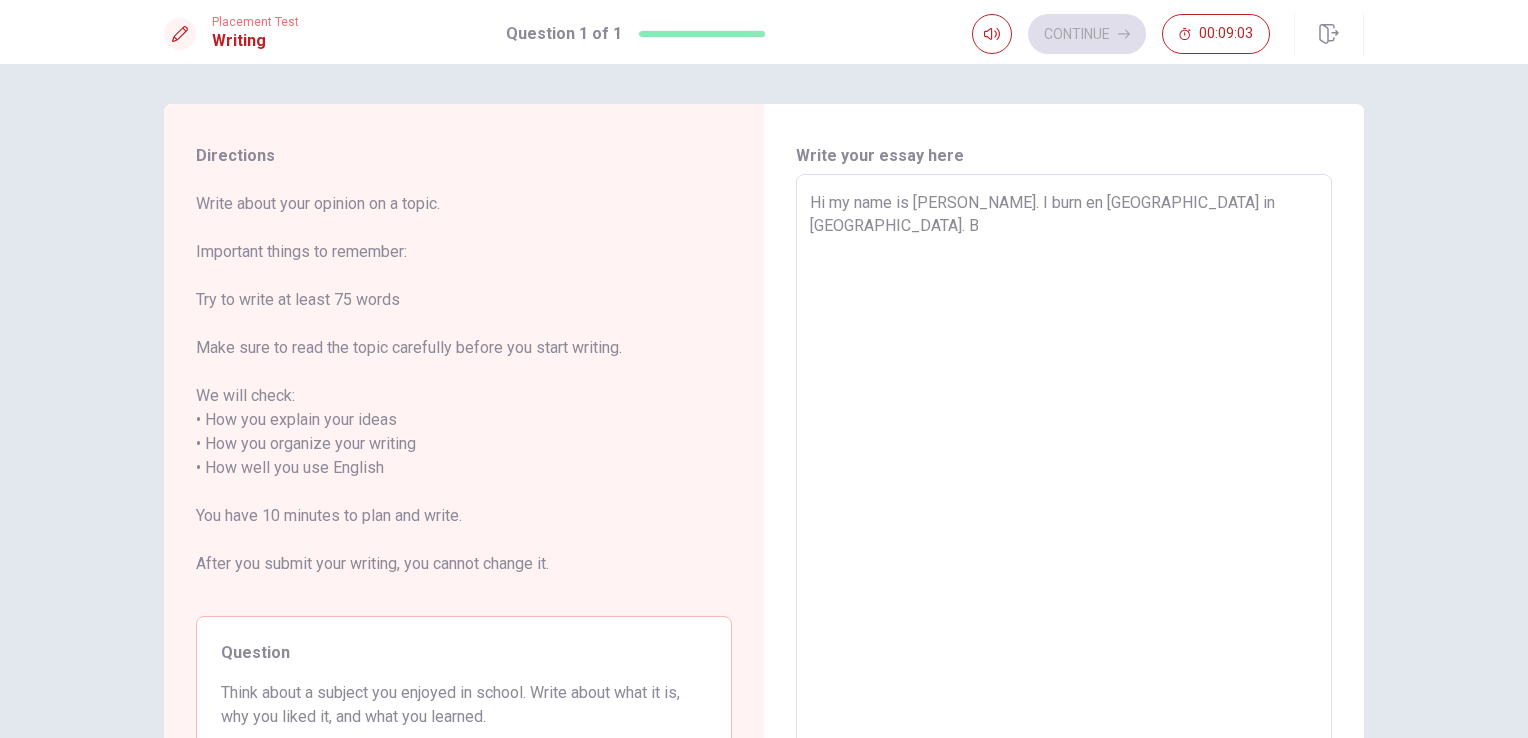 type on "x" 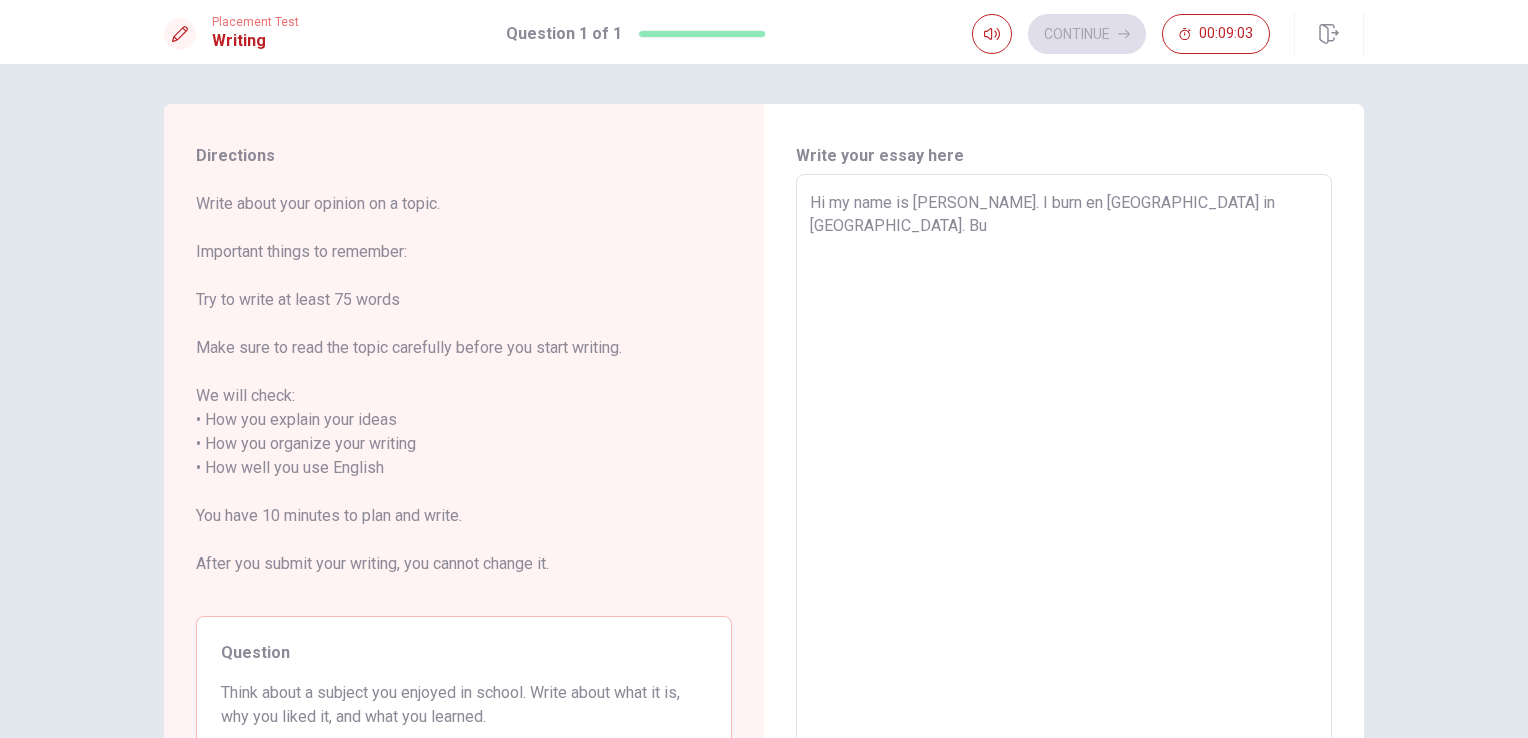 type on "x" 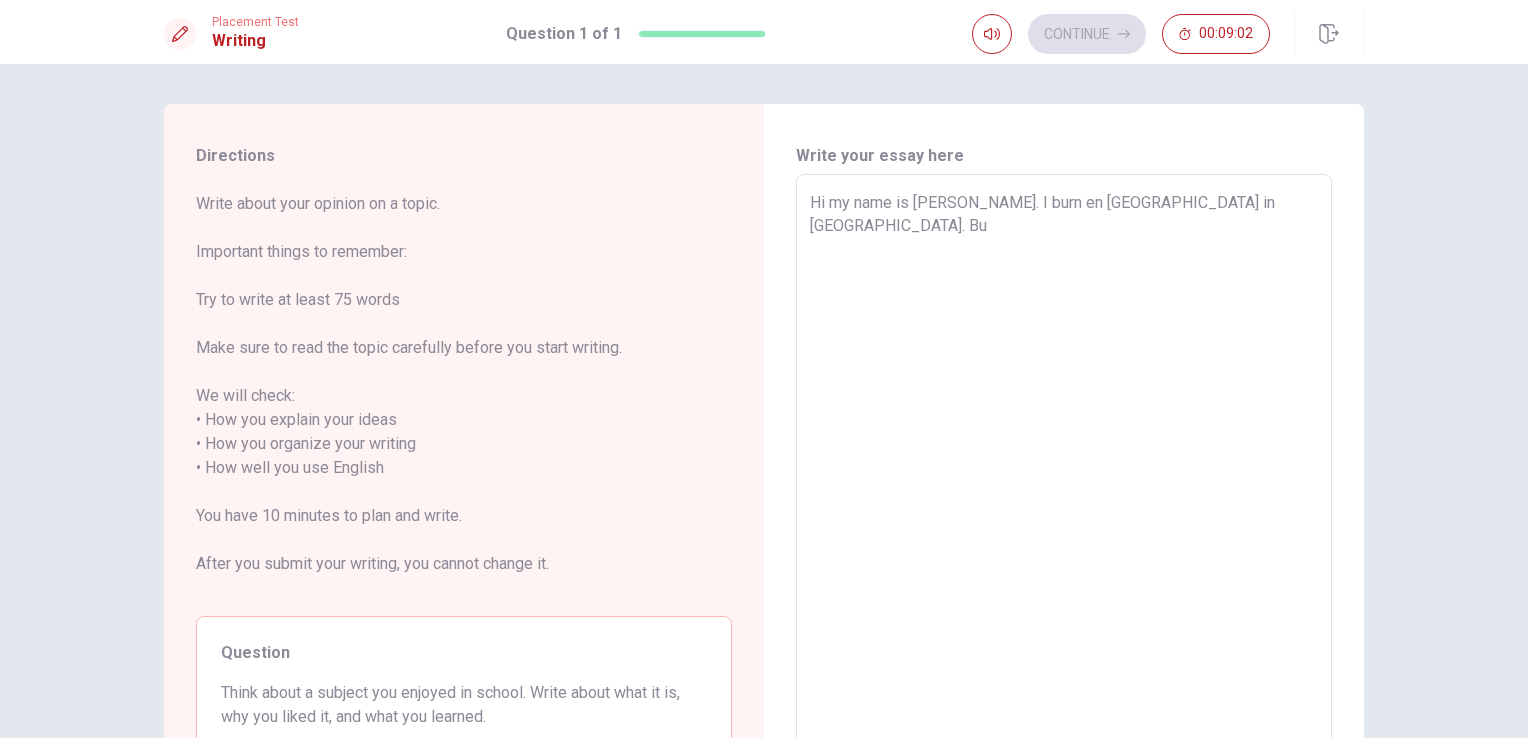 type on "Hi my name is [PERSON_NAME]. I burn en [GEOGRAPHIC_DATA] in [GEOGRAPHIC_DATA]. But" 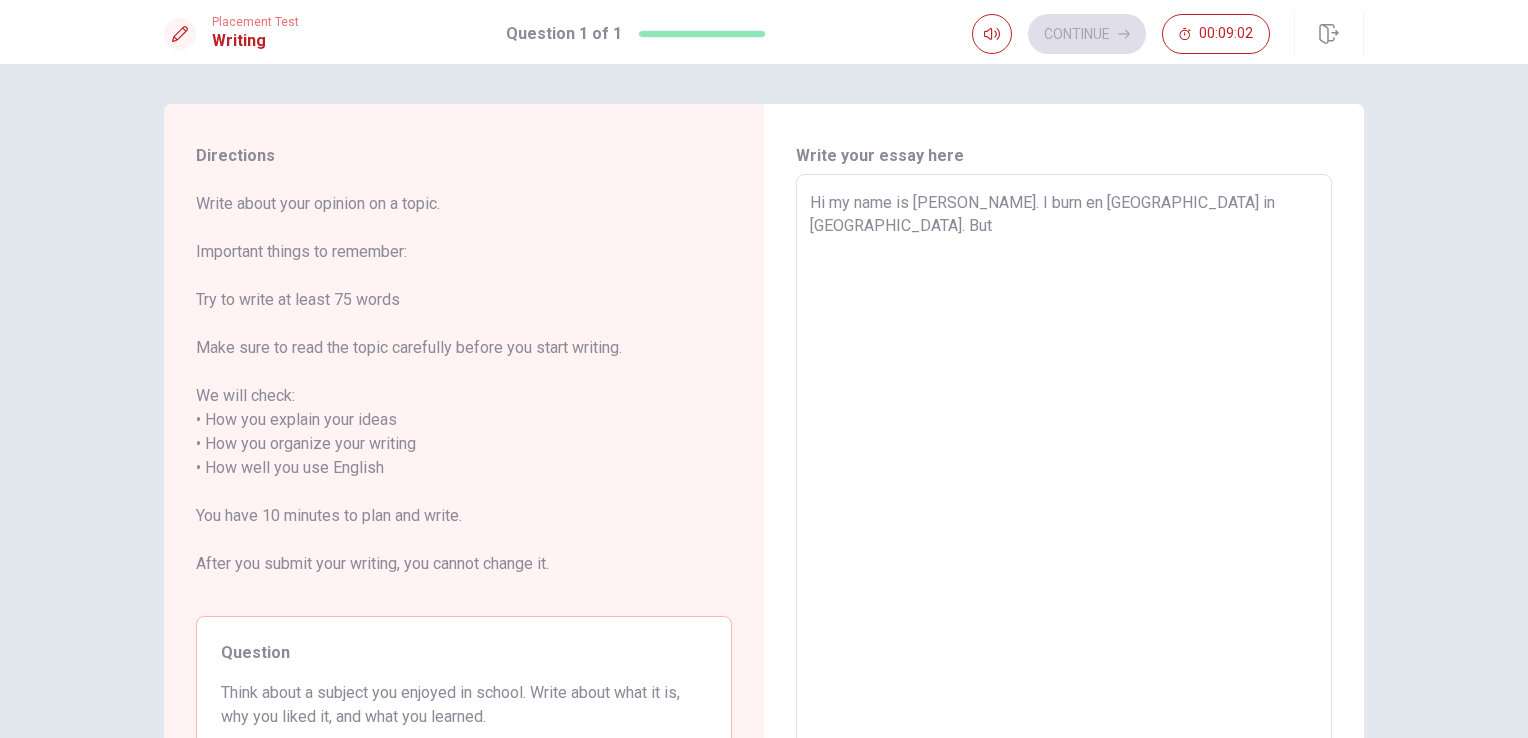 type on "x" 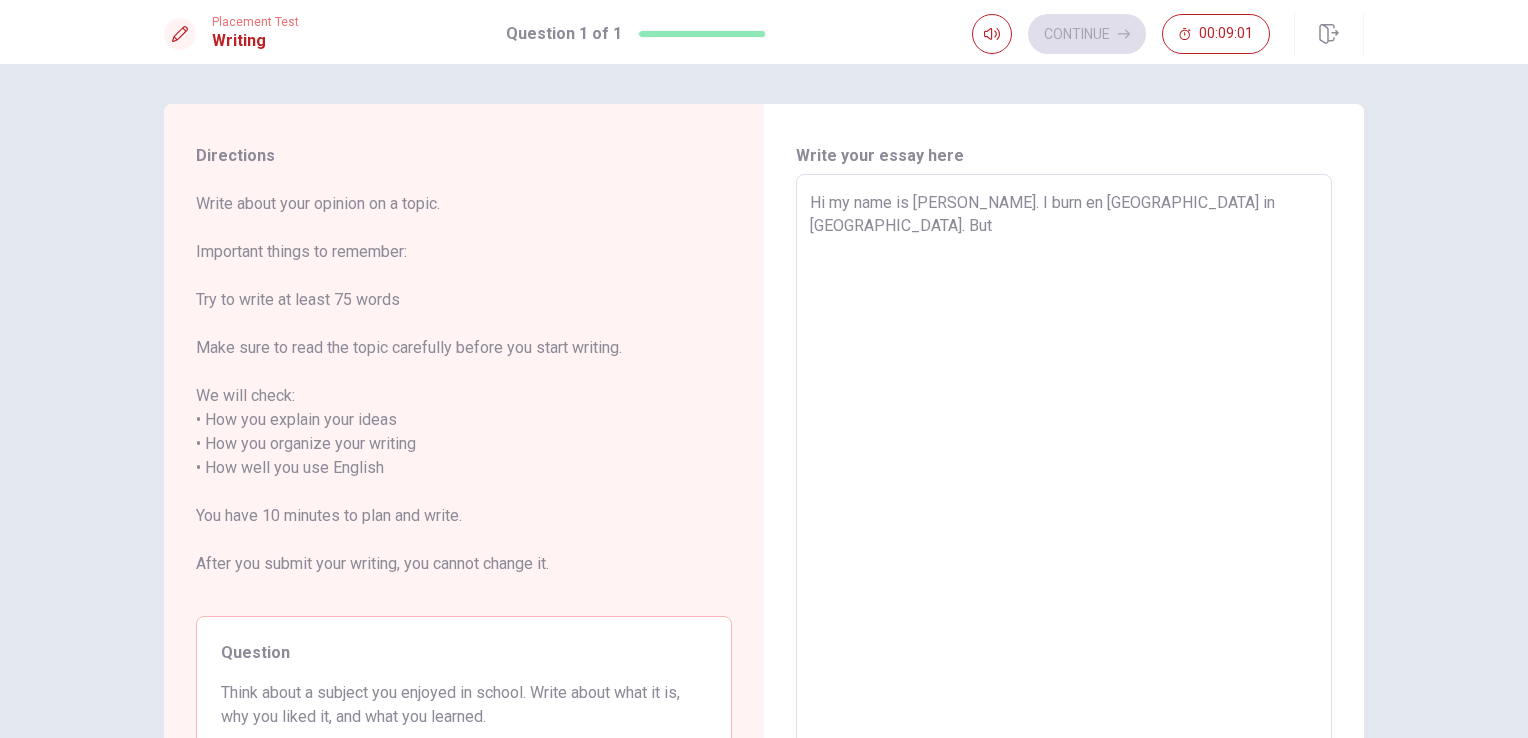type on "Hi my name is [PERSON_NAME]. I burn en [GEOGRAPHIC_DATA] in [GEOGRAPHIC_DATA]. But m" 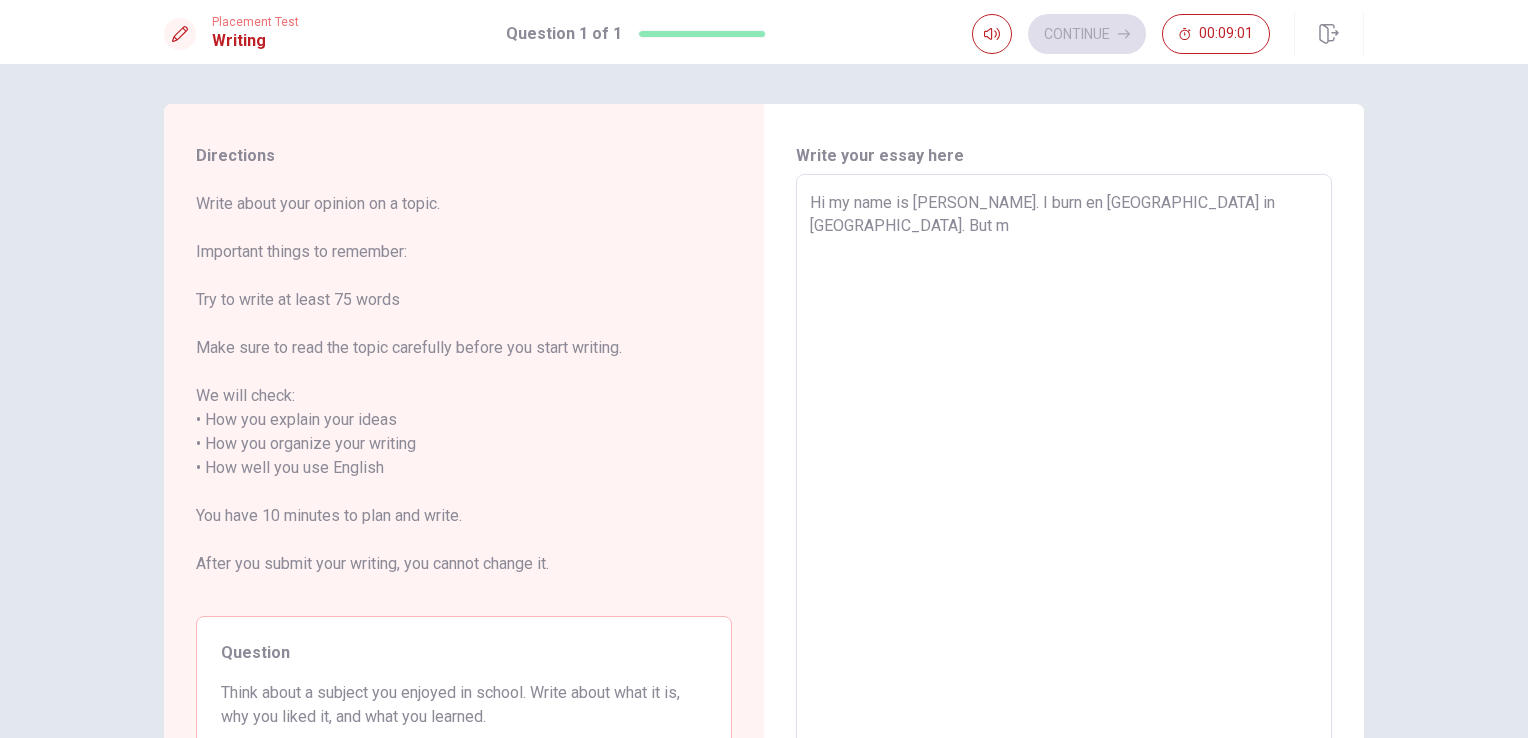 type on "x" 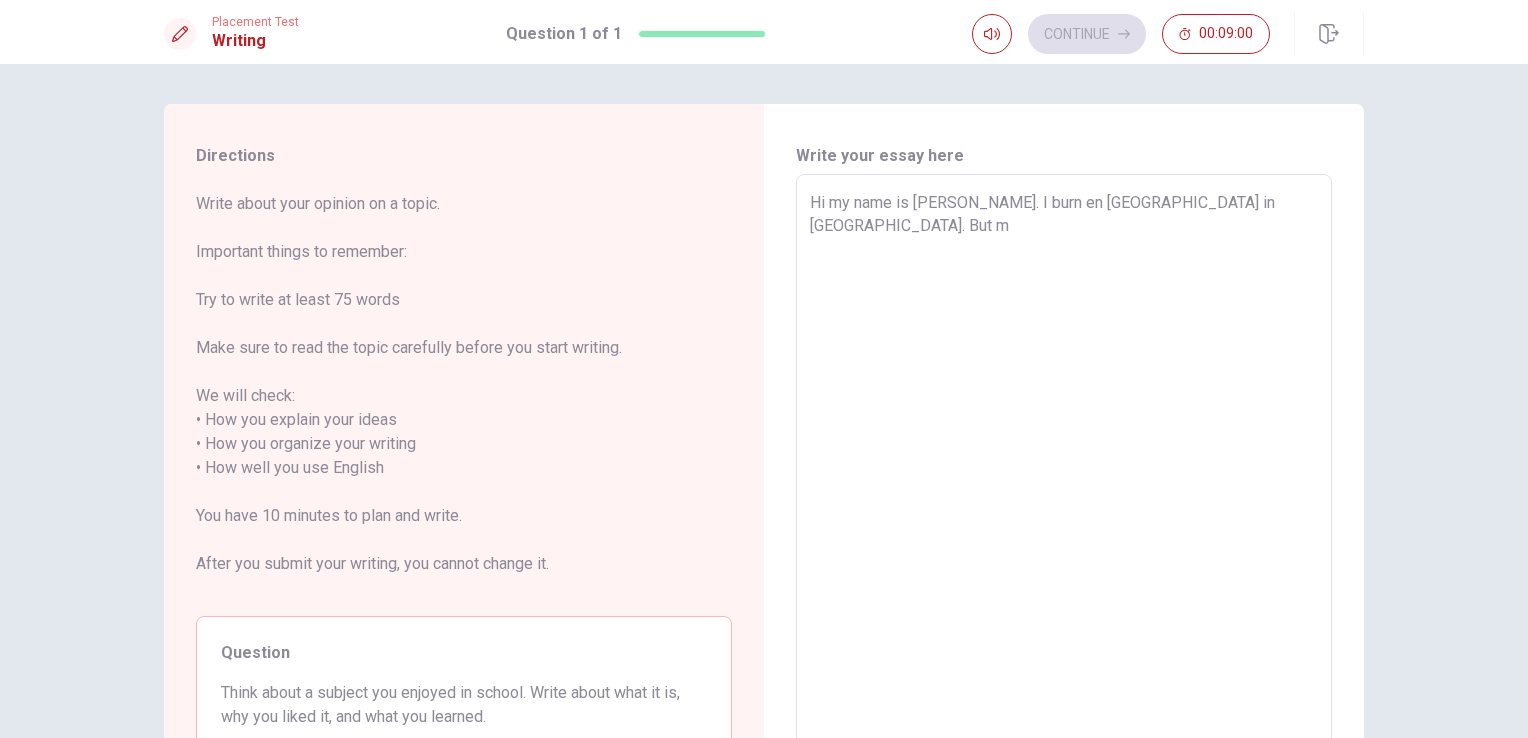 type on "Hi my name is [PERSON_NAME]. I burn en [GEOGRAPHIC_DATA] in [GEOGRAPHIC_DATA]. But my" 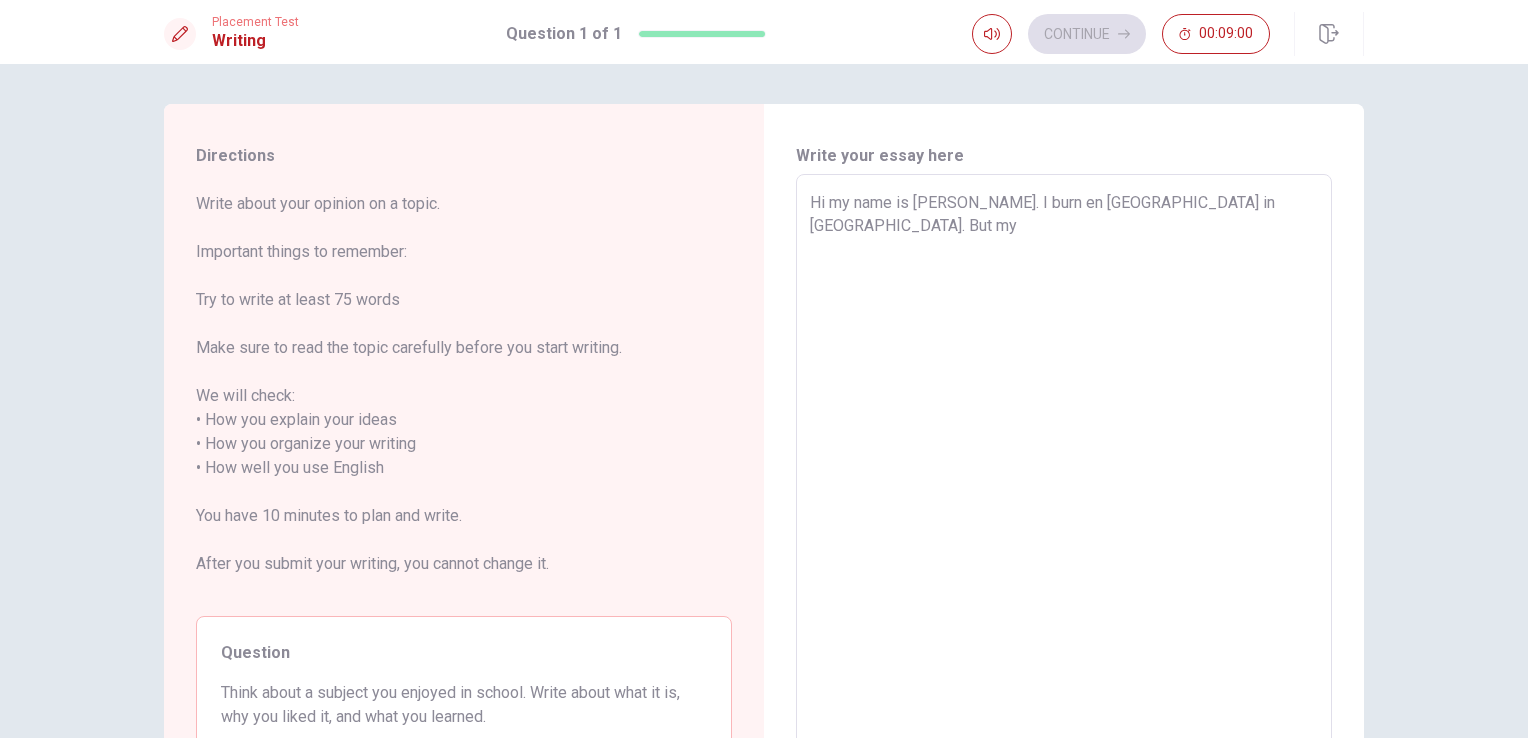 type on "x" 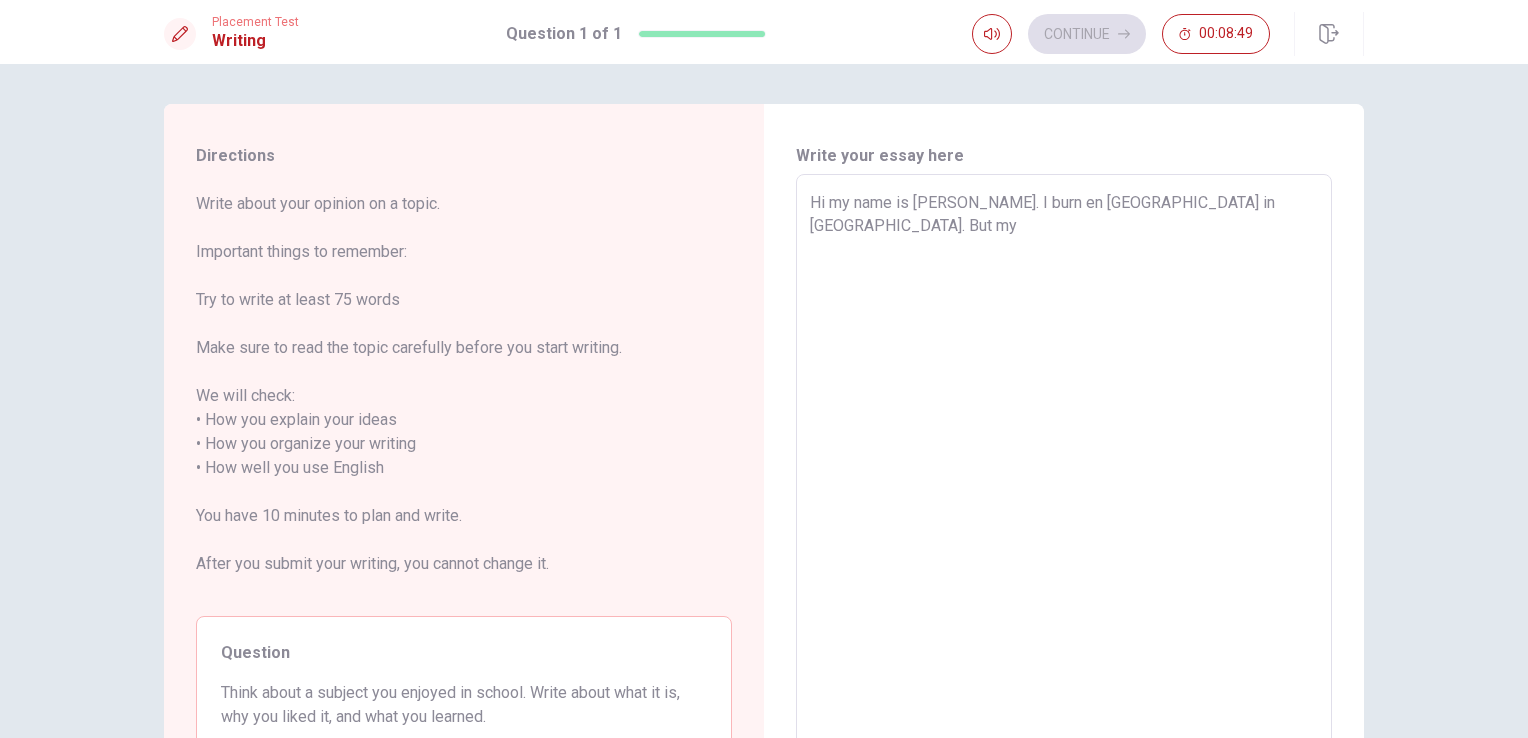 type on "x" 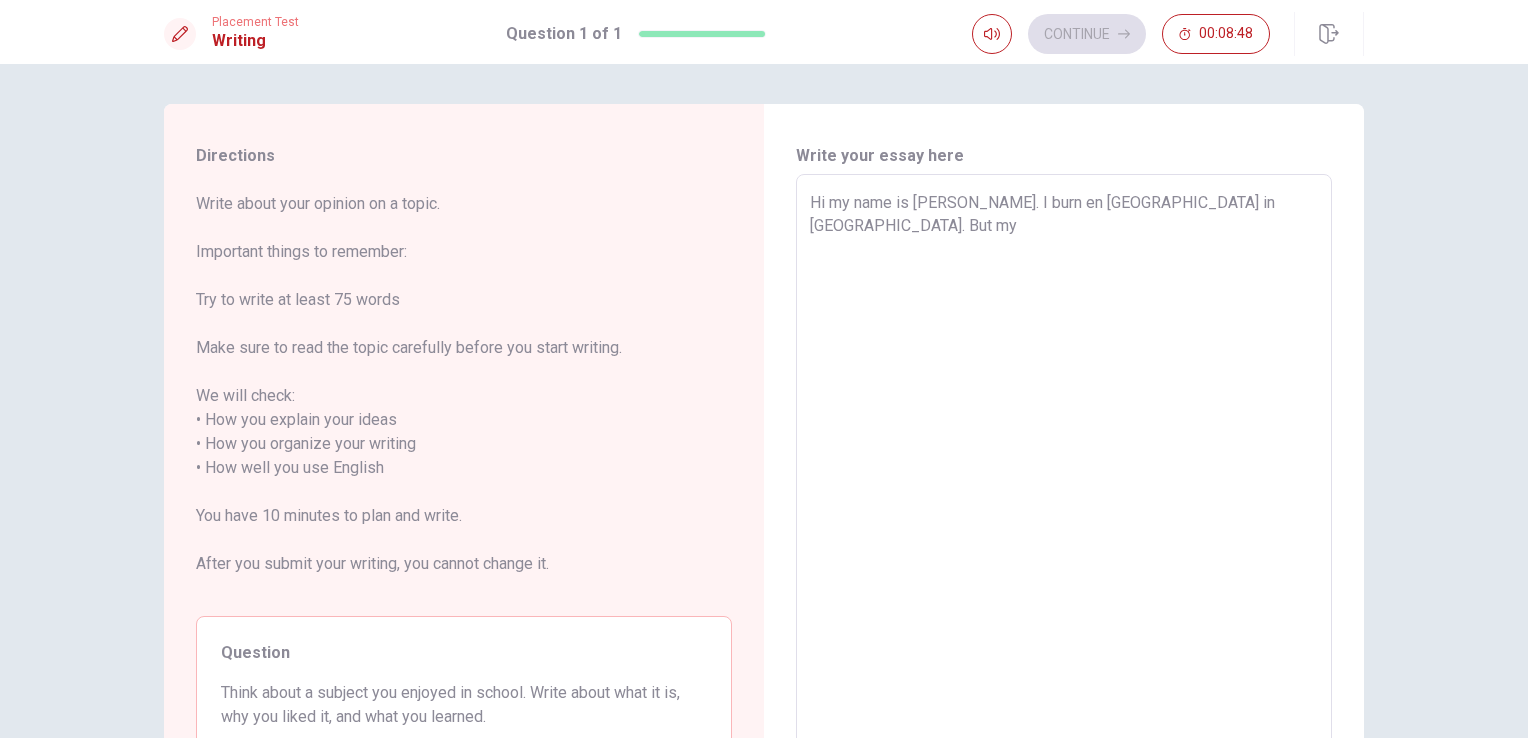 type on "Hi my name is [PERSON_NAME]. I burn en [GEOGRAPHIC_DATA] in [GEOGRAPHIC_DATA]. But my i" 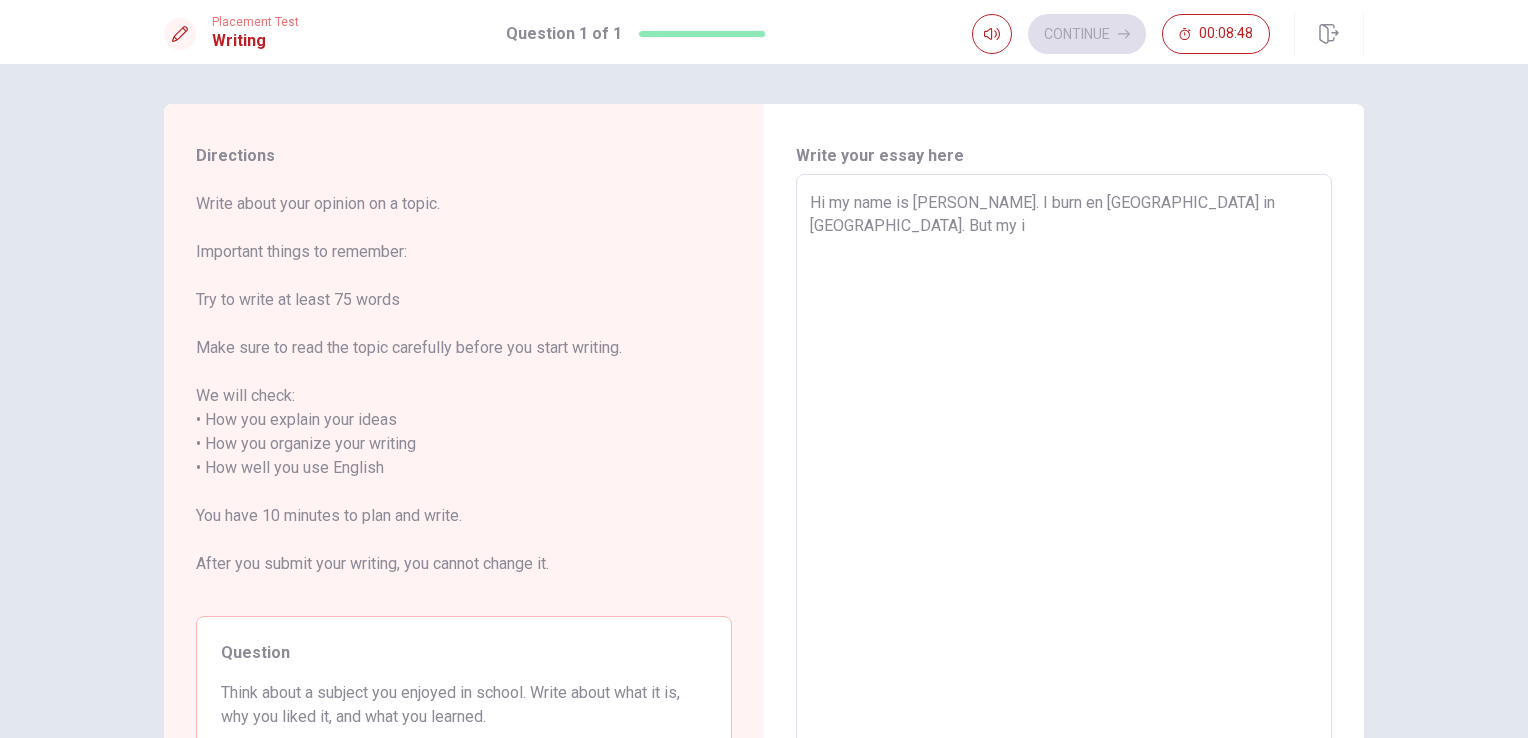 type on "x" 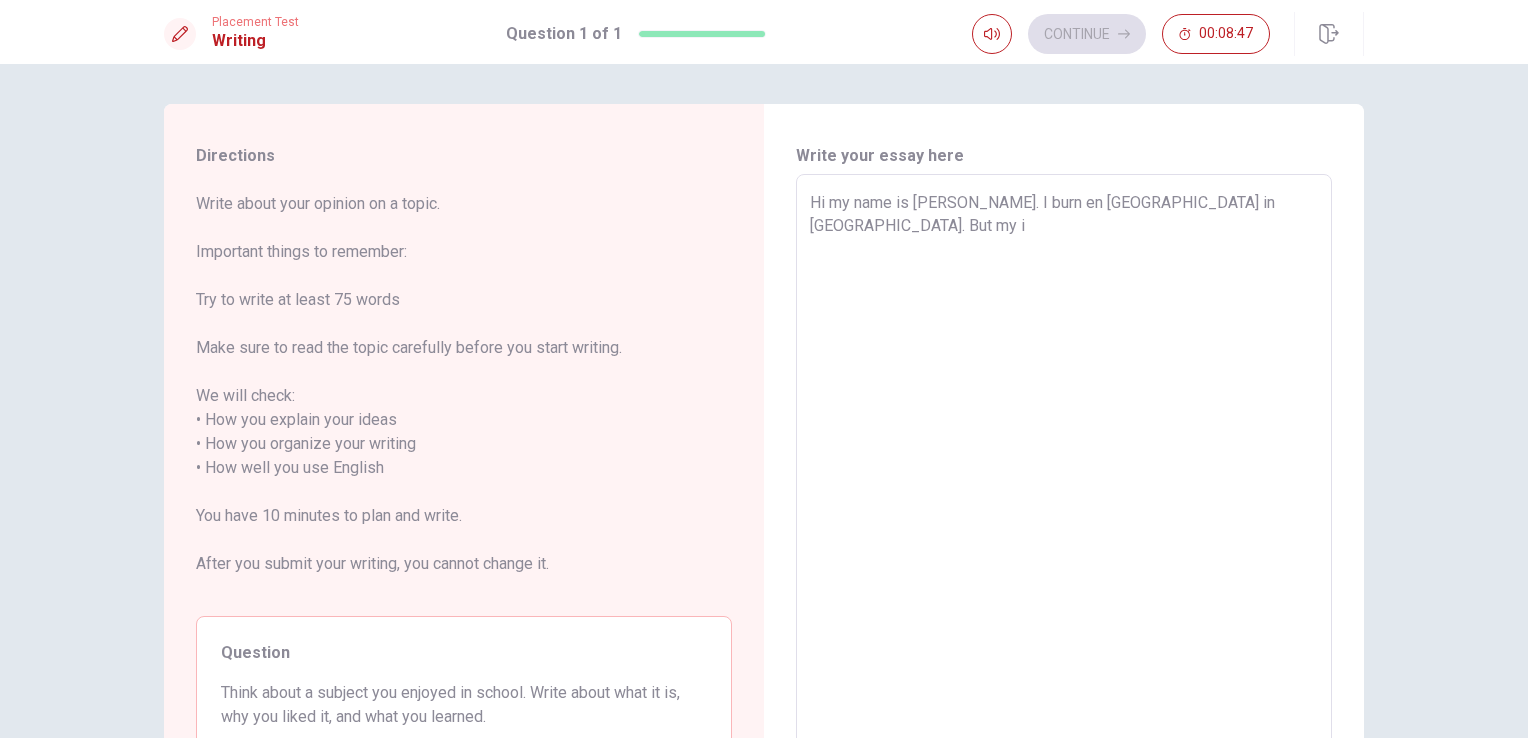 type on "Hi my name is [PERSON_NAME]. I burn en [GEOGRAPHIC_DATA] in [GEOGRAPHIC_DATA]. But my in" 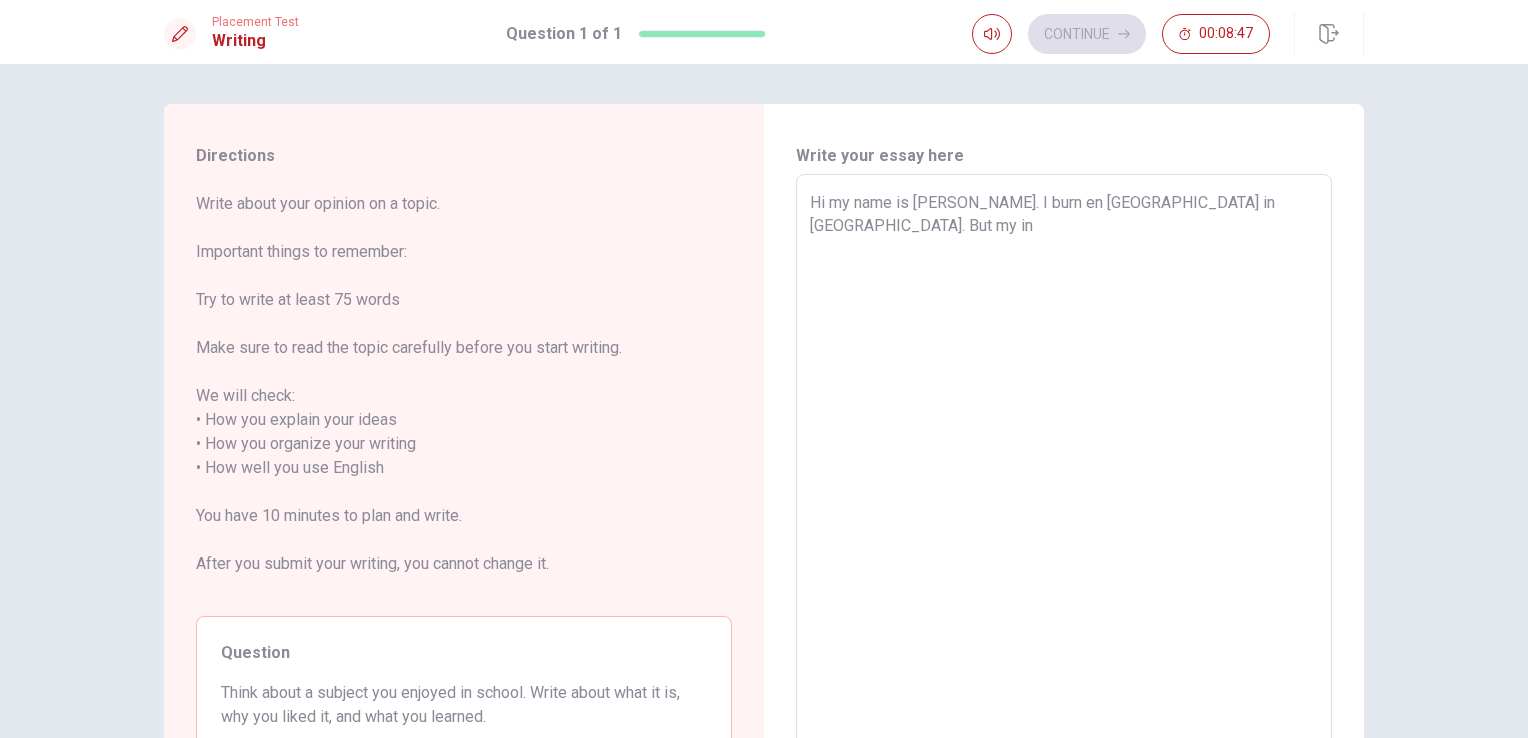 type on "x" 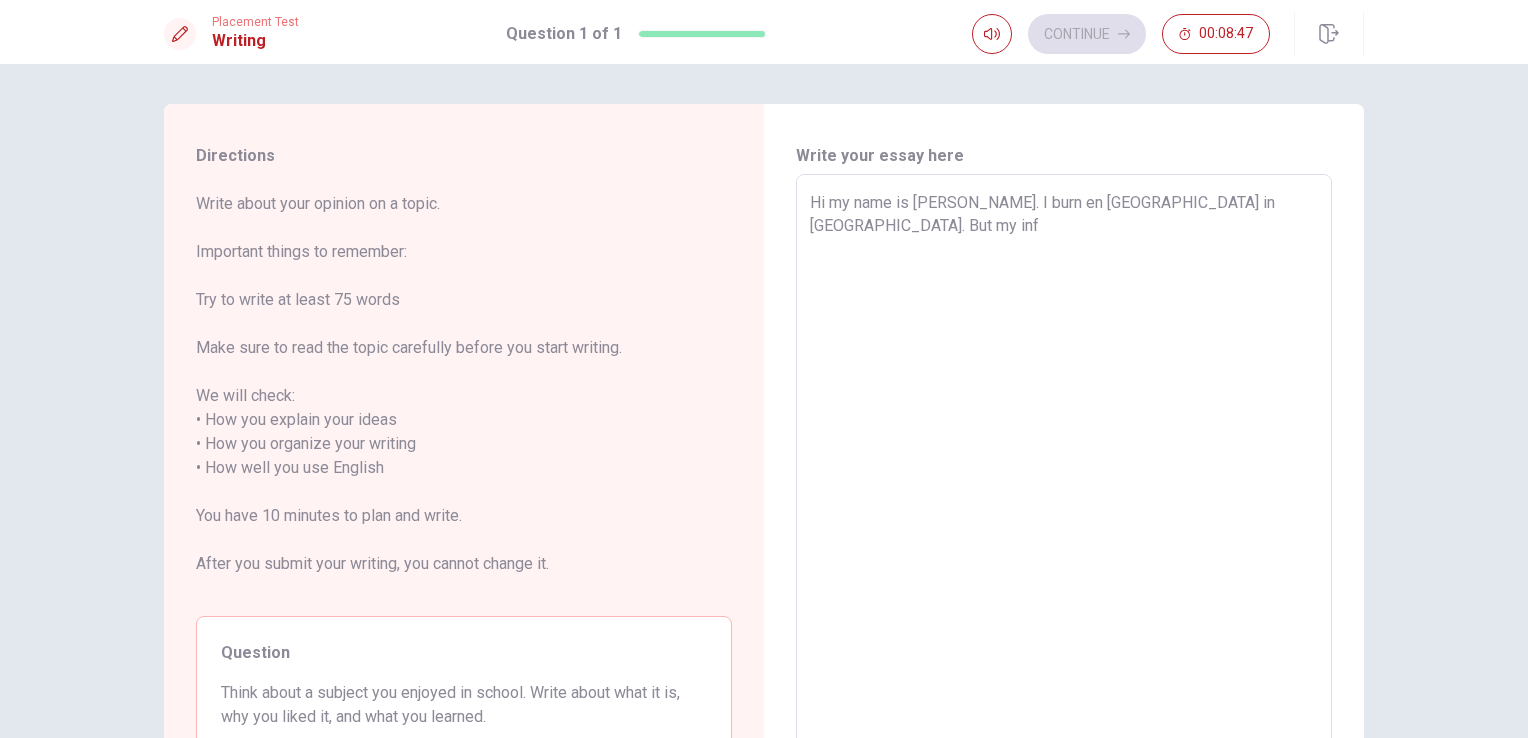 type on "x" 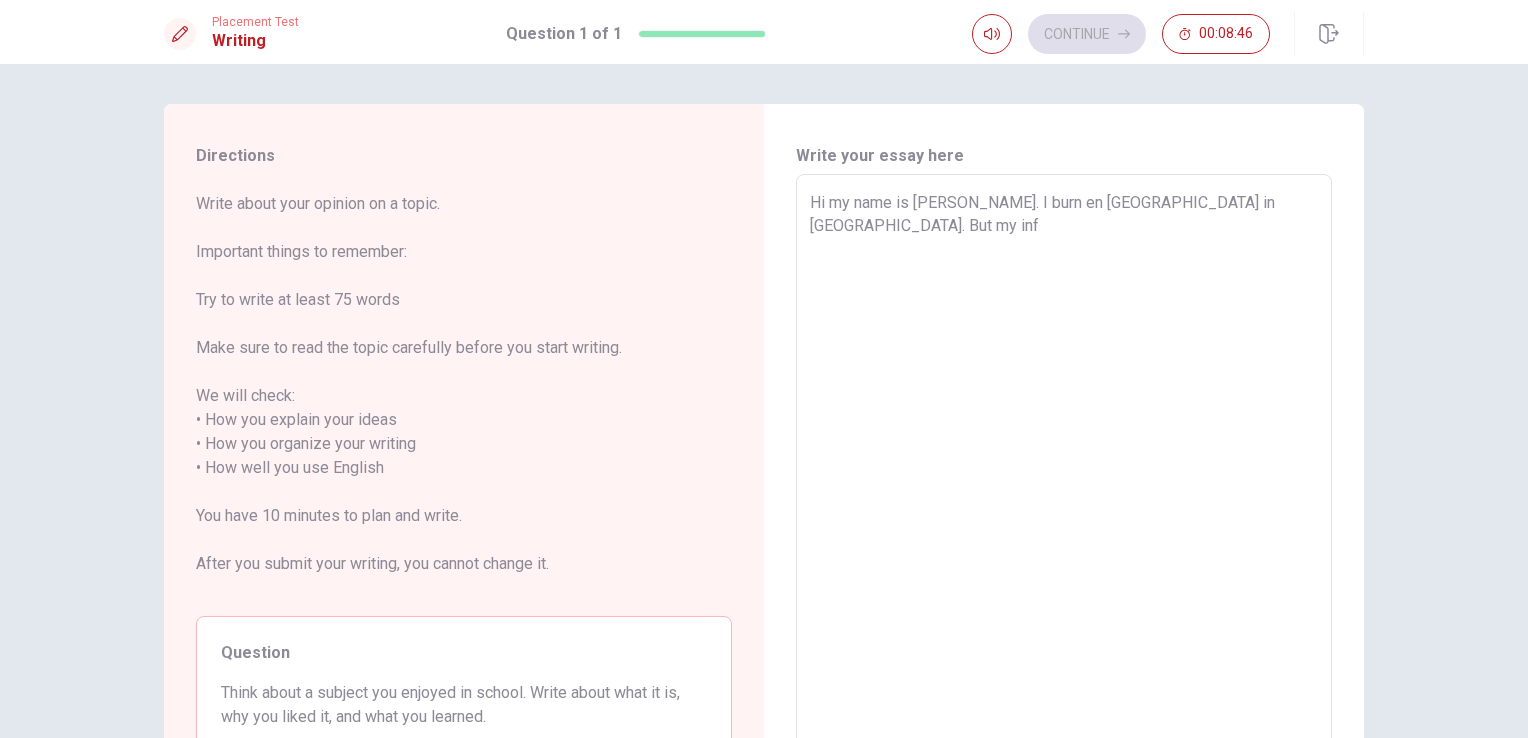 type on "Hi my name is [PERSON_NAME]. I burn en [GEOGRAPHIC_DATA] in [GEOGRAPHIC_DATA]. But my infa" 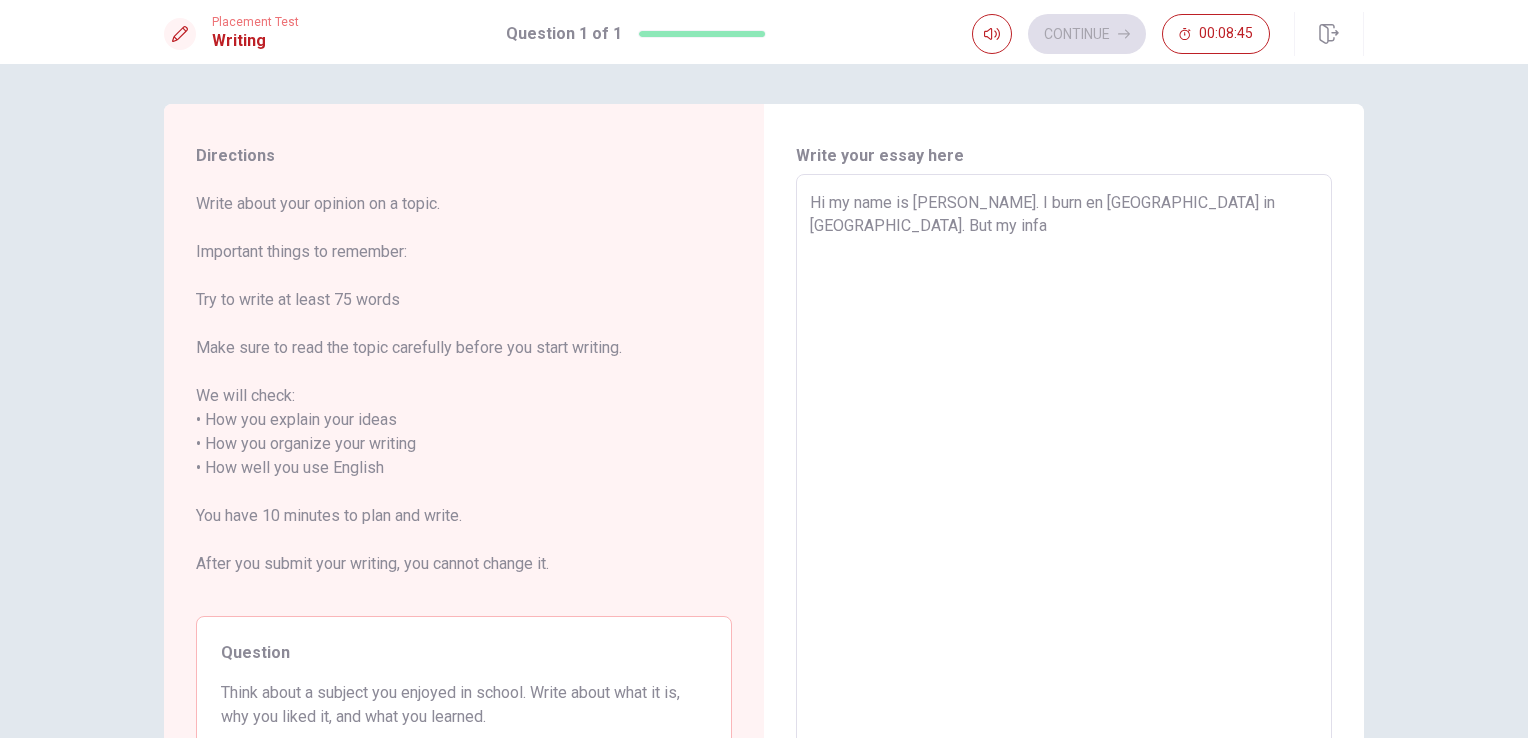 type on "x" 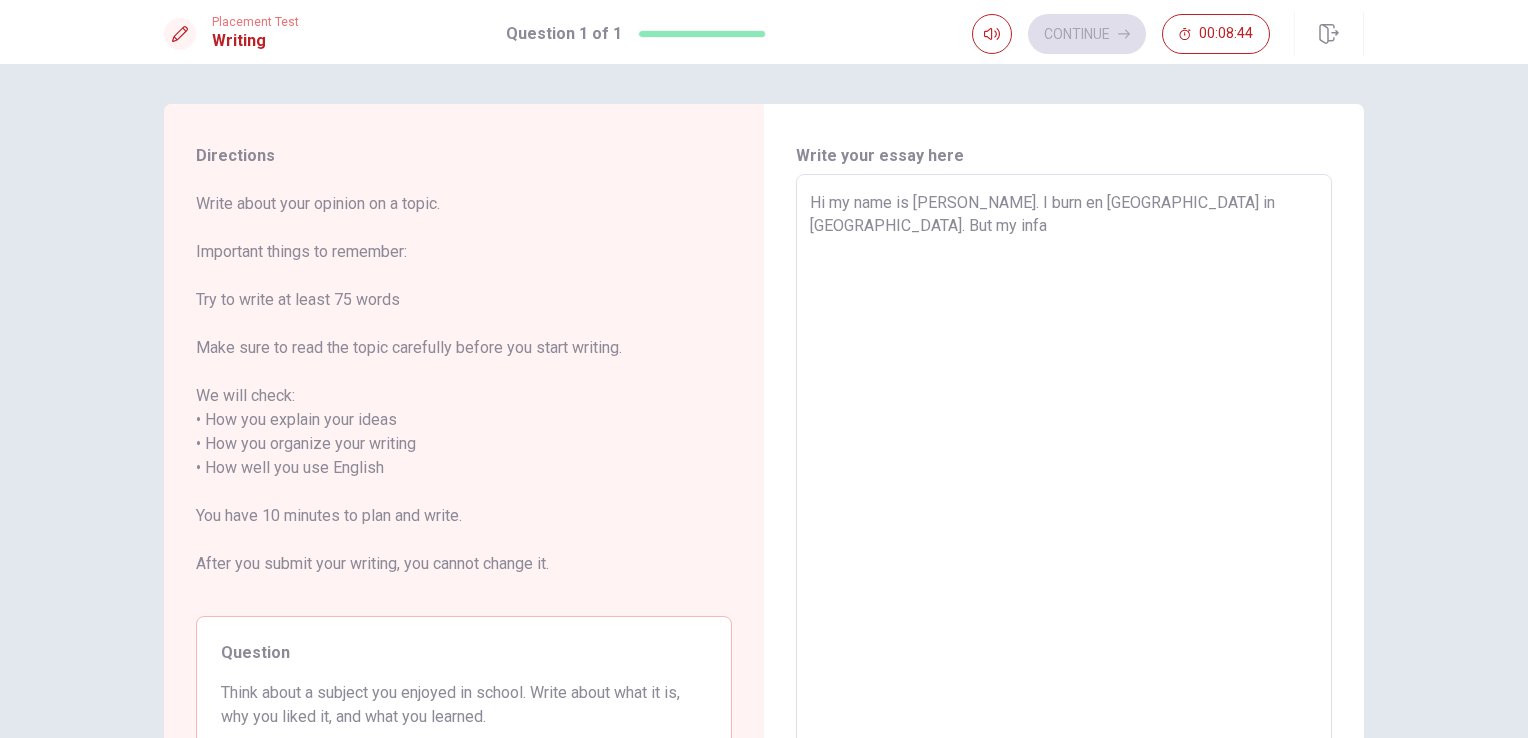 type on "Hi my name is [PERSON_NAME]. I burn en [GEOGRAPHIC_DATA] in [GEOGRAPHIC_DATA]. But my infan" 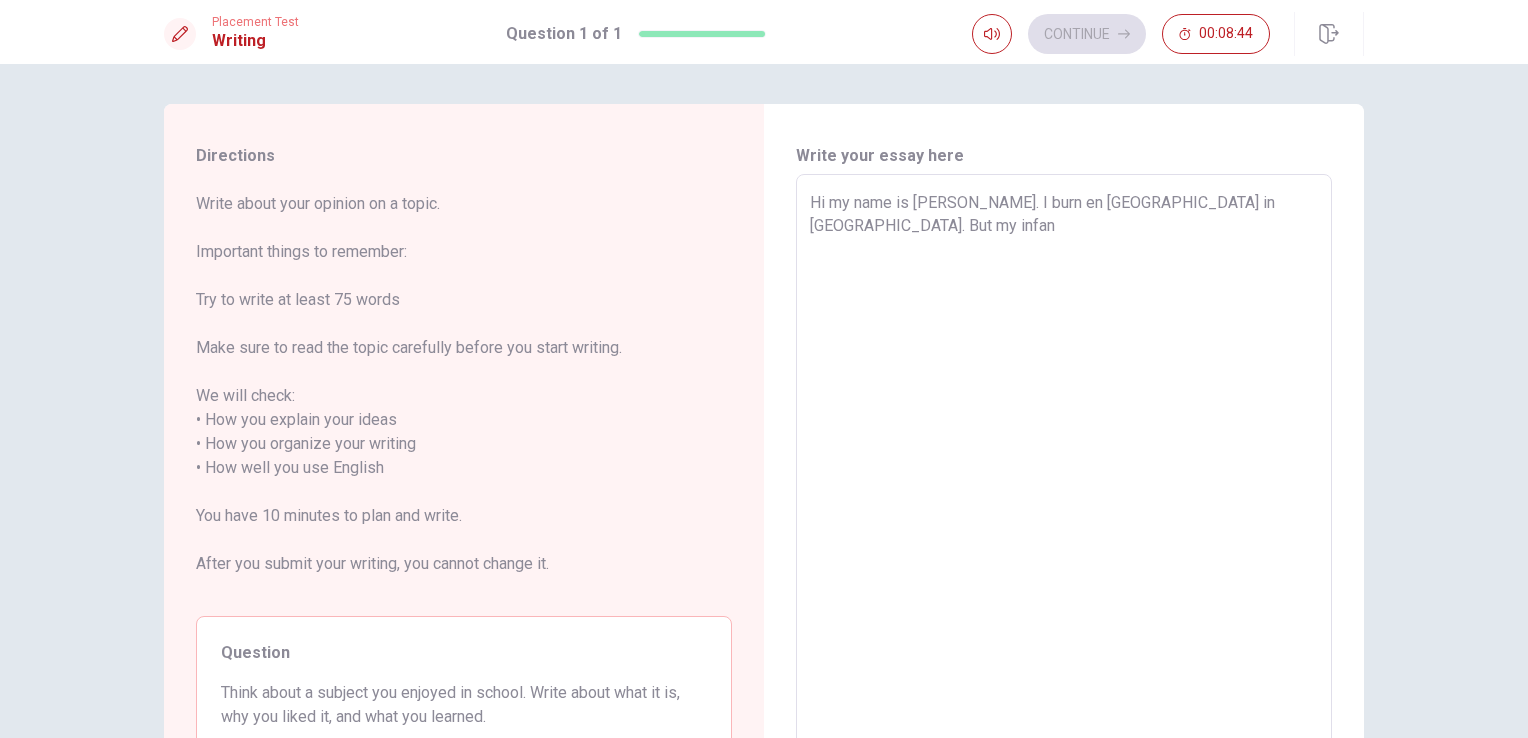 type on "x" 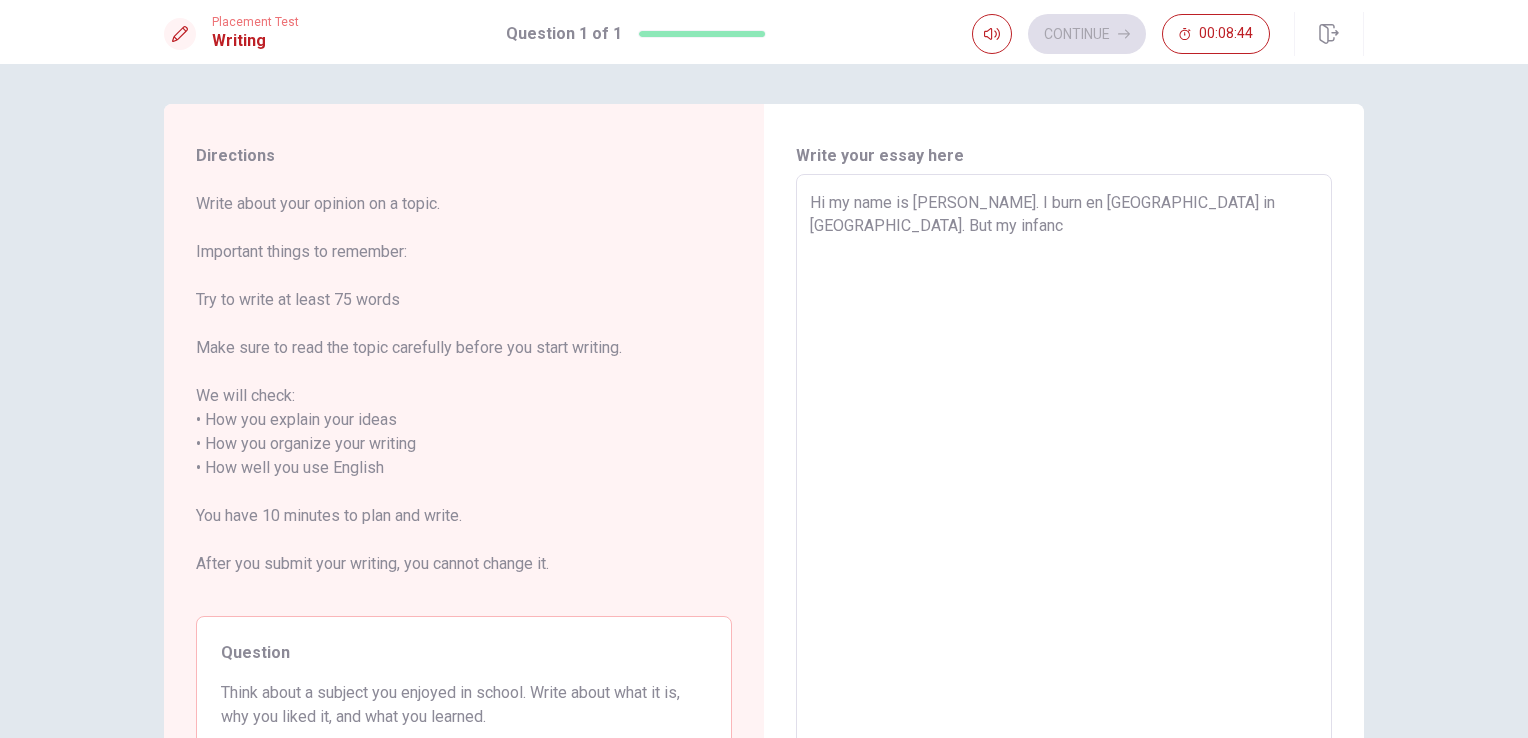 type on "x" 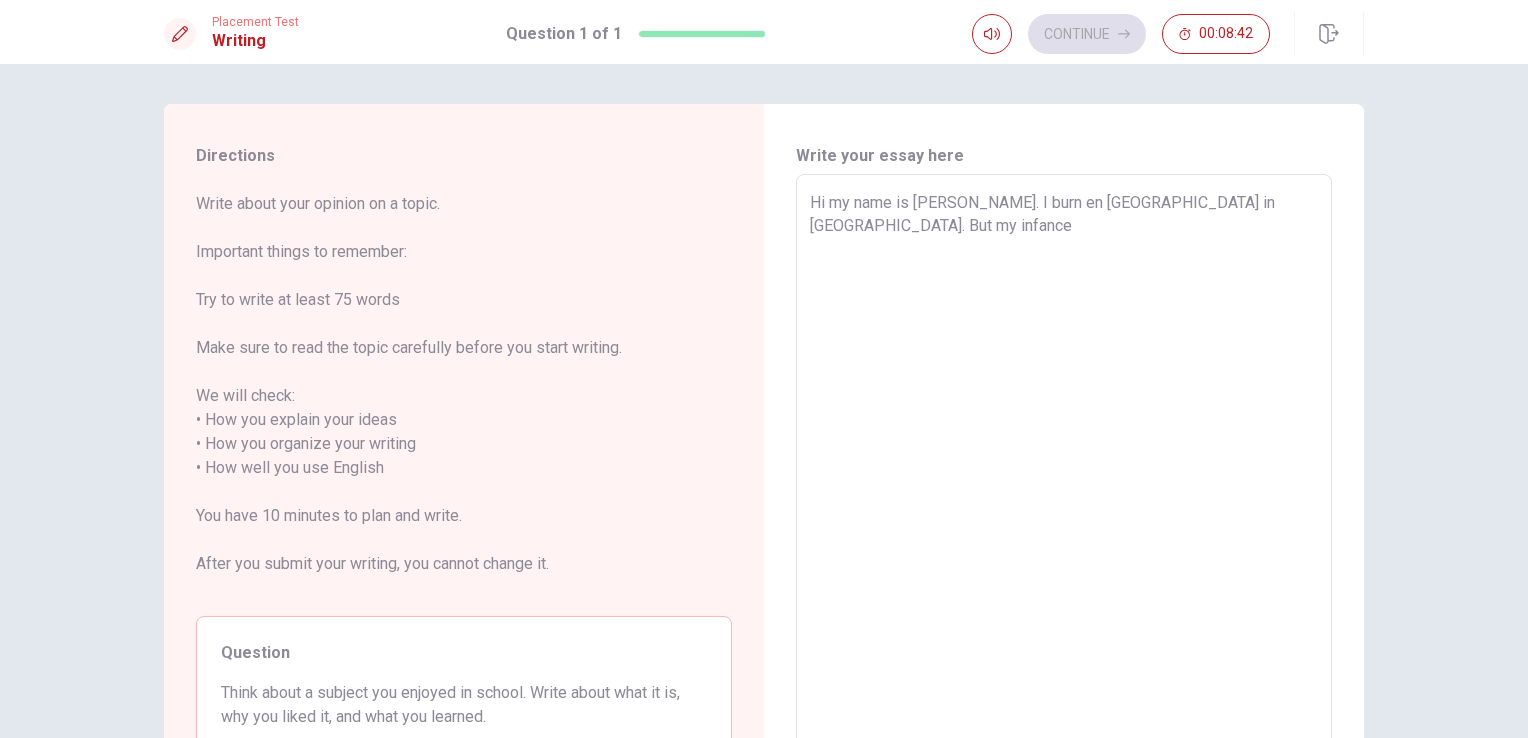 type on "x" 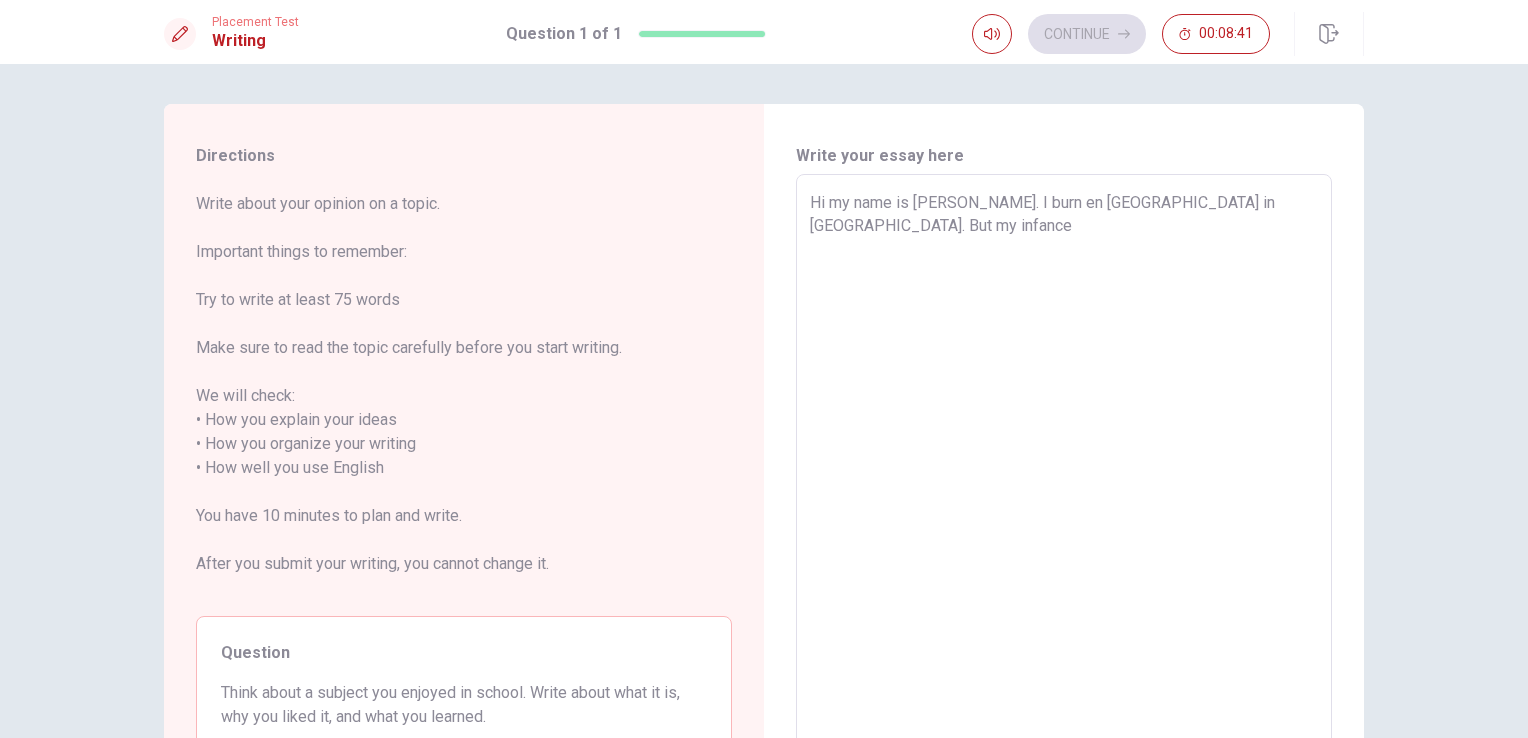 type on "Hi my name is [PERSON_NAME]. I burn en [GEOGRAPHIC_DATA] in [GEOGRAPHIC_DATA]. But my infanc" 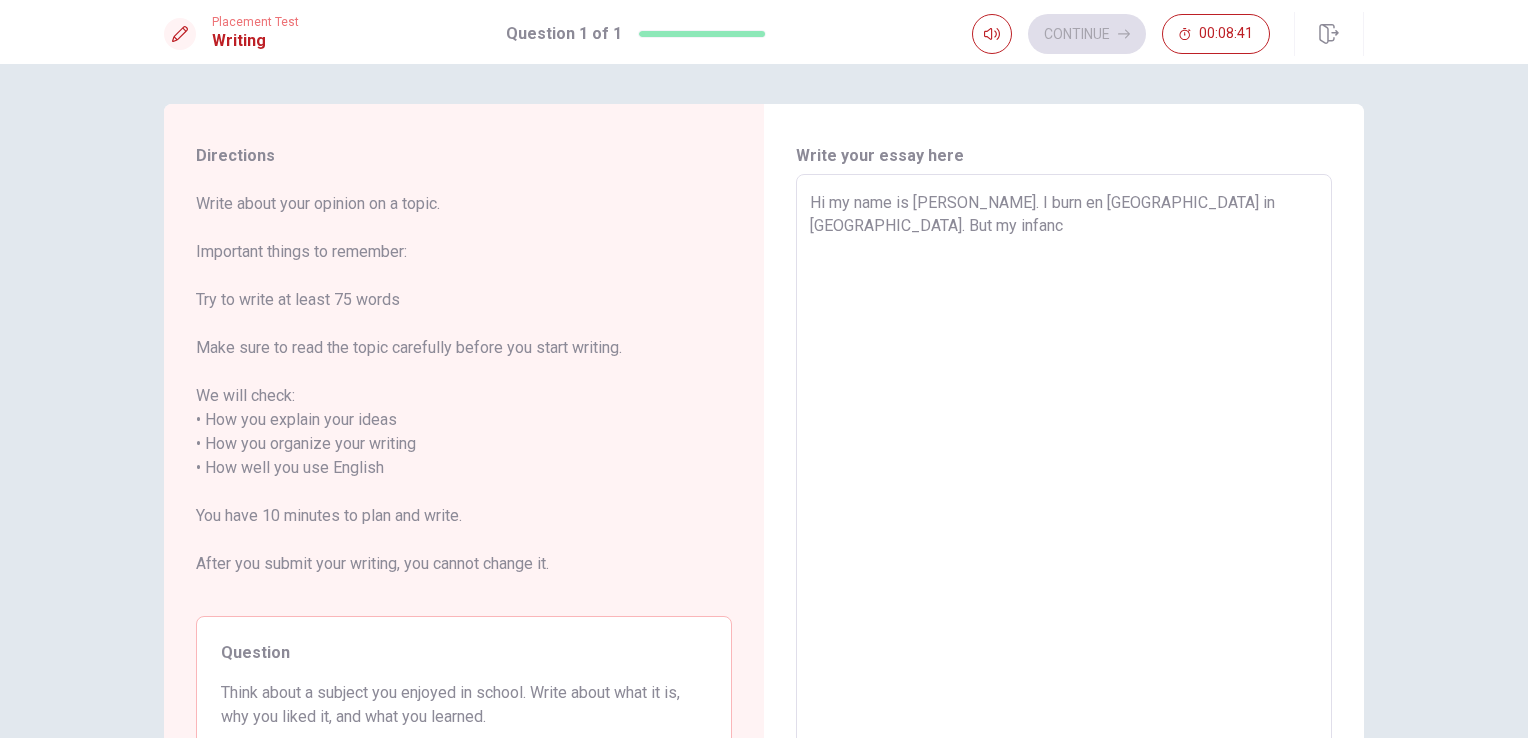 type on "x" 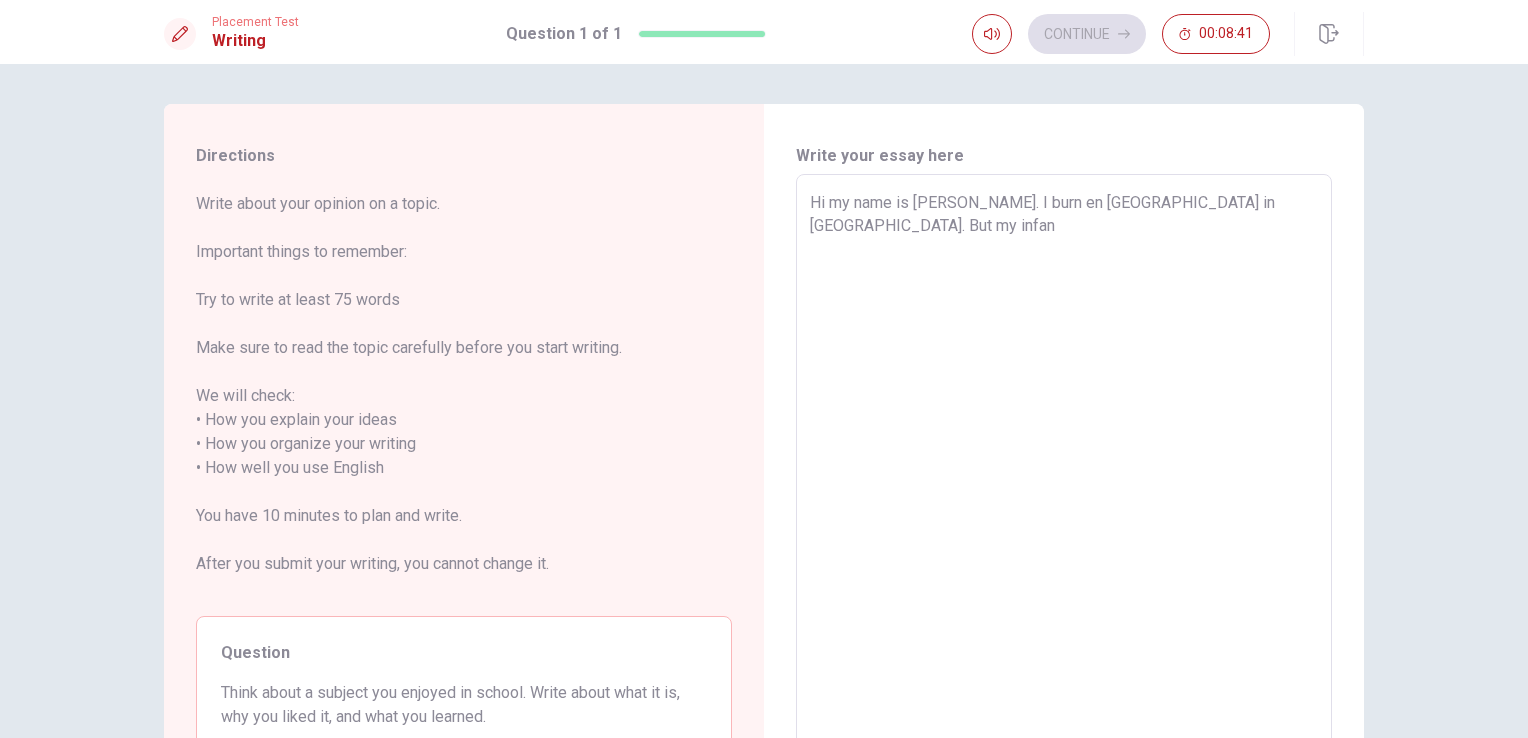 type on "x" 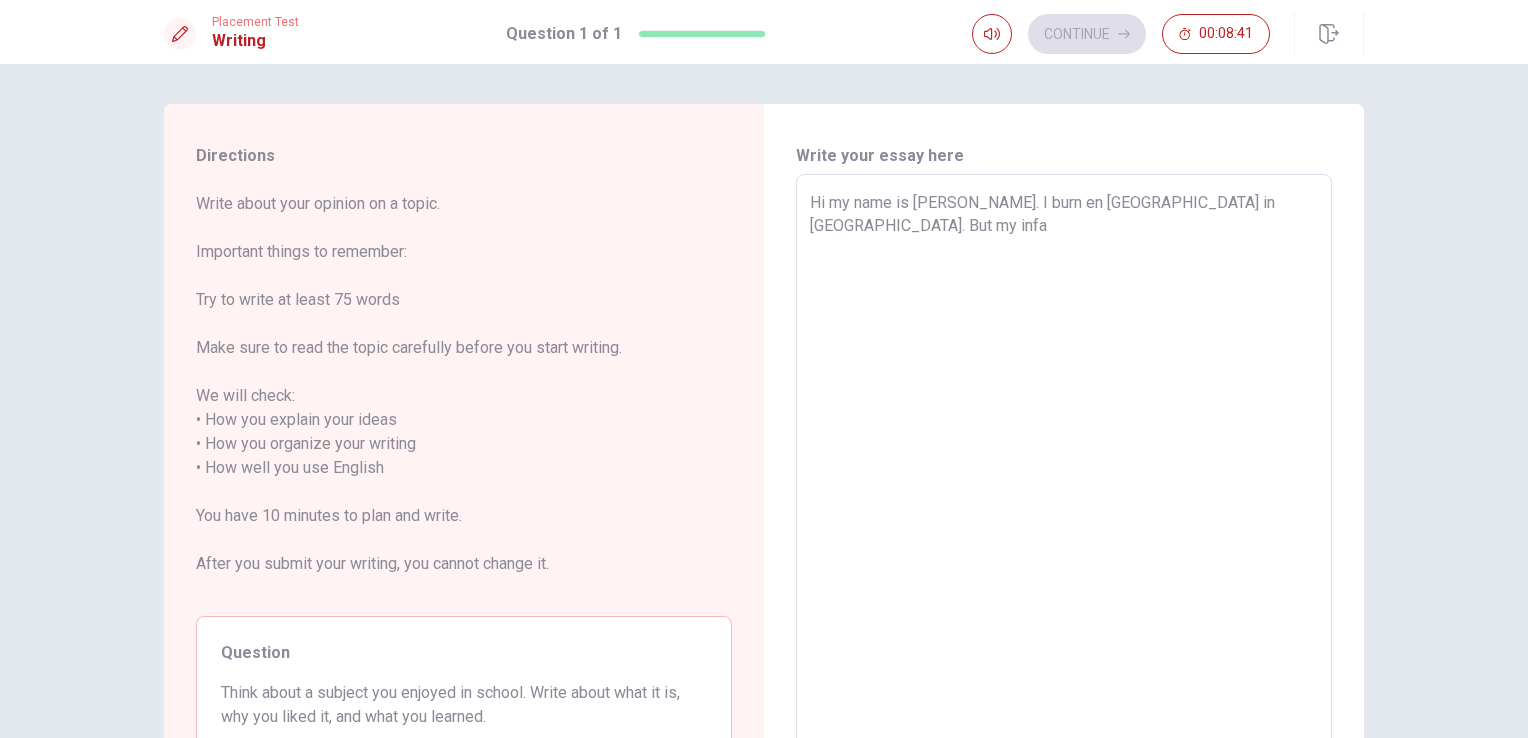 type on "x" 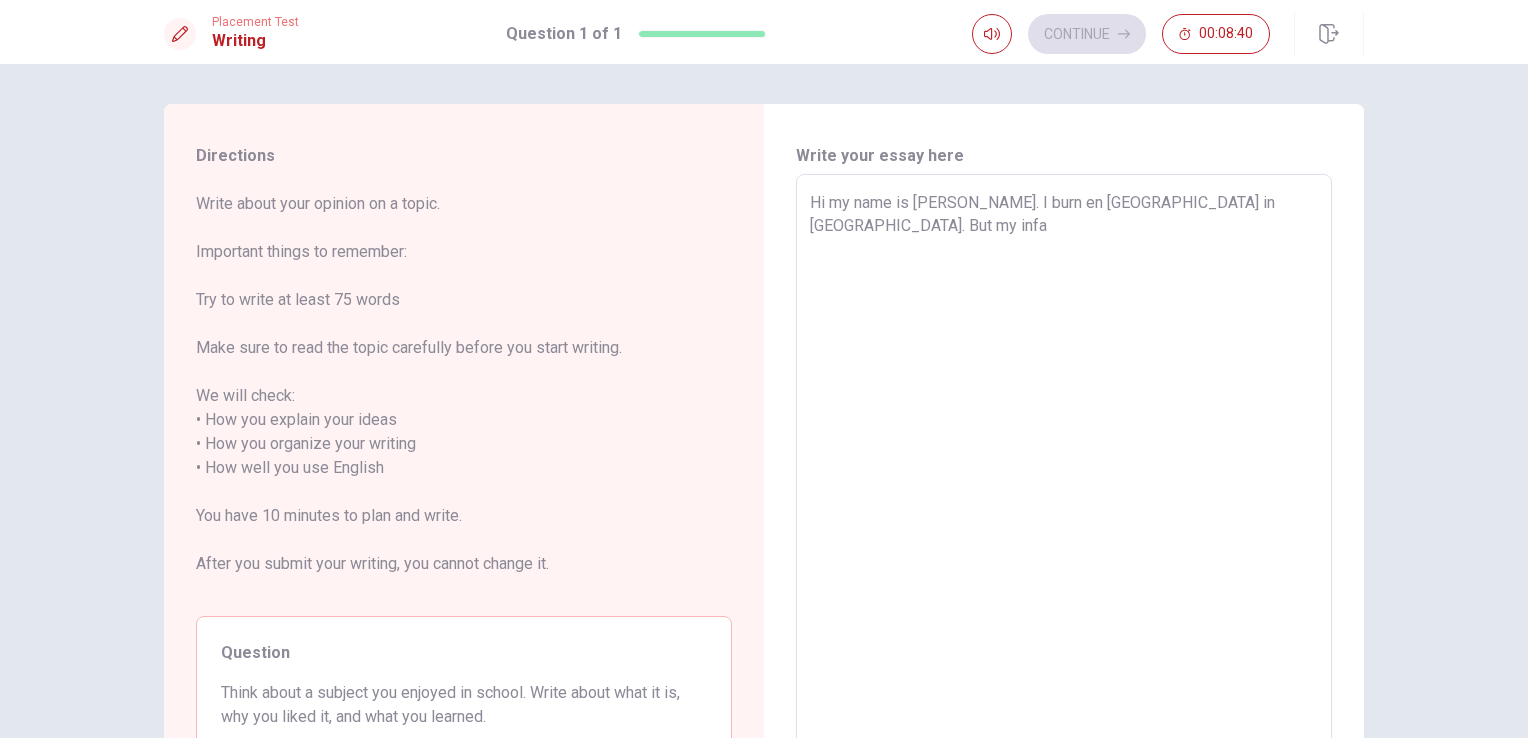 type on "Hi my name is [PERSON_NAME]. I burn en [GEOGRAPHIC_DATA] in [GEOGRAPHIC_DATA]. But my inf" 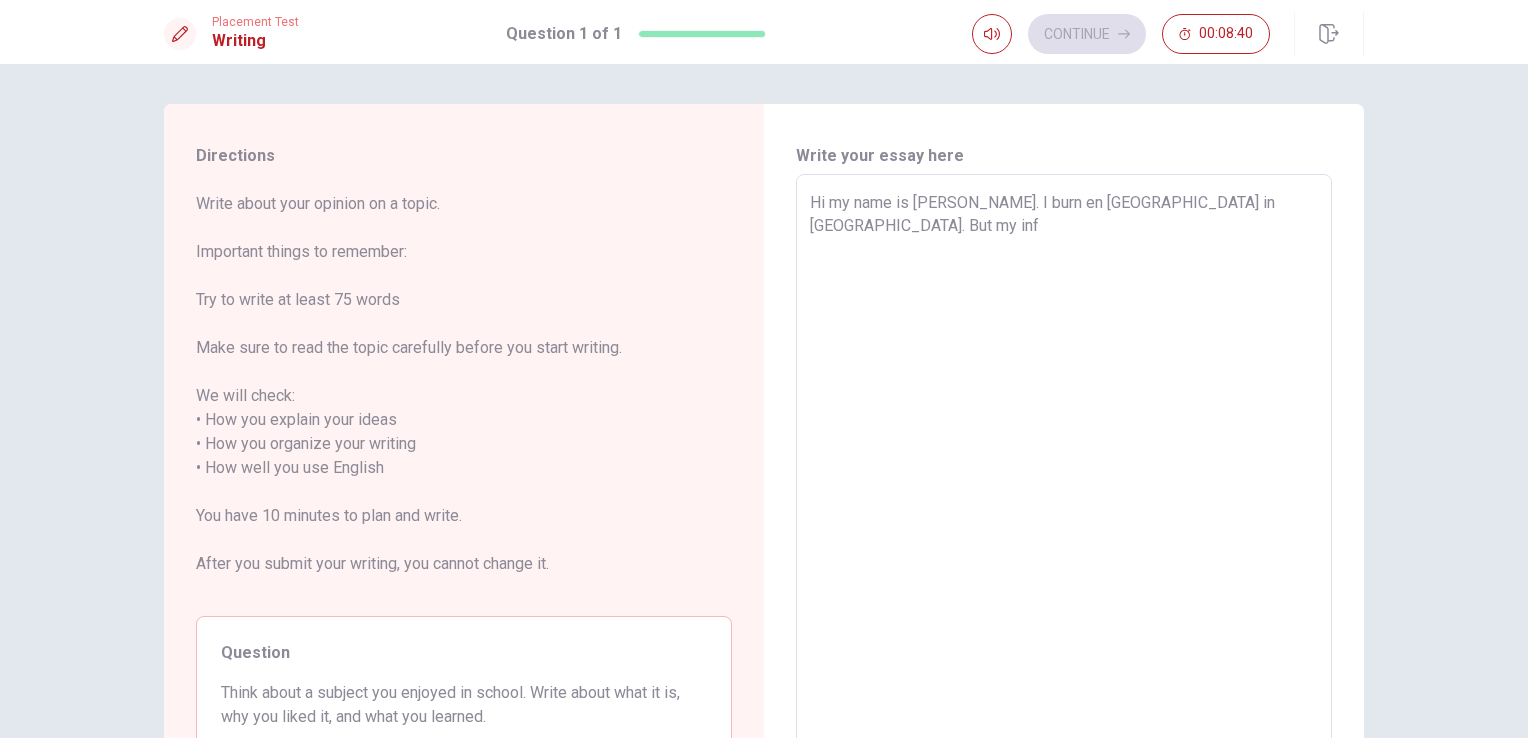 type 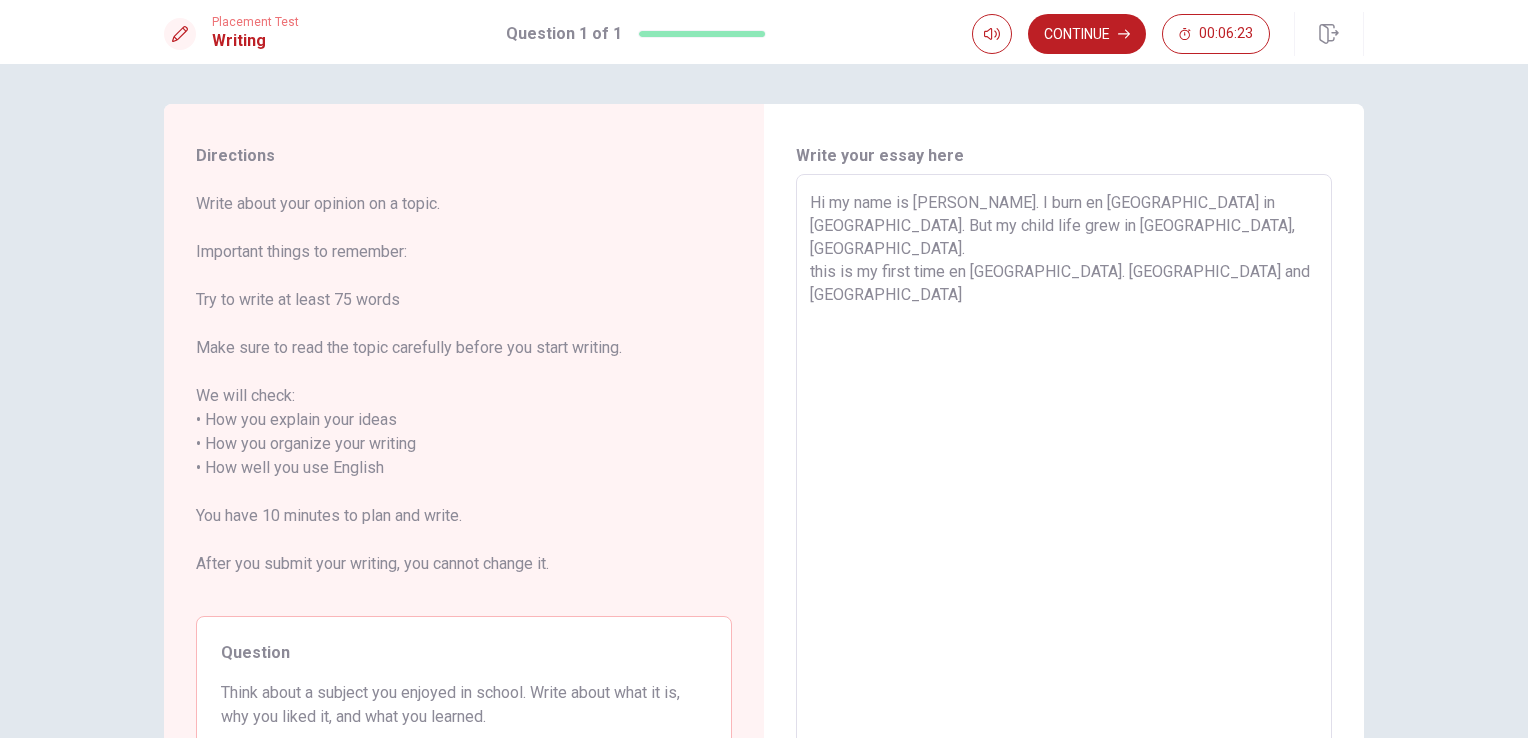 click on "Hi my name is [PERSON_NAME]. I burn en [GEOGRAPHIC_DATA] in [GEOGRAPHIC_DATA]. But my child life grew in [GEOGRAPHIC_DATA], [GEOGRAPHIC_DATA].
this is my first time en [GEOGRAPHIC_DATA]. [GEOGRAPHIC_DATA] and [GEOGRAPHIC_DATA]" at bounding box center [1064, 468] 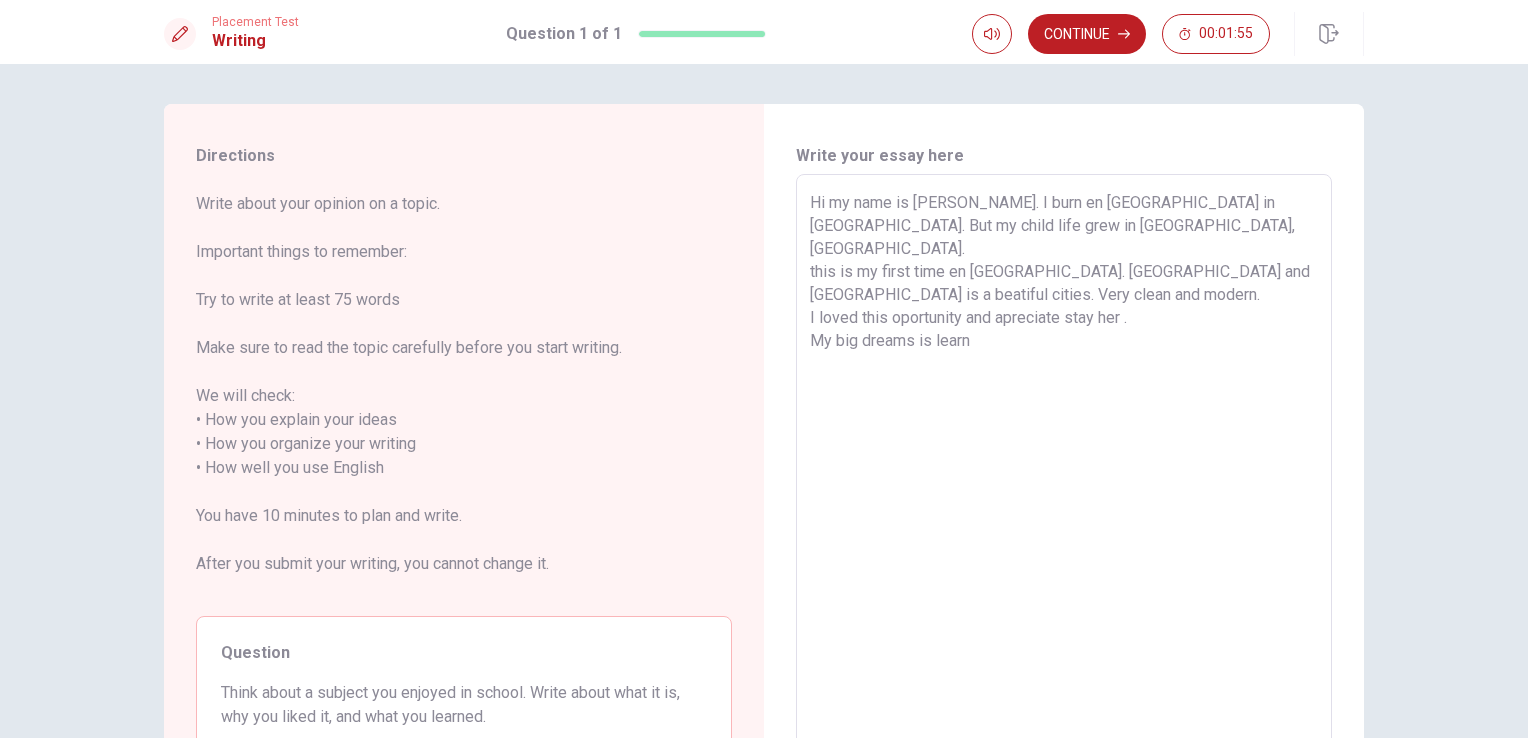 click on "Hi my name is [PERSON_NAME]. I burn en [GEOGRAPHIC_DATA] in [GEOGRAPHIC_DATA]. But my child life grew in [GEOGRAPHIC_DATA], [GEOGRAPHIC_DATA].
this is my first time en [GEOGRAPHIC_DATA]. [GEOGRAPHIC_DATA] and [GEOGRAPHIC_DATA] is a beatiful cities. Very clean and modern.
I loved this oportunity and apreciate stay her .
My big dreams is learn" at bounding box center [1064, 468] 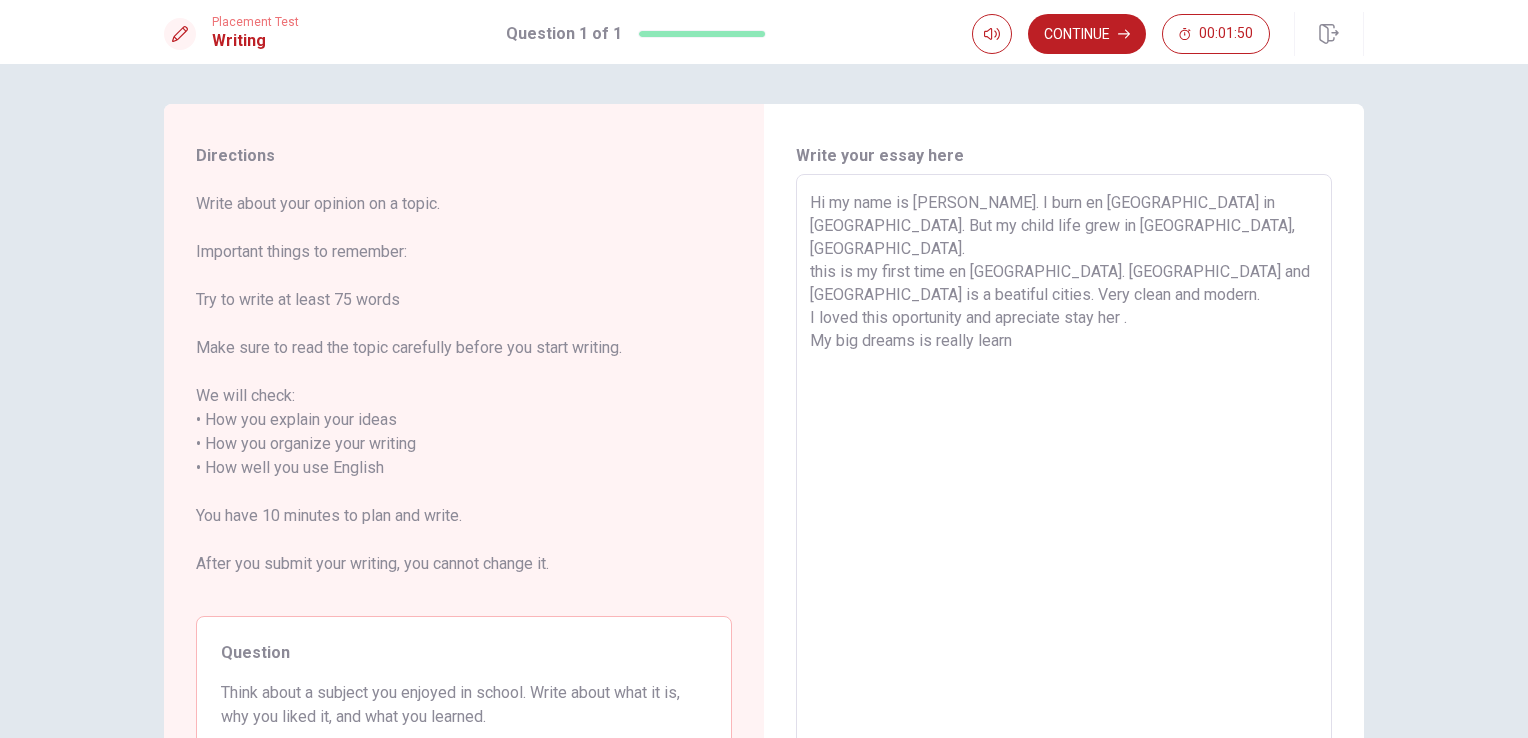 click on "Hi my name is [PERSON_NAME]. I burn en [GEOGRAPHIC_DATA] in [GEOGRAPHIC_DATA]. But my child life grew in [GEOGRAPHIC_DATA], [GEOGRAPHIC_DATA].
this is my first time en [GEOGRAPHIC_DATA]. [GEOGRAPHIC_DATA] and [GEOGRAPHIC_DATA] is a beatiful cities. Very clean and modern.
I loved this oportunity and apreciate stay her .
My big dreams is really learn" at bounding box center [1064, 468] 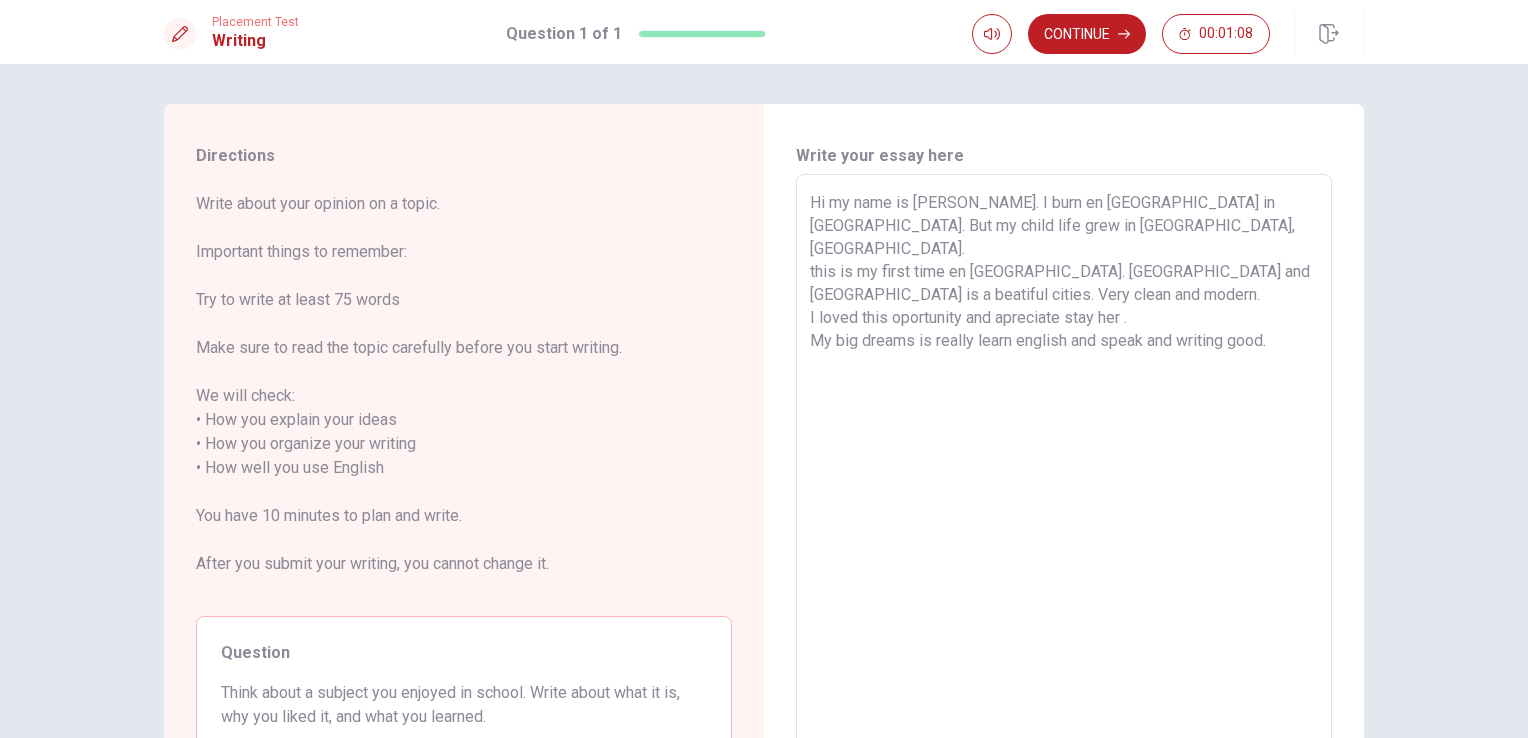 click on "Hi my name is [PERSON_NAME]. I burn en [GEOGRAPHIC_DATA] in [GEOGRAPHIC_DATA]. But my child life grew in [GEOGRAPHIC_DATA], [GEOGRAPHIC_DATA].
this is my first time en [GEOGRAPHIC_DATA]. [GEOGRAPHIC_DATA] and [GEOGRAPHIC_DATA] is a beatiful cities. Very clean and modern.
I loved this oportunity and apreciate stay her .
My big dreams is really learn english and speak and writing good." at bounding box center (1064, 468) 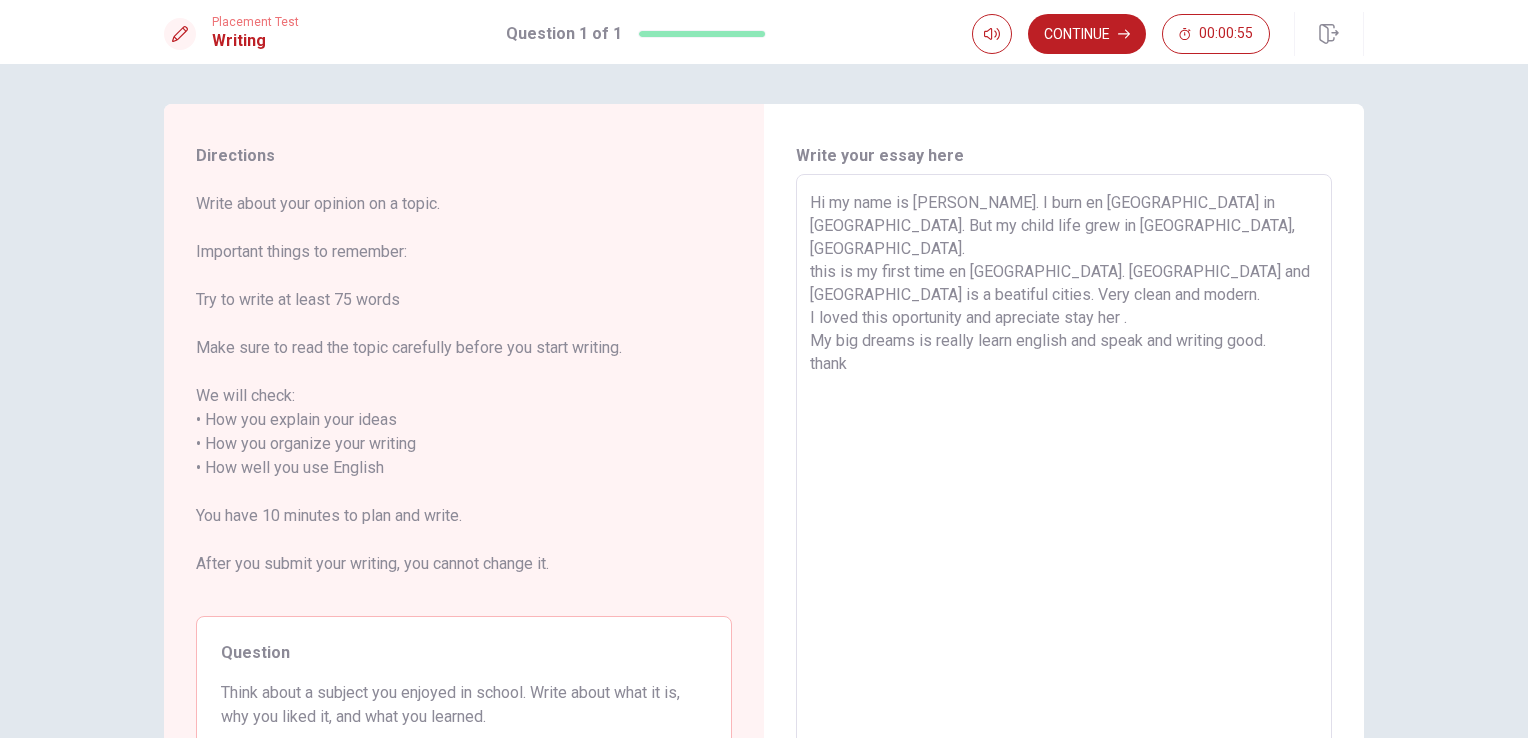 click on "Hi my name is [PERSON_NAME]. I burn en [GEOGRAPHIC_DATA] in [GEOGRAPHIC_DATA]. But my child life grew in [GEOGRAPHIC_DATA], [GEOGRAPHIC_DATA].
this is my first time en [GEOGRAPHIC_DATA]. [GEOGRAPHIC_DATA] and [GEOGRAPHIC_DATA] is a beatiful cities. Very clean and modern.
I loved this oportunity and apreciate stay her .
My big dreams is really learn english and speak and writing good.
thank" at bounding box center [1064, 468] 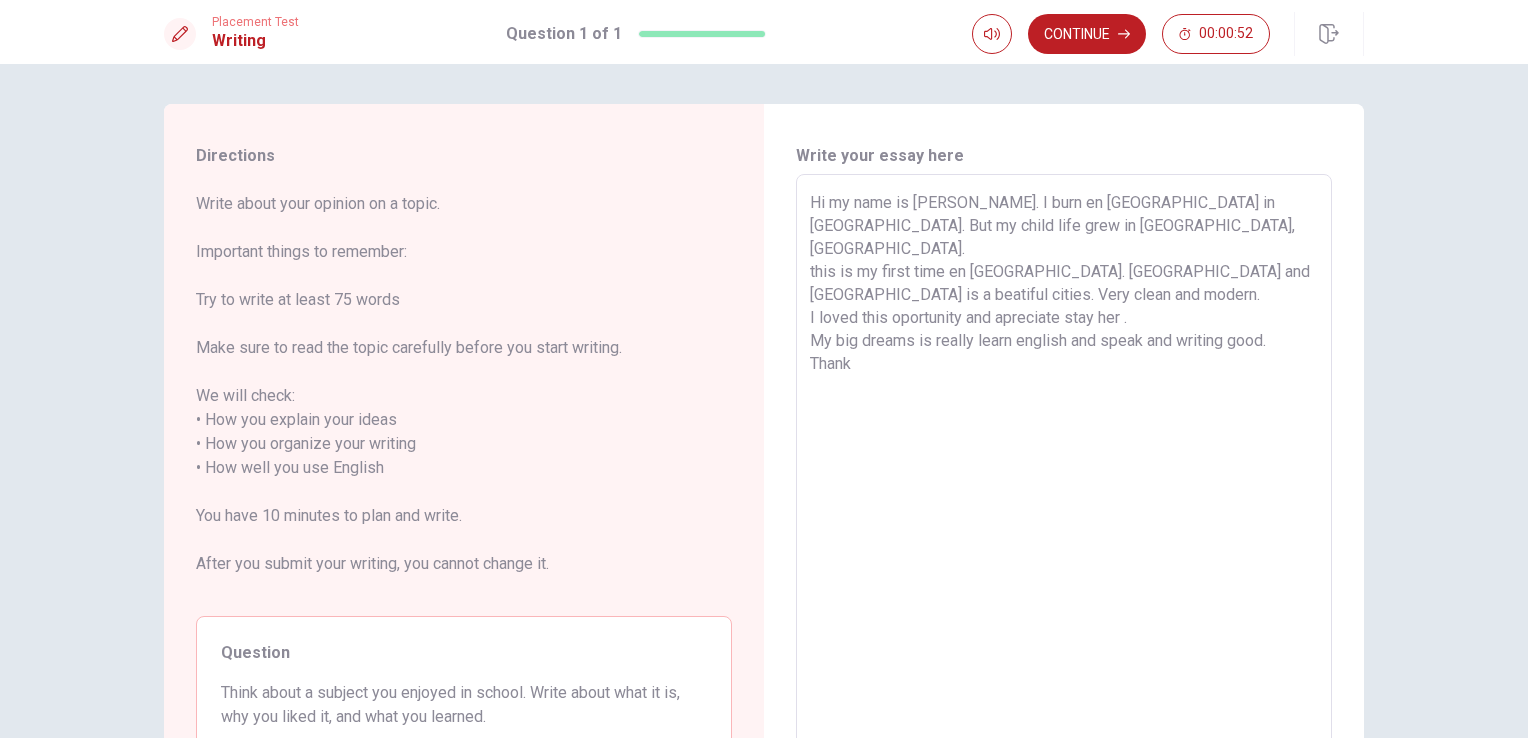 click on "Hi my name is [PERSON_NAME]. I burn en [GEOGRAPHIC_DATA] in [GEOGRAPHIC_DATA]. But my child life grew in [GEOGRAPHIC_DATA], [GEOGRAPHIC_DATA].
this is my first time en [GEOGRAPHIC_DATA]. [GEOGRAPHIC_DATA] and [GEOGRAPHIC_DATA] is a beatiful cities. Very clean and modern.
I loved this oportunity and apreciate stay her .
My big dreams is really learn english and speak and writing good.
Thank" at bounding box center (1064, 468) 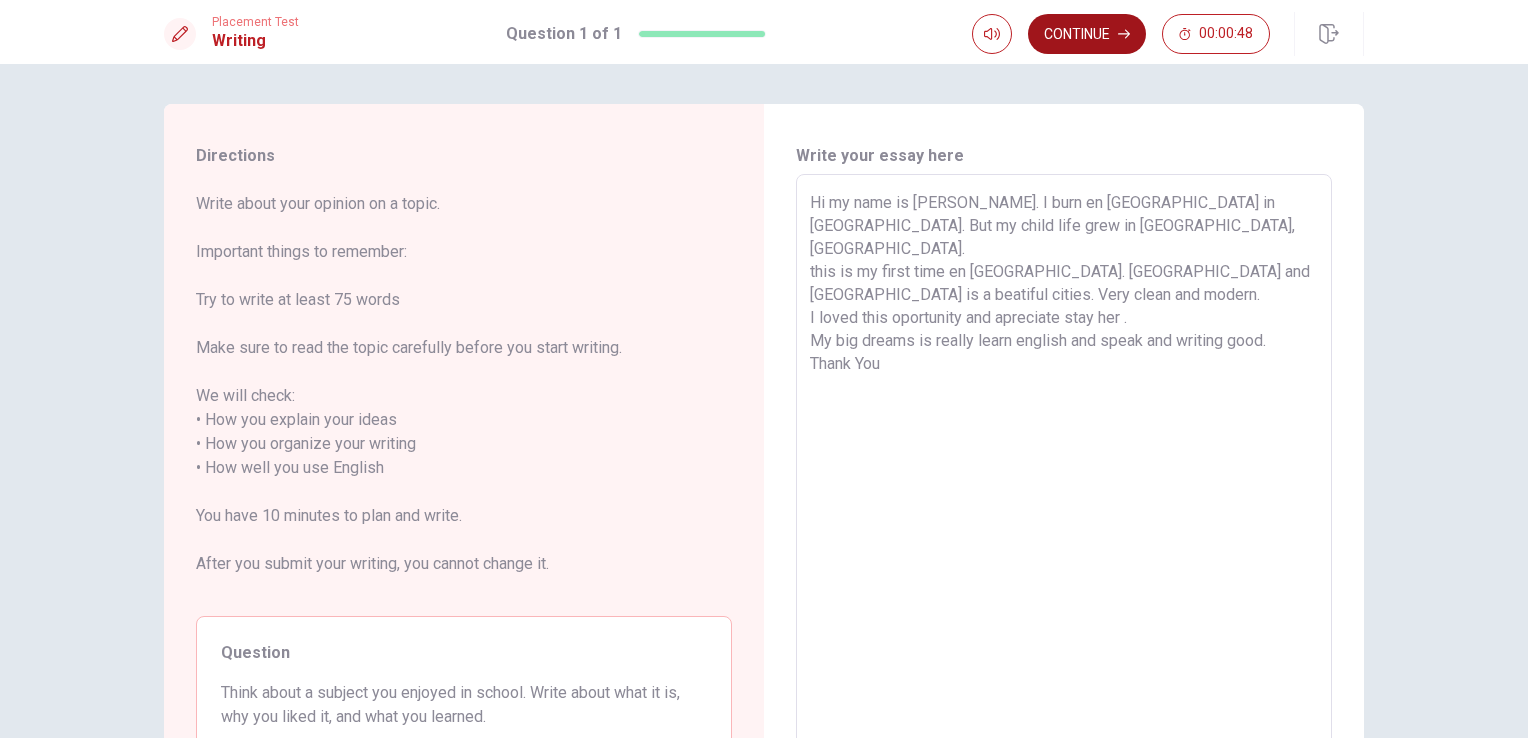 click on "Continue" at bounding box center [1087, 34] 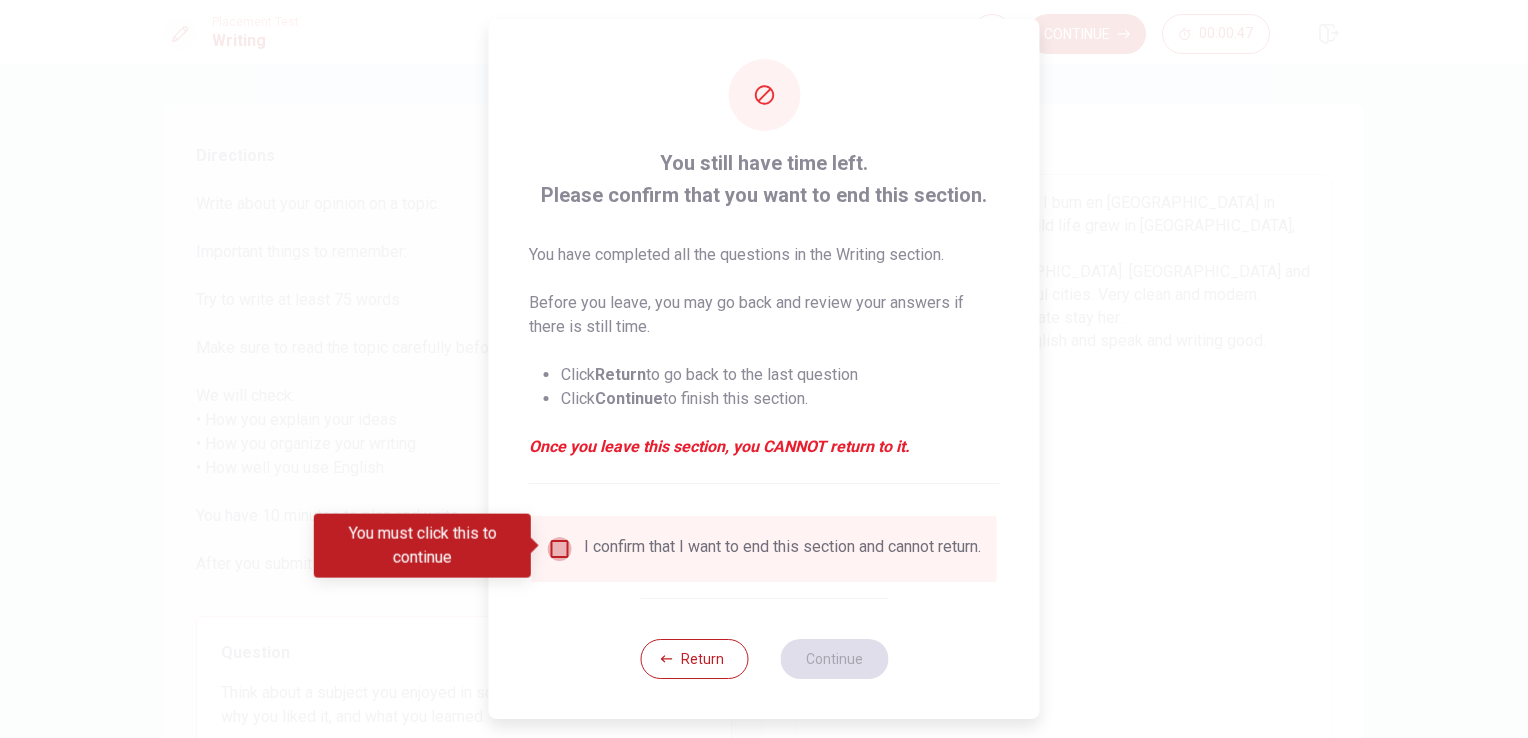 click at bounding box center (560, 549) 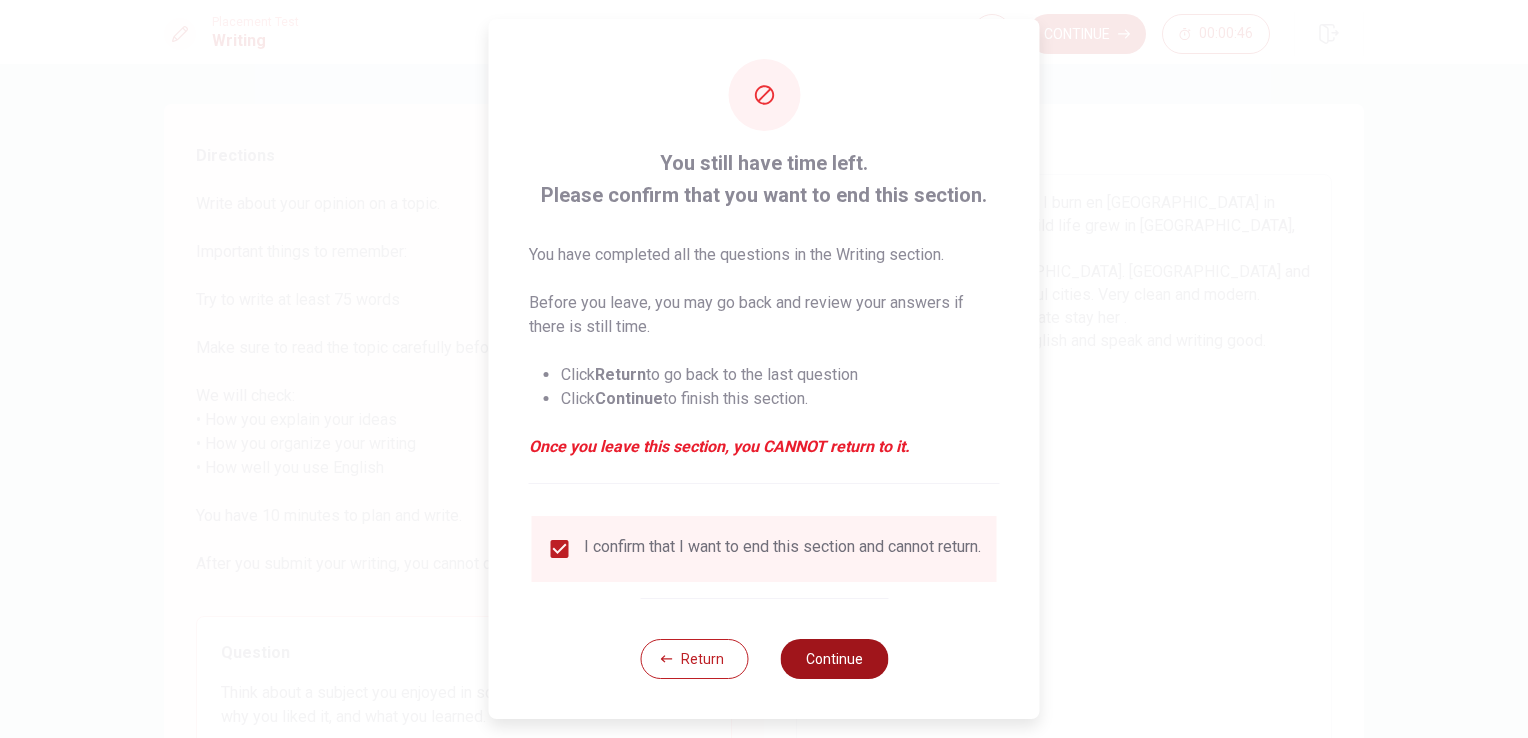 click on "Continue" at bounding box center [834, 659] 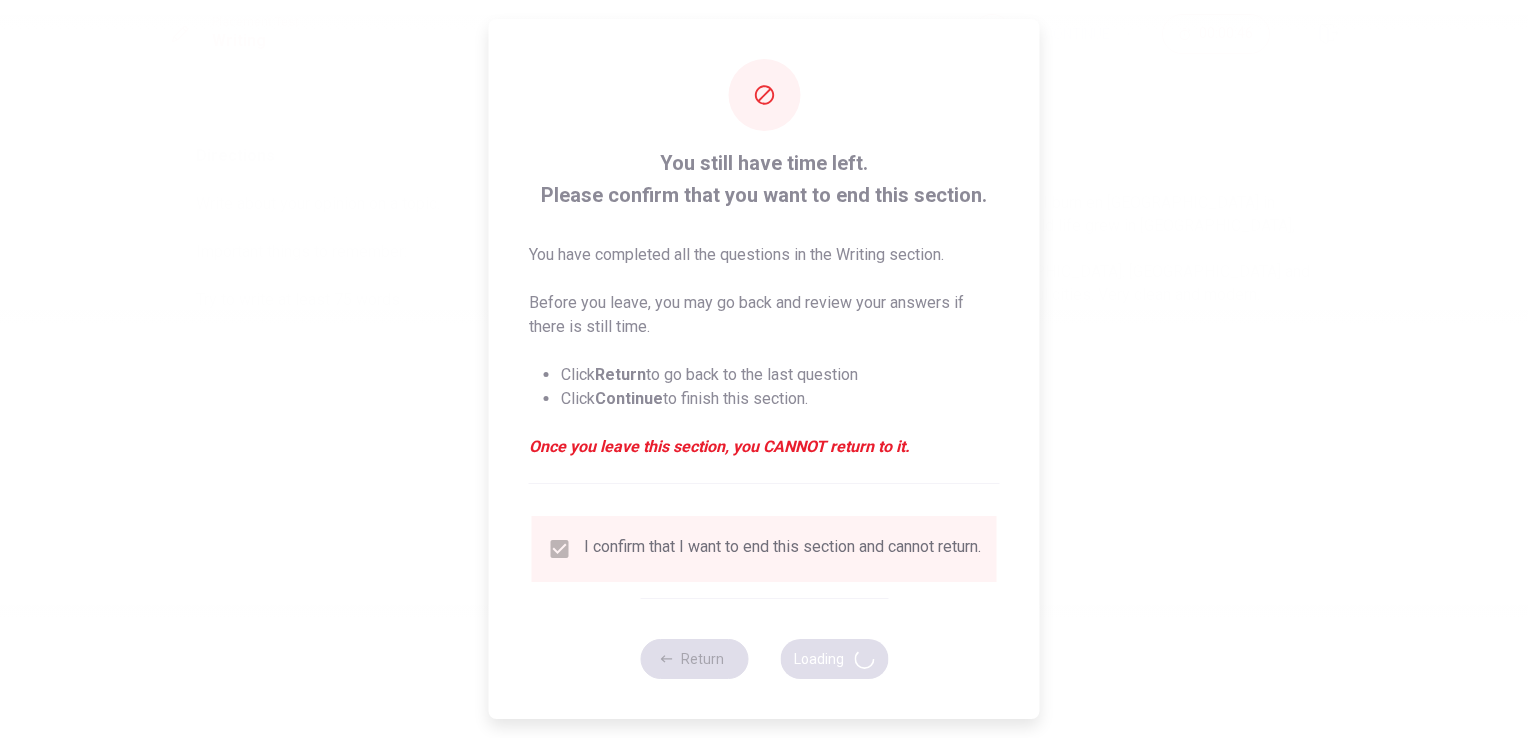 scroll, scrollTop: 0, scrollLeft: 0, axis: both 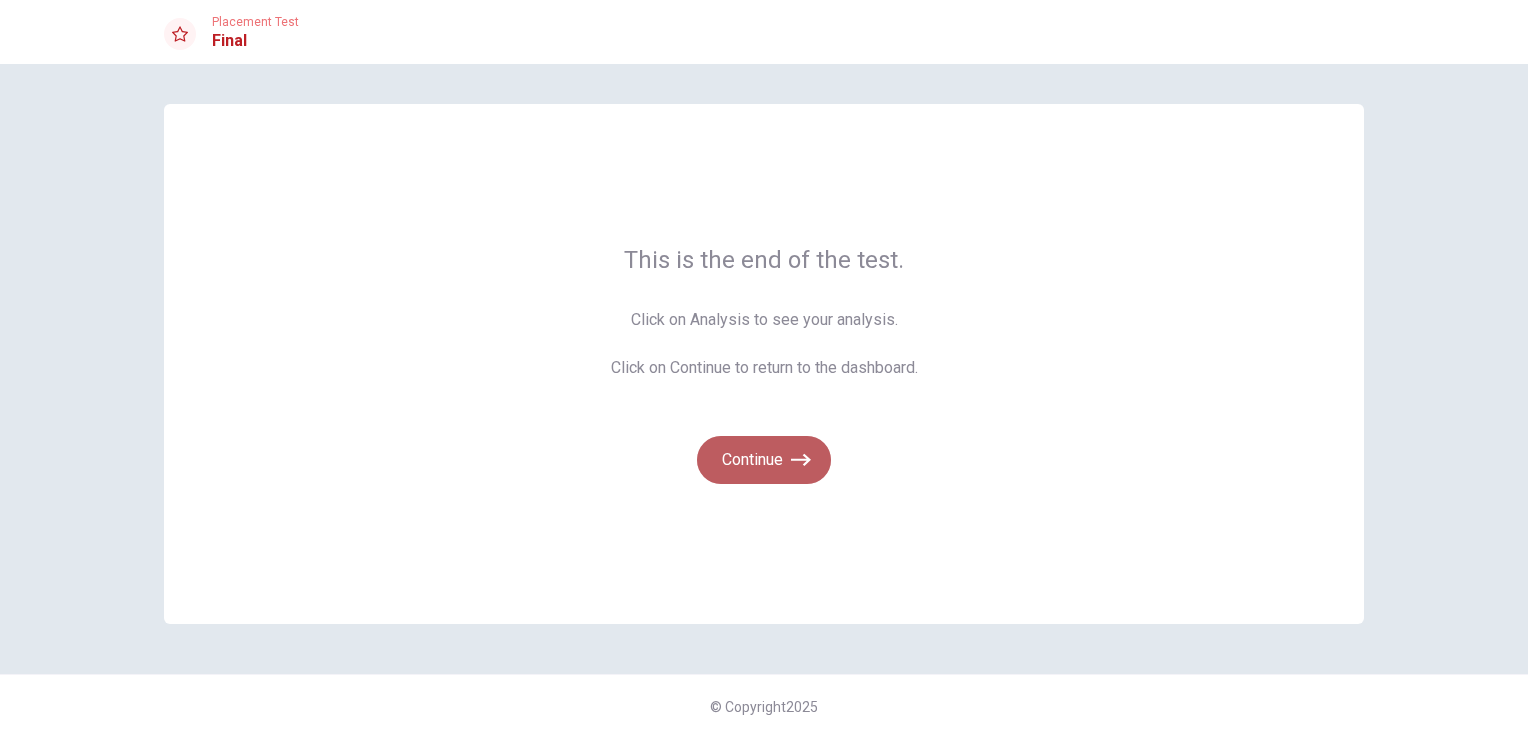 click on "Continue" at bounding box center [764, 460] 